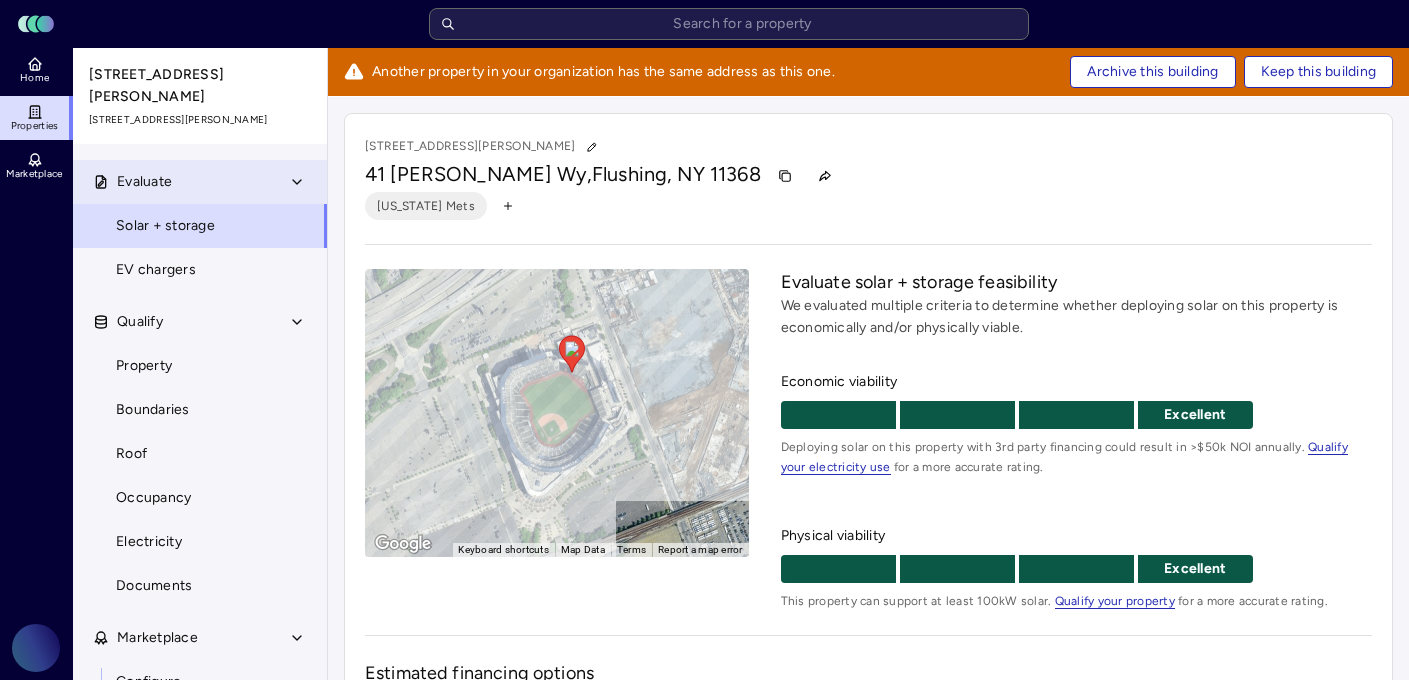 scroll, scrollTop: 4, scrollLeft: 0, axis: vertical 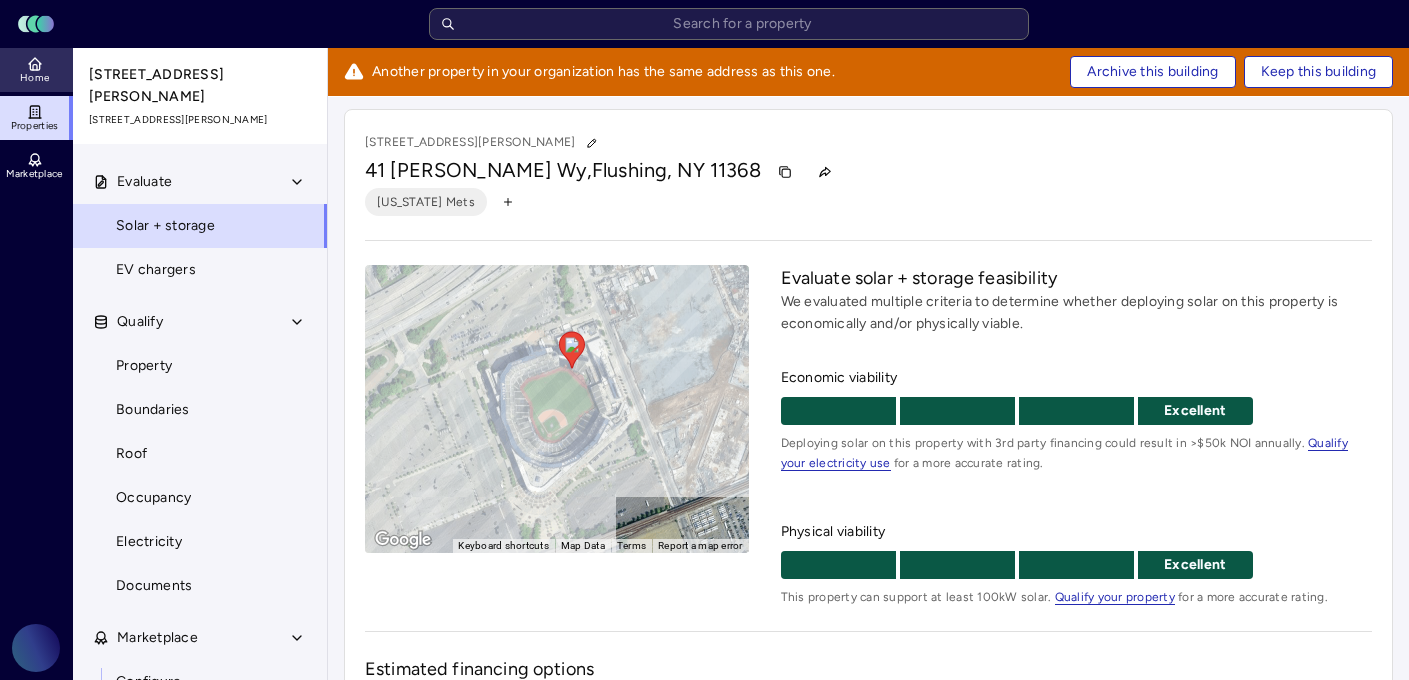 click on "Home" at bounding box center [36, 70] 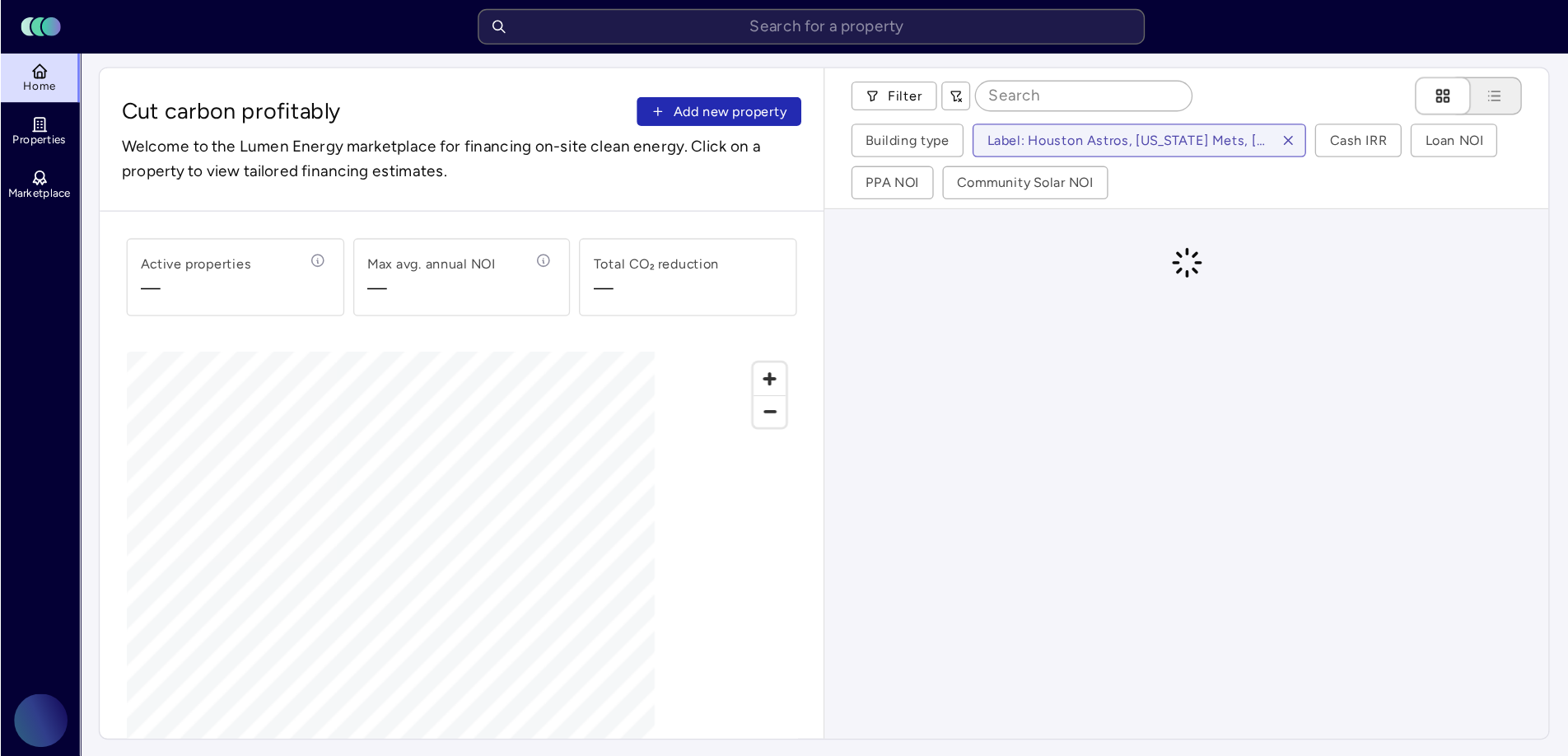 scroll, scrollTop: 0, scrollLeft: 0, axis: both 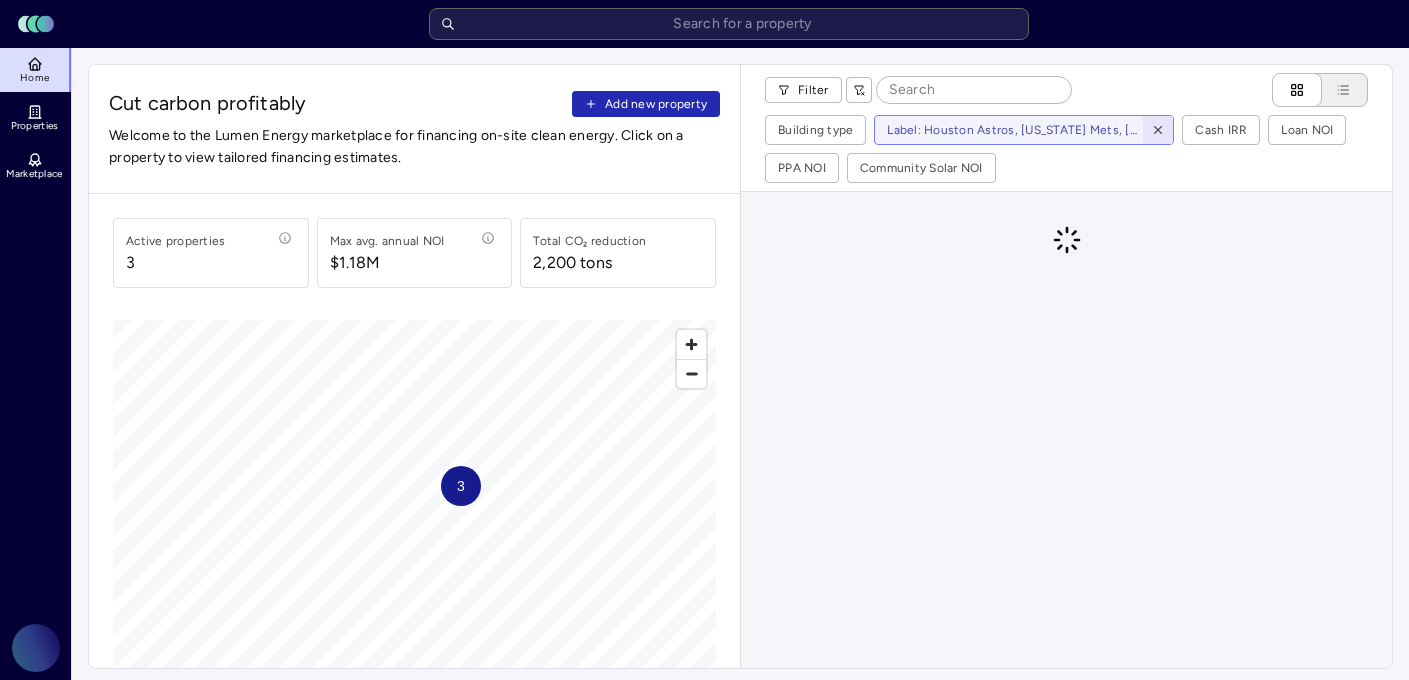 click 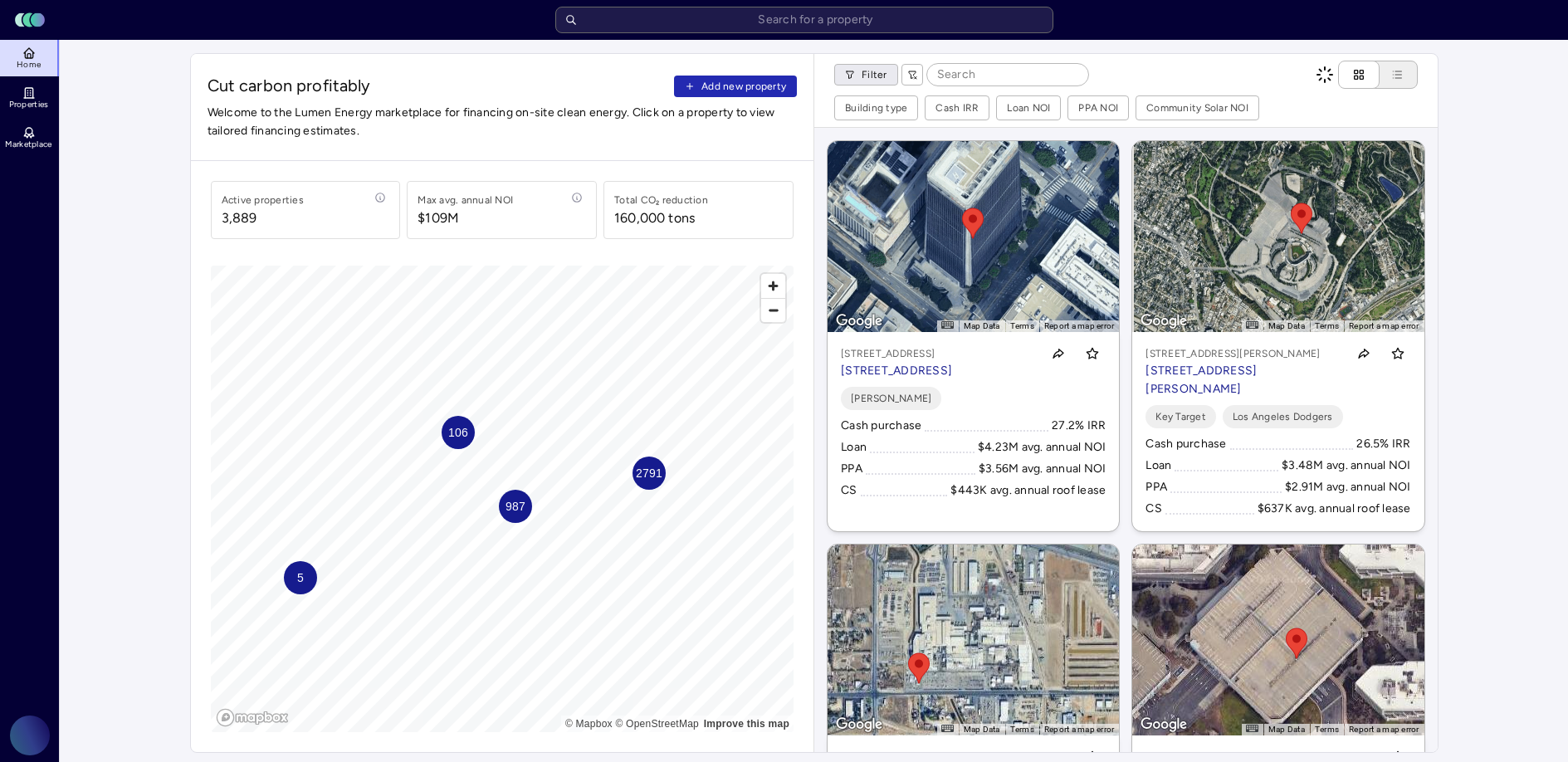 click on "Toggle Sidebar Lumen Energy Logo Home Properties Marketplace Gravity Climate [PERSON_NAME] Cut carbon profitably Add new property Welcome to the Lumen Energy marketplace for financing on-site clean energy. Click on a property to view tailored financing estimates. Active properties 3,889 Max avg. annual NOI $109M Total CO₂ reduction 160,000 tons 2791 987 106 5 © Mapbox   © OpenStreetMap   Improve this map Filter Building type Cash IRR Loan NOI PPA NOI Community Solar NOI ← Move left → Move right ↑ Move up ↓ Move down + Zoom in - Zoom out Home Jump left by 75% End Jump right by 75% Page Up Jump up by 75% Page Down Jump down by 75% To navigate, press the arrow keys. To activate drag with keyboard, press Alt + Enter or Alt + Space. Once you are in keyboard drag state, use the arrow keys to move the marker. To complete the drag, press the Enter or Space keys. To cancel the drag and return to the original position, press Alt + Enter, Alt + Space, or Escape Map Data 20 m  Terms [PERSON_NAME]" at bounding box center (784, 799) 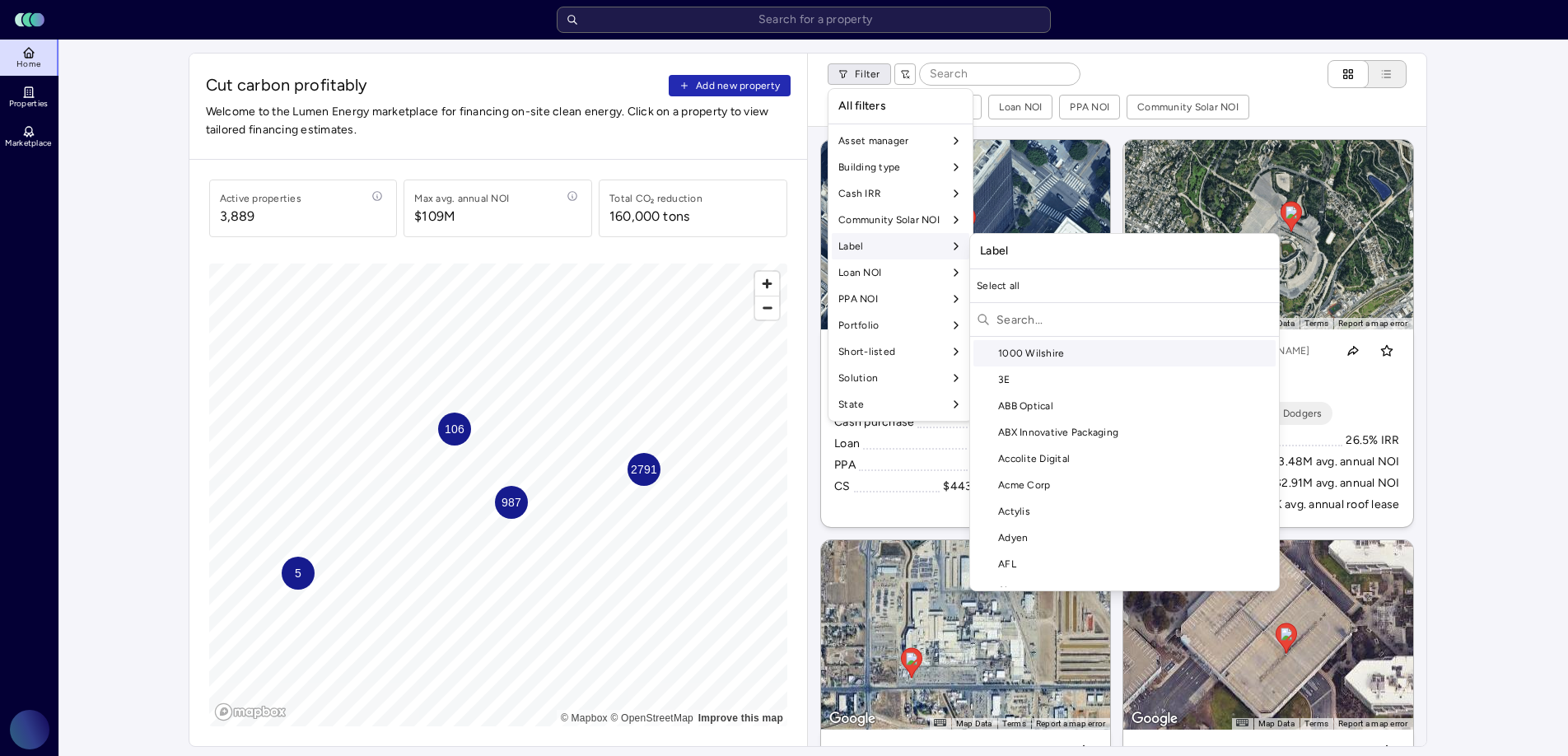 click on "Label" at bounding box center [900, 246] 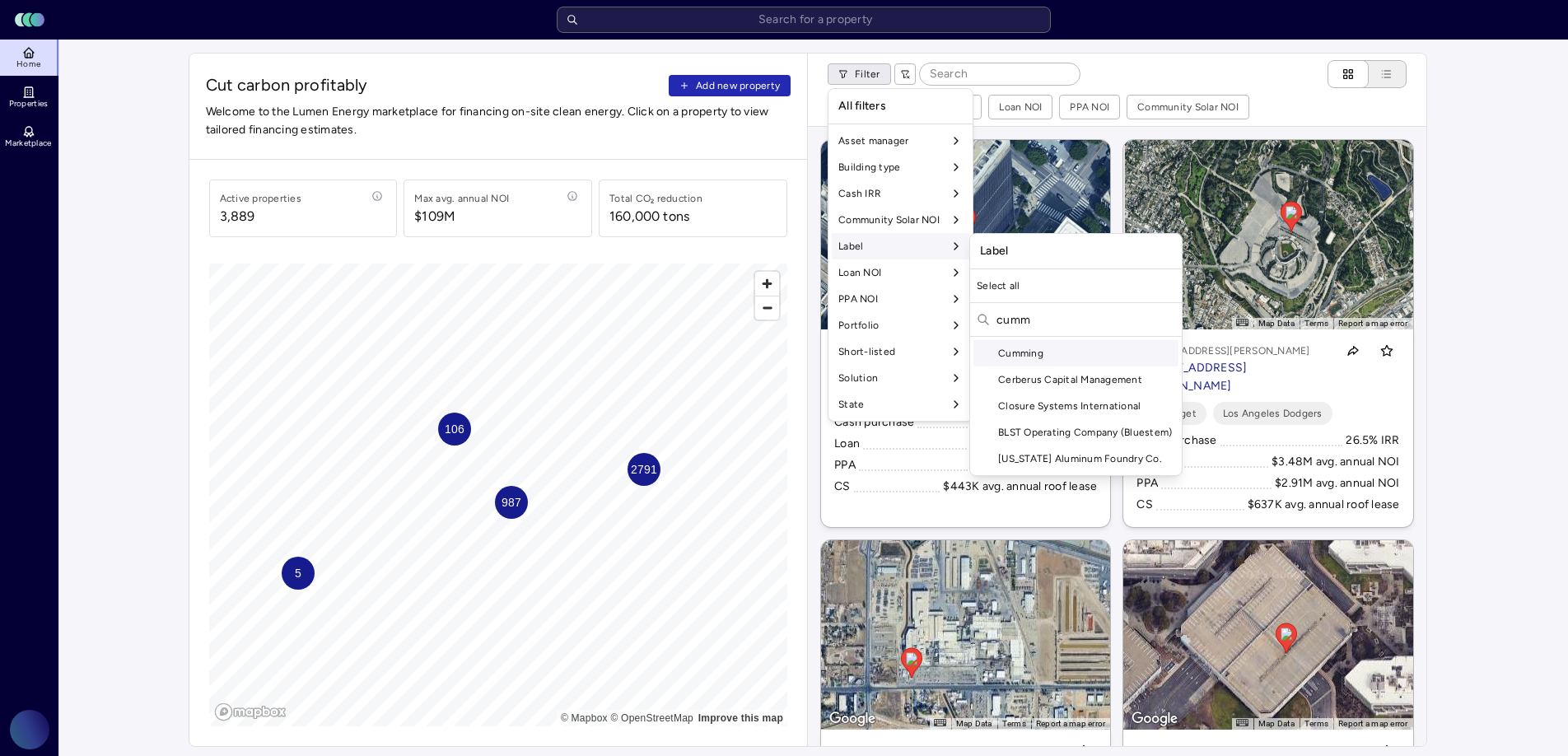 click on "Cumming" at bounding box center (1076, 353) 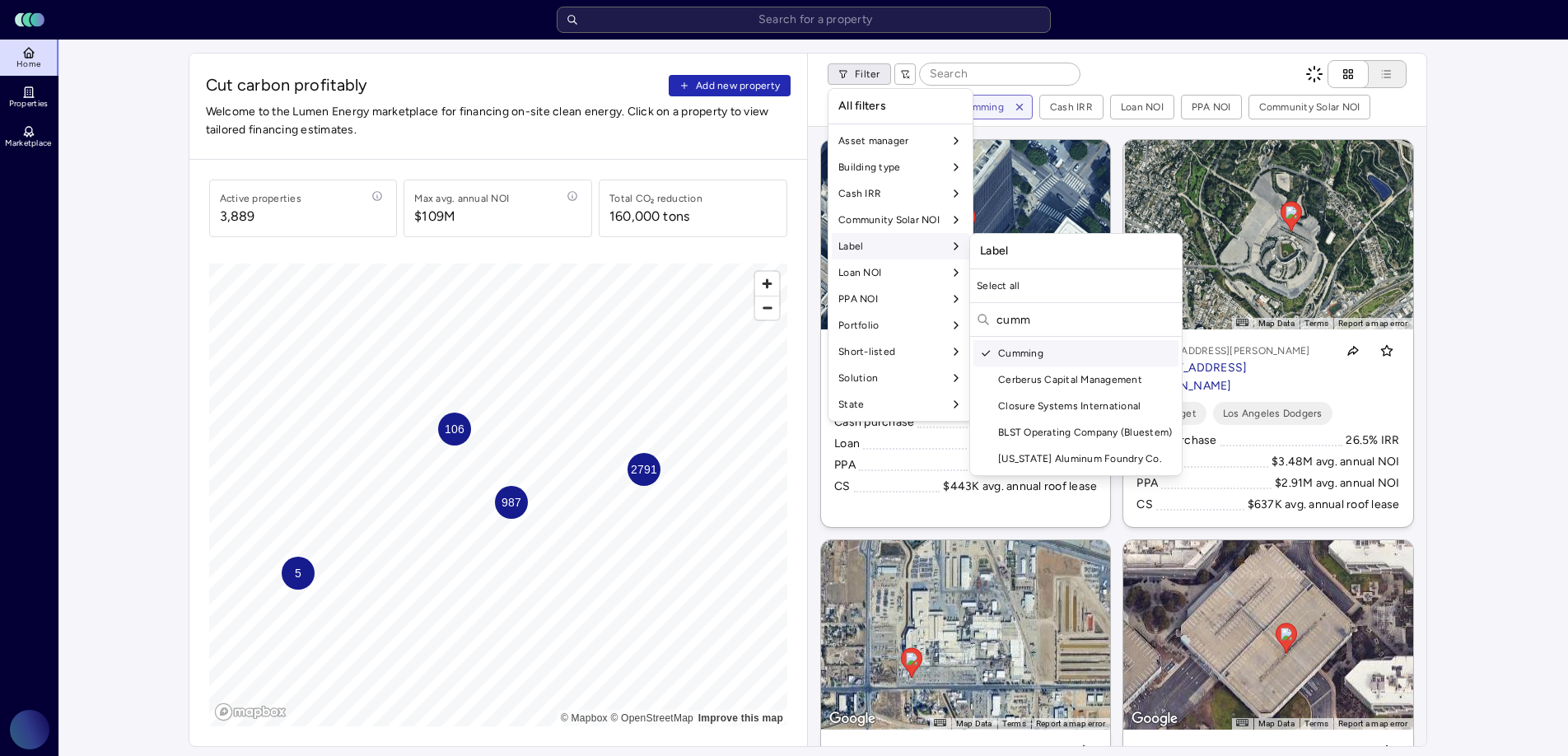 drag, startPoint x: 1048, startPoint y: 318, endPoint x: 983, endPoint y: 320, distance: 65.030762 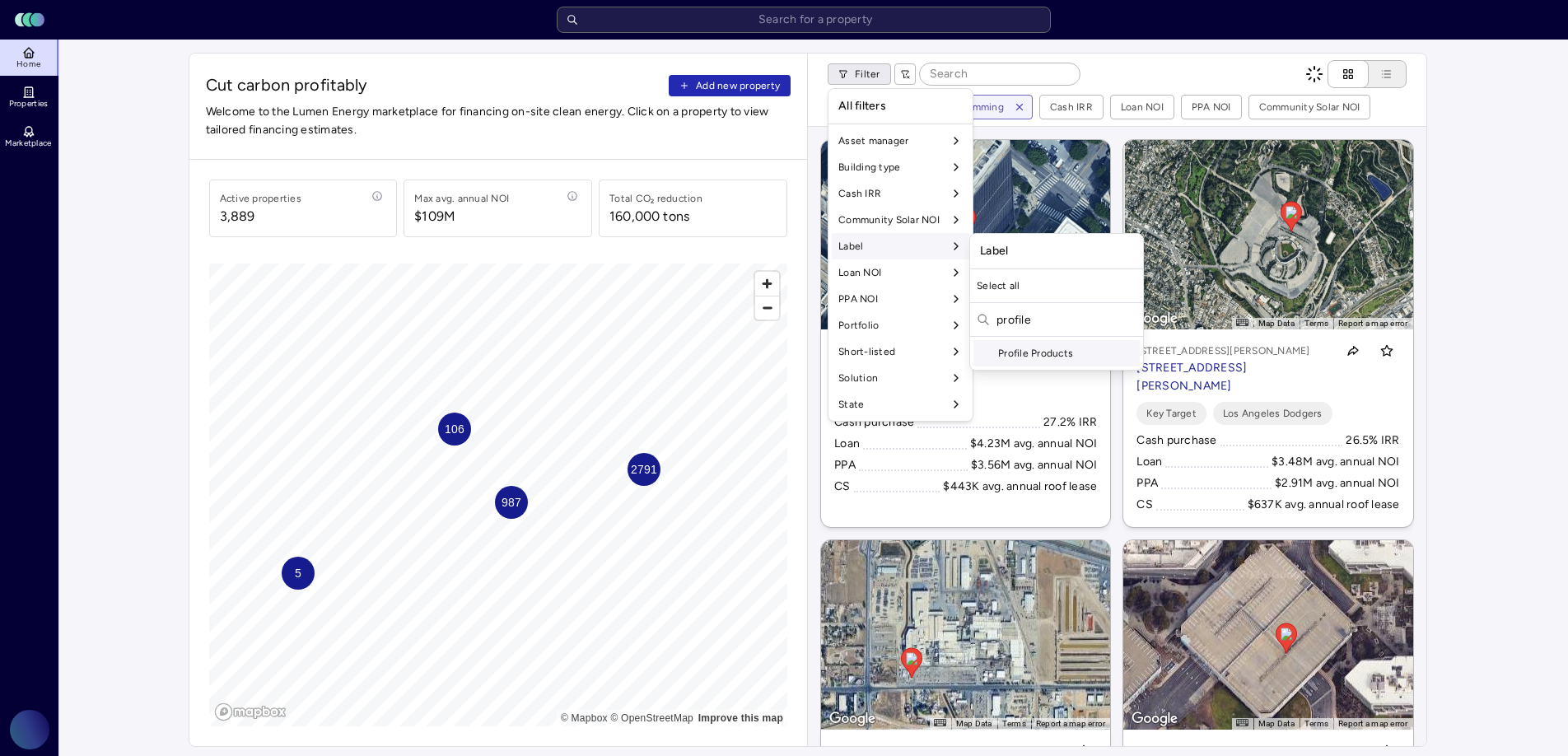 click on "Profile Products" at bounding box center (1057, 353) 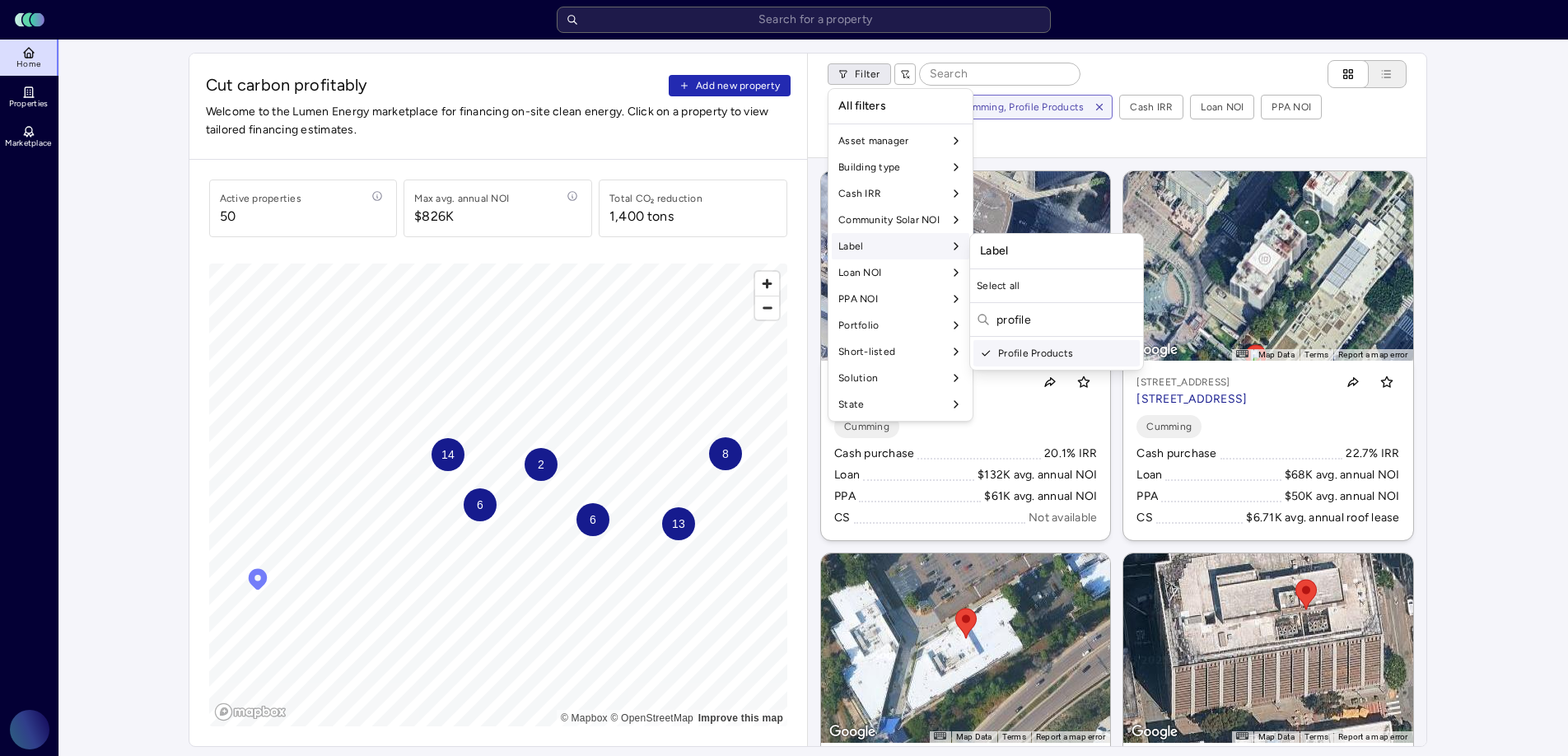 drag, startPoint x: 1048, startPoint y: 320, endPoint x: 991, endPoint y: 317, distance: 57.078893 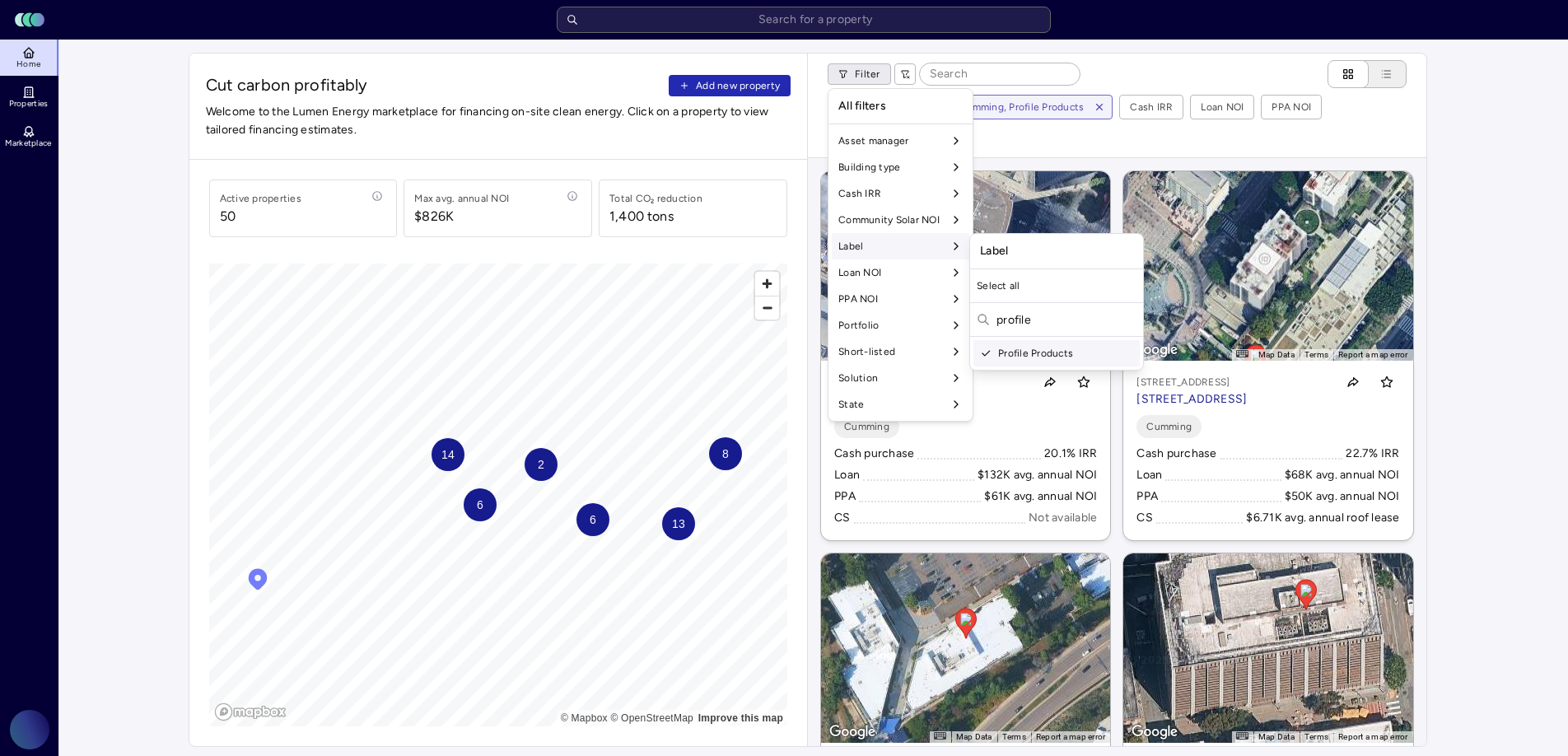 click on "profile" at bounding box center (1057, 321) 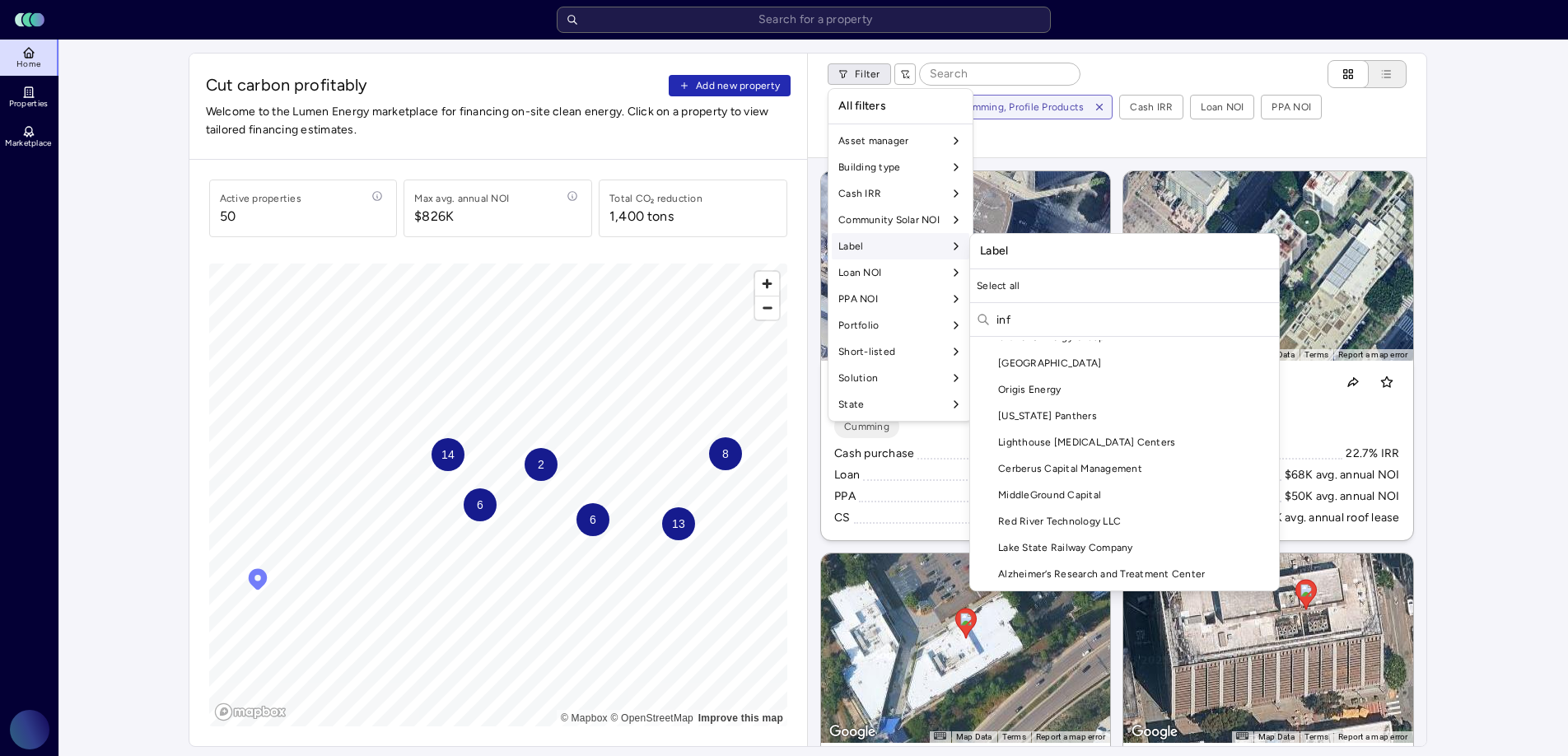 scroll, scrollTop: 0, scrollLeft: 0, axis: both 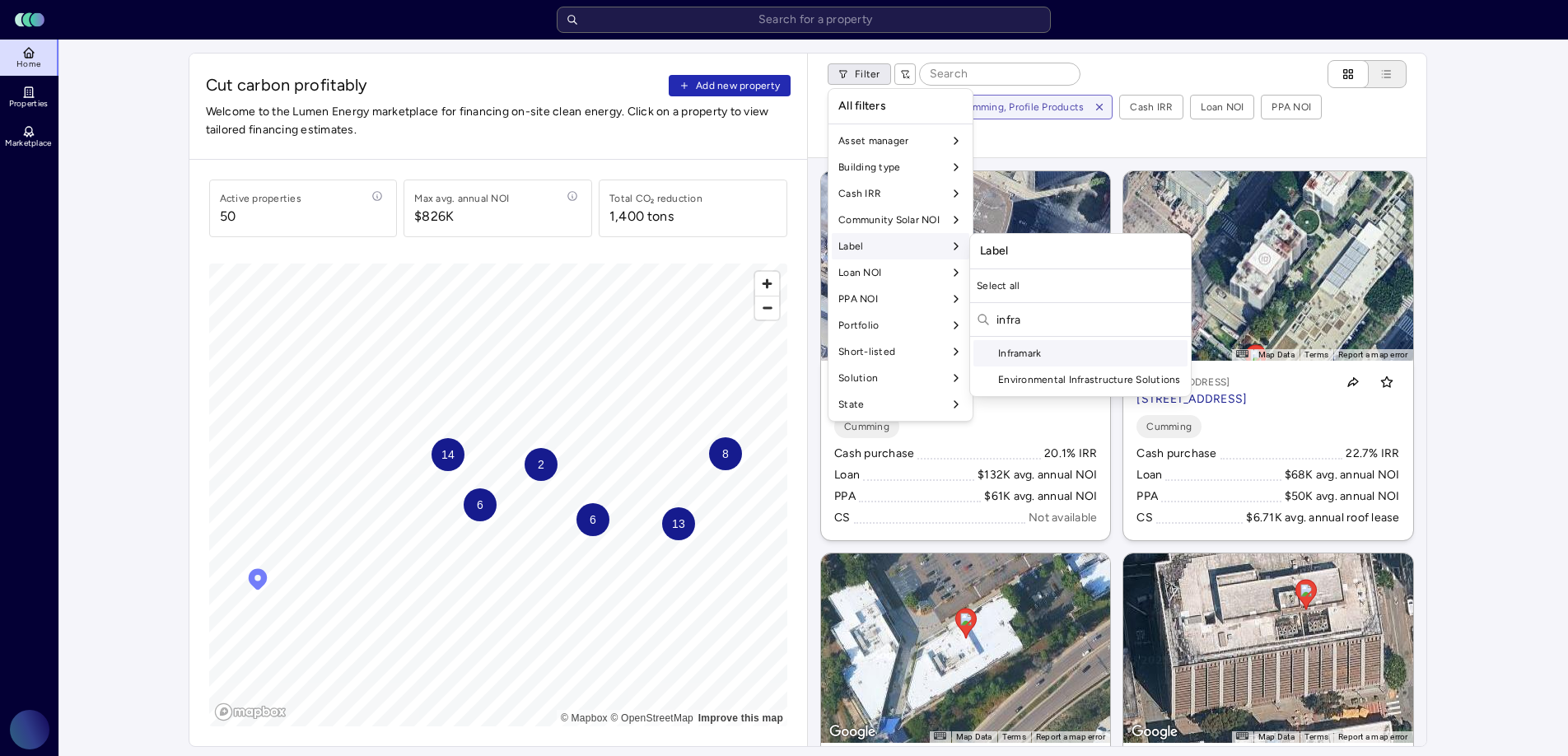 click on "Inframark" at bounding box center [1080, 353] 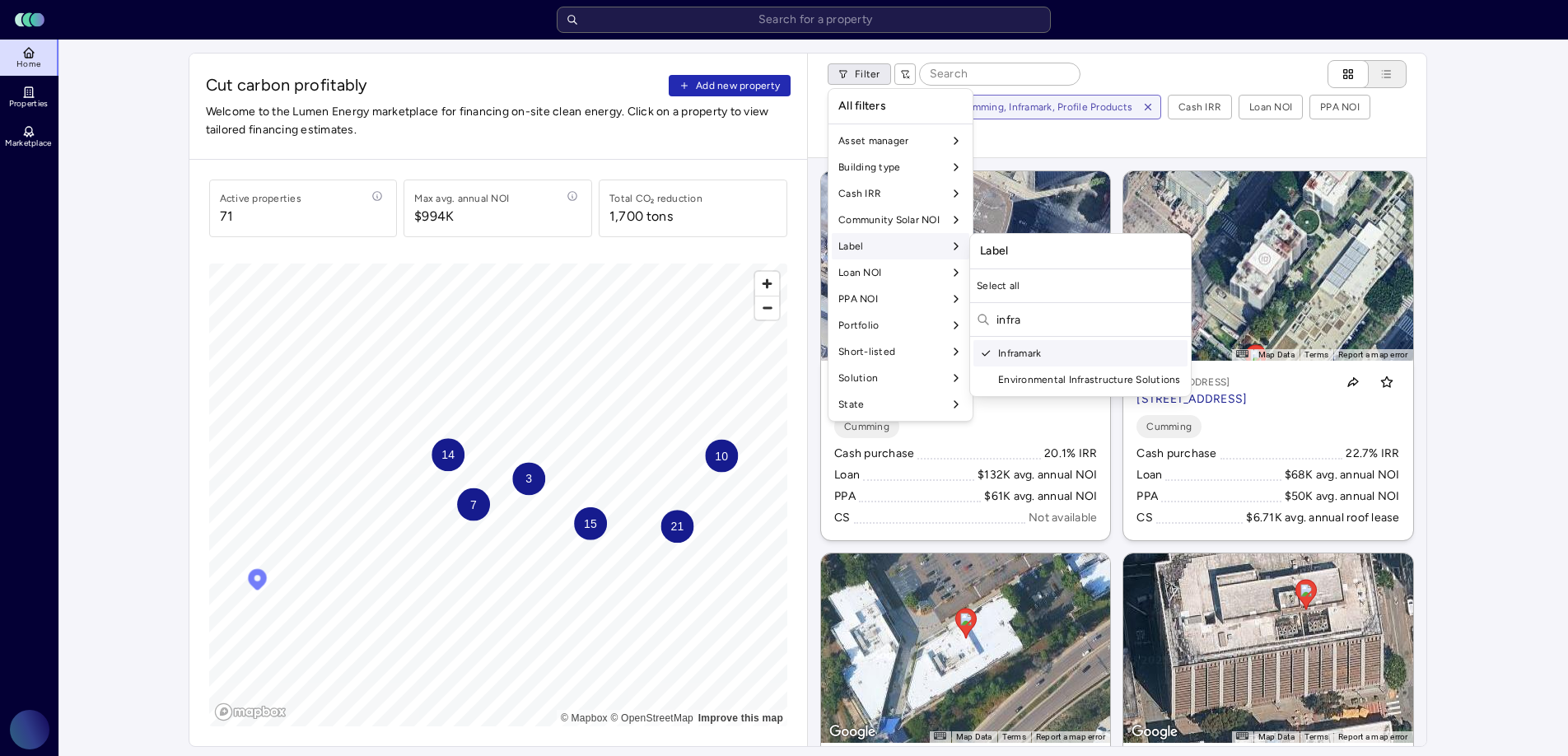 drag, startPoint x: 1042, startPoint y: 323, endPoint x: 1000, endPoint y: 320, distance: 42.107007 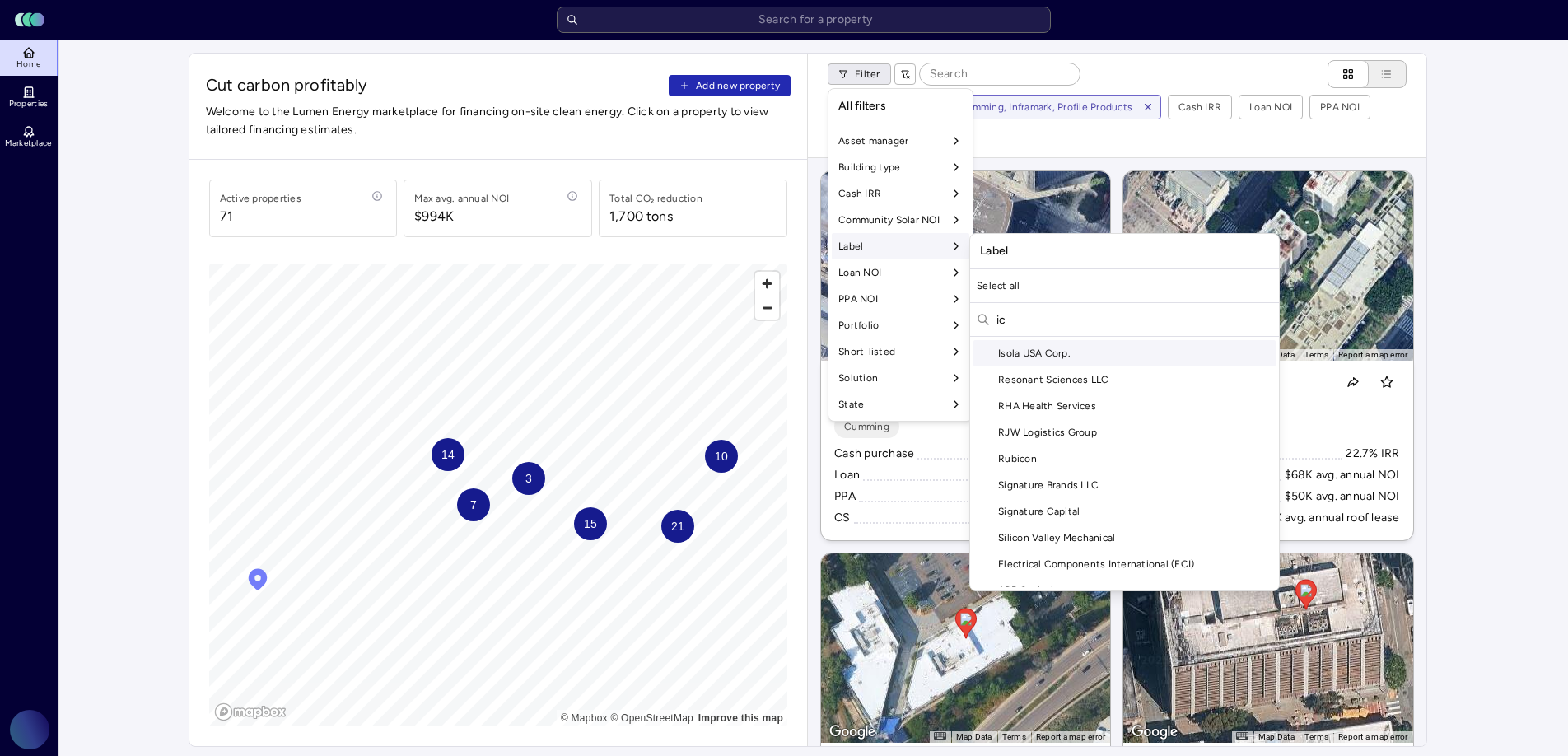 type on "i" 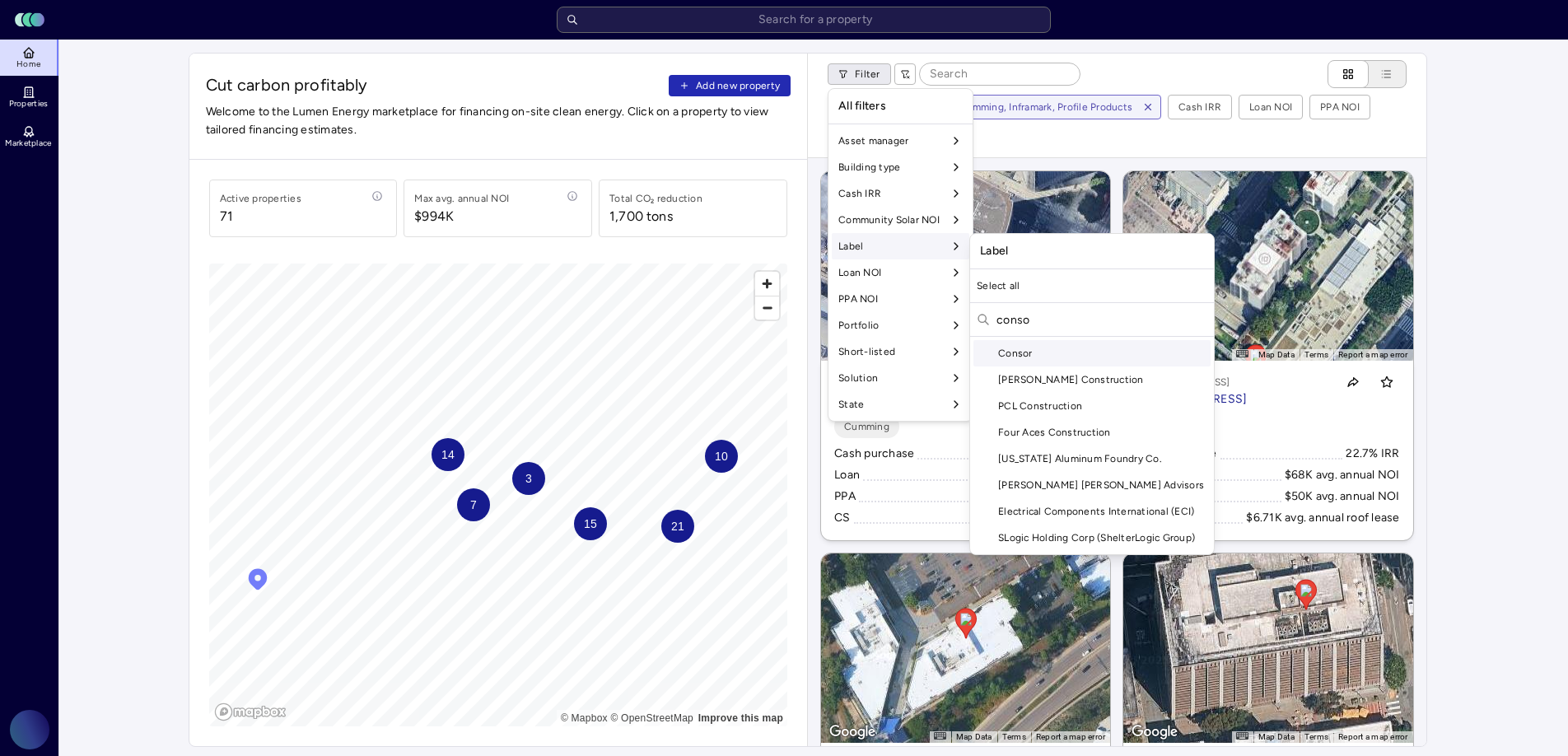 scroll, scrollTop: 0, scrollLeft: 0, axis: both 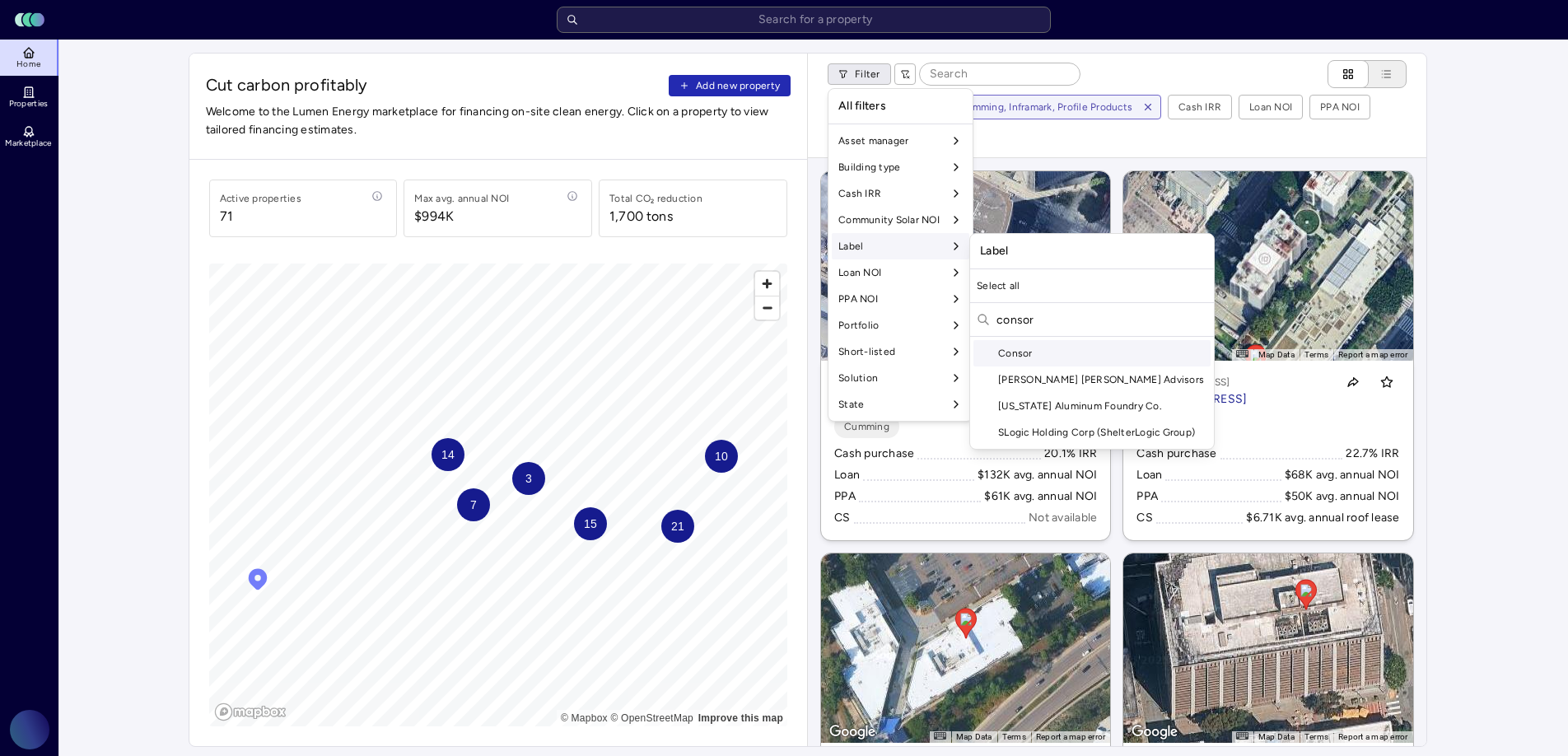 click on "Consor" at bounding box center [1092, 353] 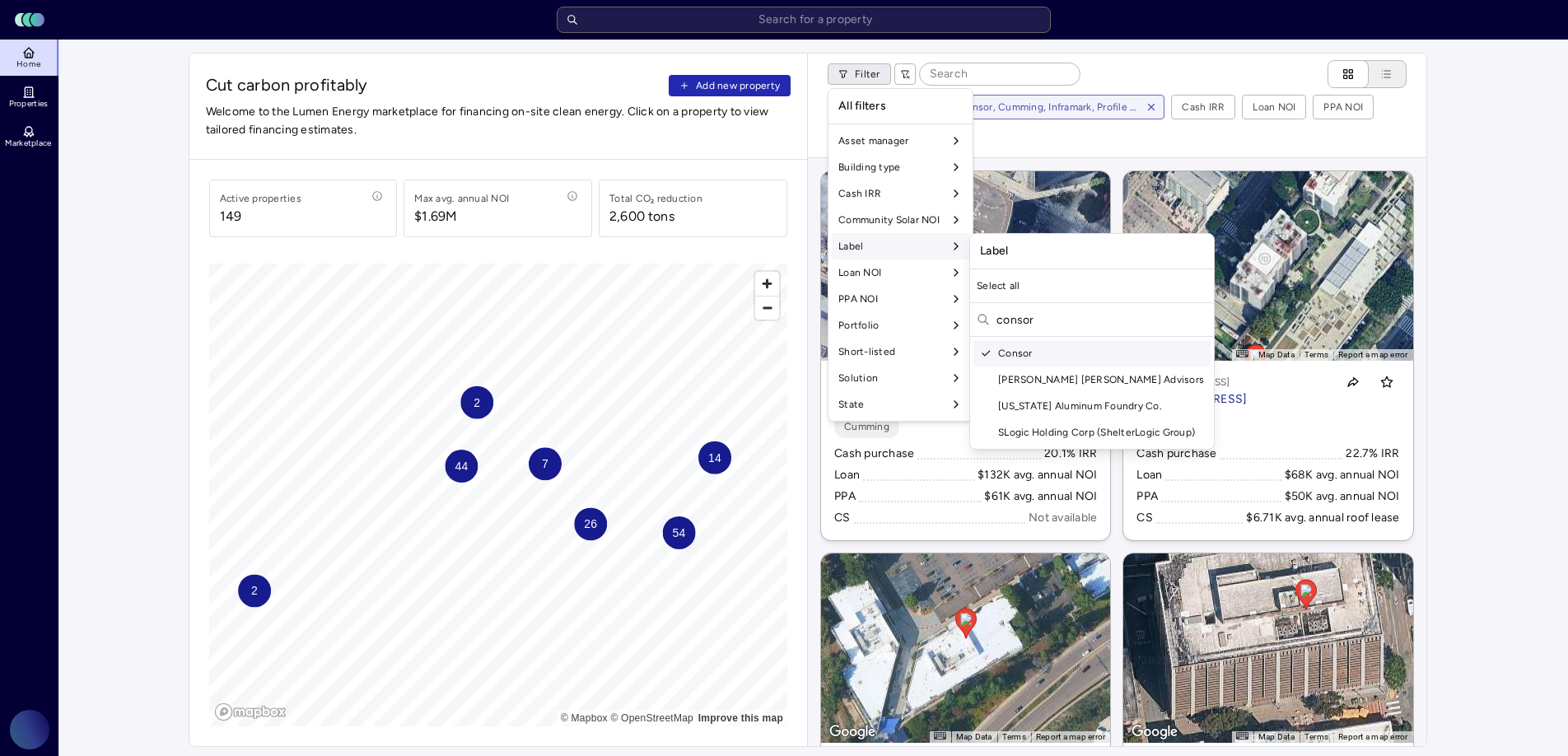 drag, startPoint x: 1058, startPoint y: 320, endPoint x: 993, endPoint y: 318, distance: 65.030762 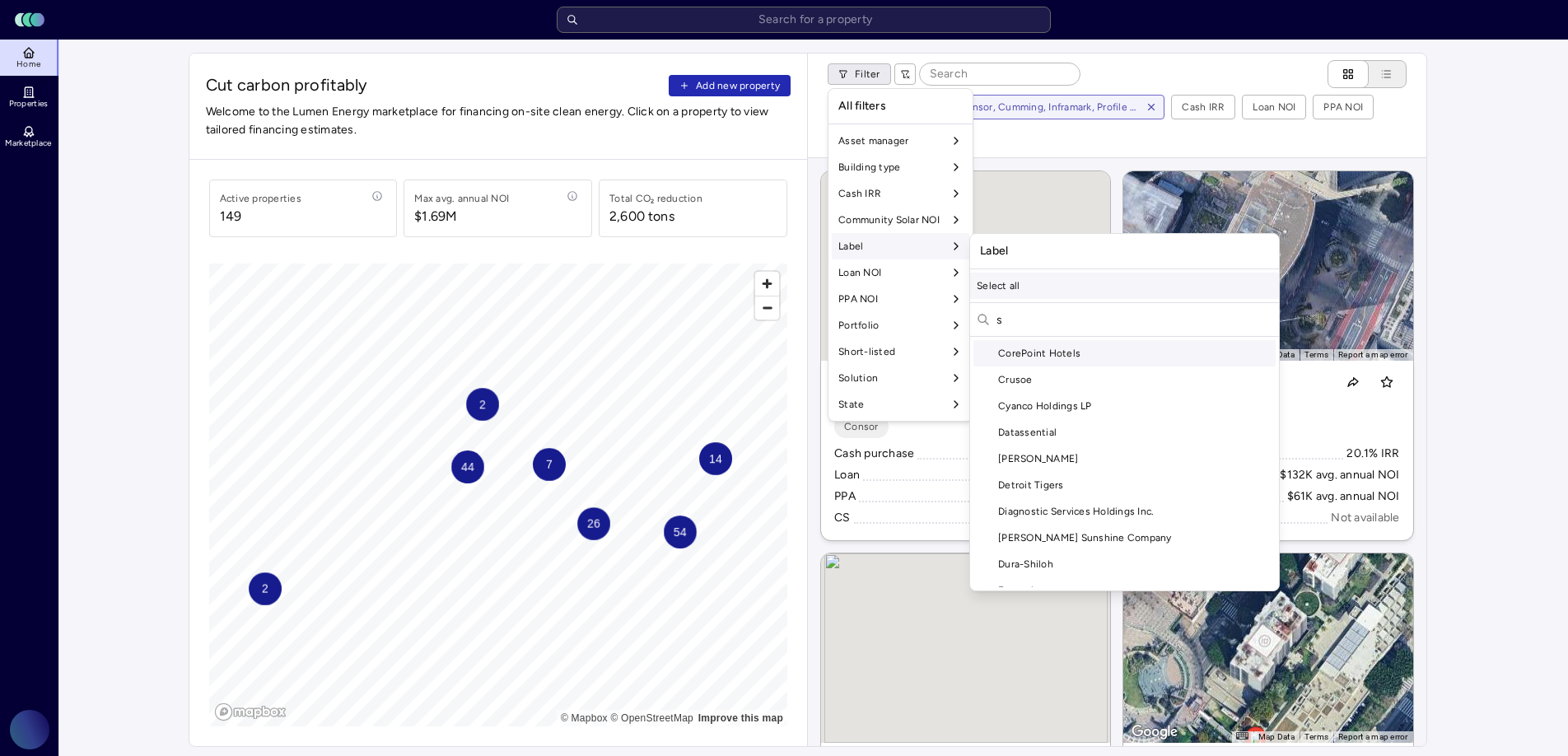 scroll, scrollTop: 3021, scrollLeft: 0, axis: vertical 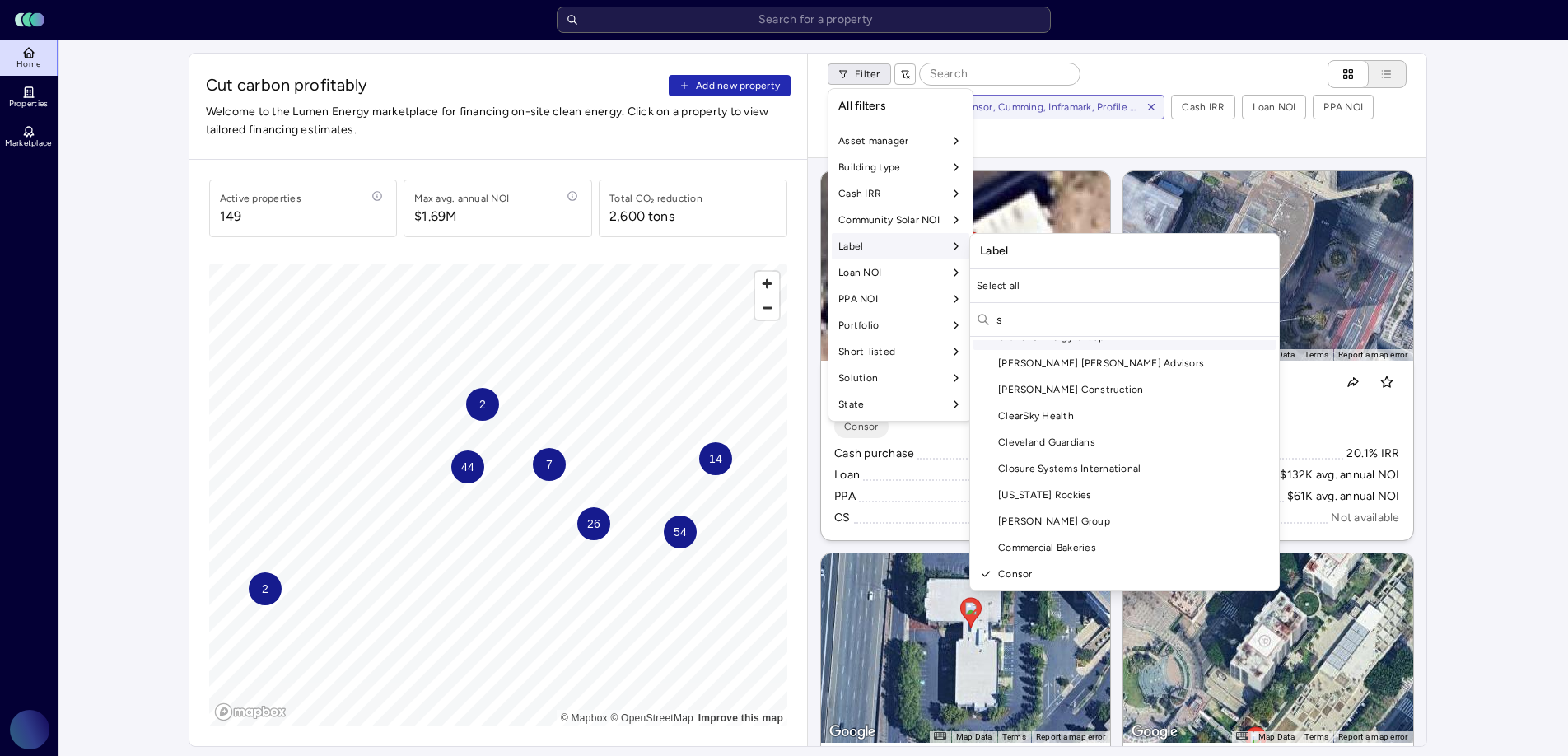 click on "s" at bounding box center [1134, 320] 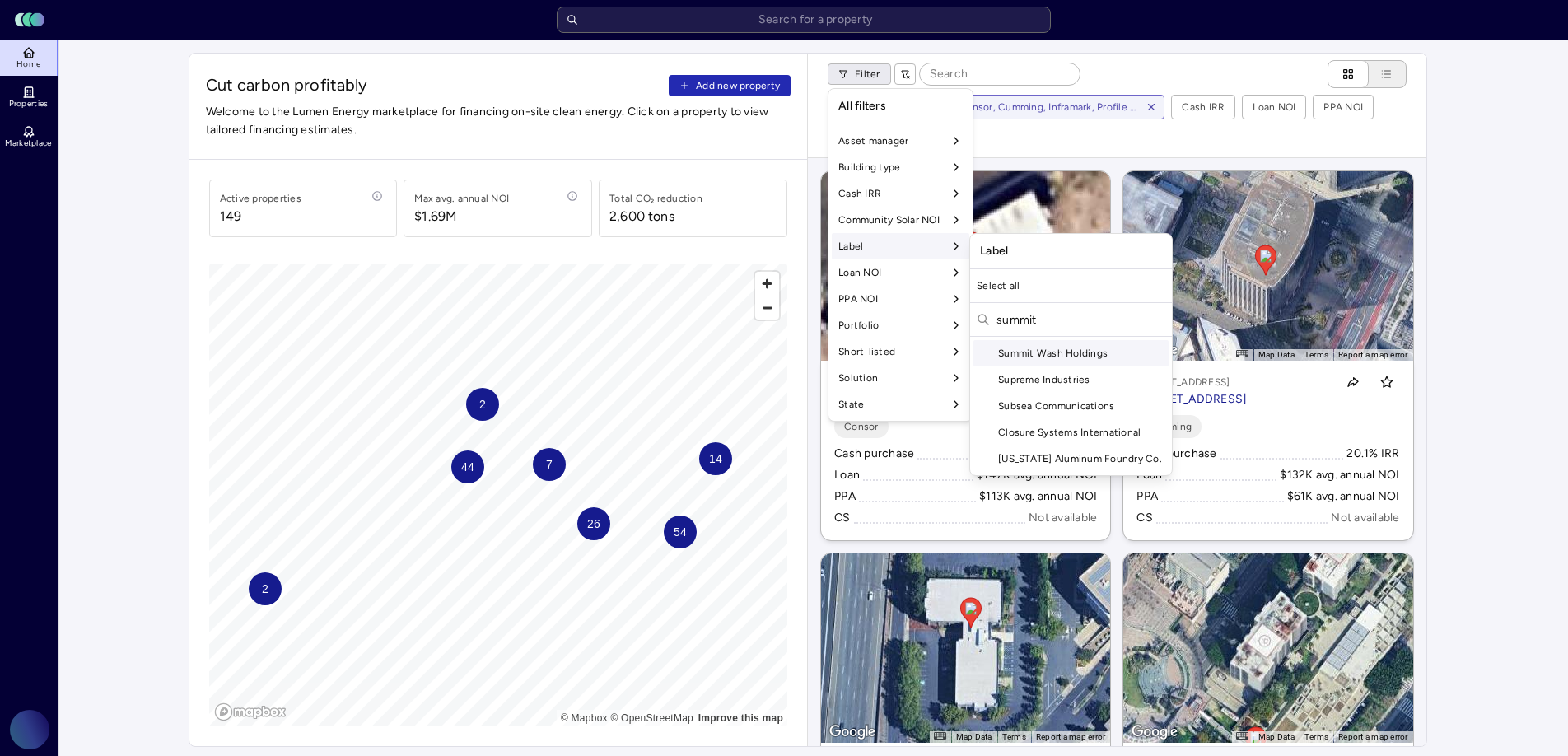 scroll, scrollTop: 0, scrollLeft: 0, axis: both 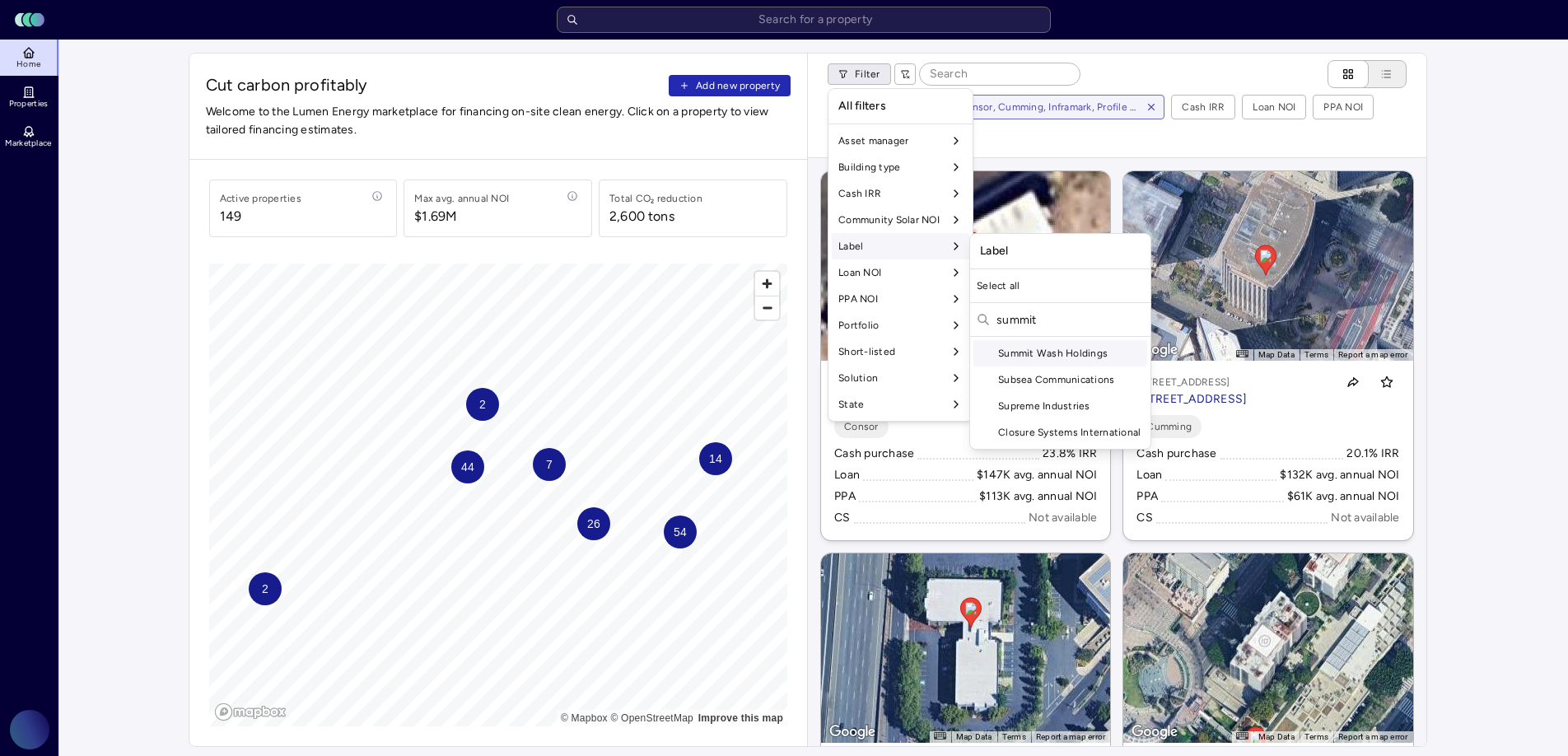 click on "Summit Wash Holdings" at bounding box center [1060, 353] 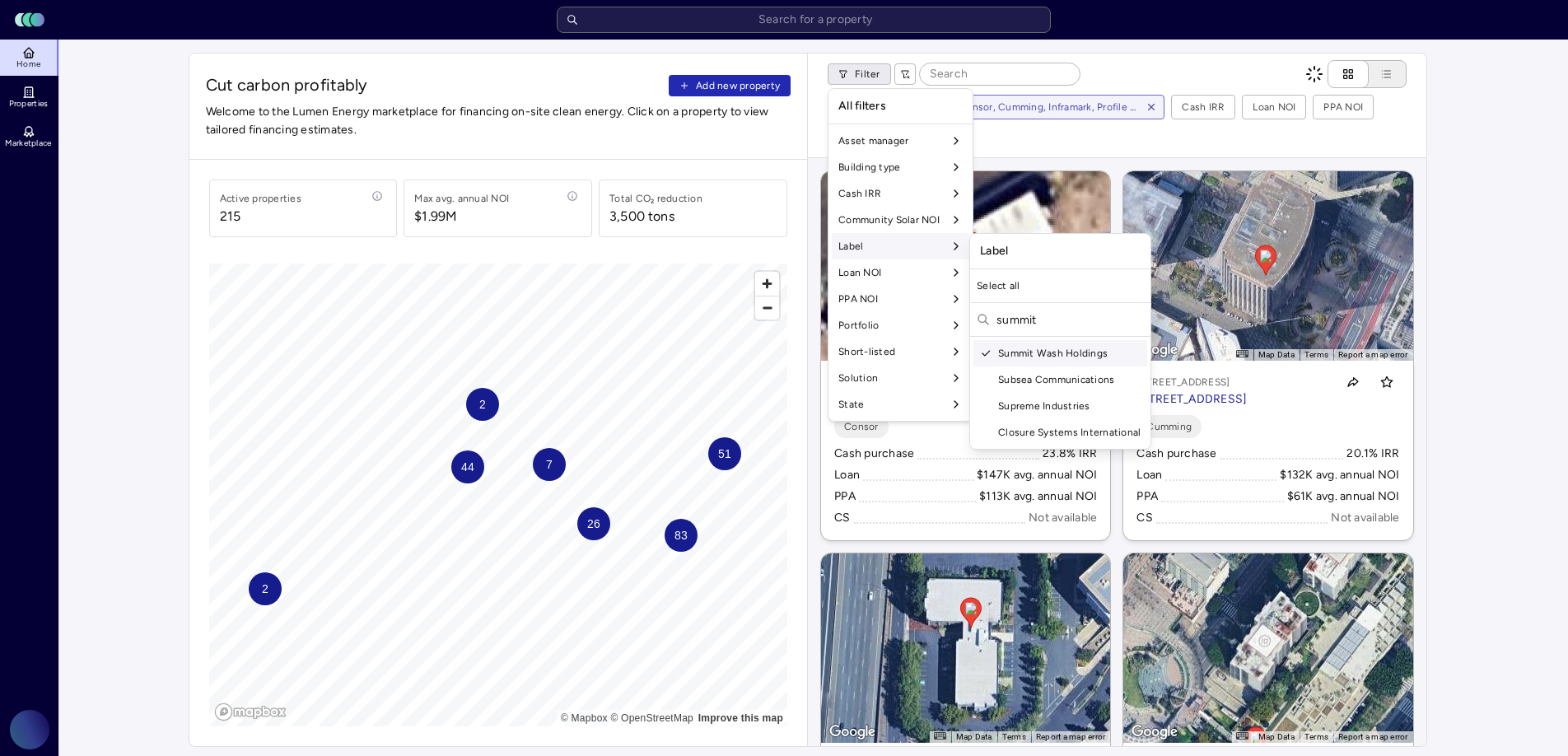 drag, startPoint x: 1066, startPoint y: 323, endPoint x: 996, endPoint y: 320, distance: 70.064256 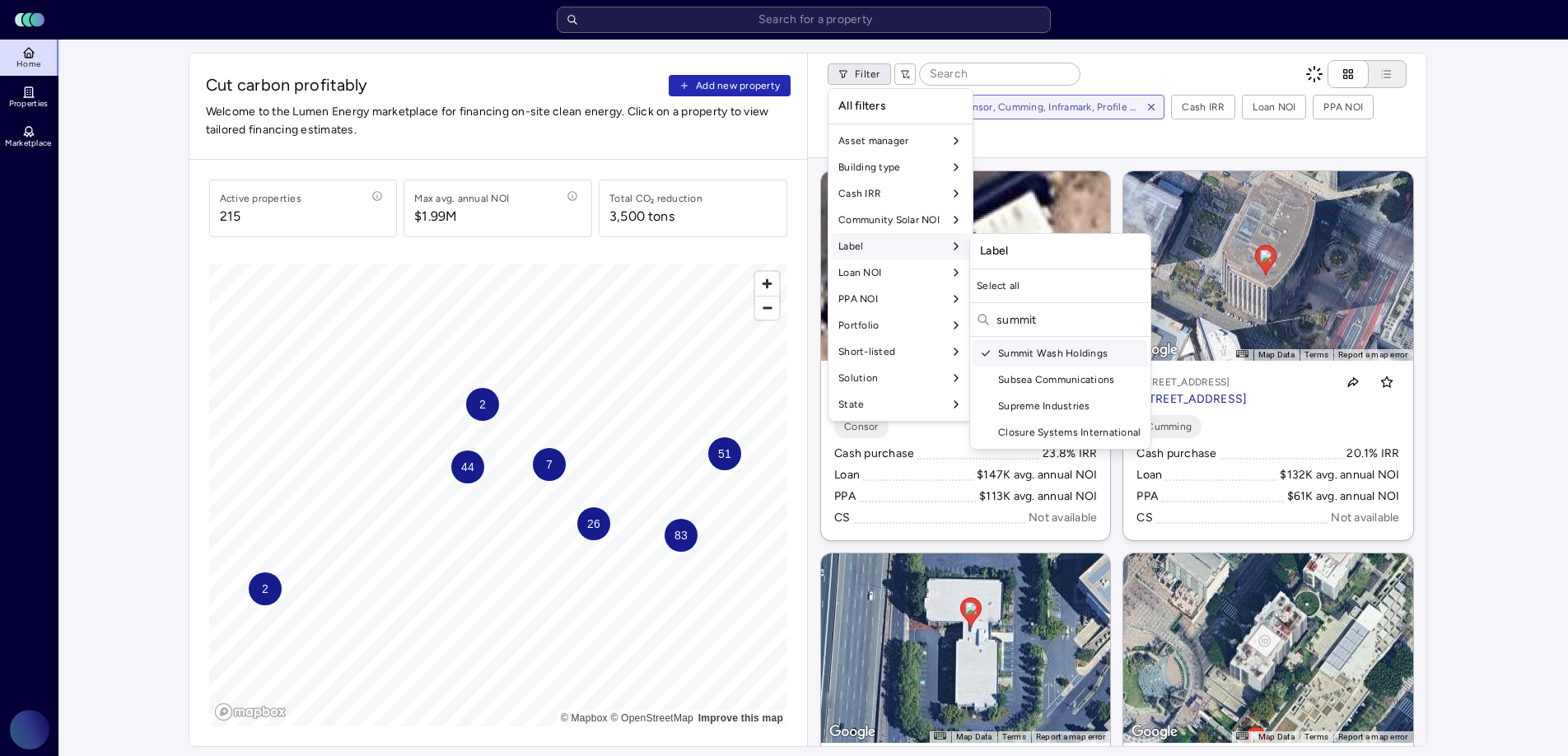 click on "summit" at bounding box center (1070, 320) 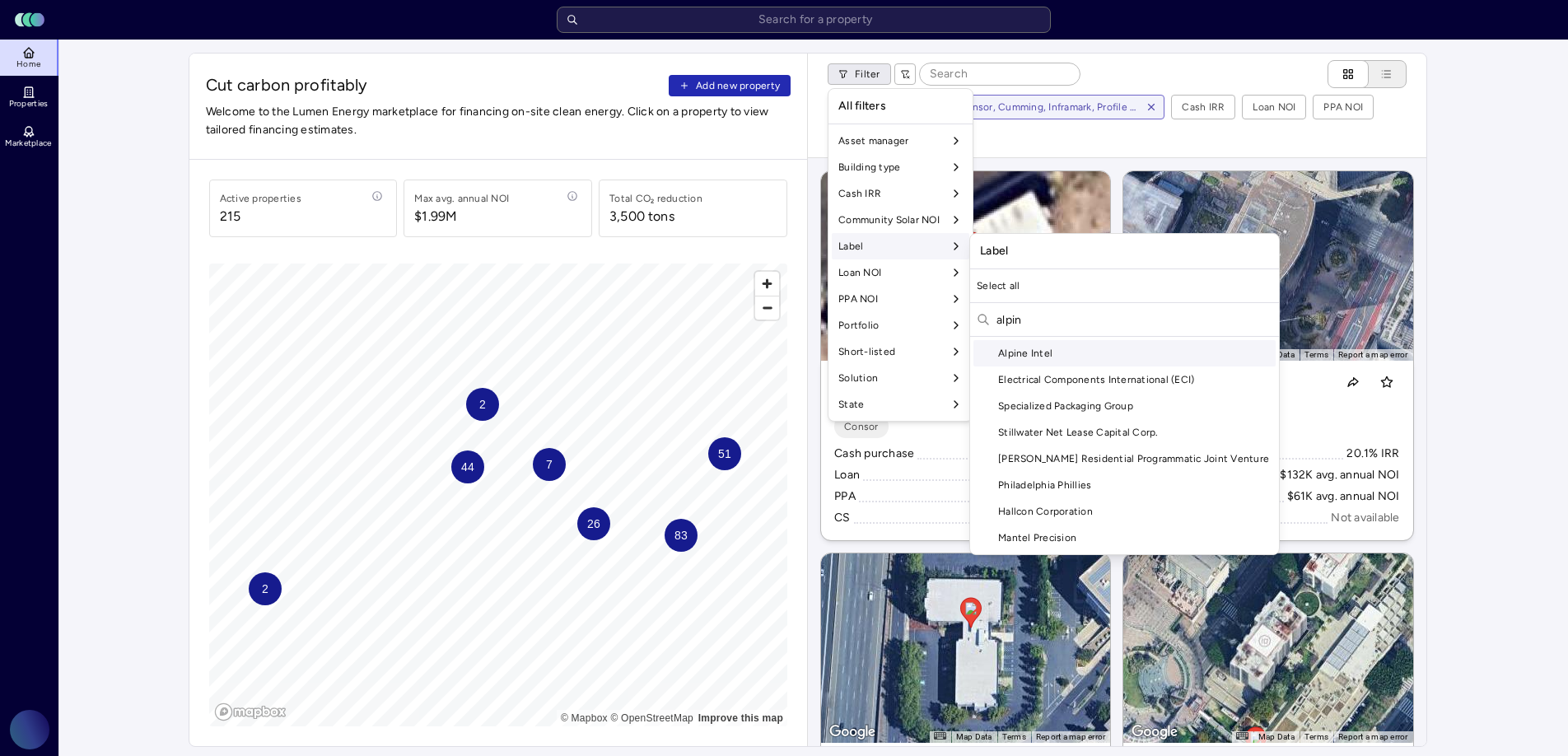 scroll, scrollTop: 0, scrollLeft: 0, axis: both 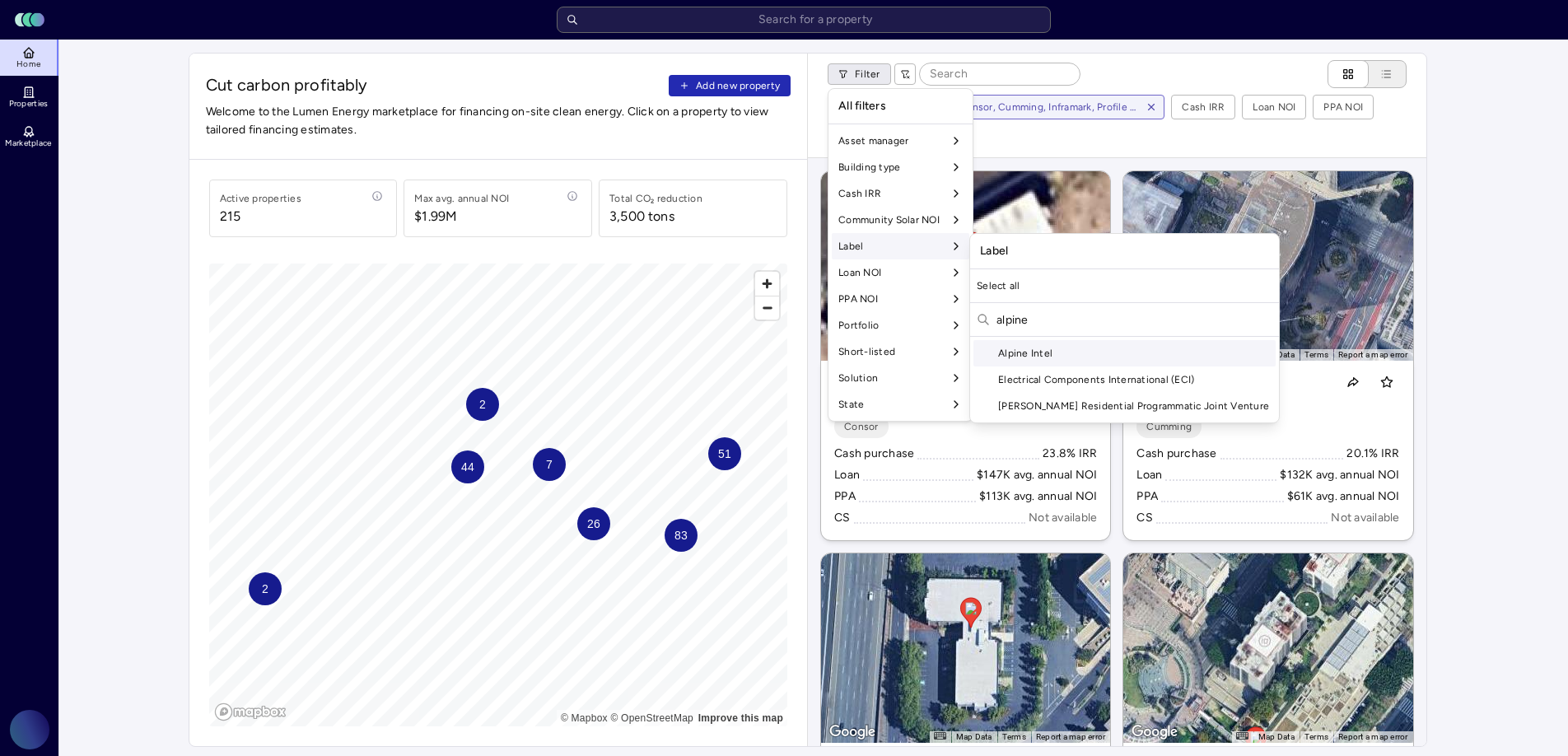 click on "Alpine Intel" at bounding box center [1124, 353] 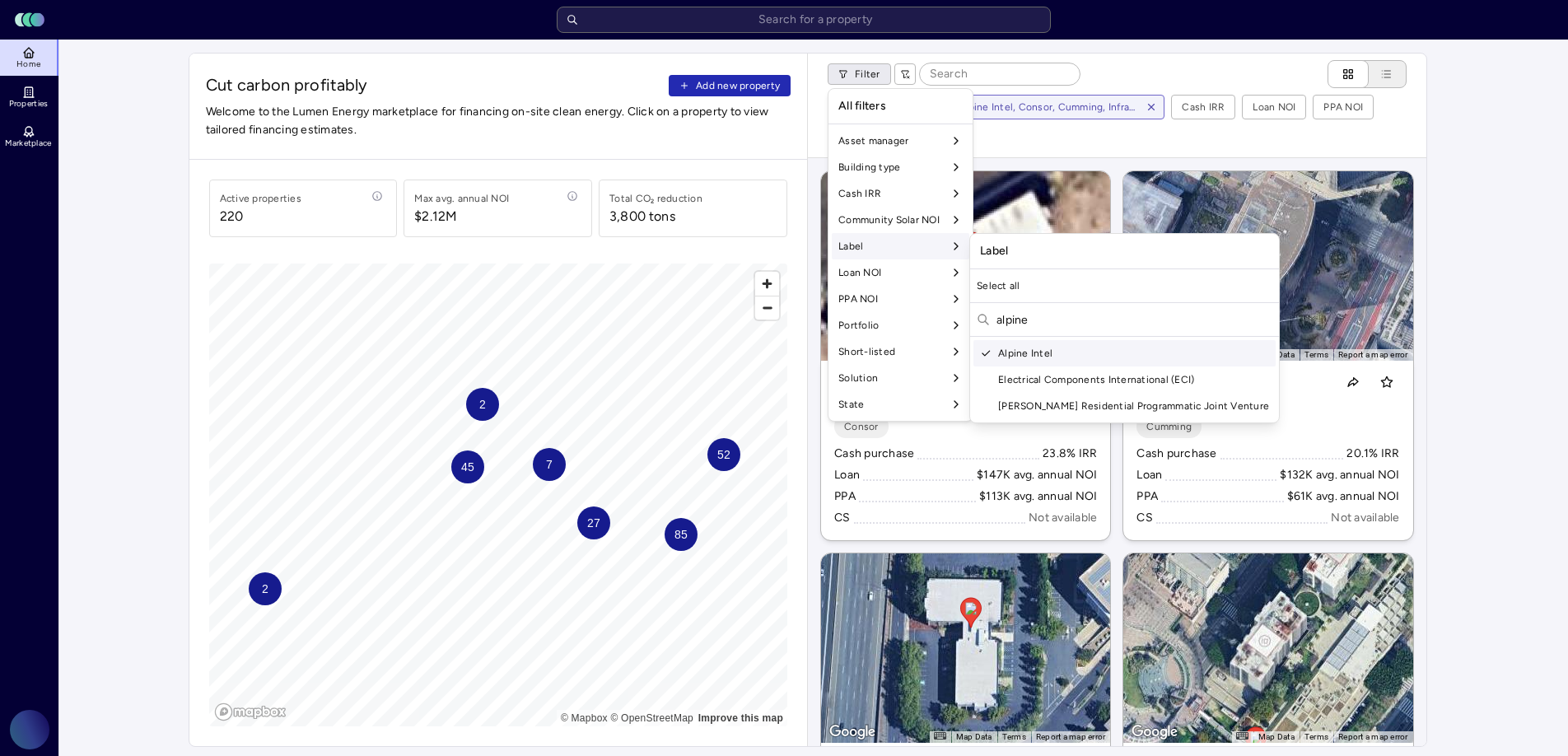 drag, startPoint x: 1037, startPoint y: 321, endPoint x: 994, endPoint y: 321, distance: 43 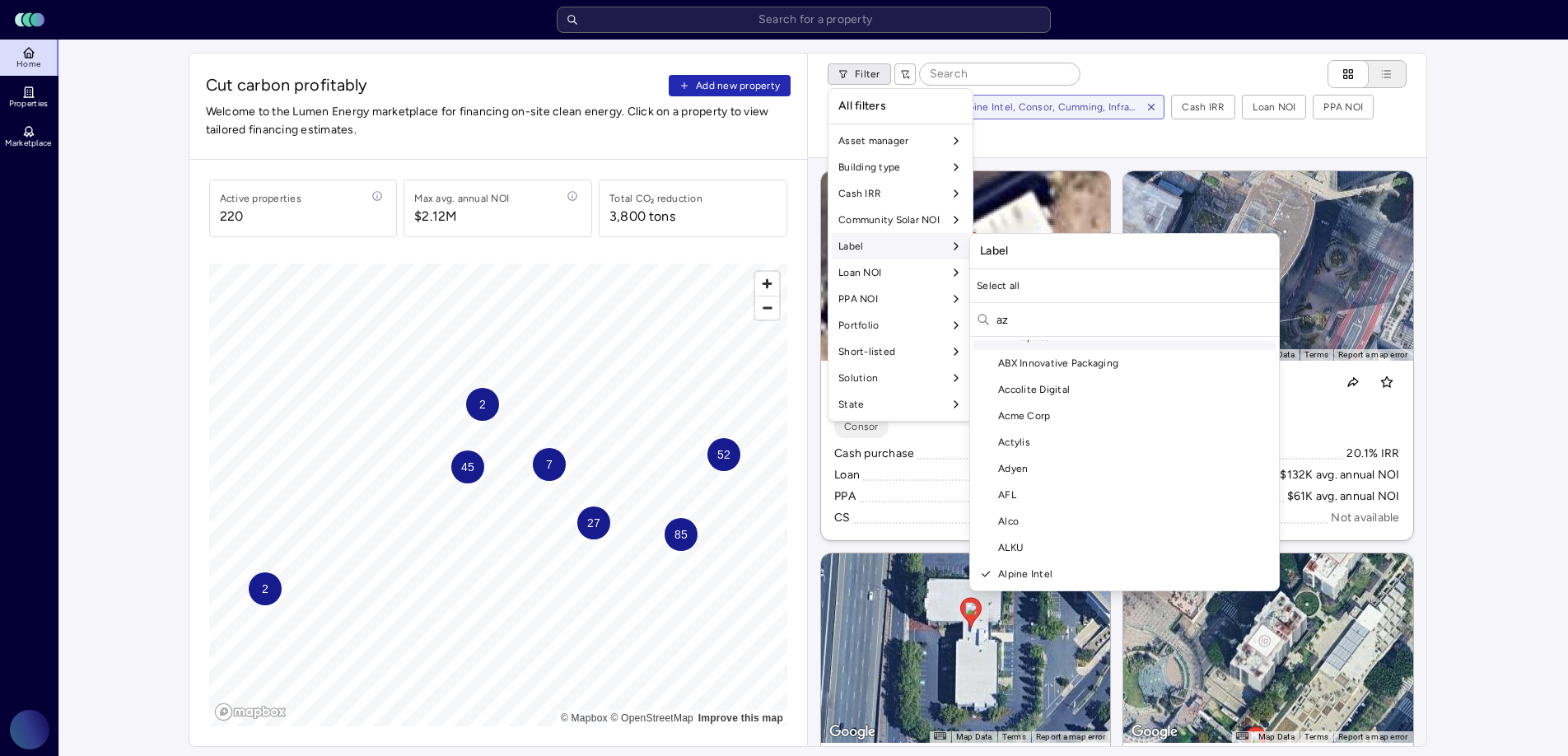 scroll, scrollTop: 0, scrollLeft: 0, axis: both 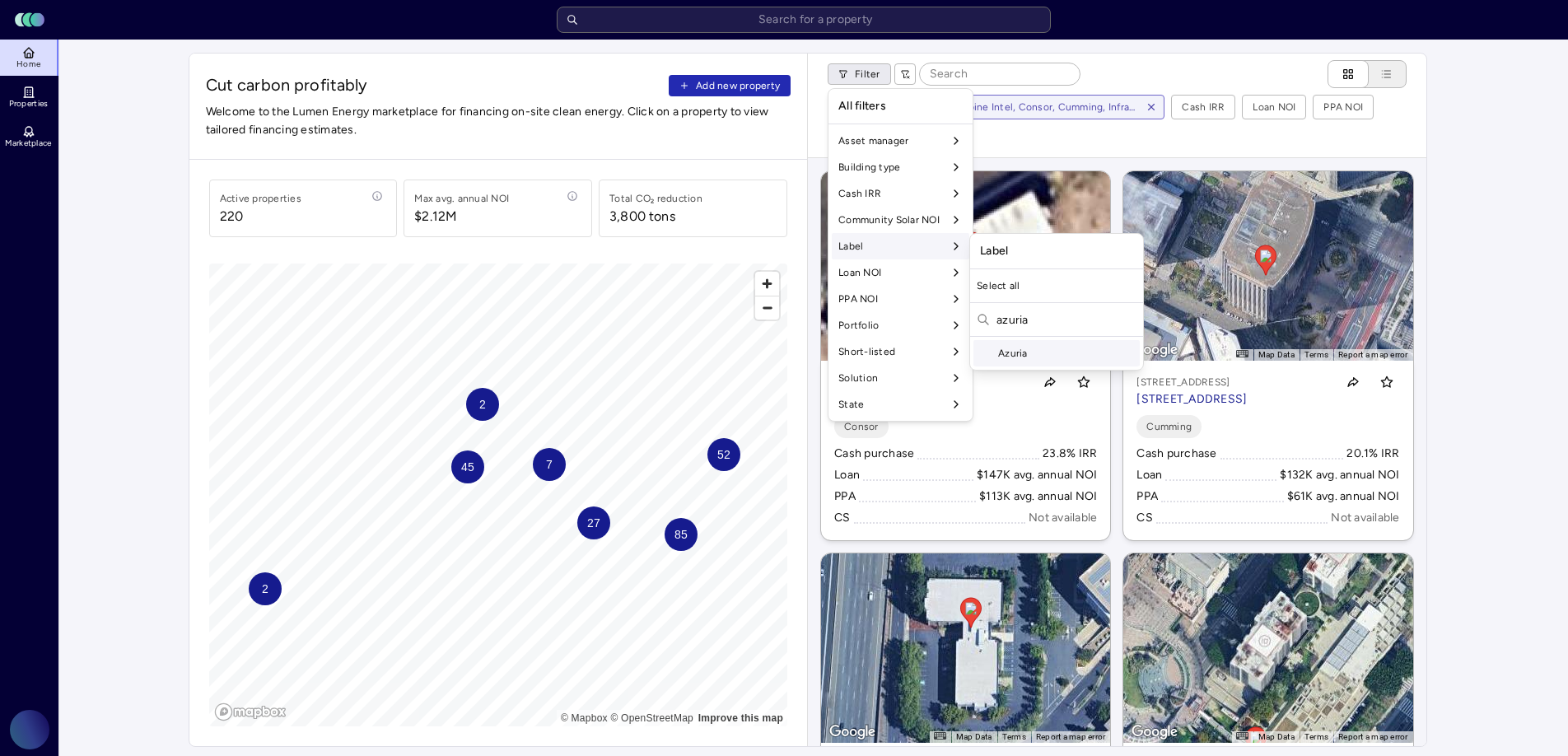 click on "Azuria" at bounding box center [1057, 353] 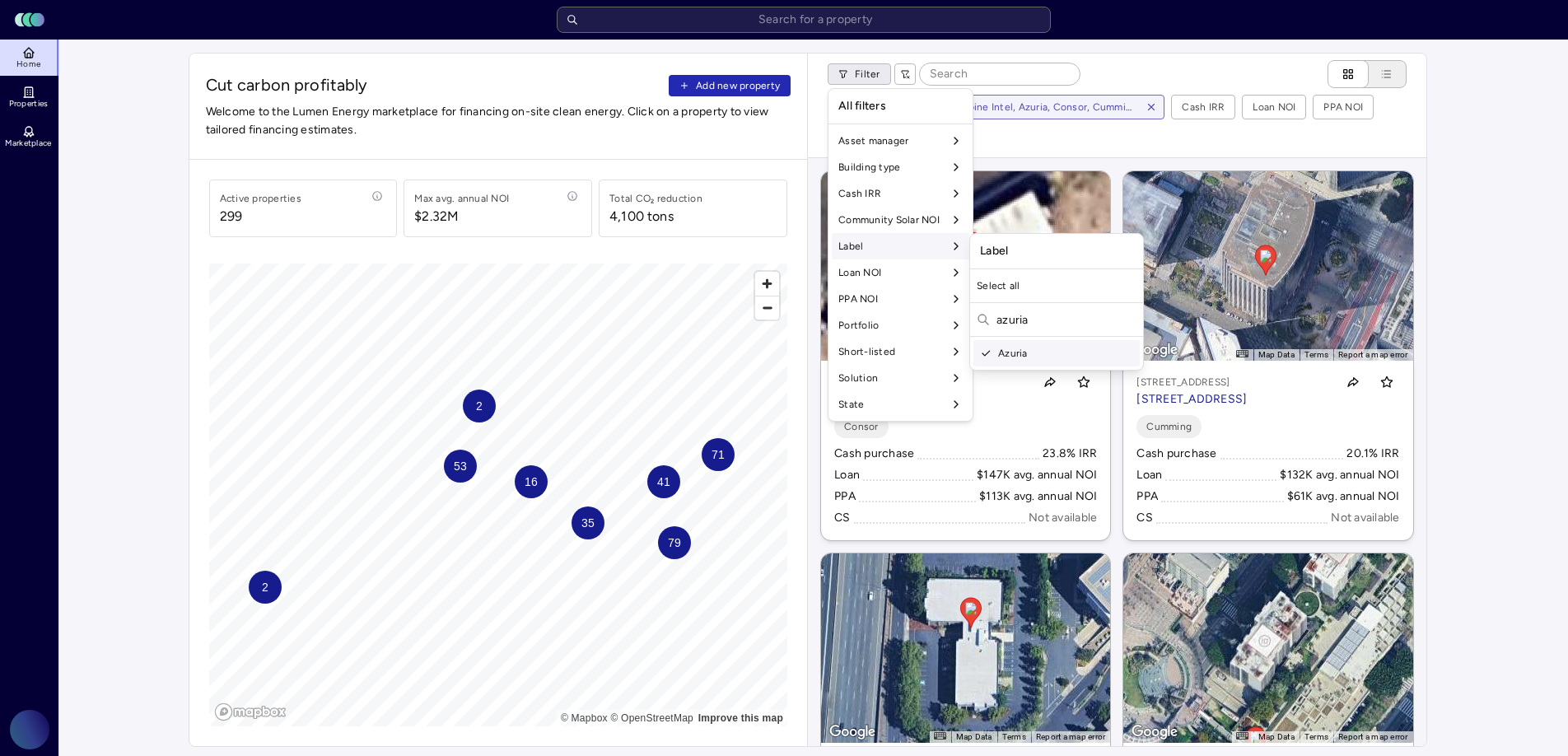 drag, startPoint x: 1042, startPoint y: 324, endPoint x: 970, endPoint y: 321, distance: 72.06247 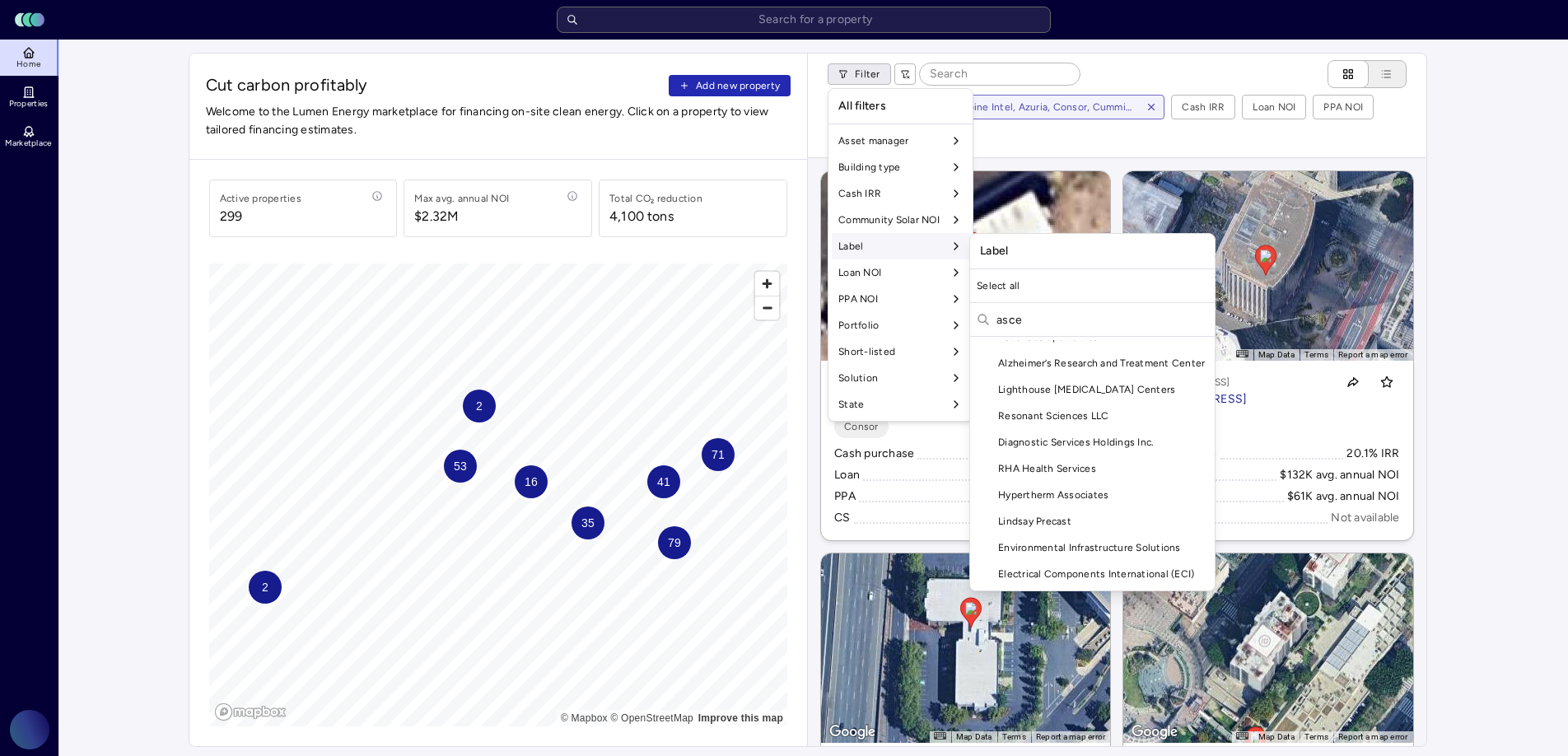 scroll, scrollTop: 0, scrollLeft: 0, axis: both 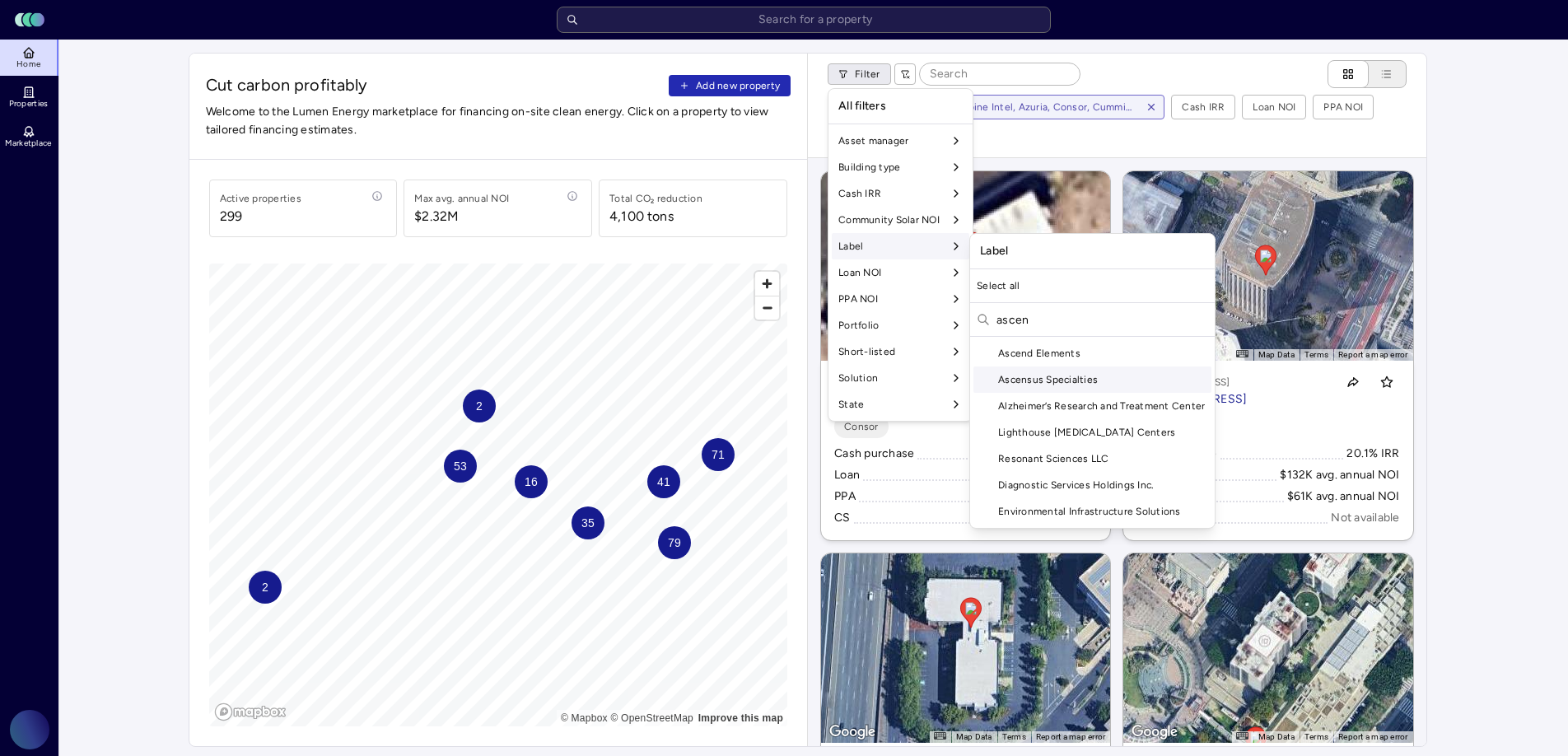 click on "Ascensus Specialties" at bounding box center [1092, 380] 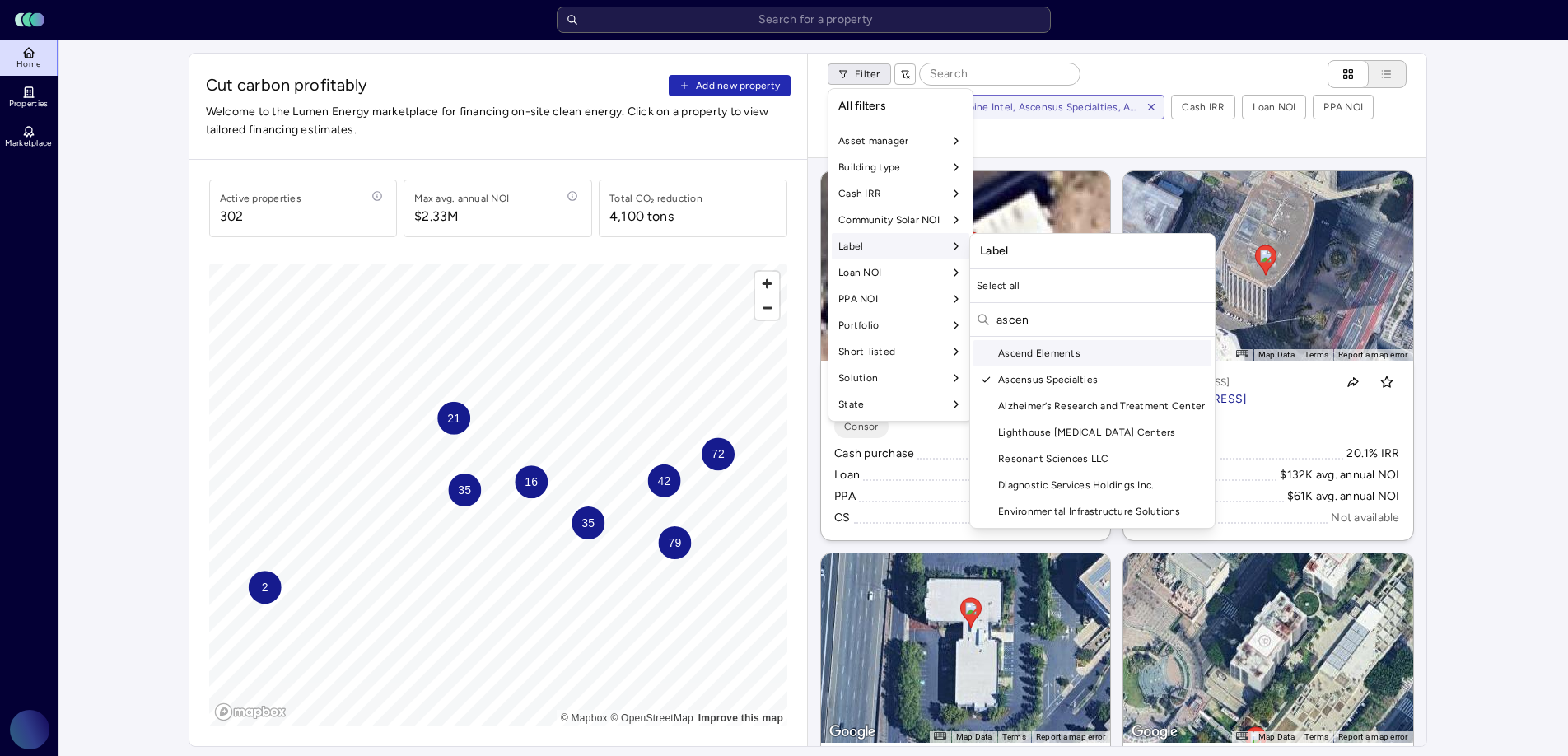 drag, startPoint x: 1073, startPoint y: 323, endPoint x: 982, endPoint y: 324, distance: 91.00549 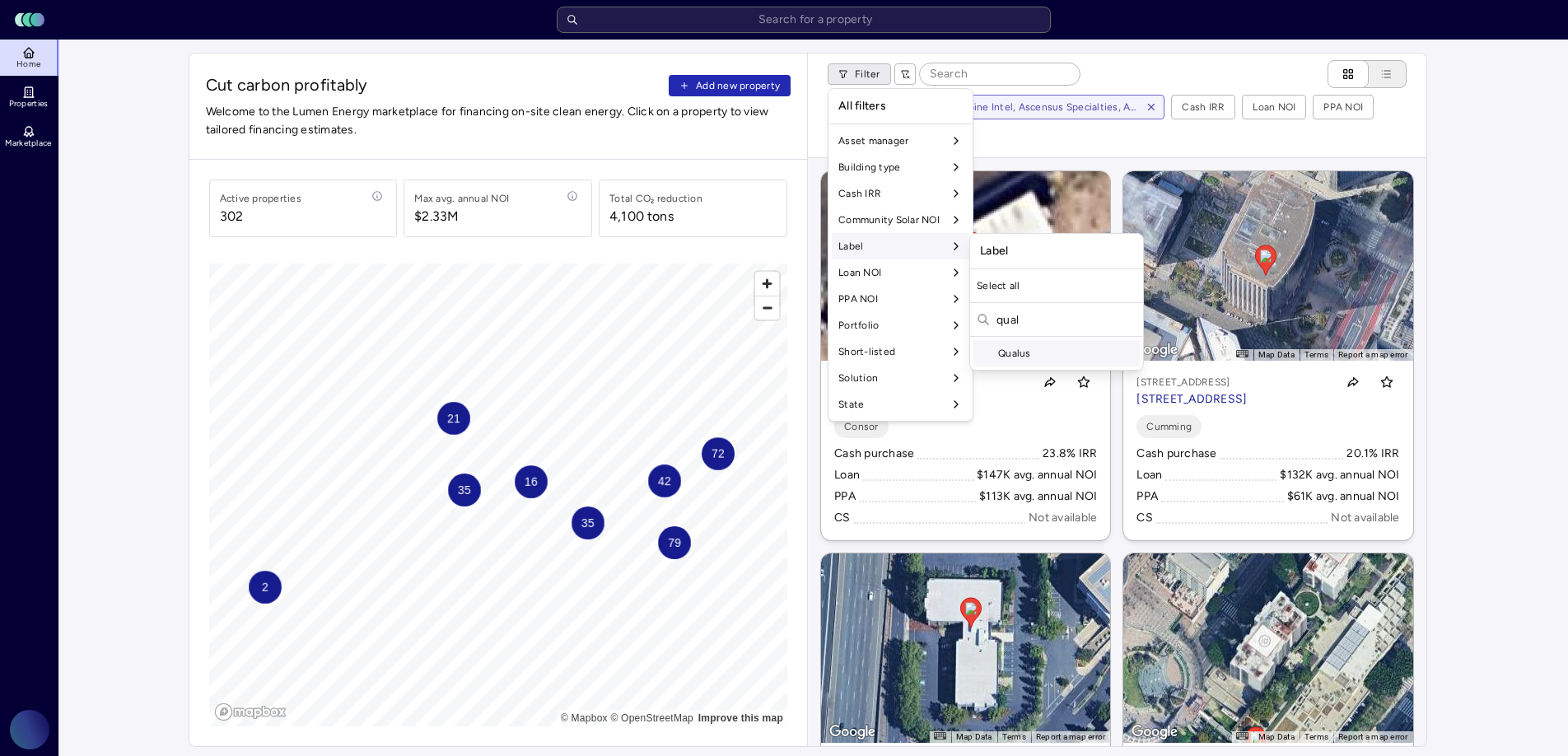 click on "Qualus" at bounding box center (1057, 353) 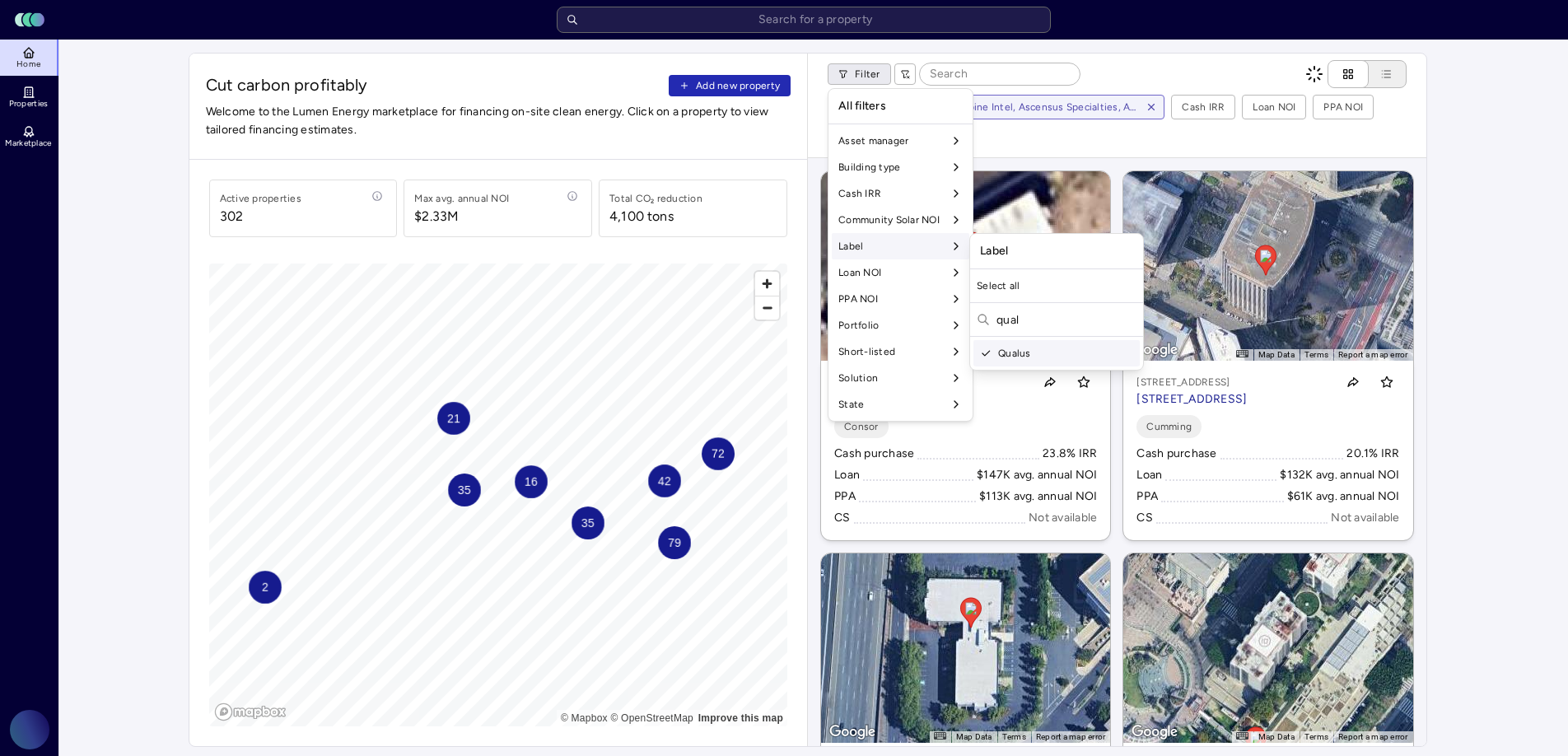 drag, startPoint x: 1029, startPoint y: 325, endPoint x: 987, endPoint y: 321, distance: 42.19005 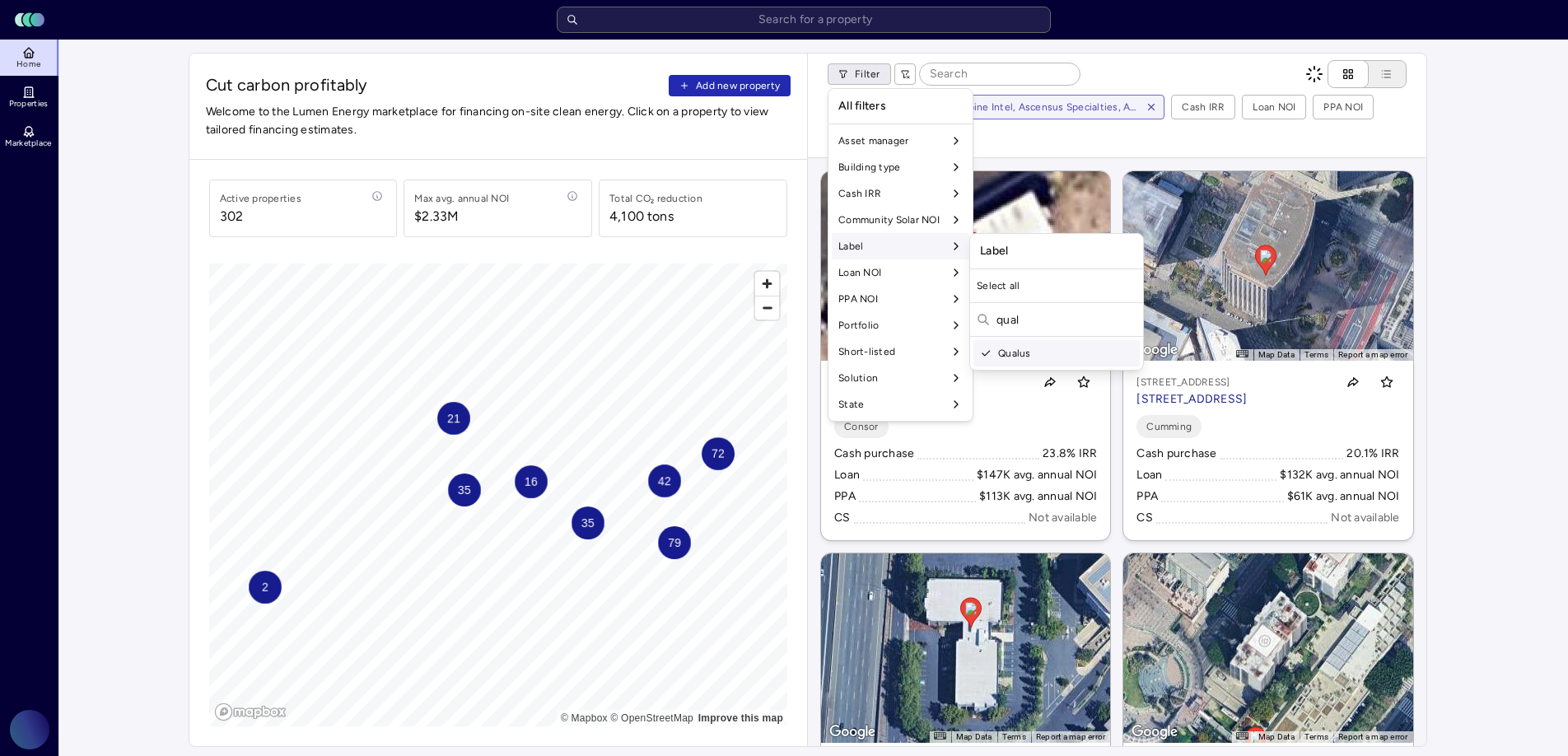 click on "qual" at bounding box center (1057, 321) 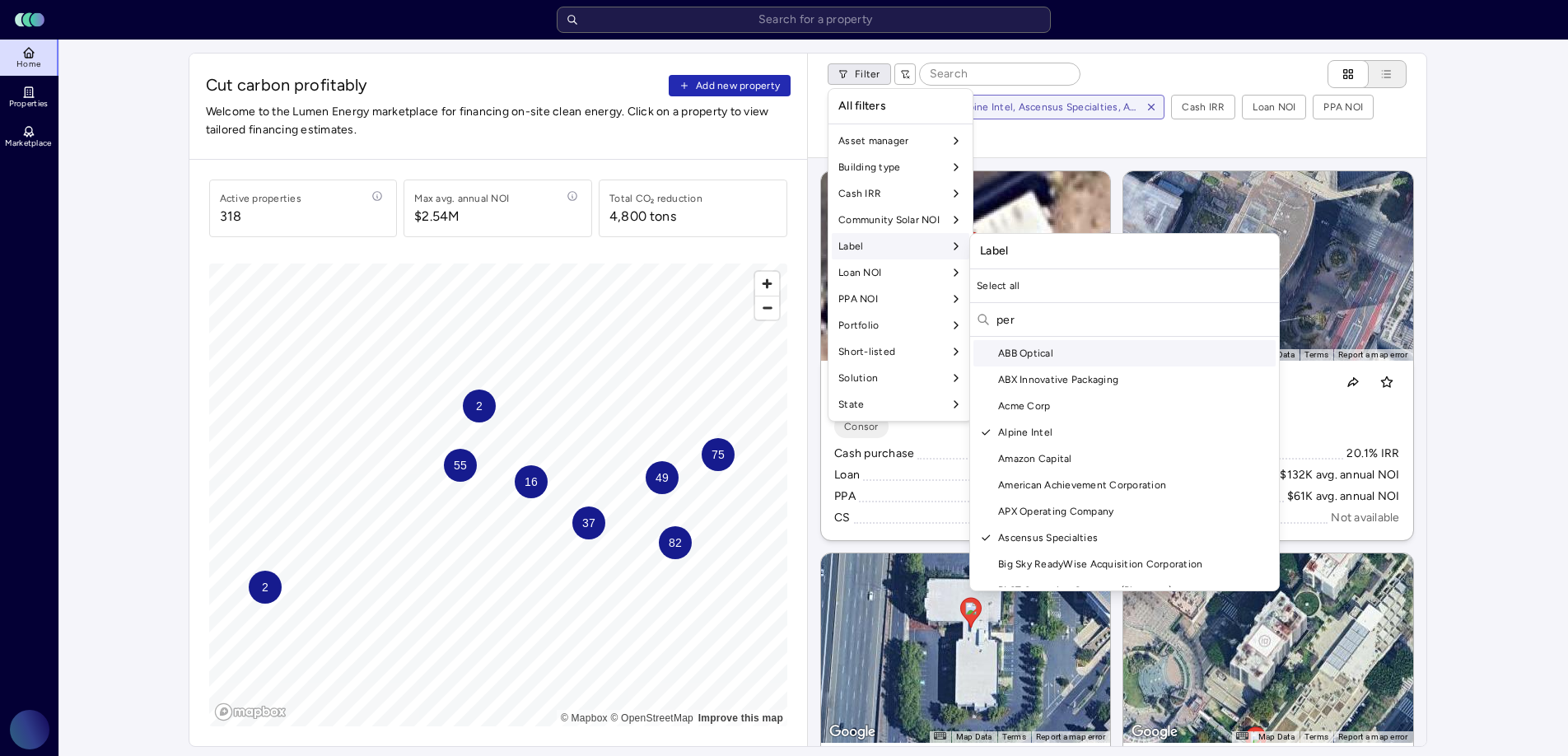 scroll, scrollTop: 0, scrollLeft: 0, axis: both 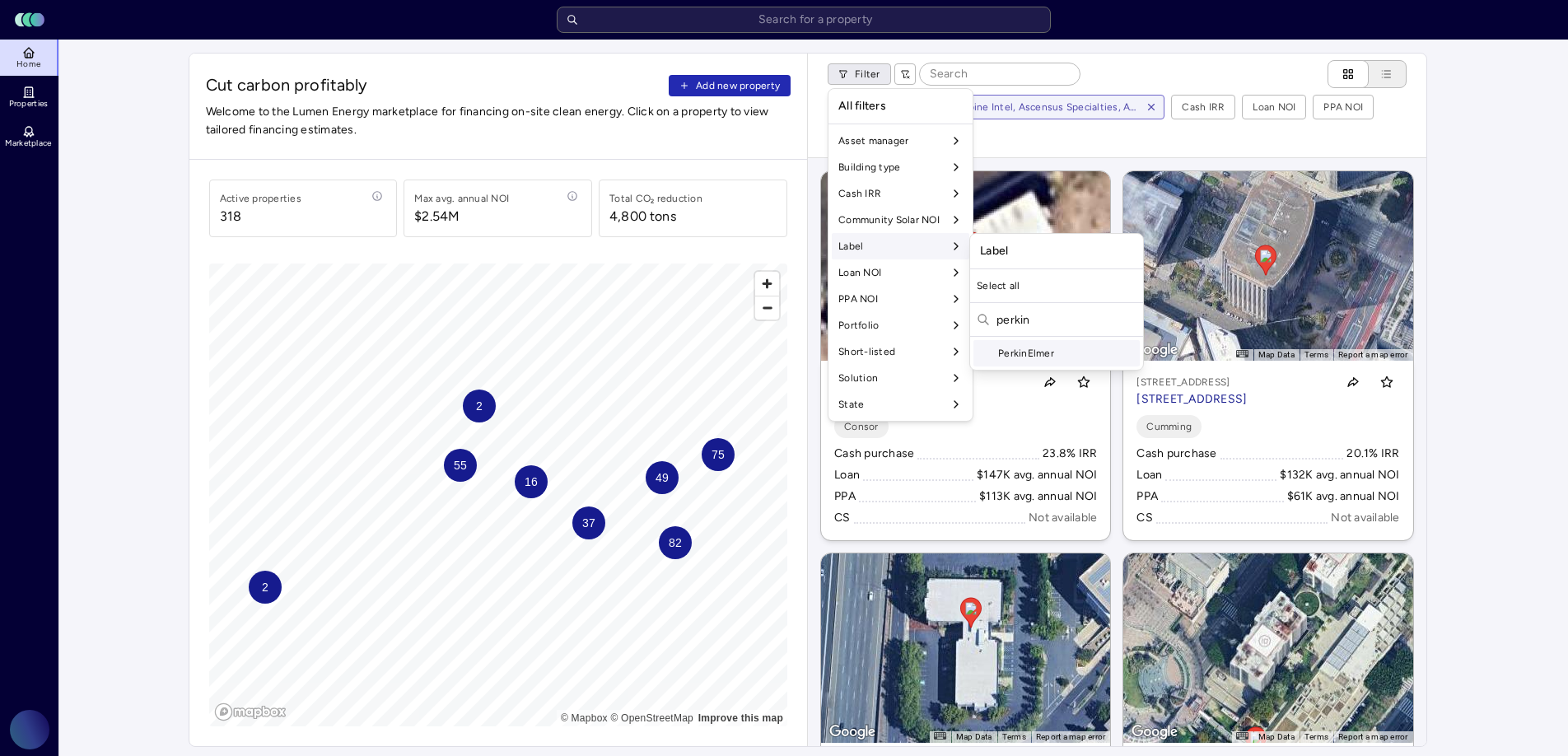 click on "PerkinElmer" at bounding box center [1057, 353] 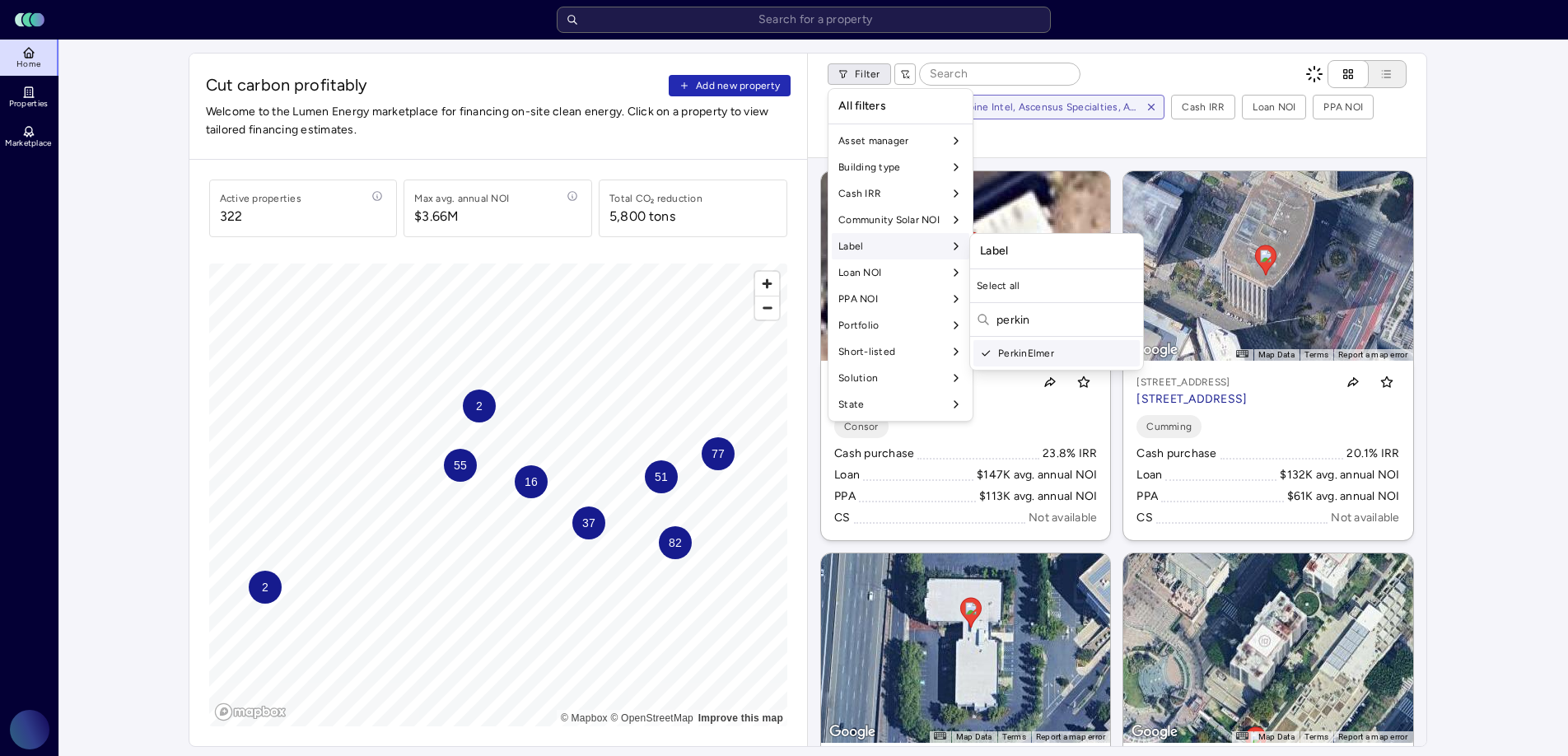 drag, startPoint x: 1043, startPoint y: 329, endPoint x: 989, endPoint y: 321, distance: 54.58938 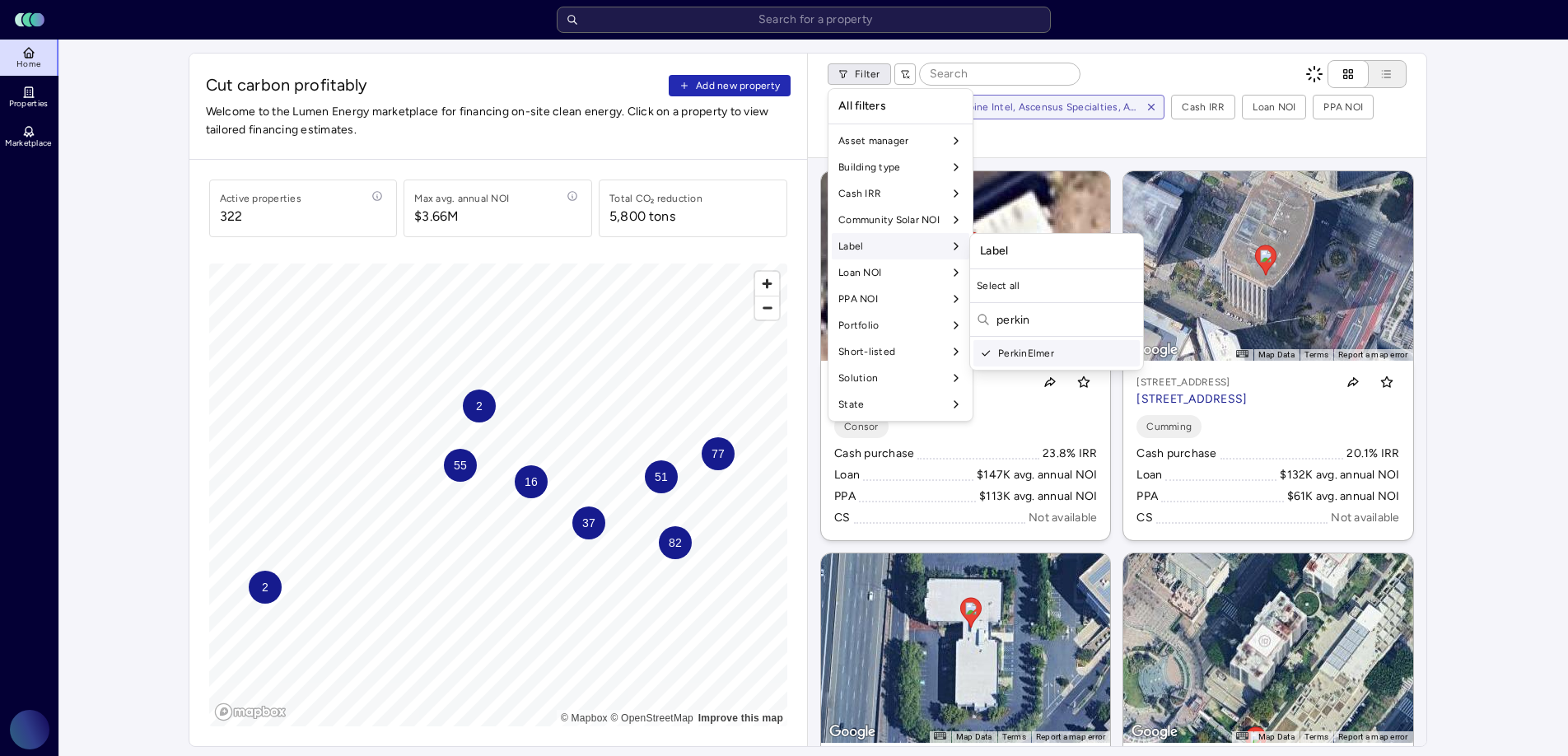 click on "perkin" at bounding box center [1057, 321] 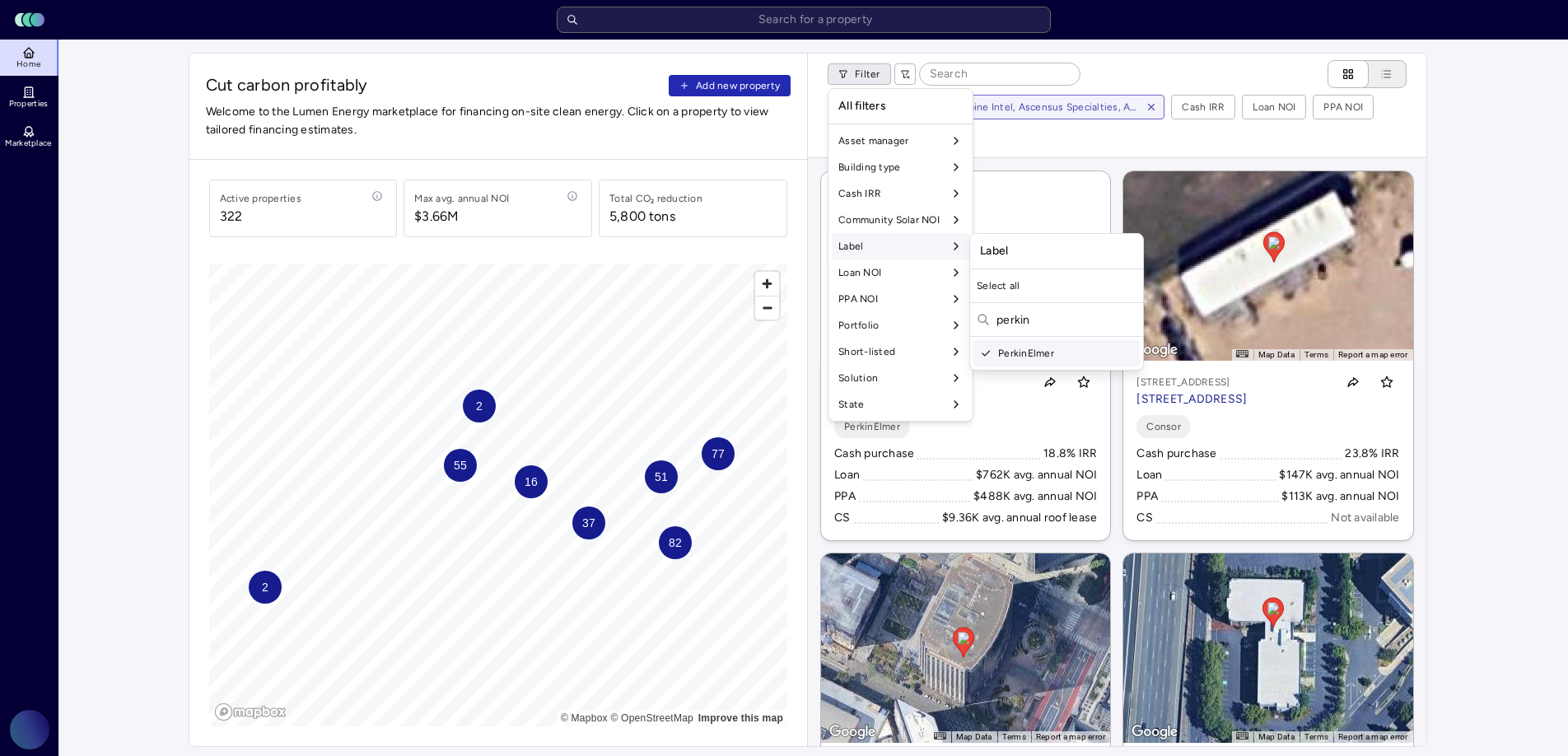 type on "c" 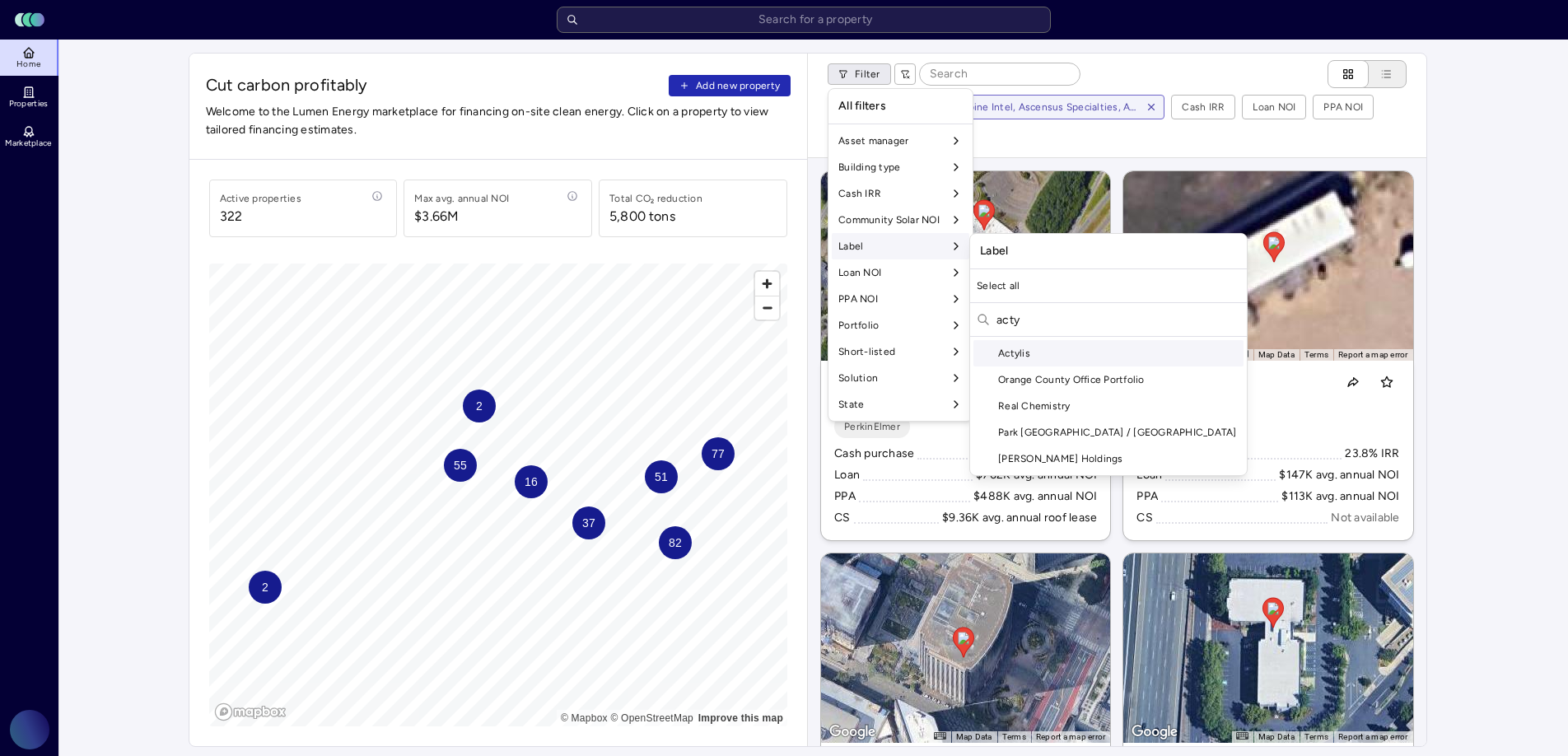 scroll, scrollTop: 0, scrollLeft: 0, axis: both 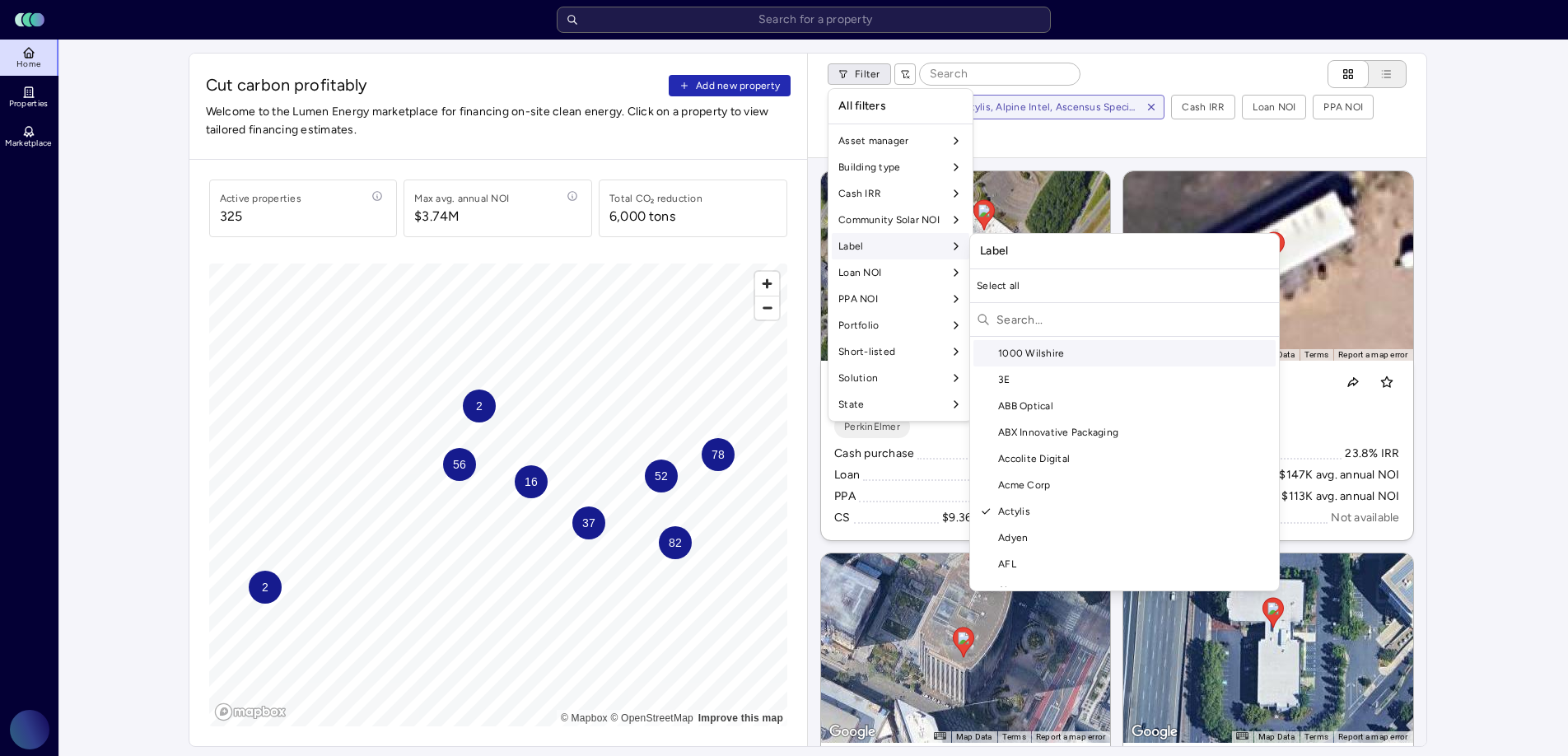 click at bounding box center [1134, 320] 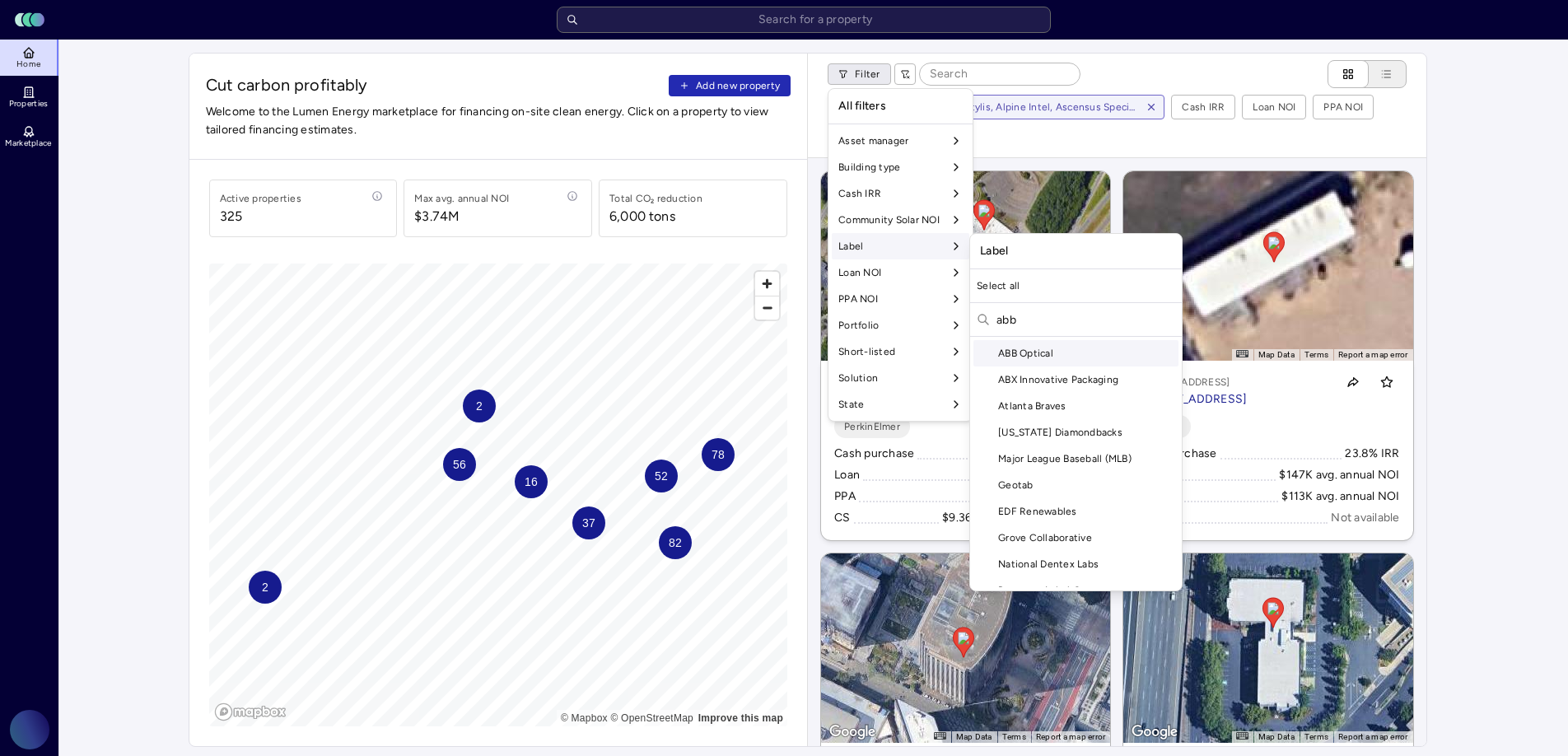 click on "ABB Optical" at bounding box center [1076, 353] 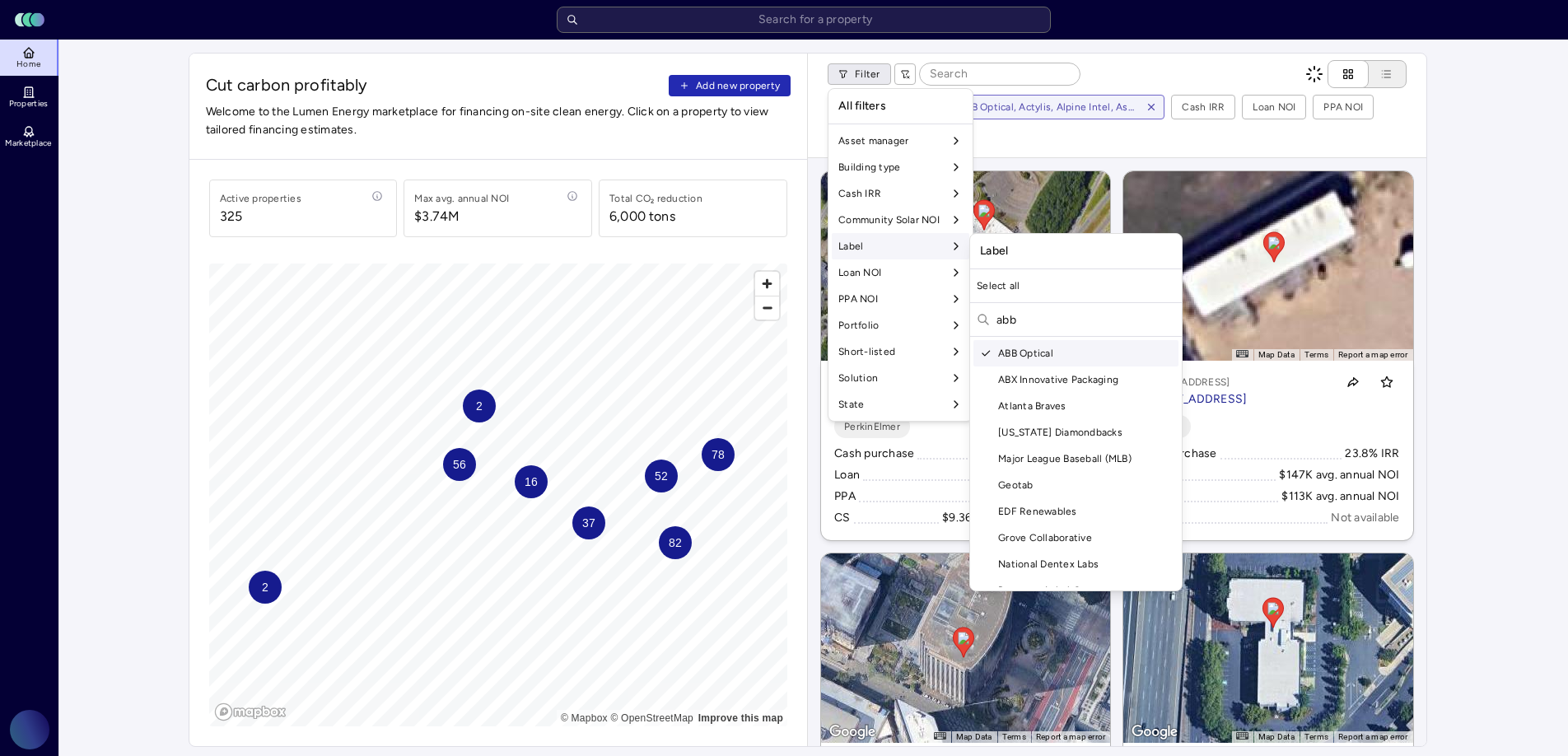 drag, startPoint x: 1058, startPoint y: 324, endPoint x: 990, endPoint y: 326, distance: 68.02941 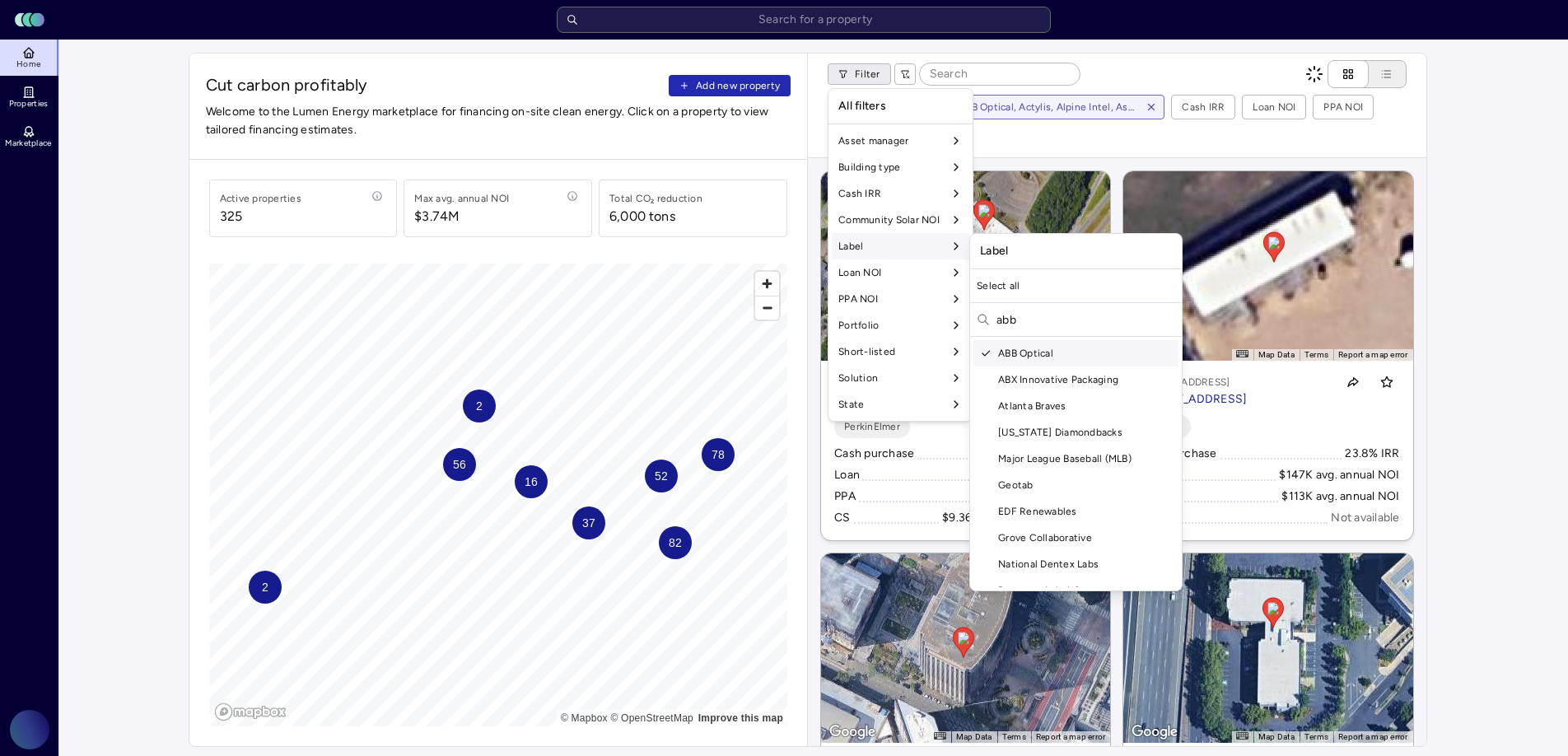 click on "abb" at bounding box center (1076, 321) 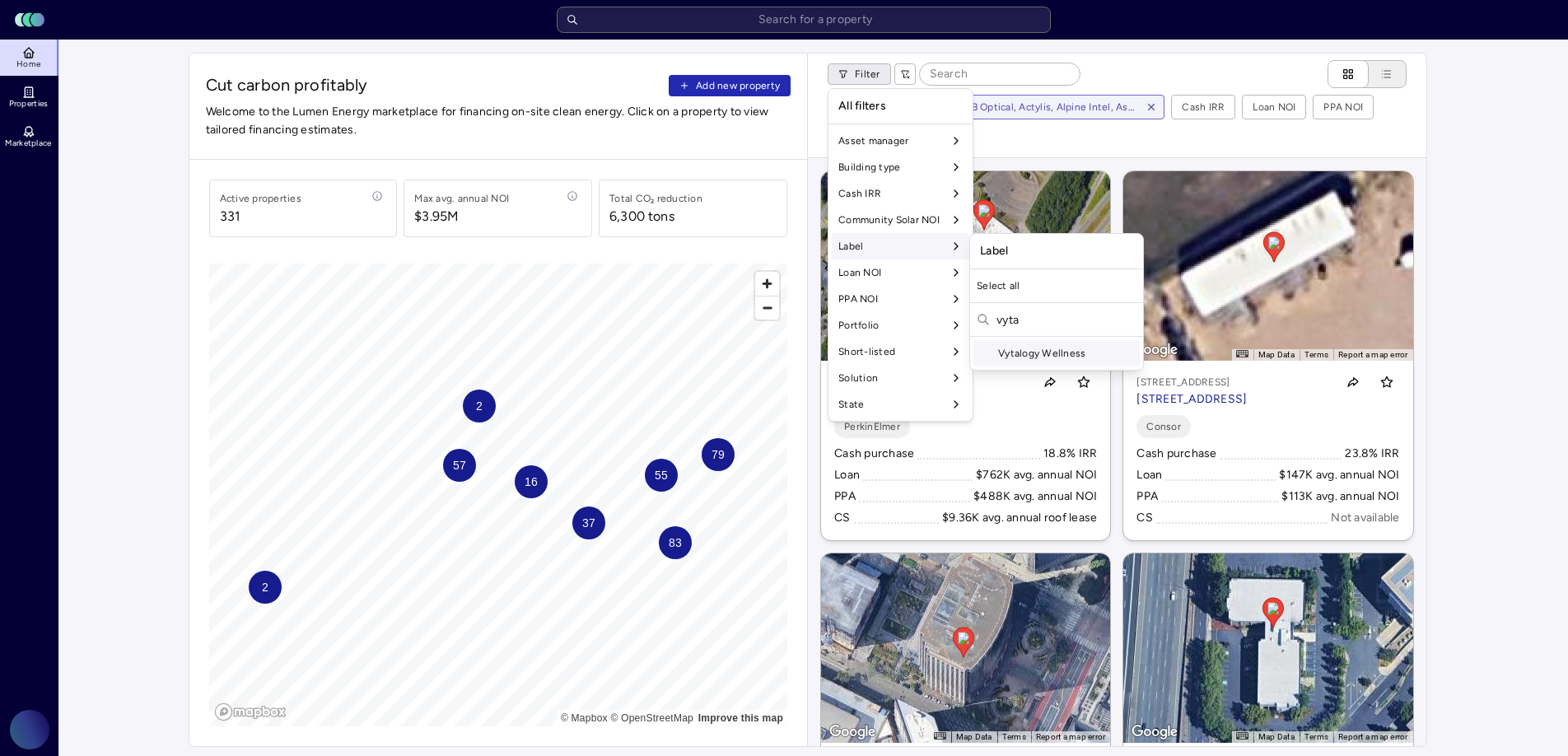 click on "Vytalogy Wellness" at bounding box center [1057, 353] 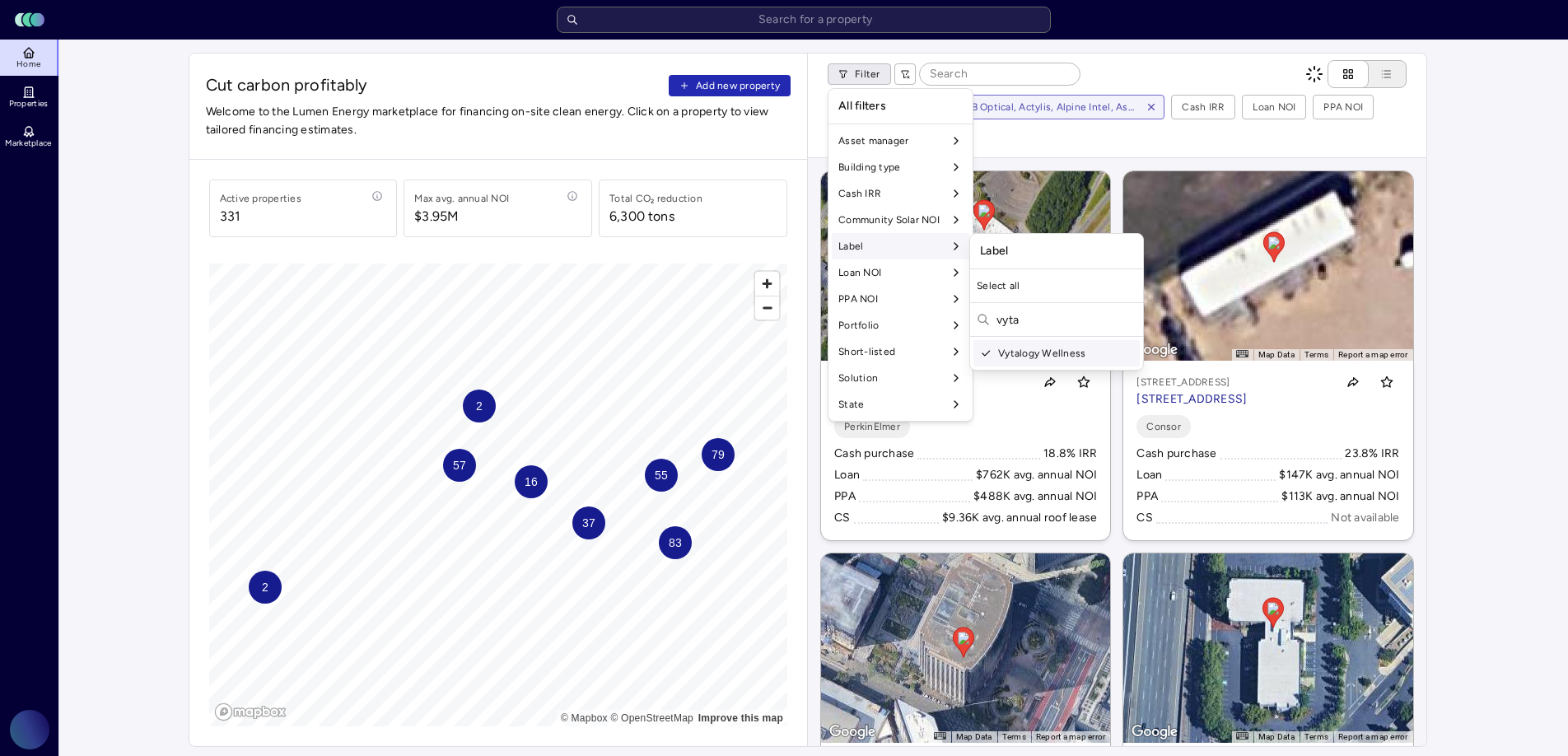 drag, startPoint x: 1057, startPoint y: 320, endPoint x: 992, endPoint y: 315, distance: 65.19202 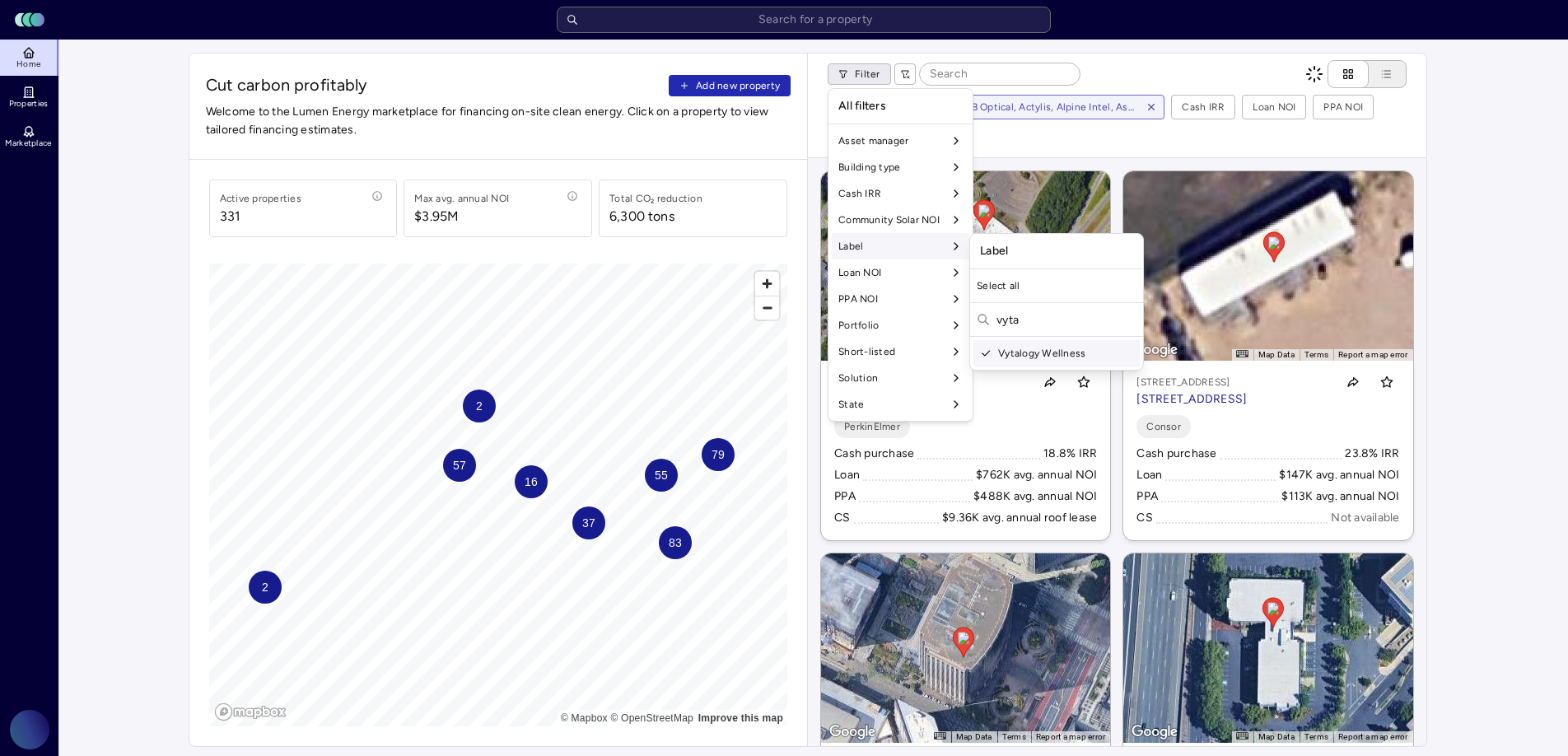 click on "vyta" at bounding box center [1057, 321] 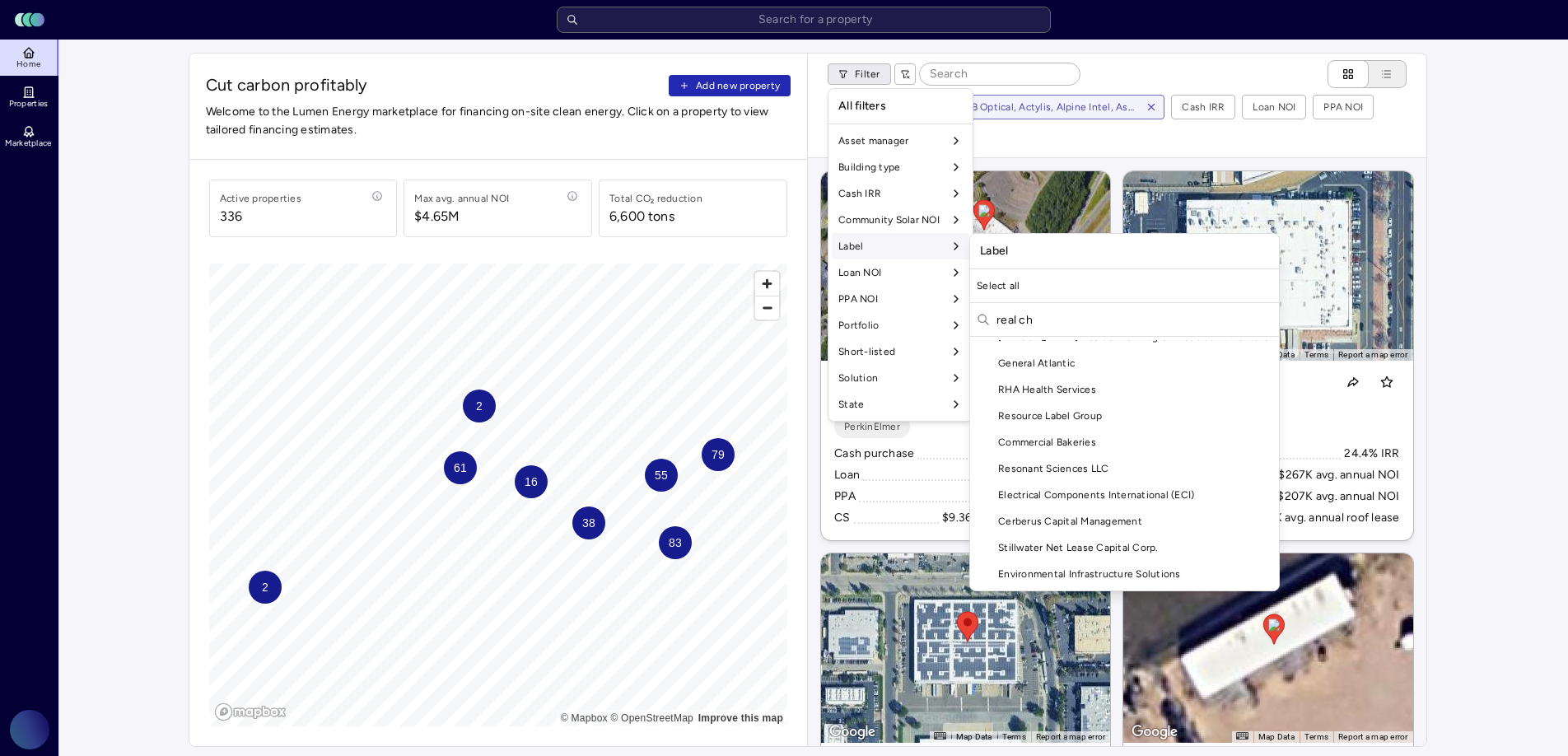 scroll, scrollTop: 0, scrollLeft: 0, axis: both 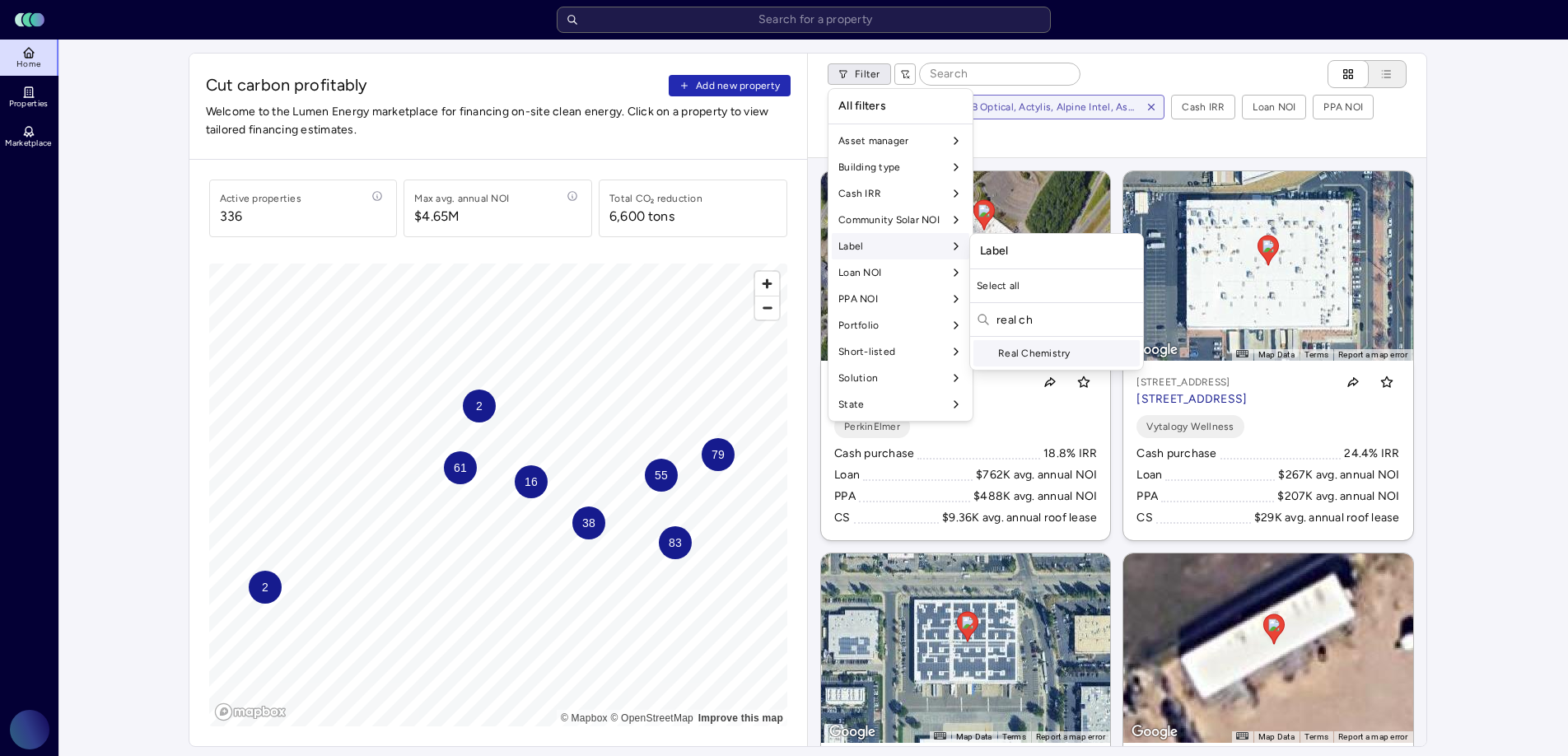 click on "Real Chemistry" at bounding box center (1057, 353) 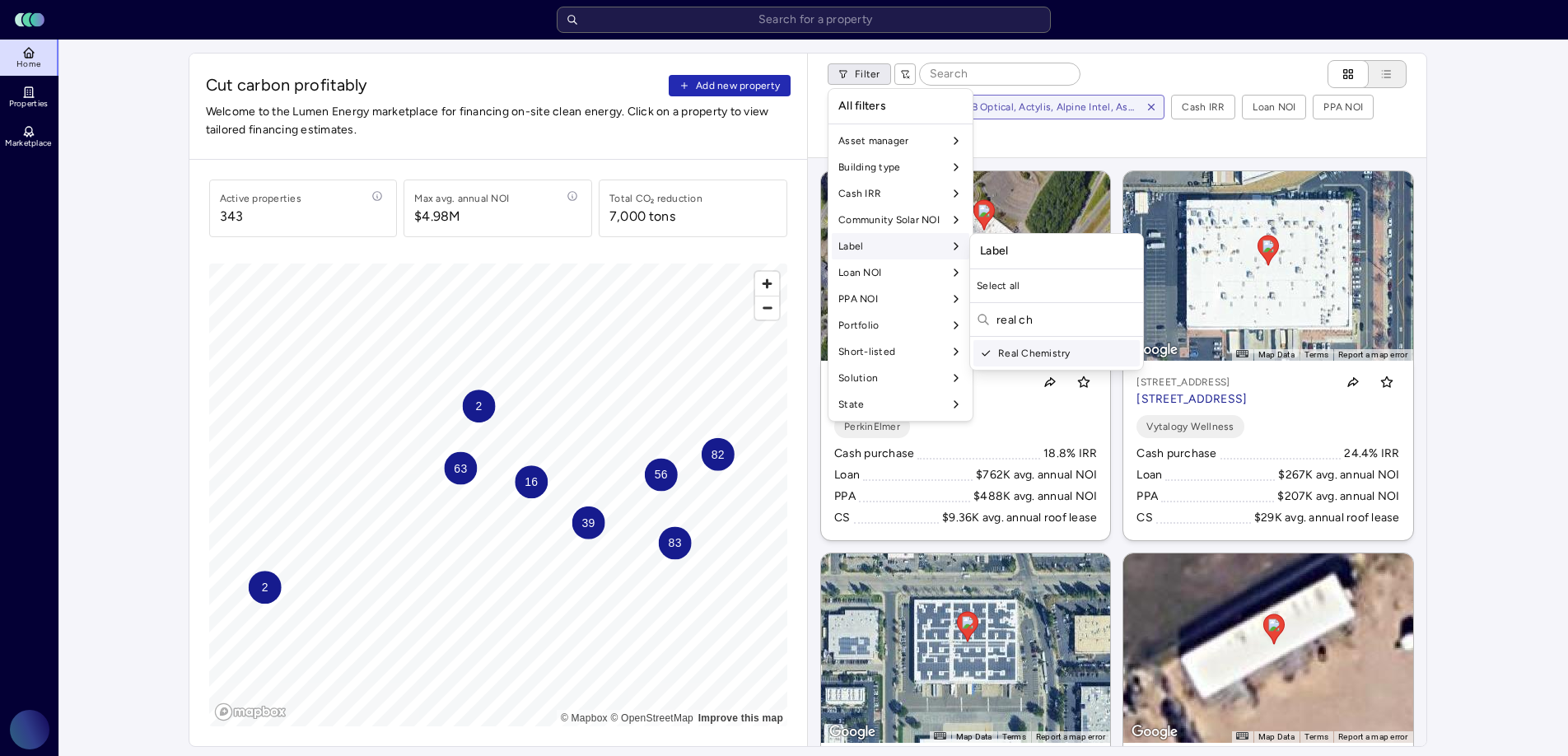 drag, startPoint x: 1050, startPoint y: 324, endPoint x: 994, endPoint y: 321, distance: 56.0803 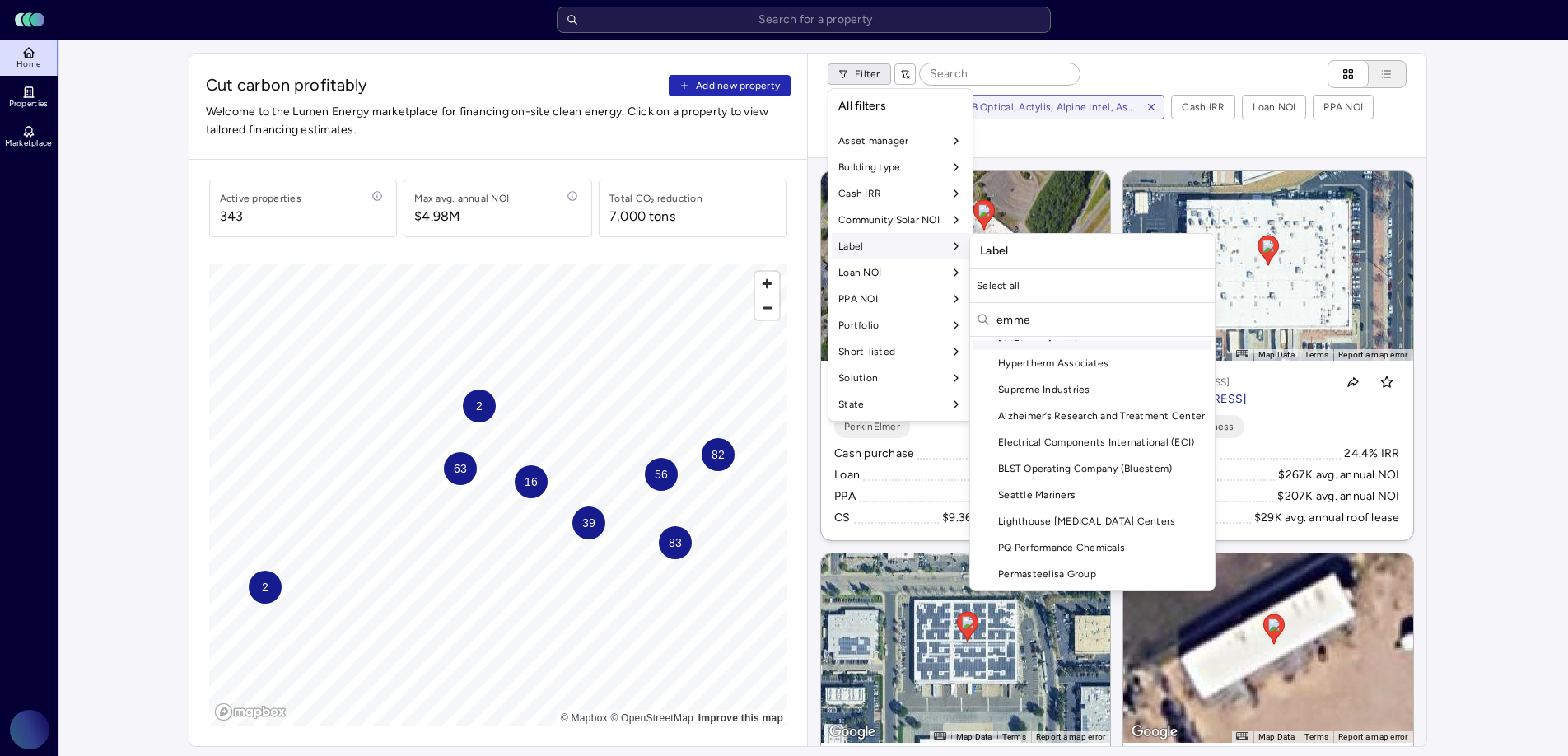 scroll, scrollTop: 343, scrollLeft: 0, axis: vertical 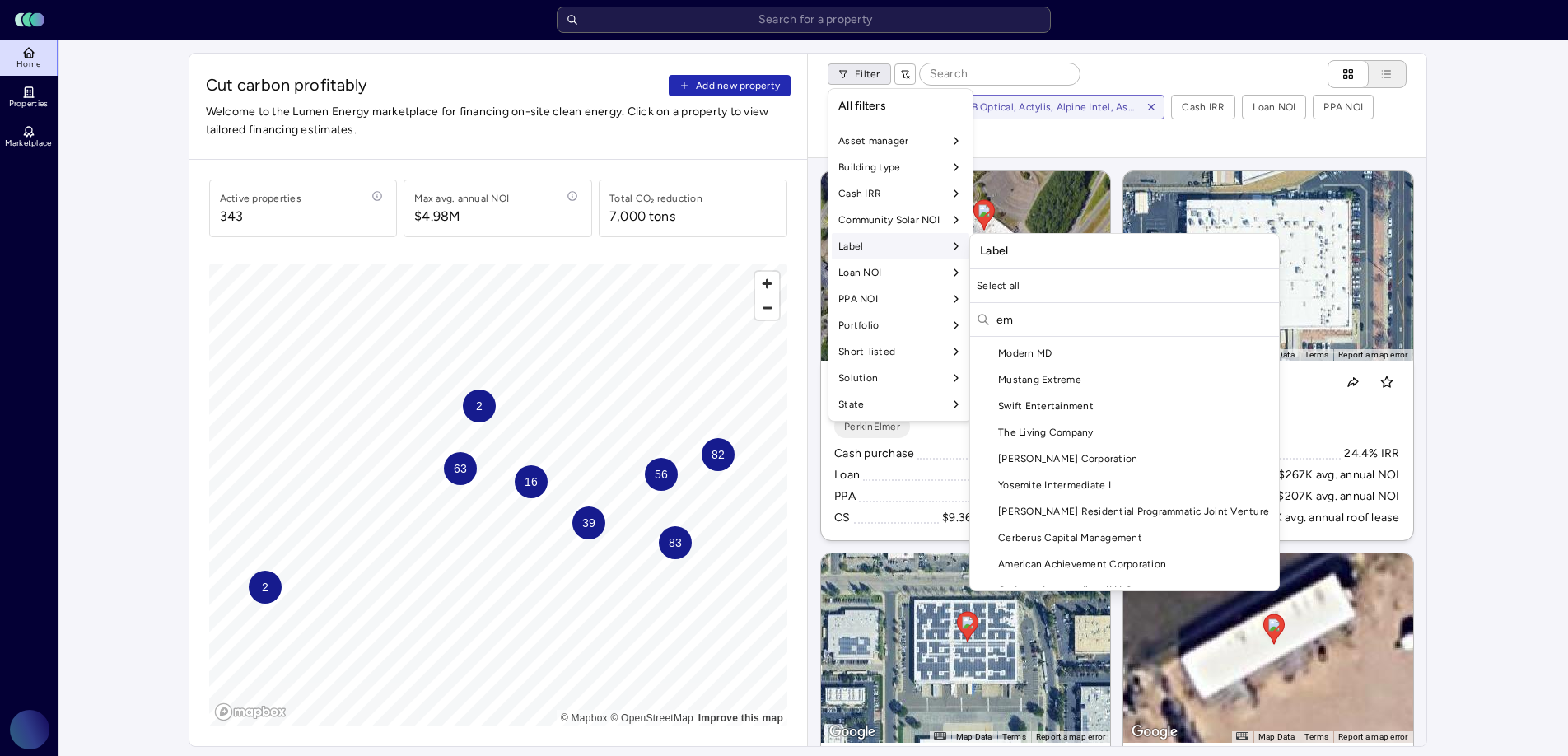 type on "e" 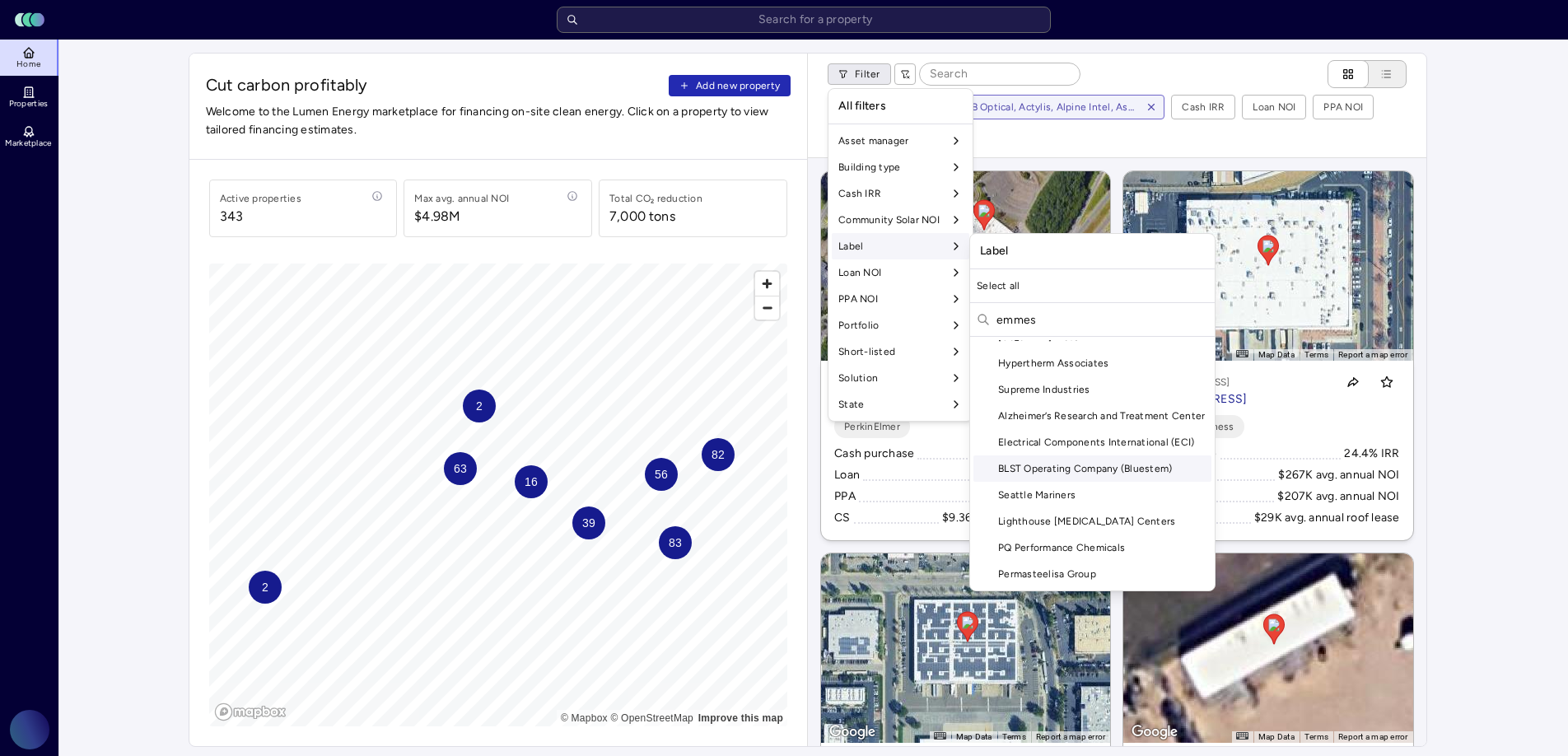 scroll, scrollTop: 0, scrollLeft: 0, axis: both 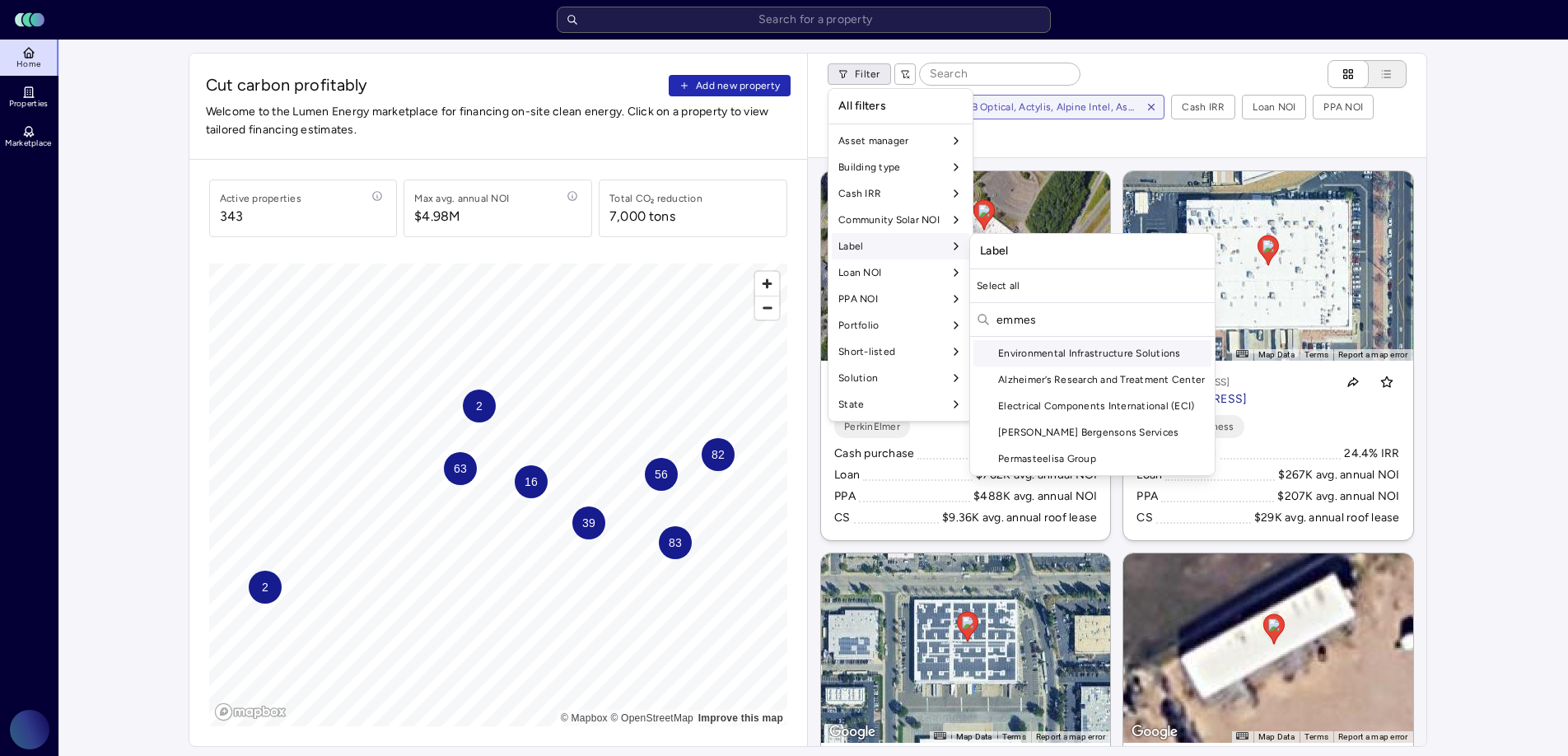 drag, startPoint x: 1045, startPoint y: 315, endPoint x: 985, endPoint y: 315, distance: 60 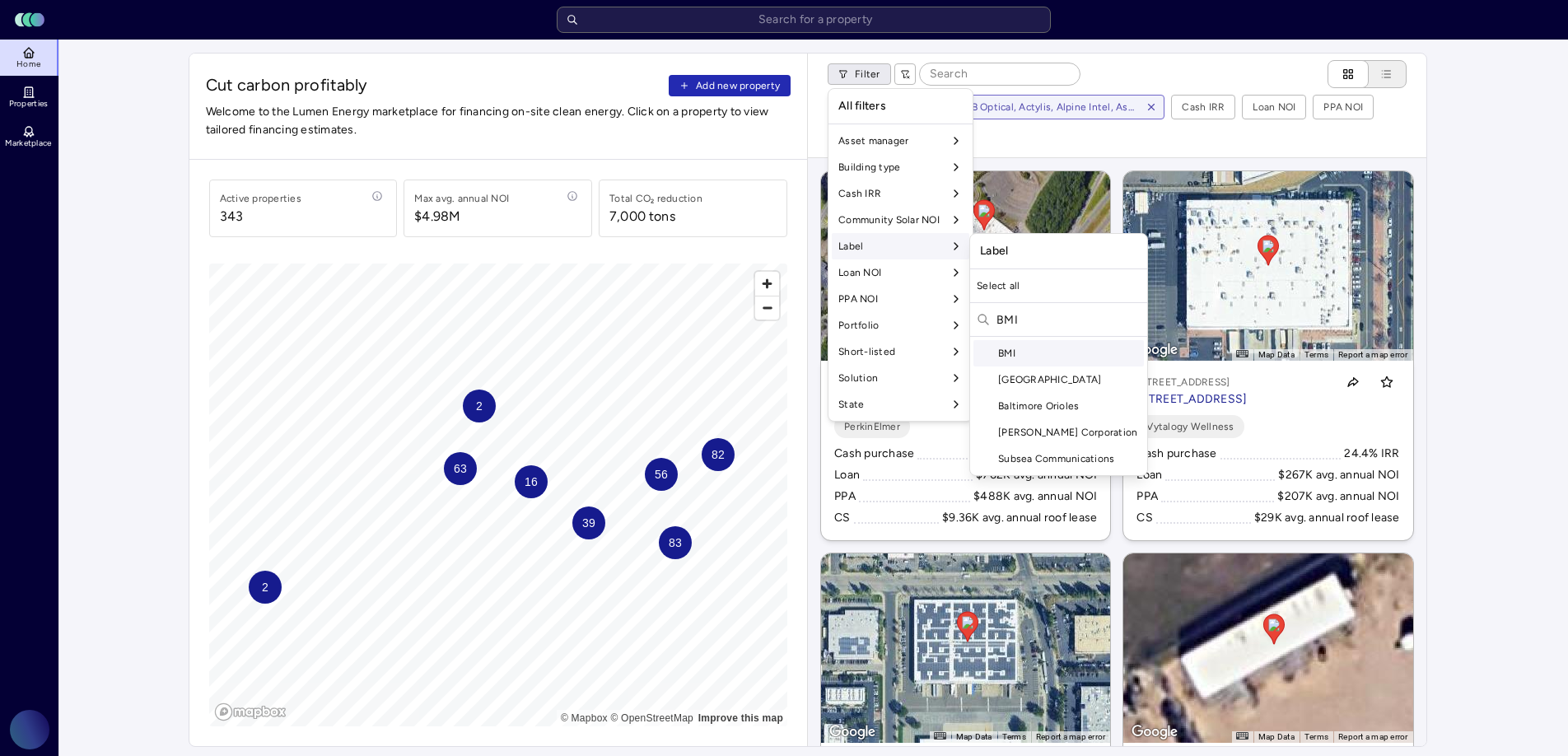 click on "BMI" at bounding box center (1058, 353) 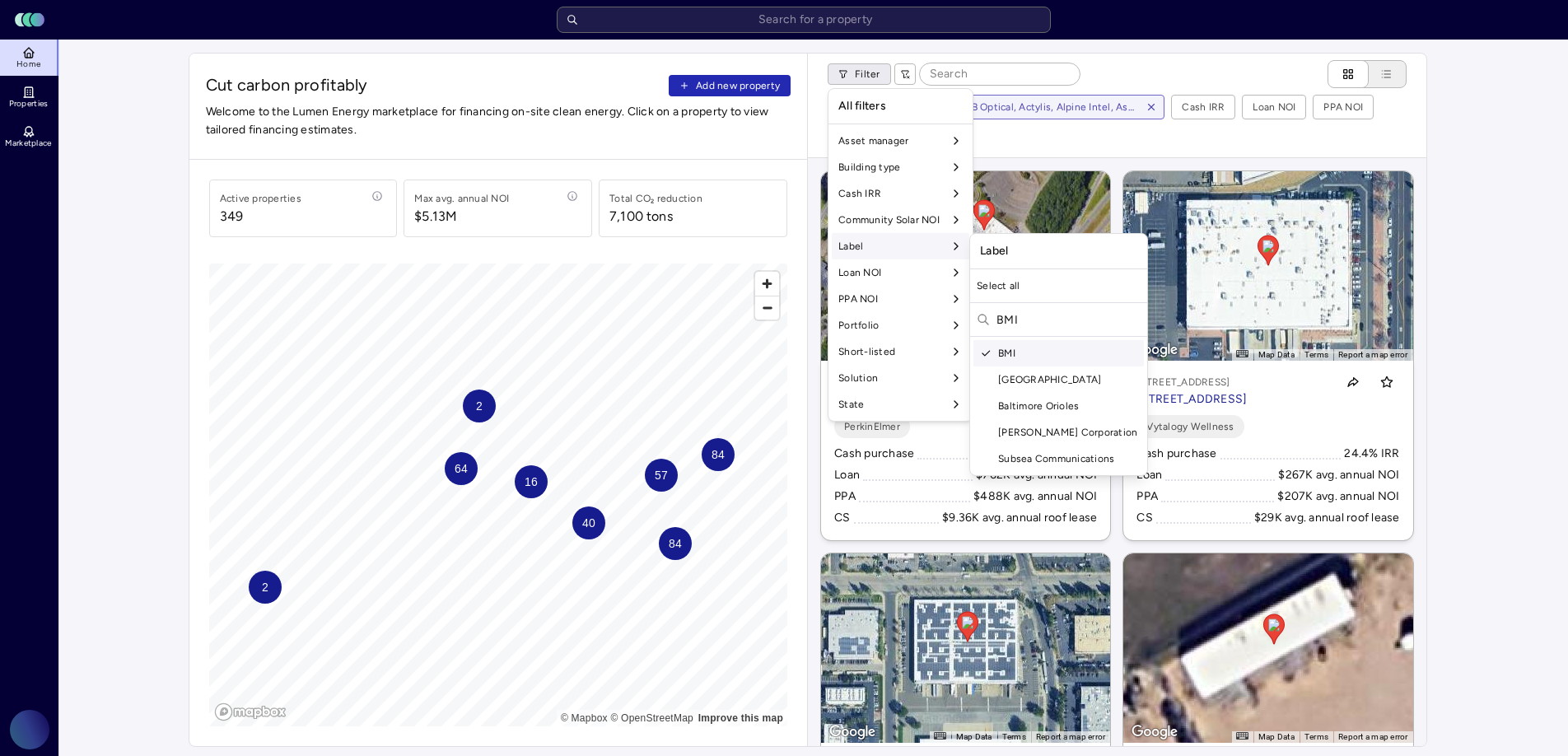 drag, startPoint x: 1039, startPoint y: 327, endPoint x: 980, endPoint y: 322, distance: 59.211485 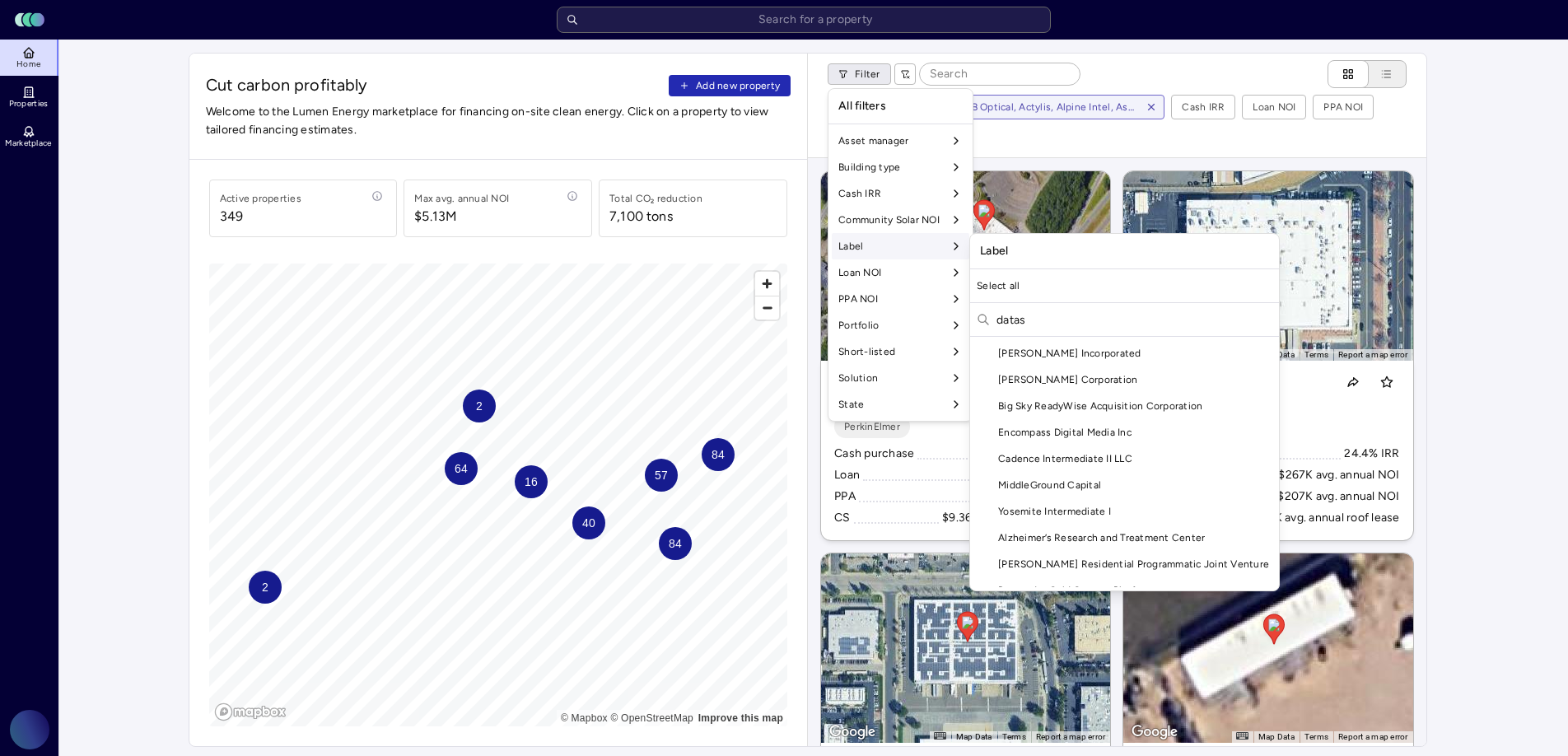 scroll, scrollTop: 0, scrollLeft: 0, axis: both 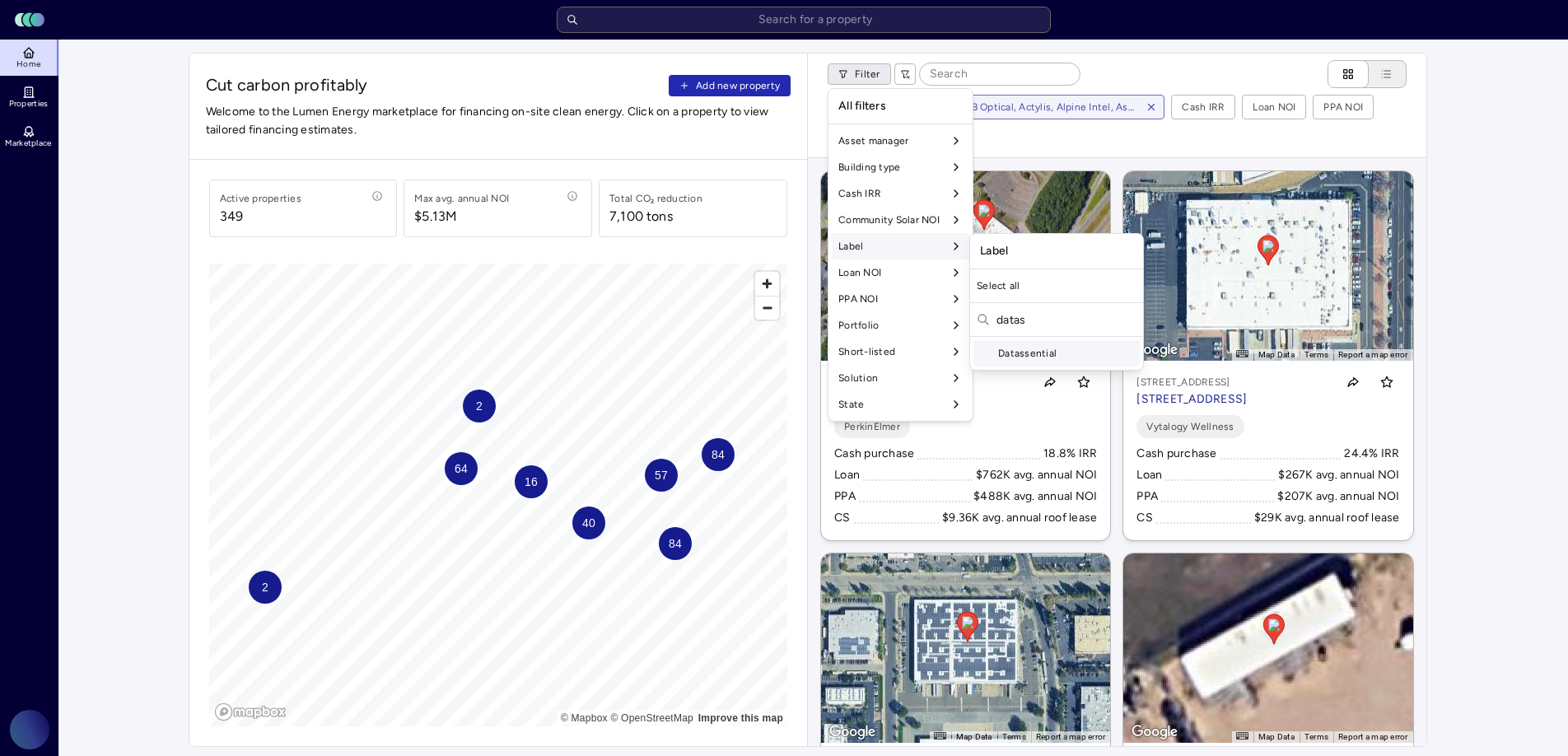 click on "Datassential" at bounding box center [1057, 353] 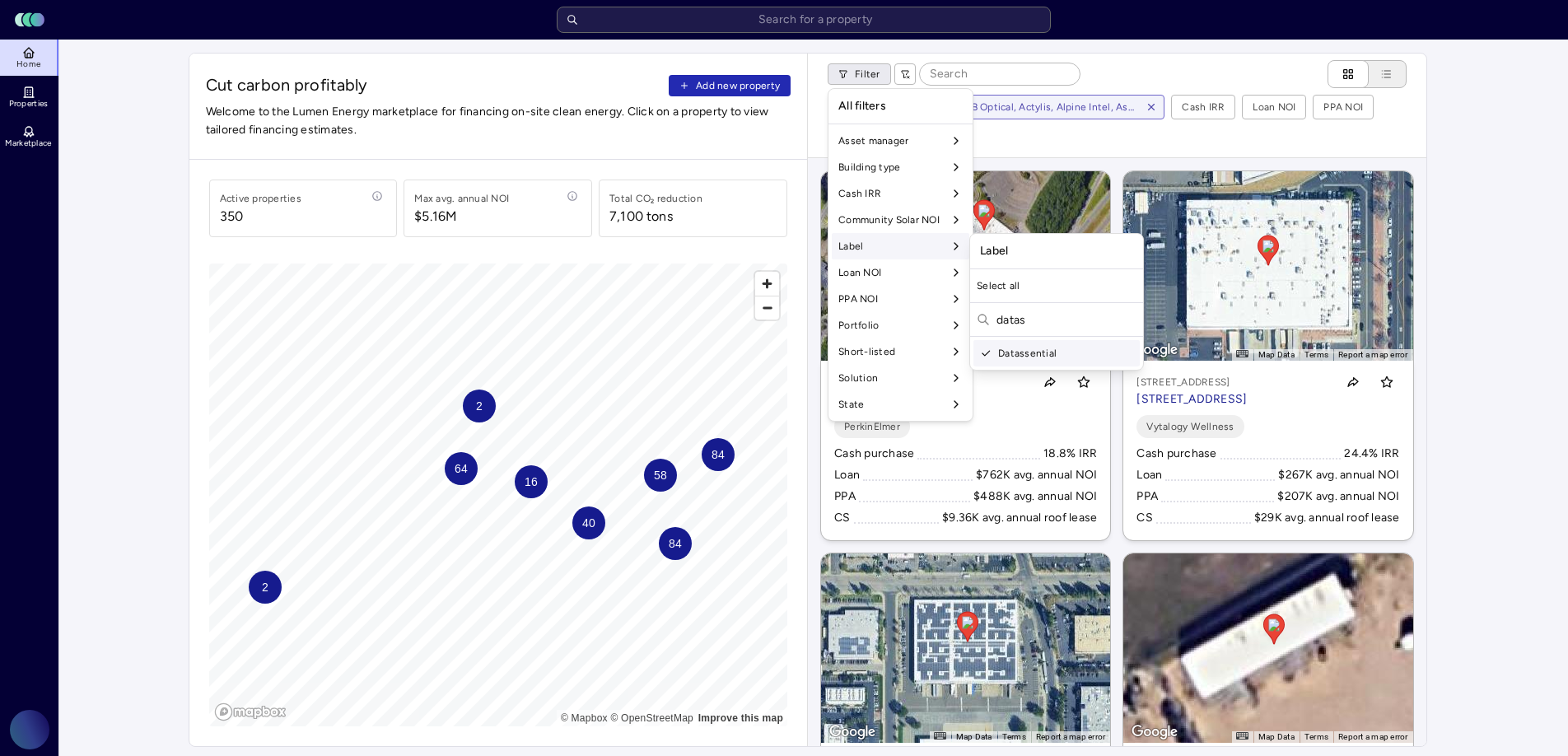 drag, startPoint x: 1040, startPoint y: 329, endPoint x: 992, endPoint y: 324, distance: 48.259714 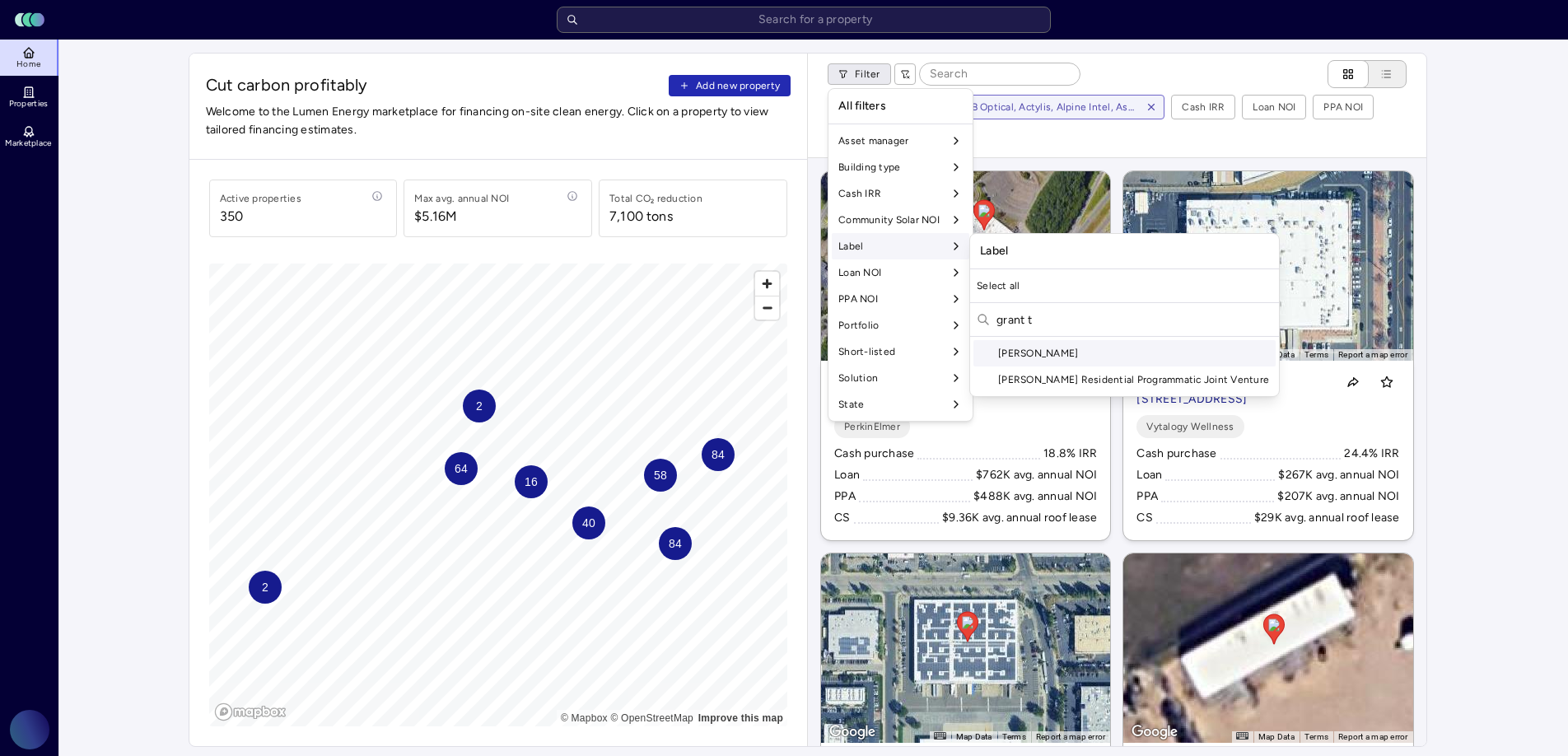 click on "[PERSON_NAME]" at bounding box center (1124, 353) 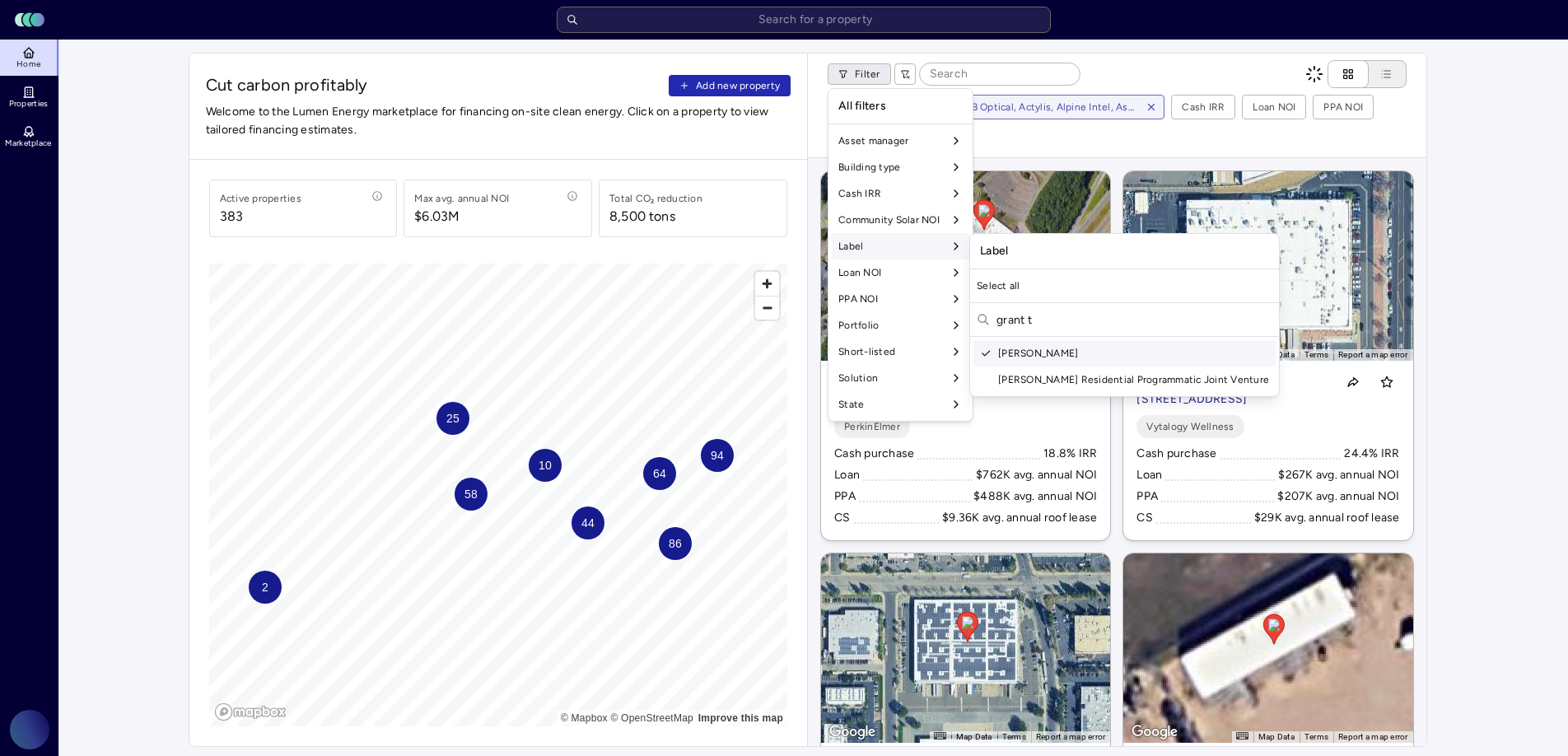 drag, startPoint x: 1043, startPoint y: 323, endPoint x: 990, endPoint y: 319, distance: 53.150729 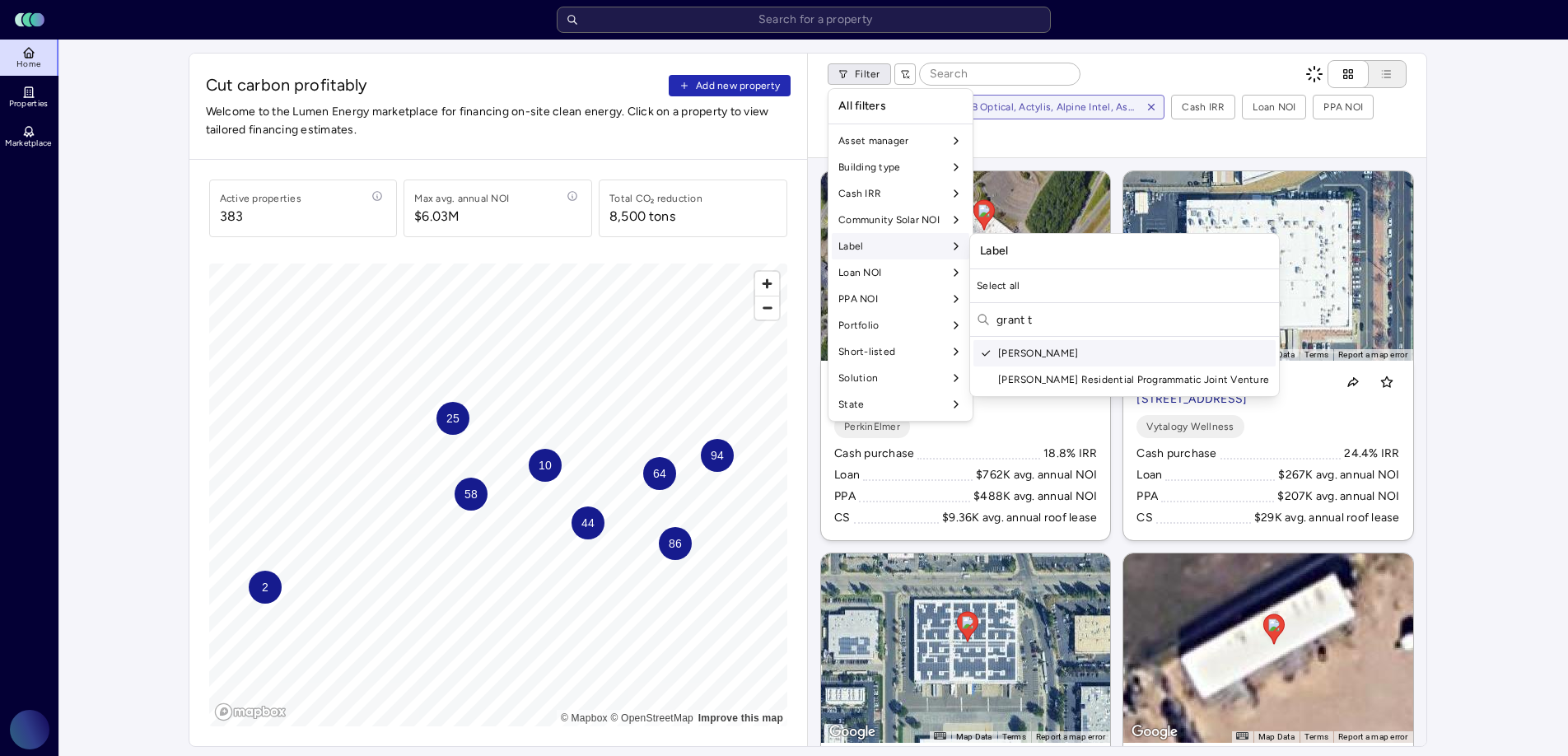 click on "grant t" at bounding box center [1124, 321] 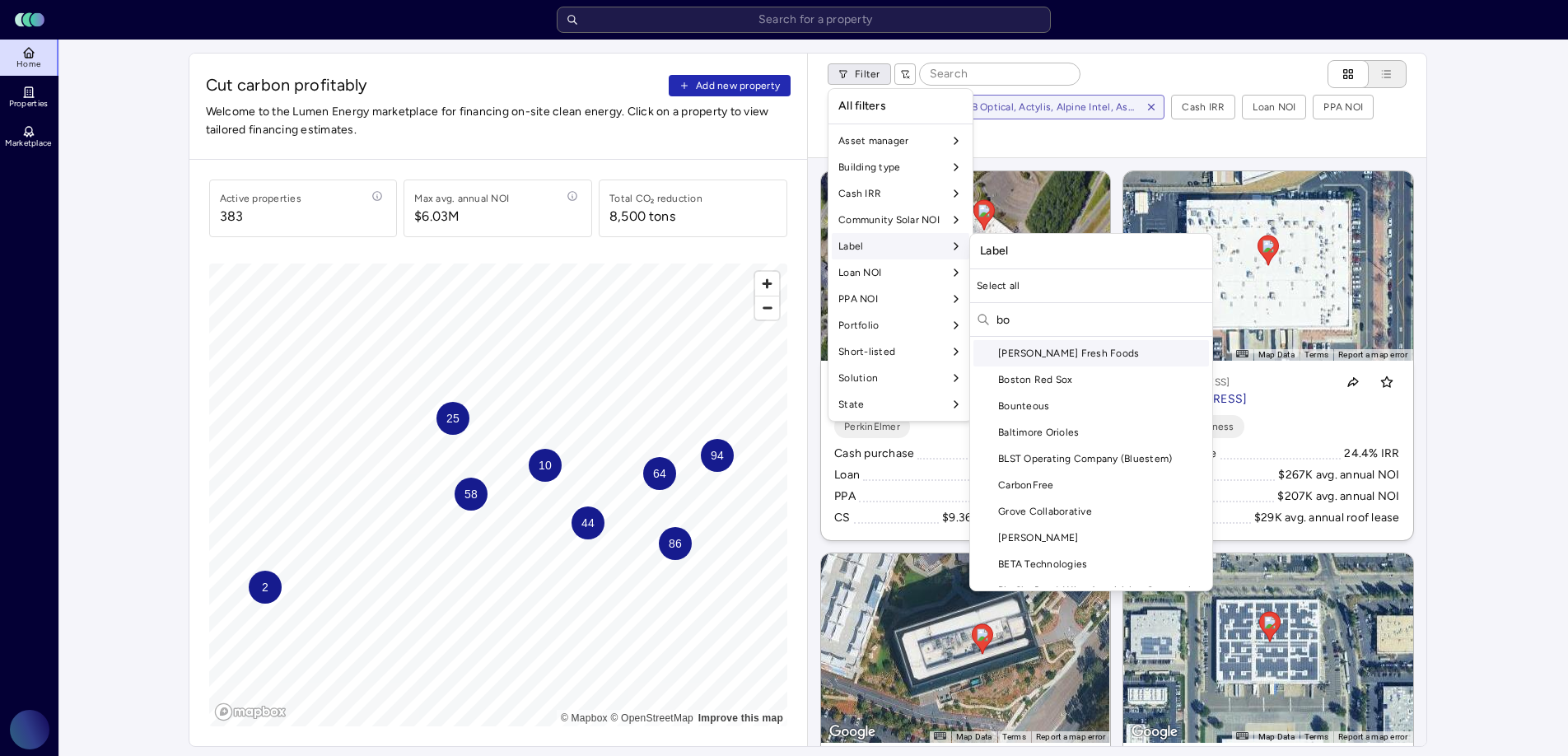 scroll, scrollTop: 0, scrollLeft: 0, axis: both 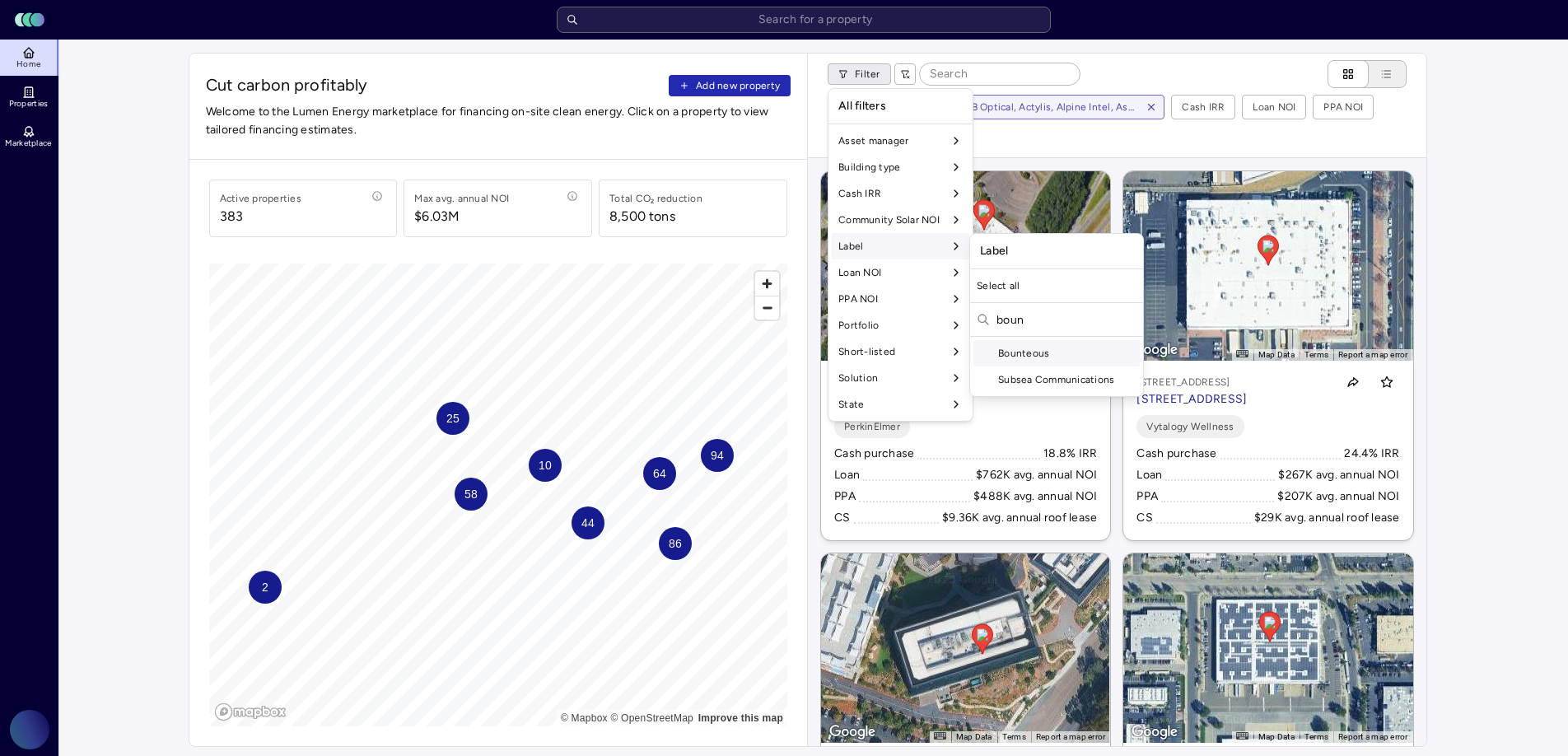click on "Bounteous" at bounding box center [1057, 353] 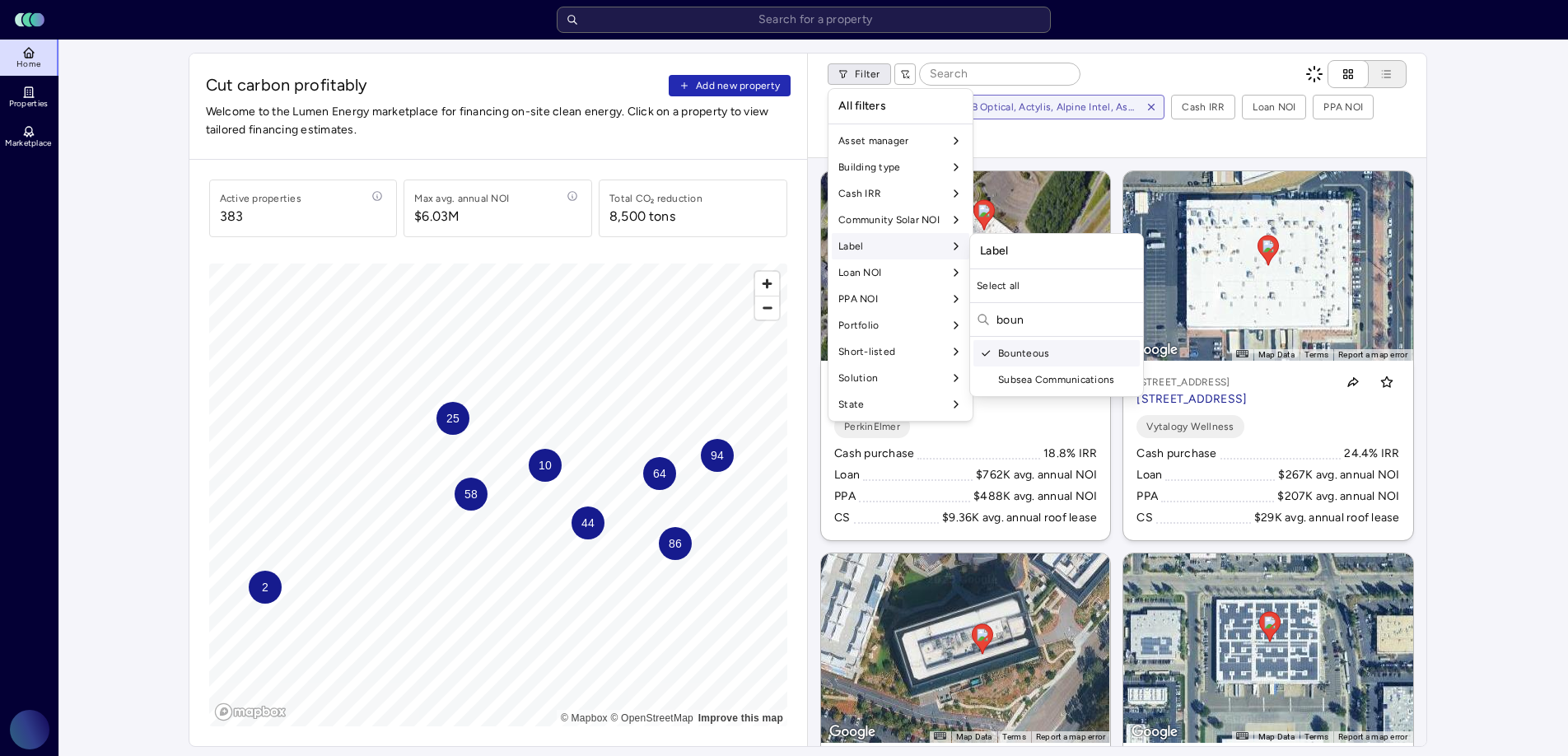 drag, startPoint x: 1038, startPoint y: 326, endPoint x: 985, endPoint y: 319, distance: 53.46027 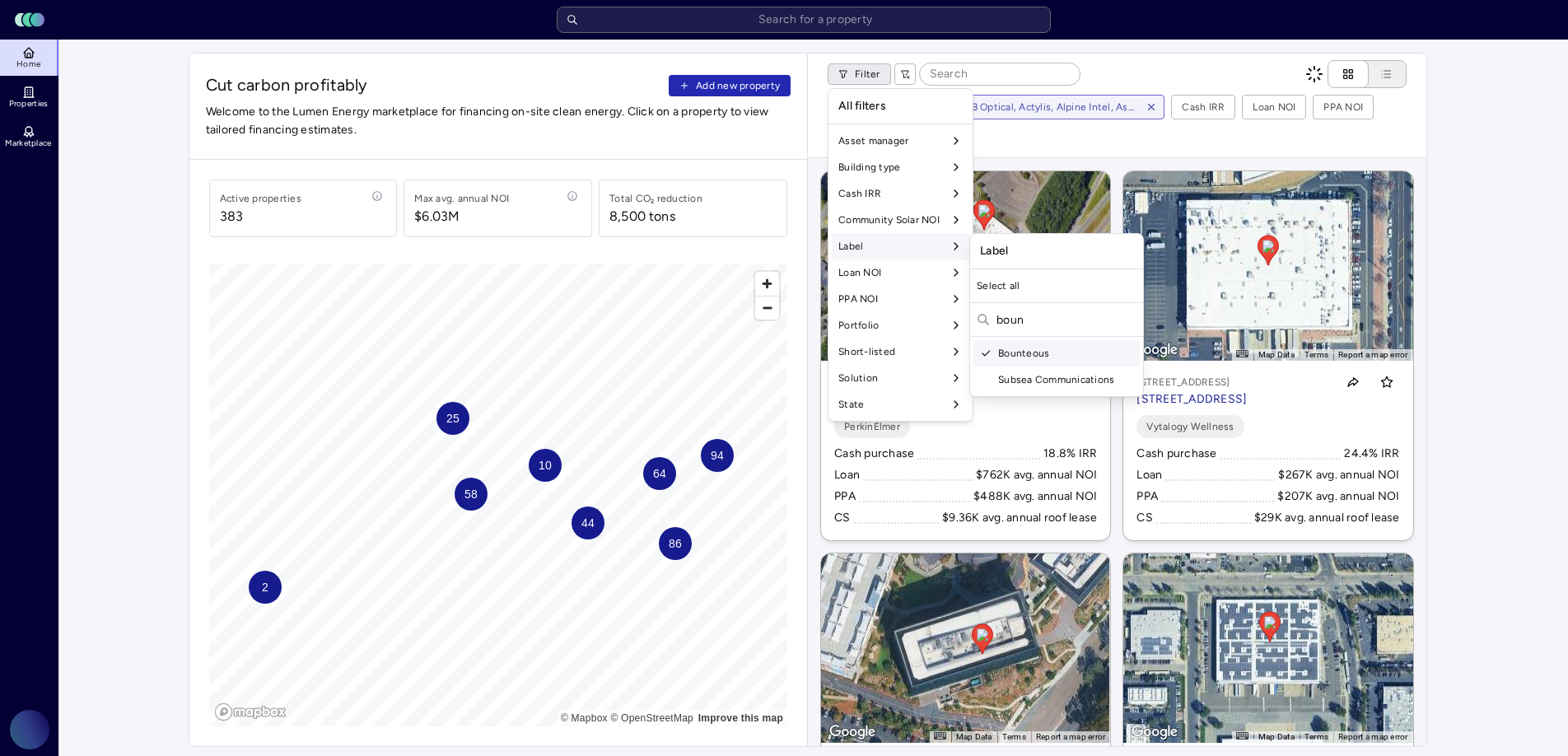 click on "boun" at bounding box center [1057, 321] 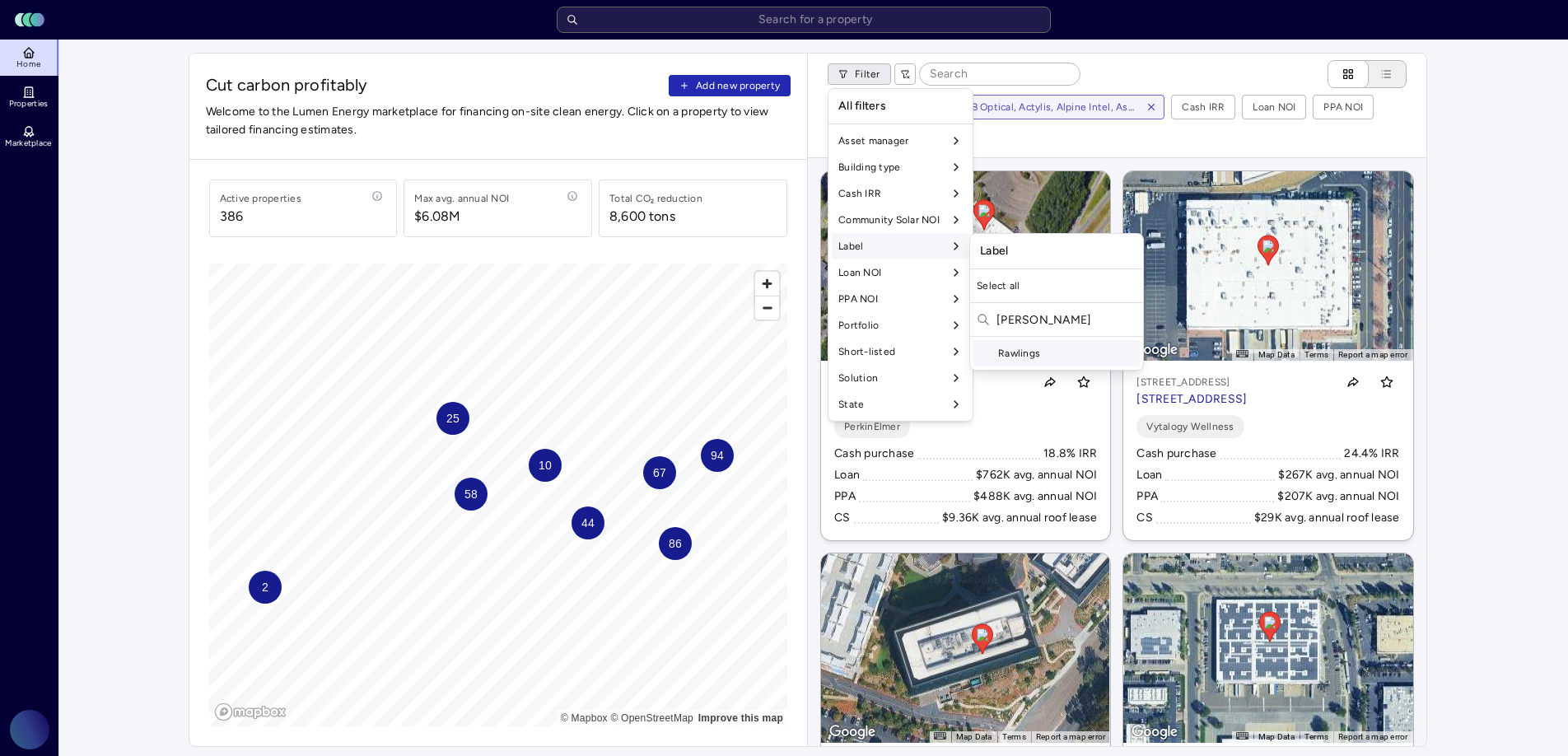 click on "Rawlings" at bounding box center (1057, 353) 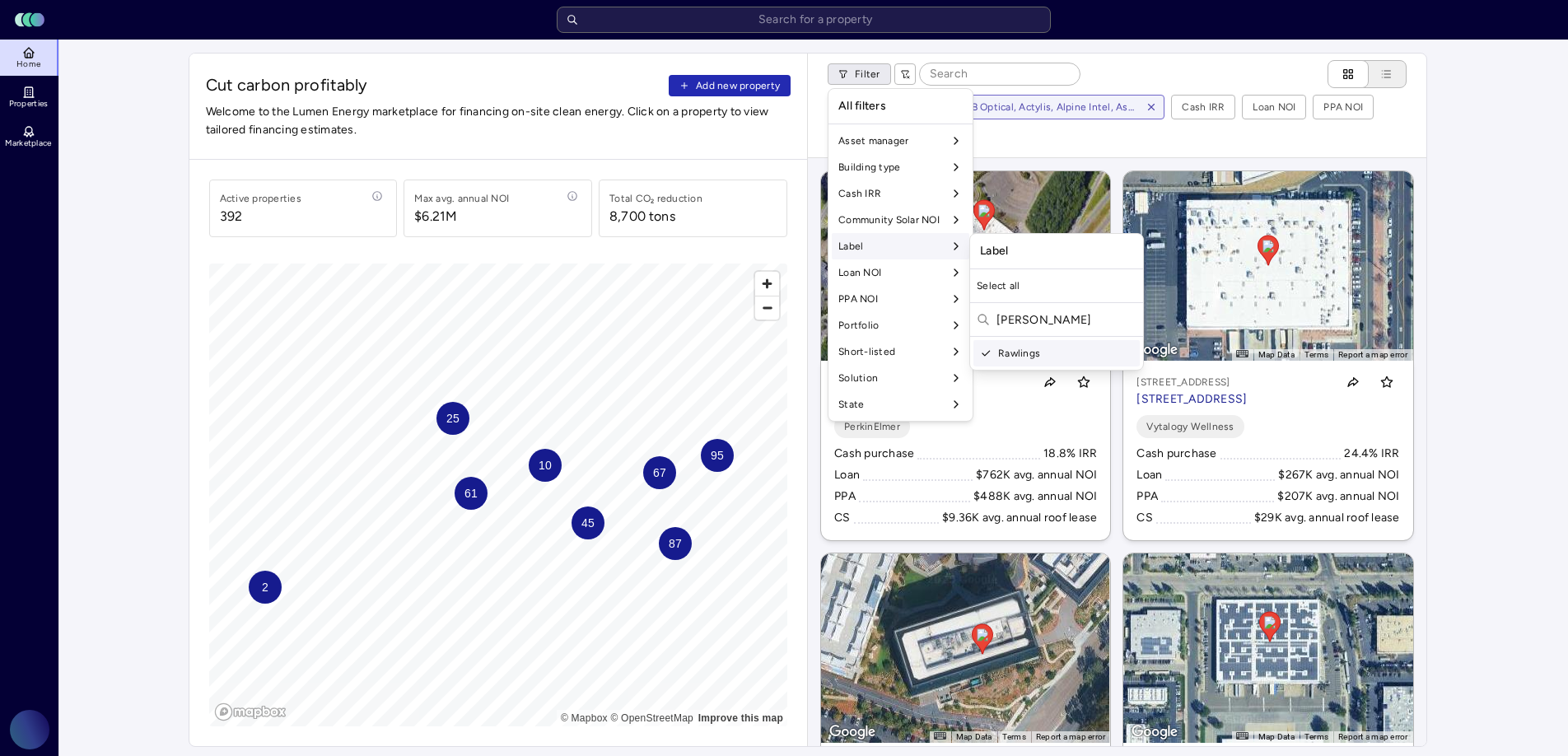 drag, startPoint x: 1042, startPoint y: 320, endPoint x: 1001, endPoint y: 323, distance: 41.10961 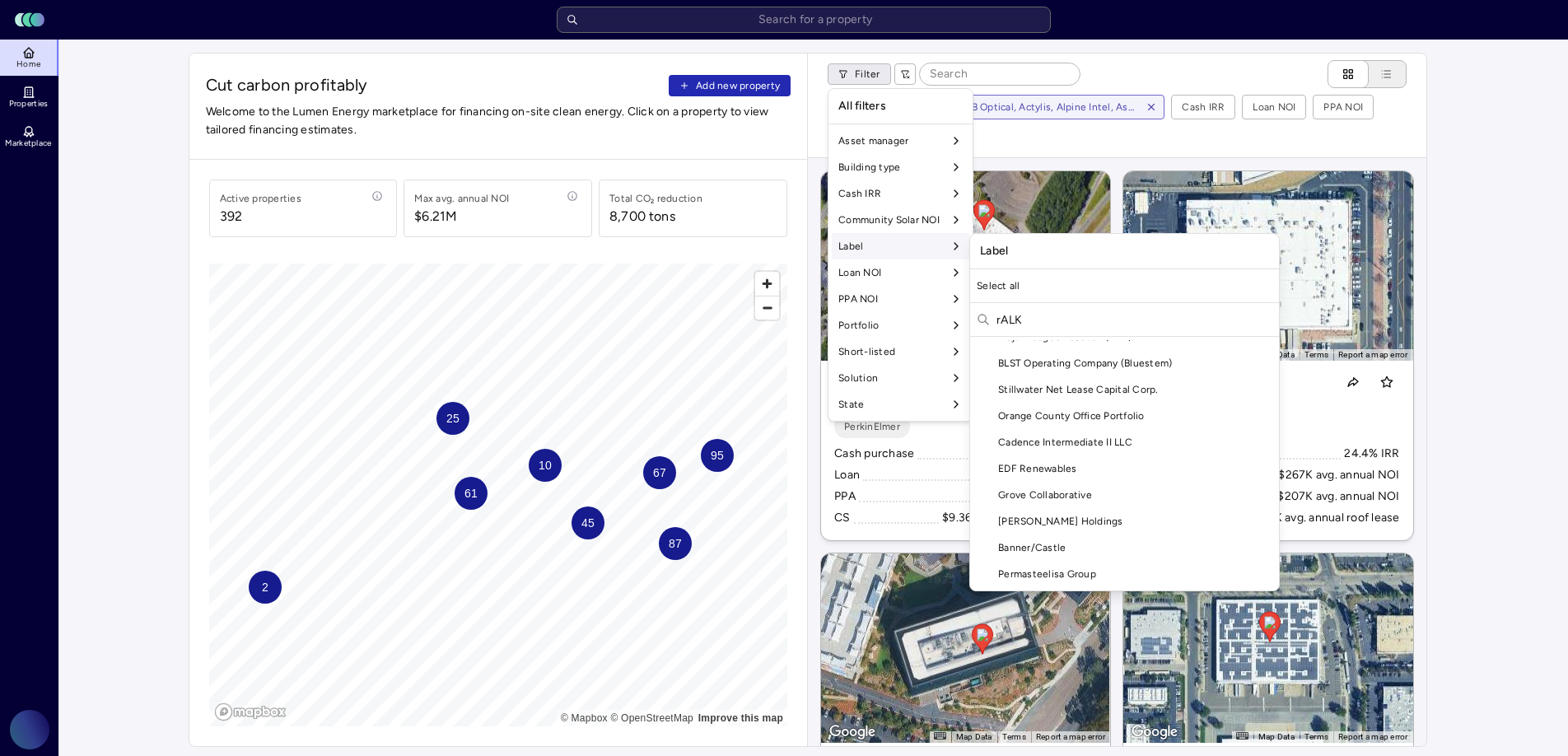 scroll, scrollTop: 0, scrollLeft: 0, axis: both 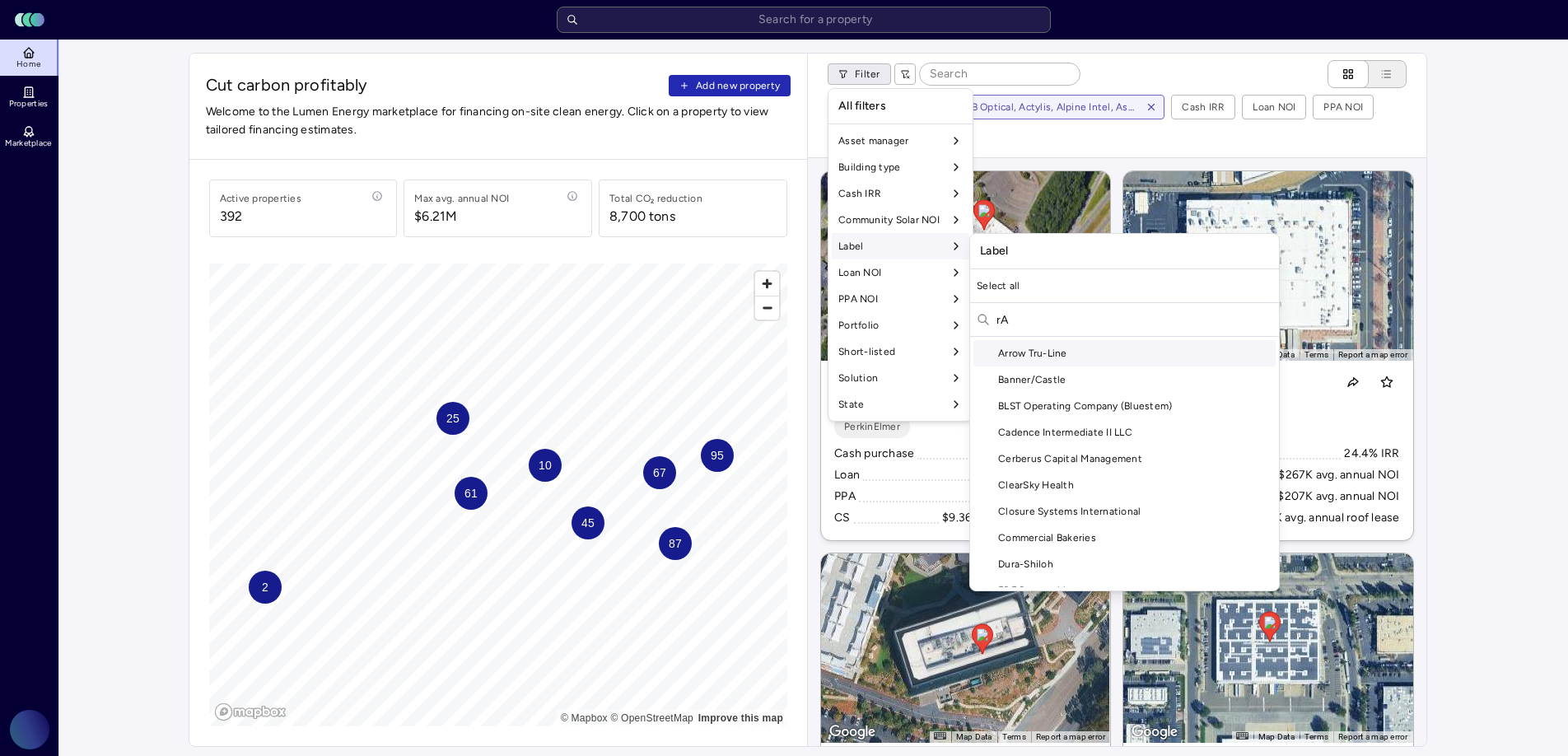 type on "r" 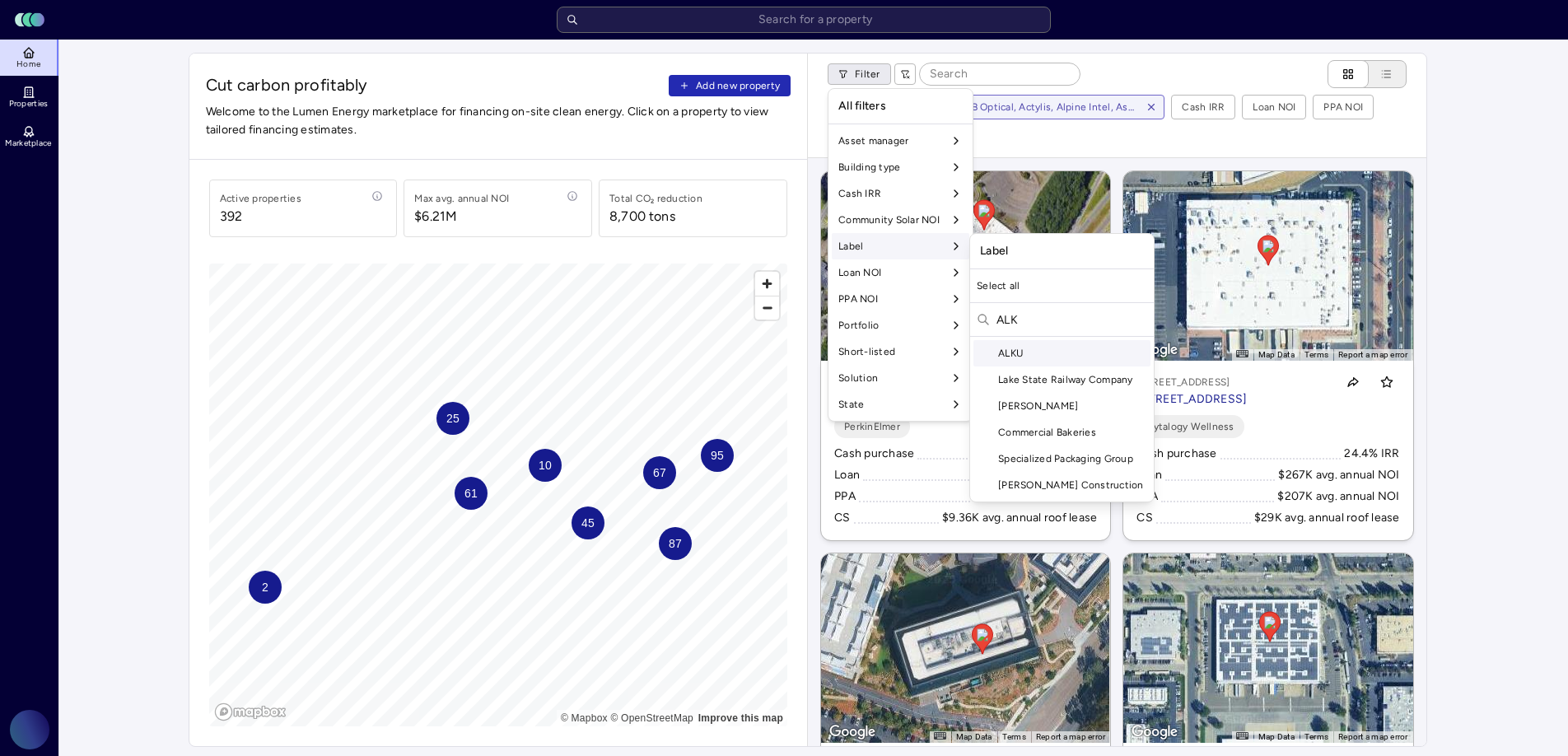 scroll, scrollTop: 0, scrollLeft: 0, axis: both 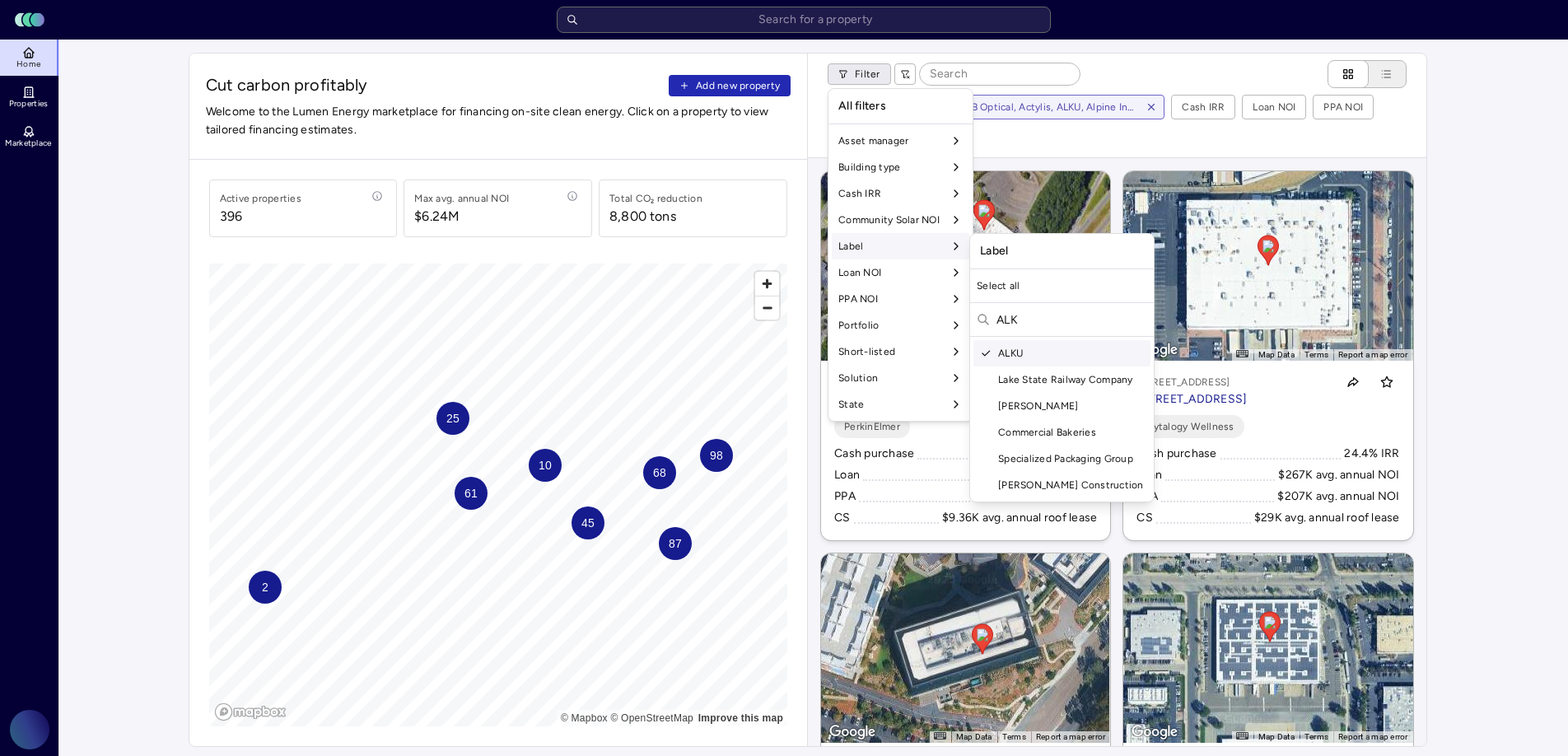 drag, startPoint x: 1080, startPoint y: 323, endPoint x: 969, endPoint y: 317, distance: 111.16204 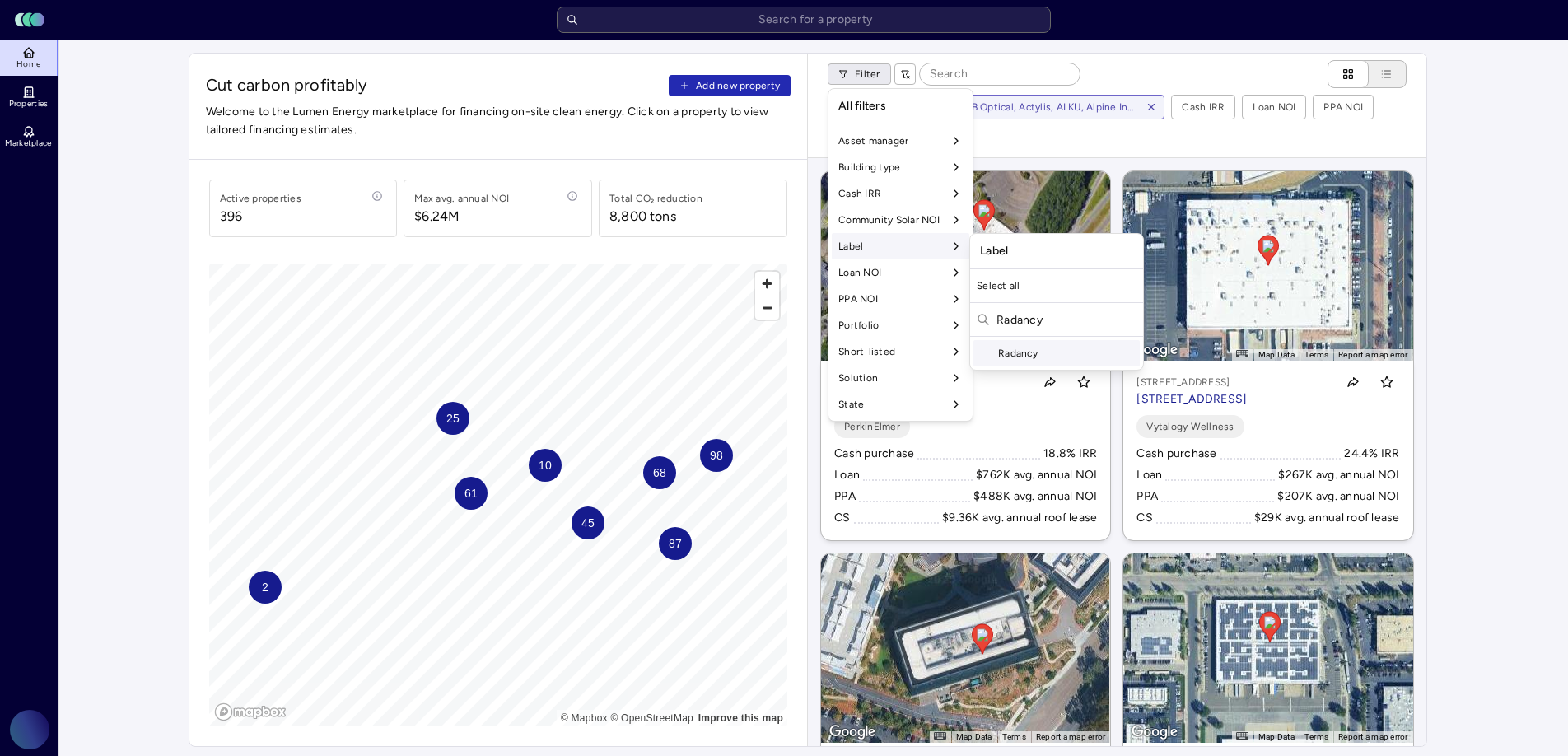 type on "Radancy" 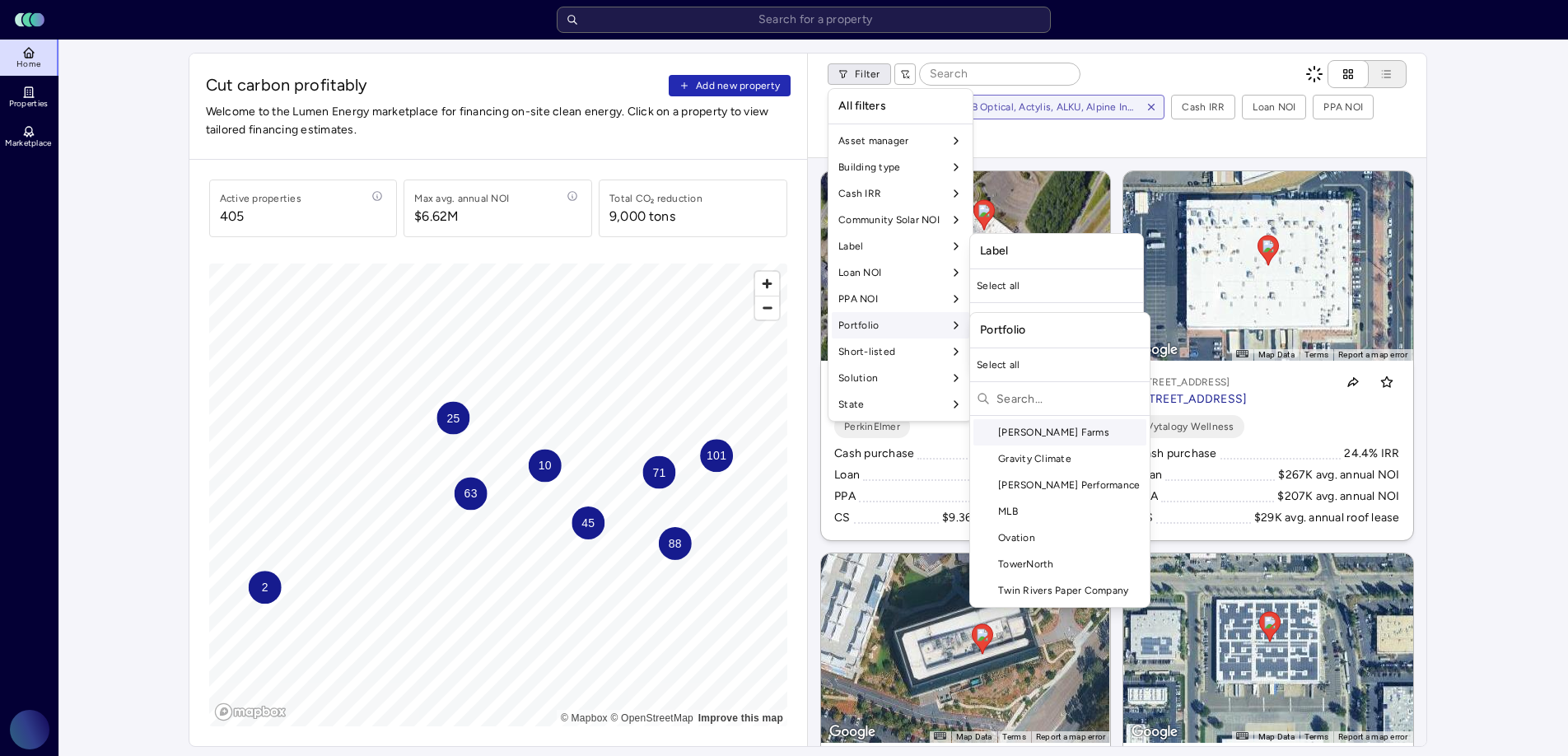 drag, startPoint x: 1049, startPoint y: 323, endPoint x: 966, endPoint y: 318, distance: 83.15047 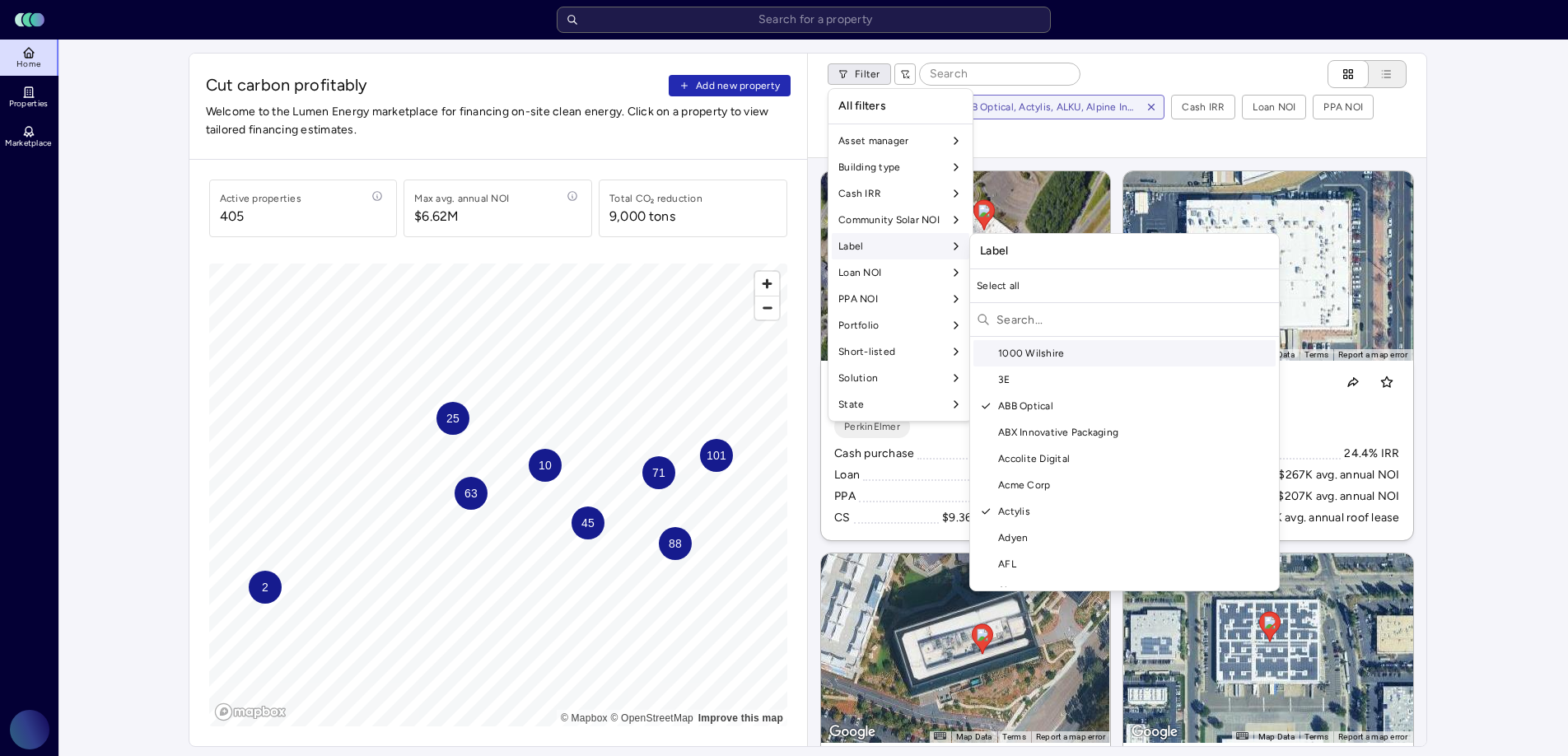 click at bounding box center [1134, 320] 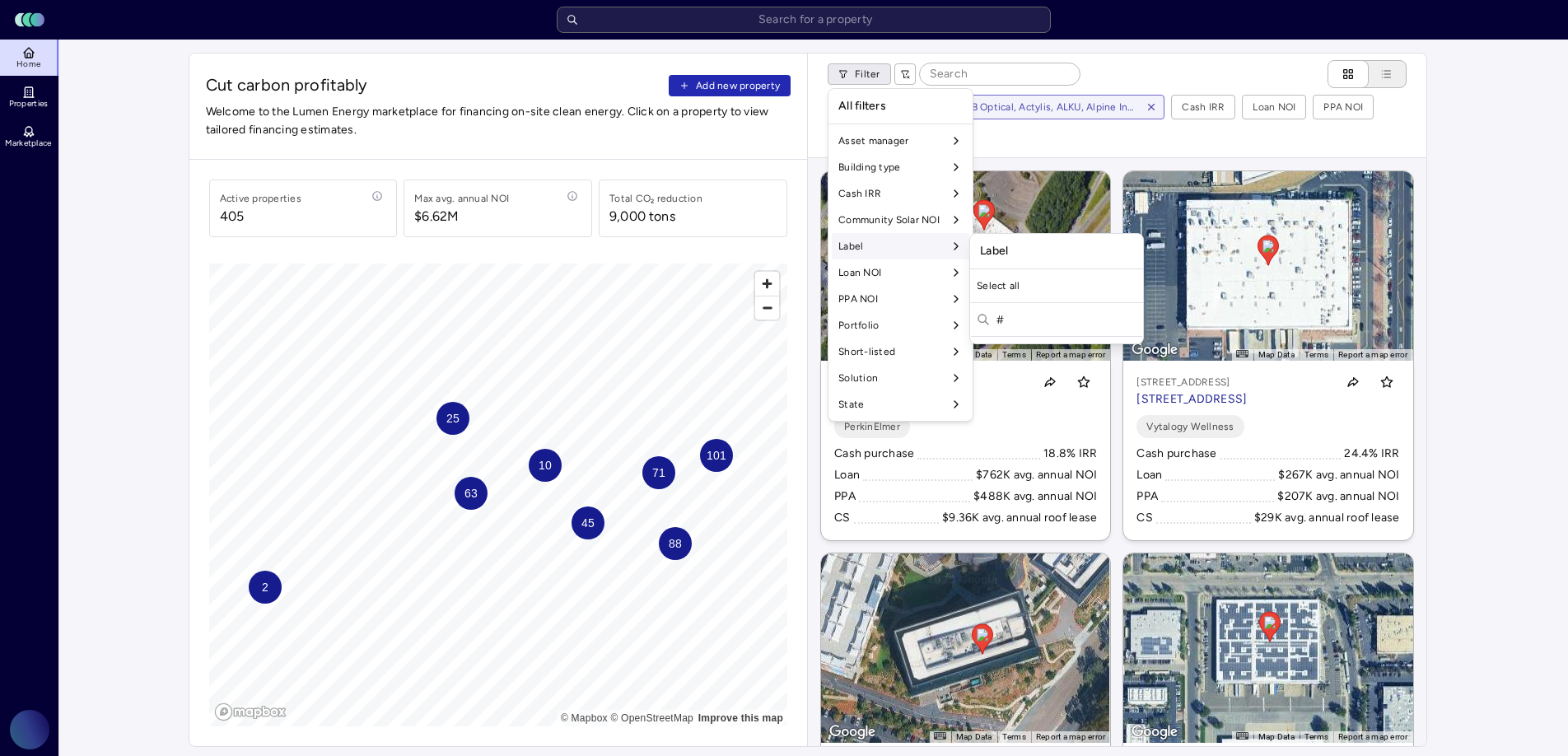 scroll, scrollTop: 0, scrollLeft: 0, axis: both 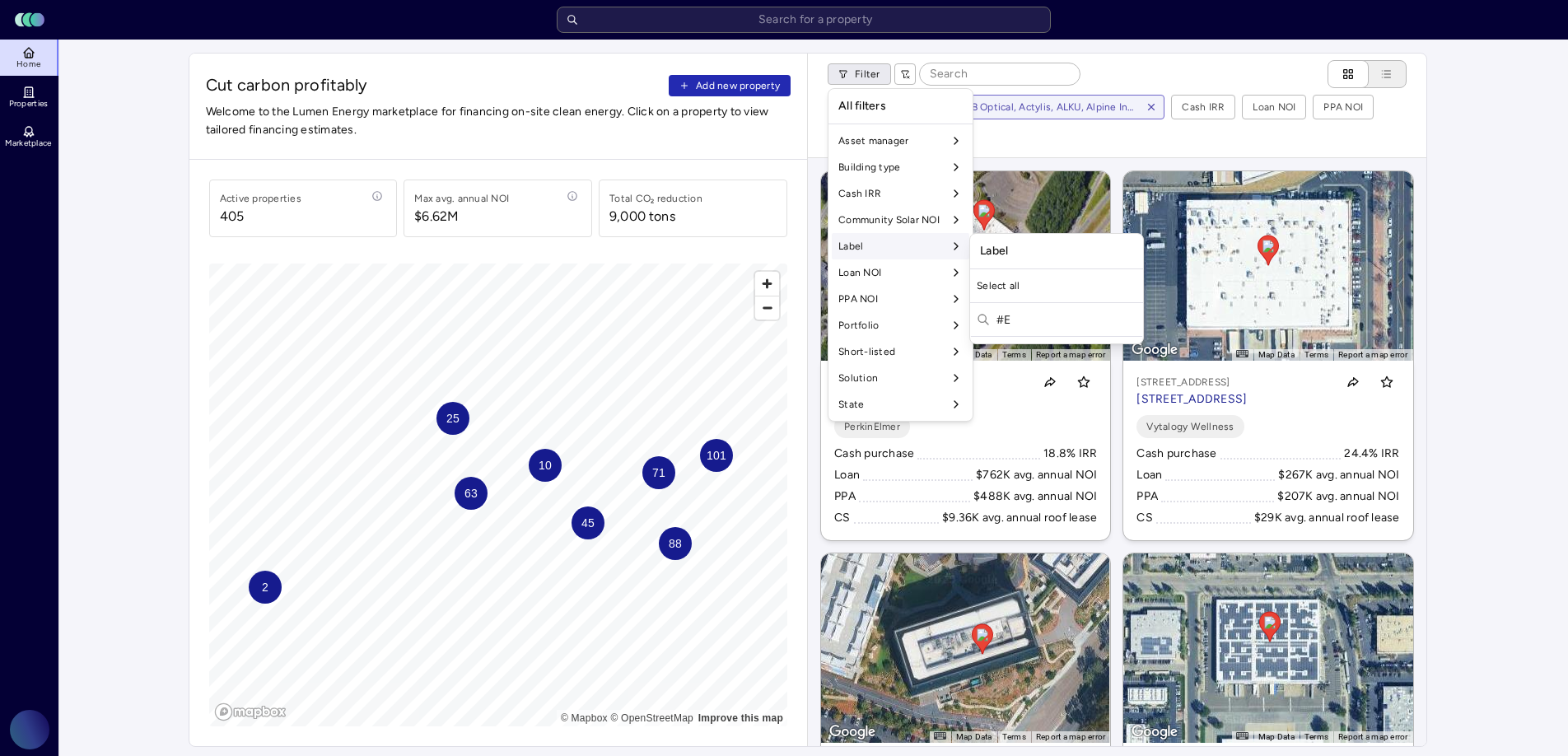type on "#" 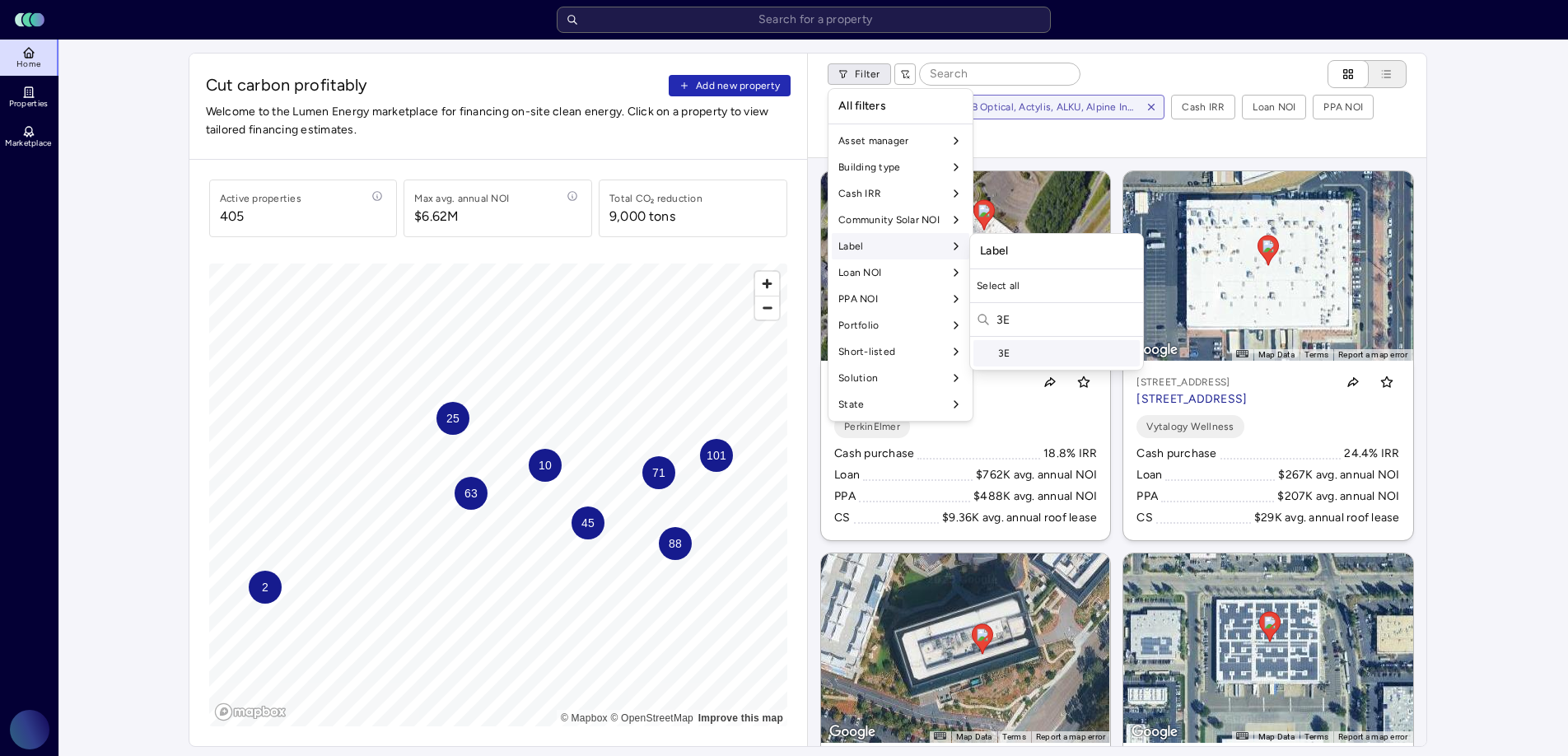type on "3E" 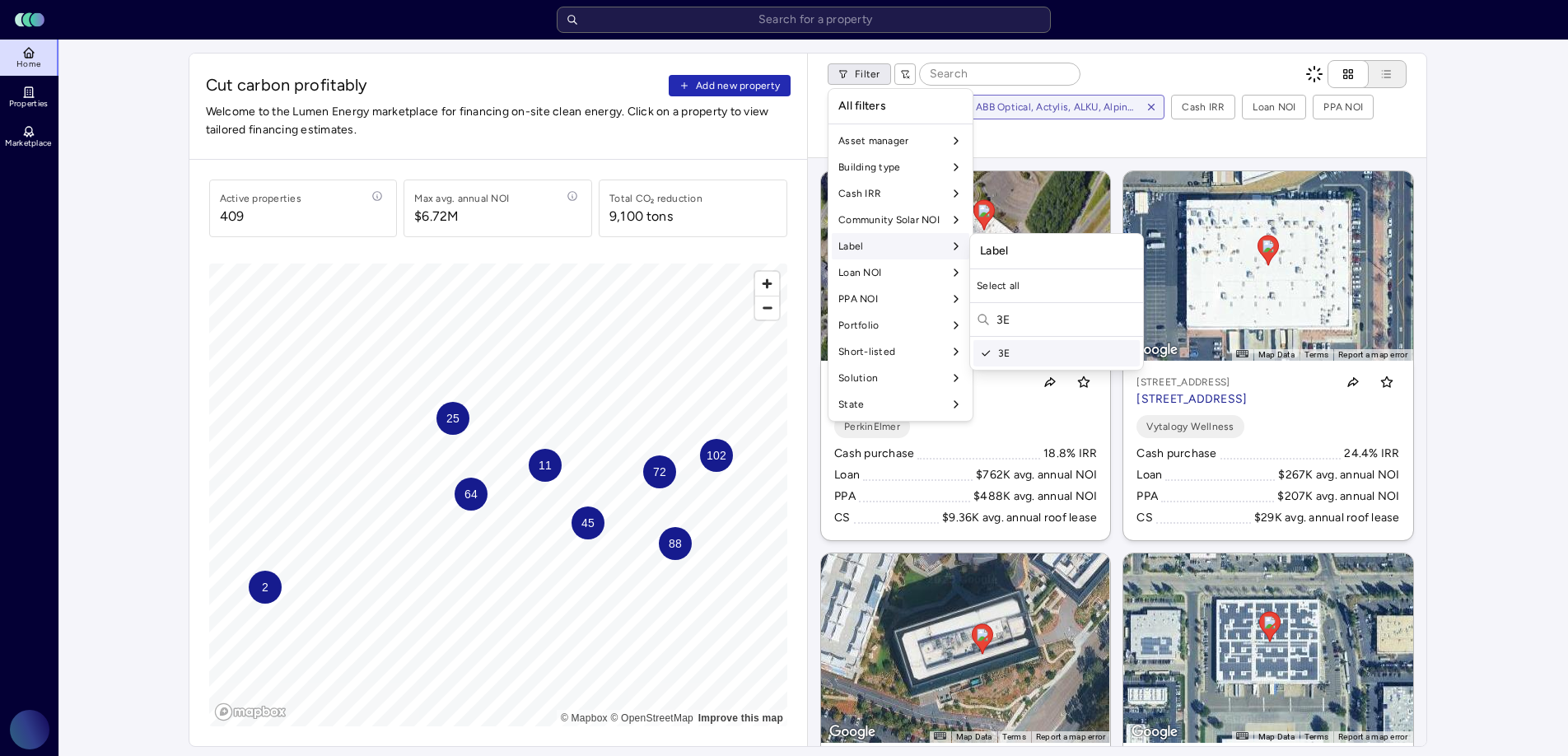 drag, startPoint x: 1066, startPoint y: 327, endPoint x: 990, endPoint y: 323, distance: 76.10519 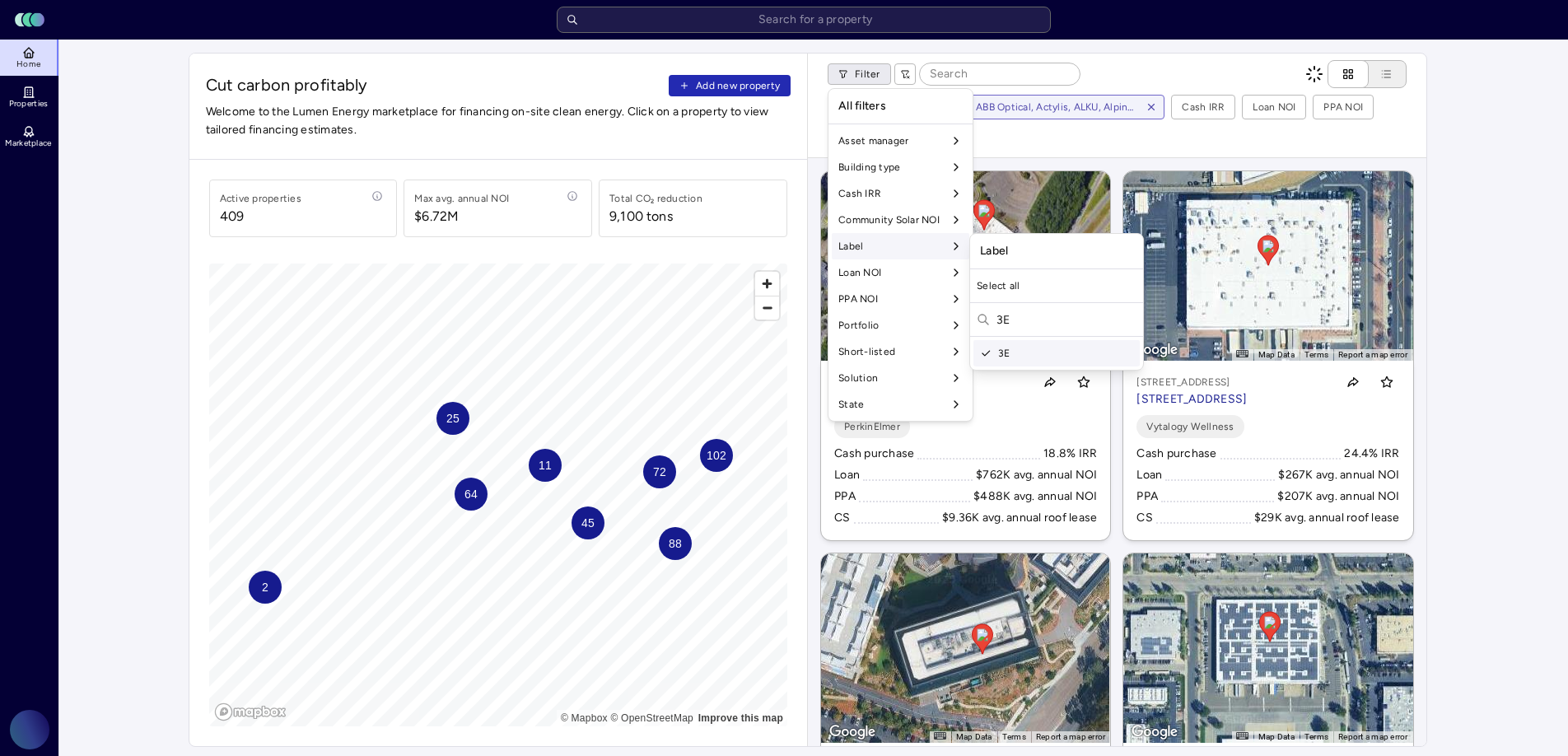 click on "3E" at bounding box center [1057, 321] 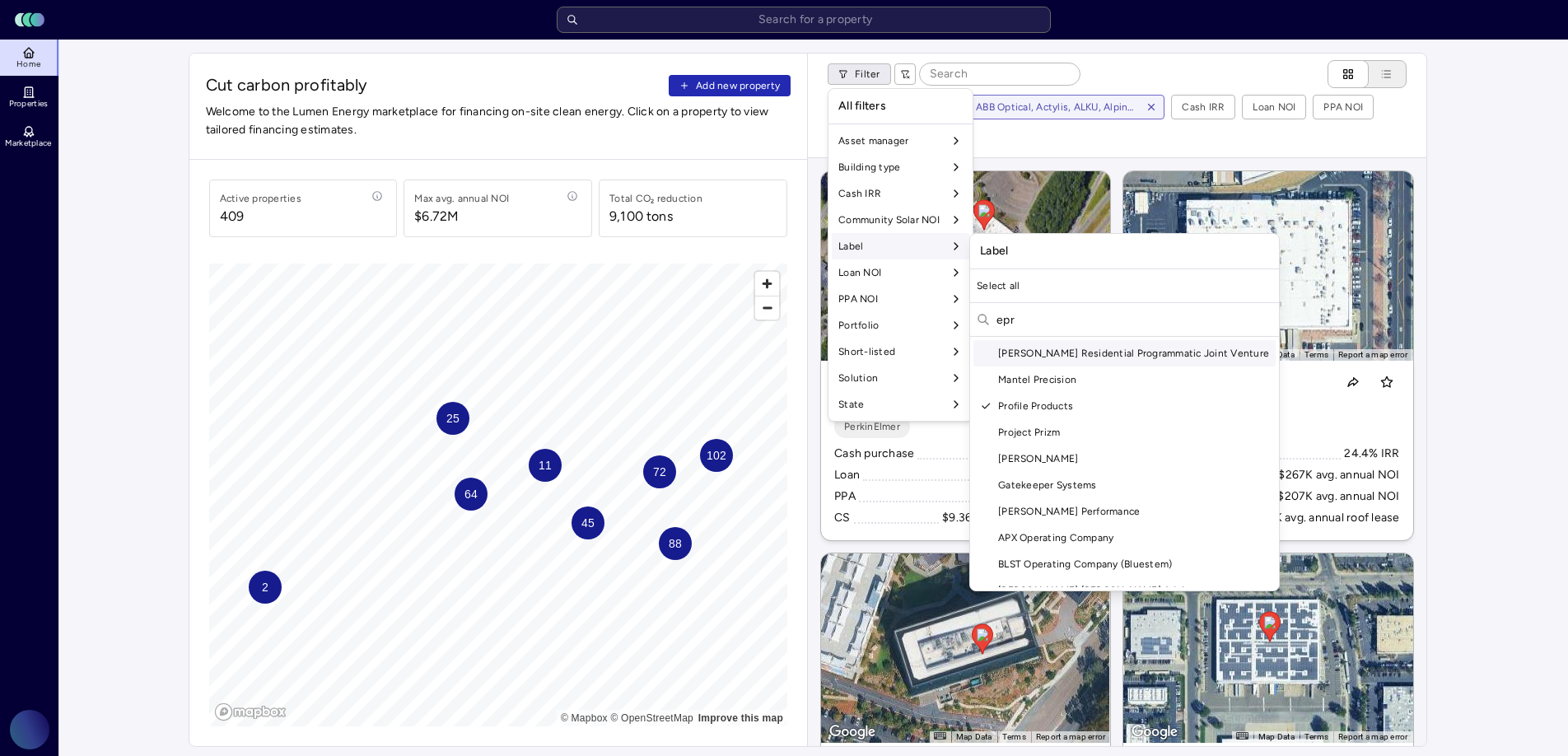 scroll, scrollTop: 132, scrollLeft: 0, axis: vertical 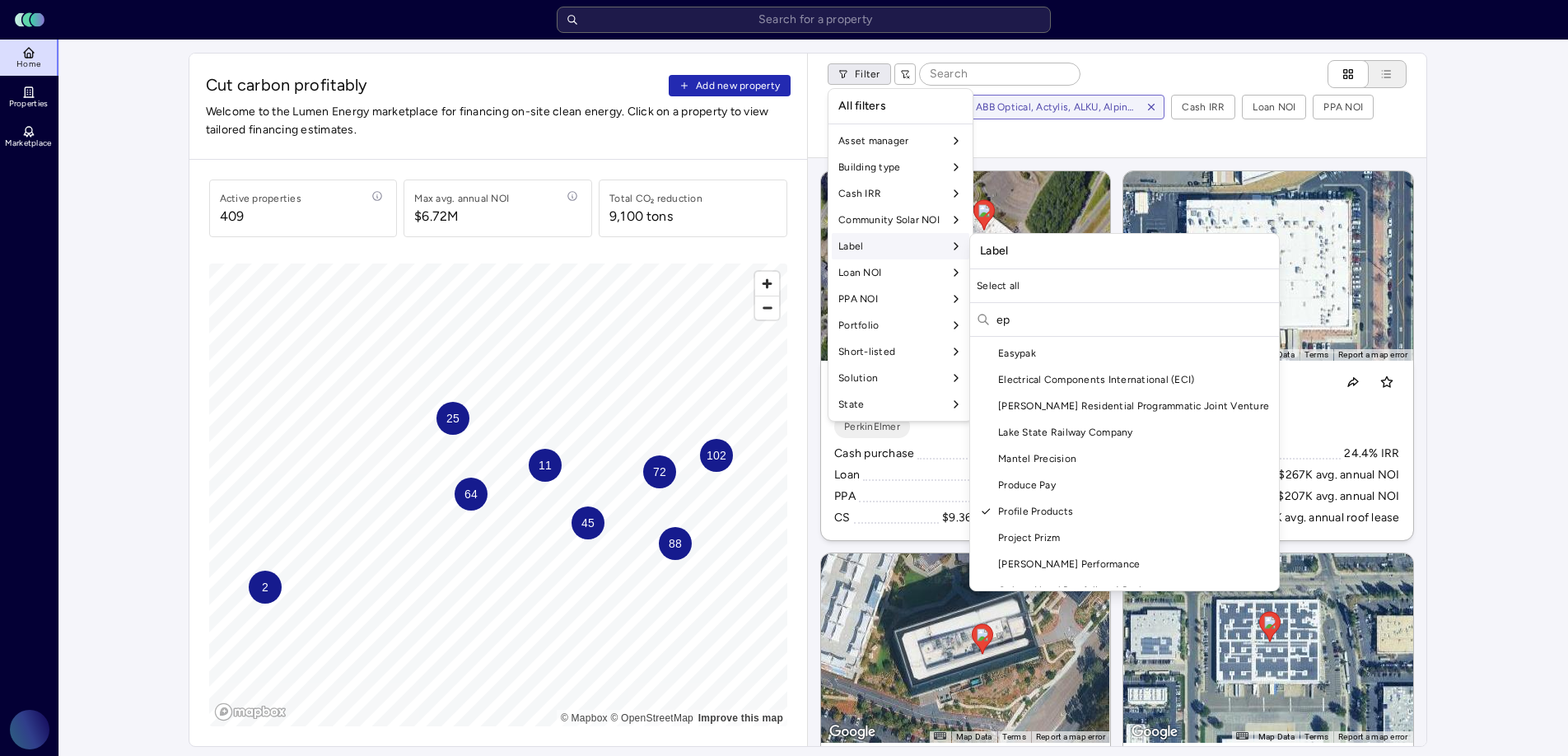 type on "e" 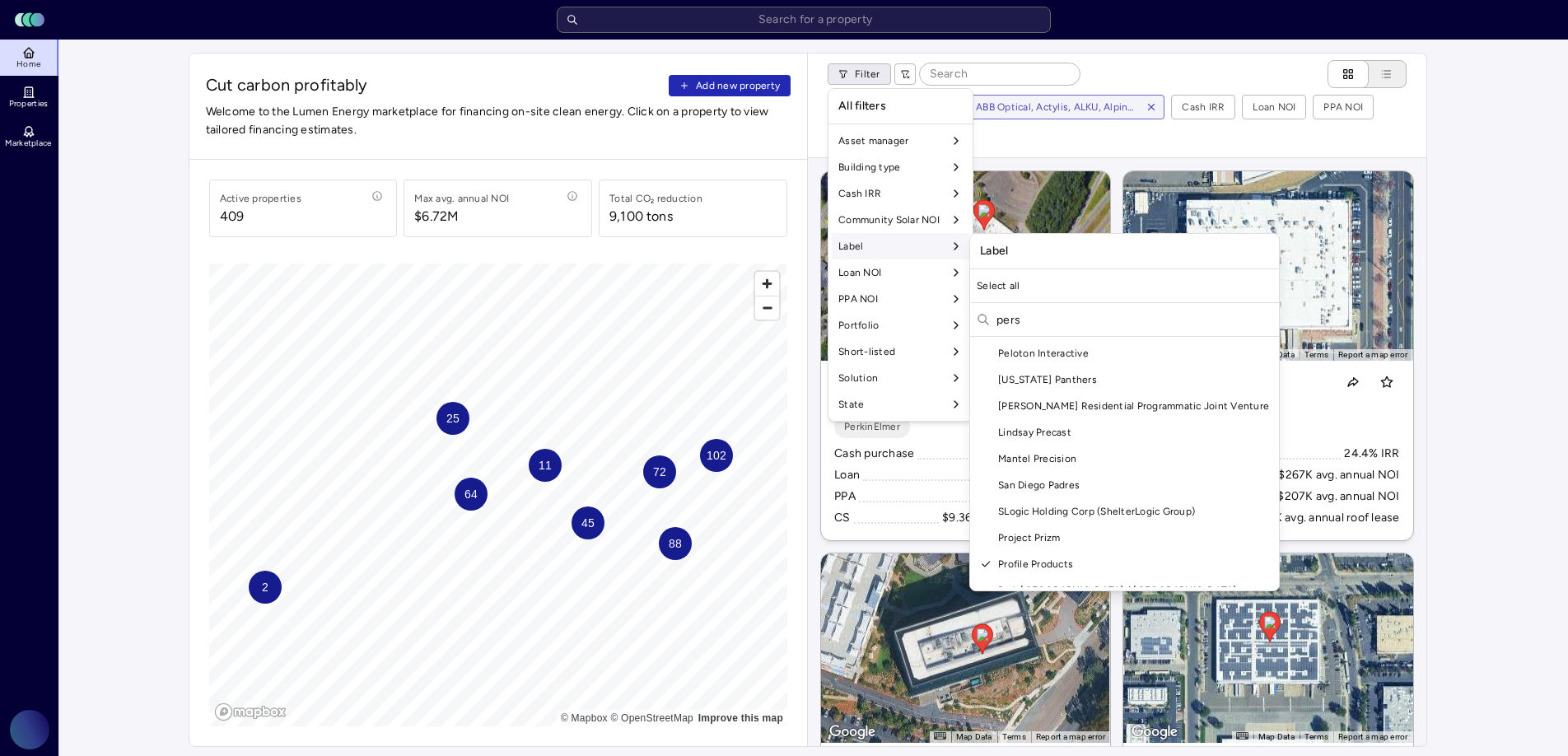 scroll, scrollTop: 0, scrollLeft: 0, axis: both 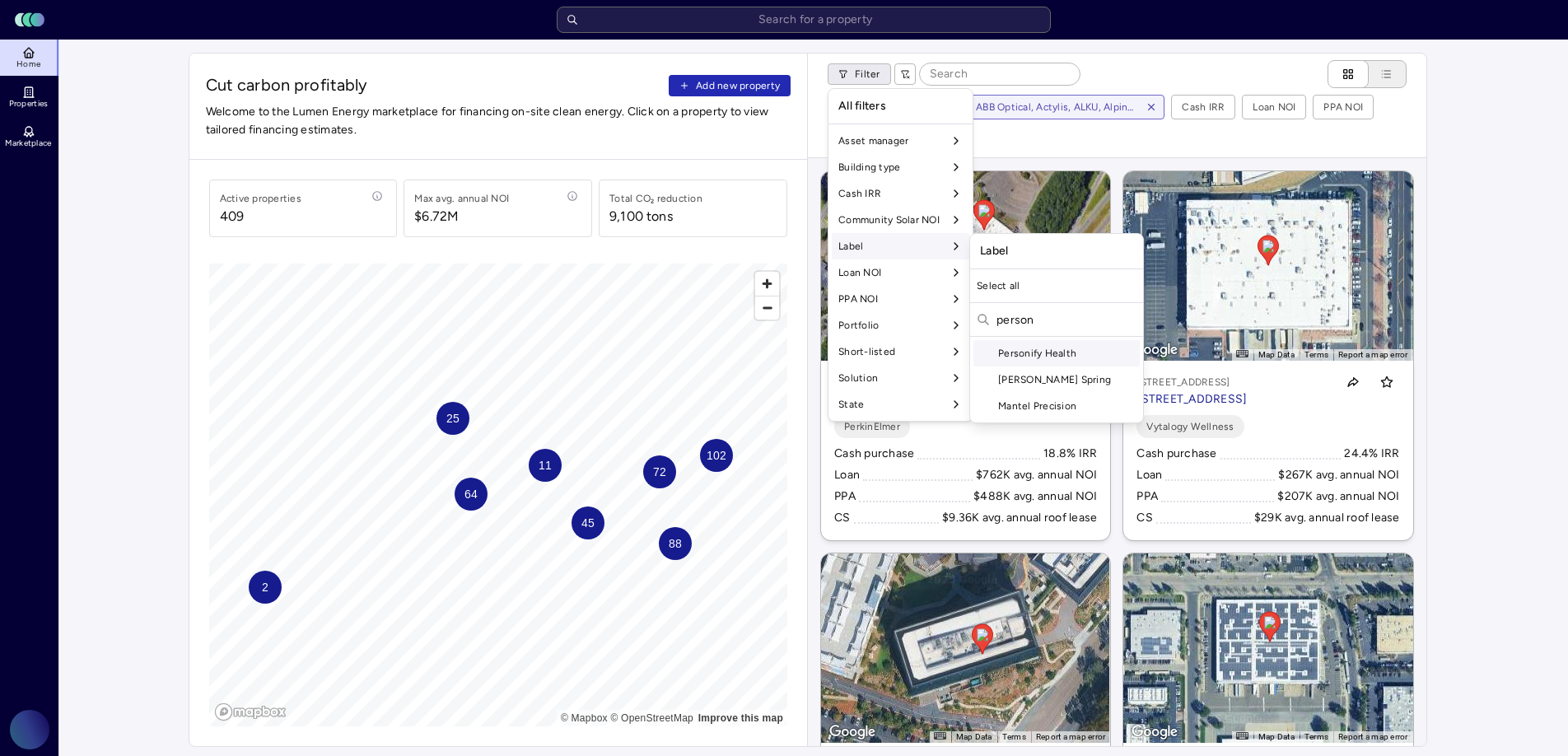 type on "person" 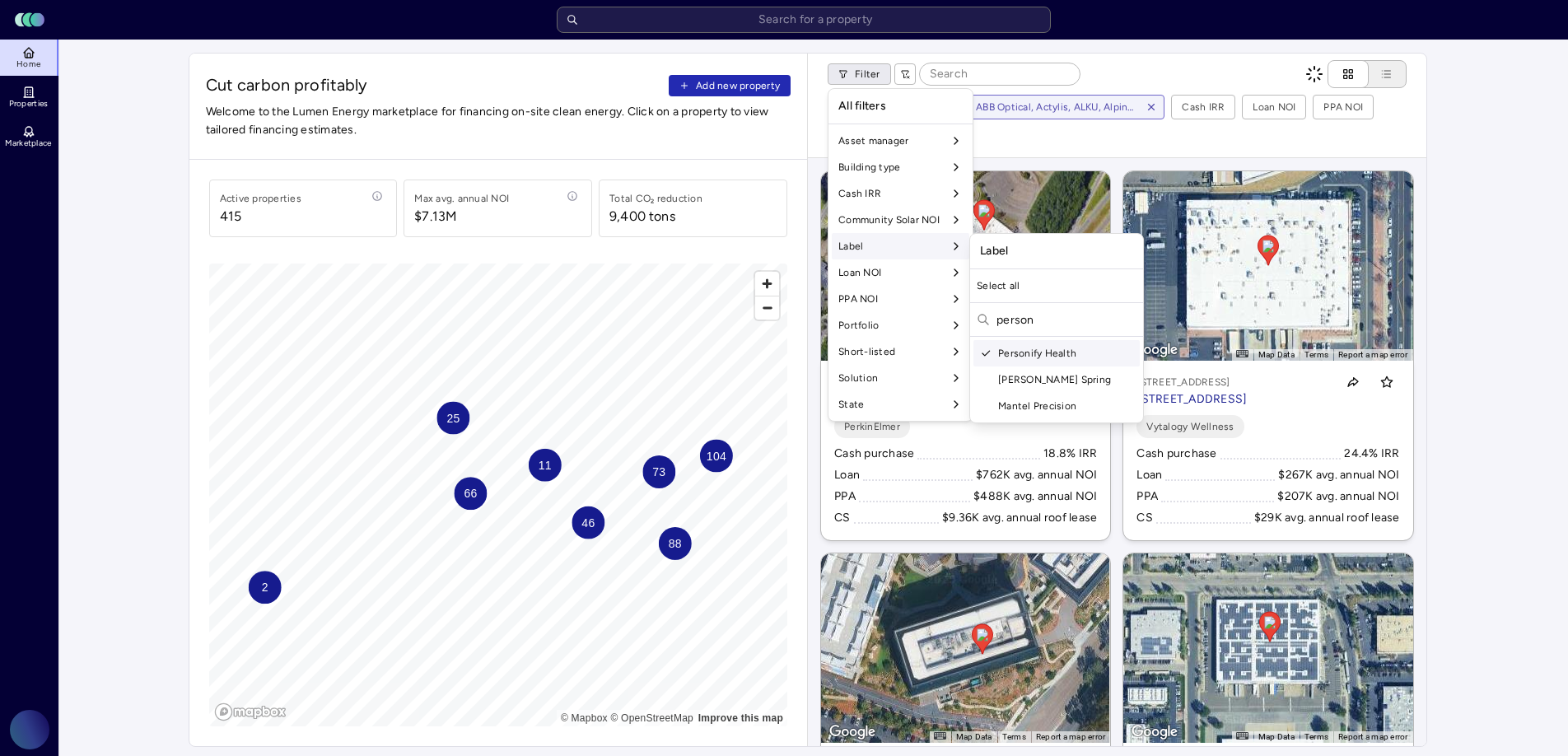 drag, startPoint x: 1040, startPoint y: 329, endPoint x: 988, endPoint y: 323, distance: 52.345009 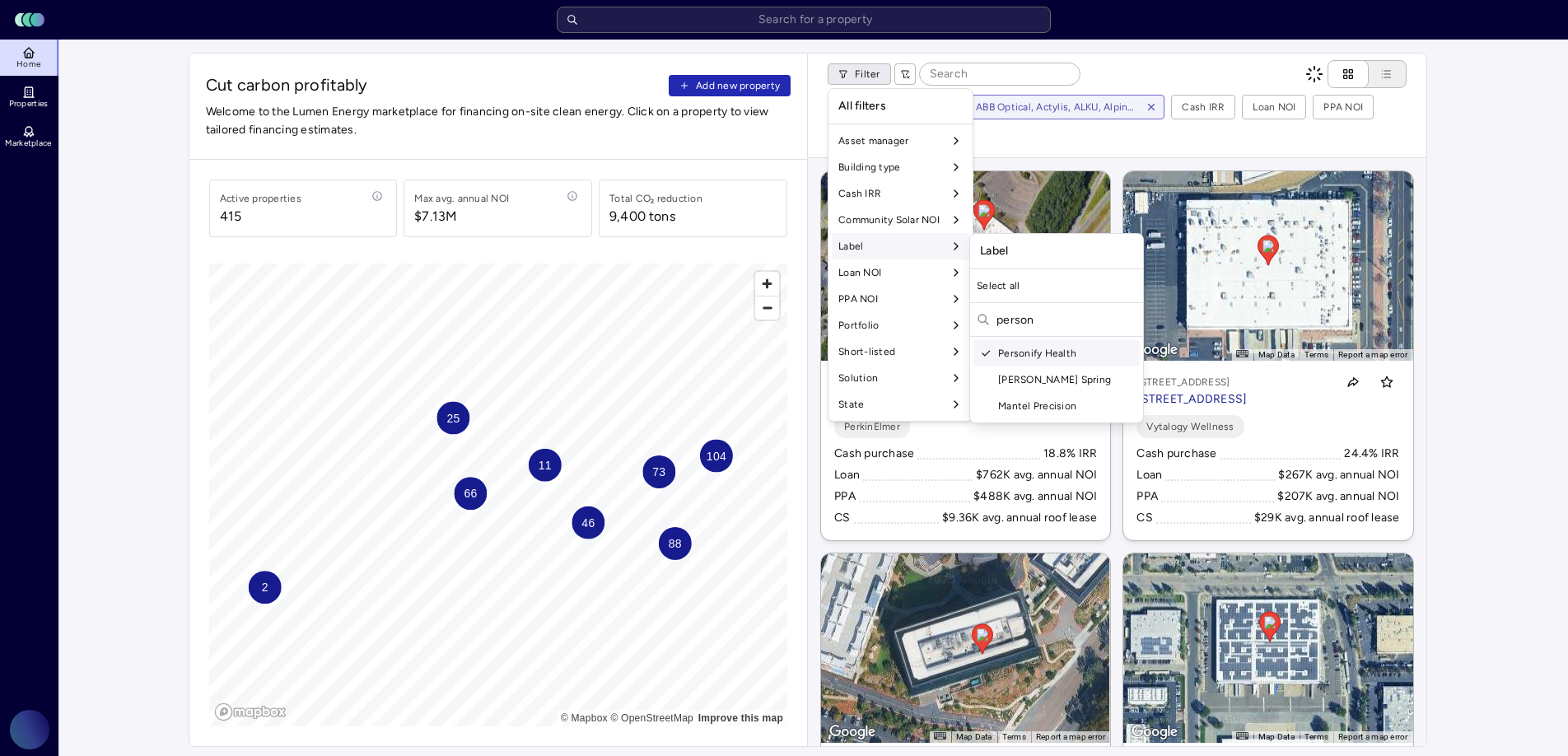 click on "person" at bounding box center [1057, 321] 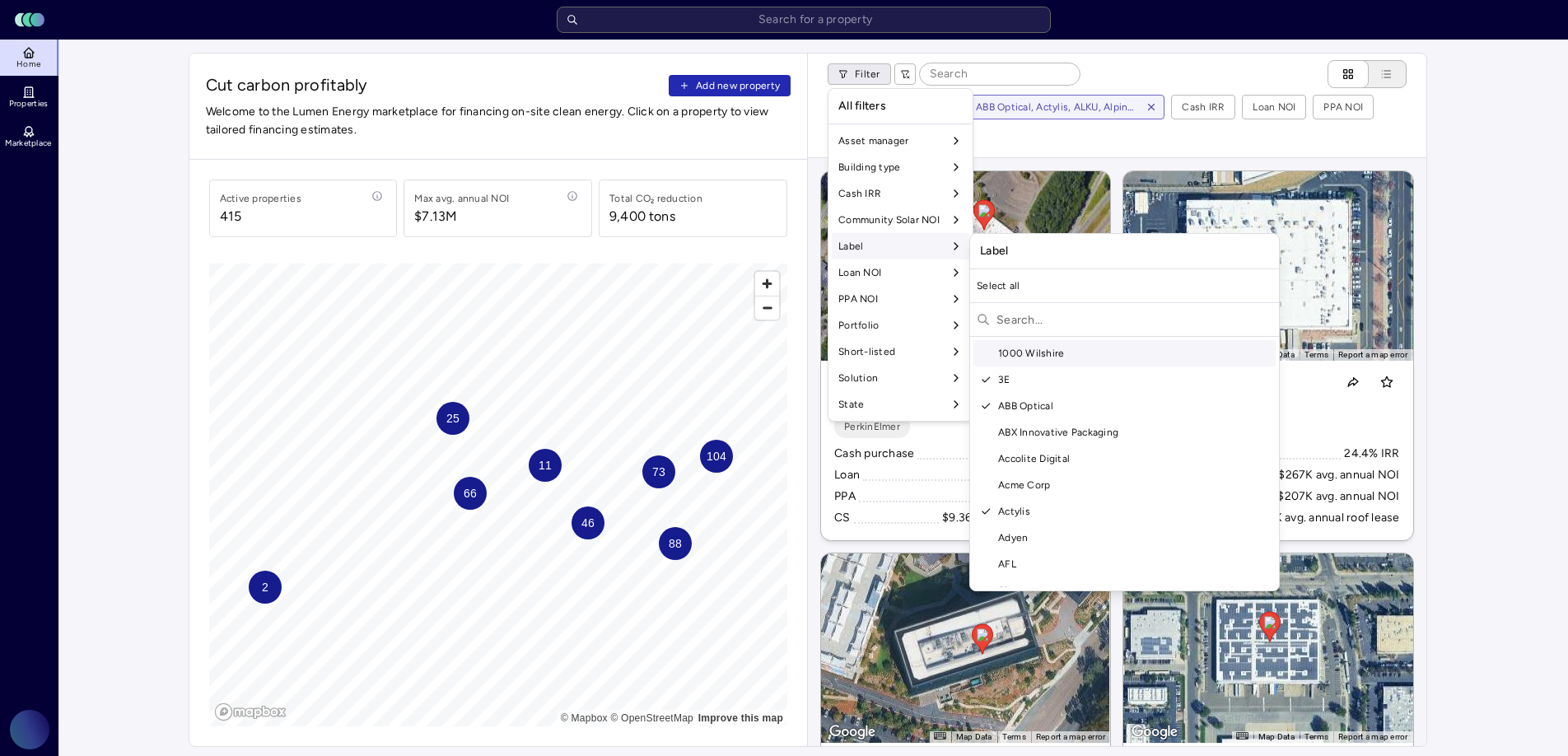 click at bounding box center (1134, 320) 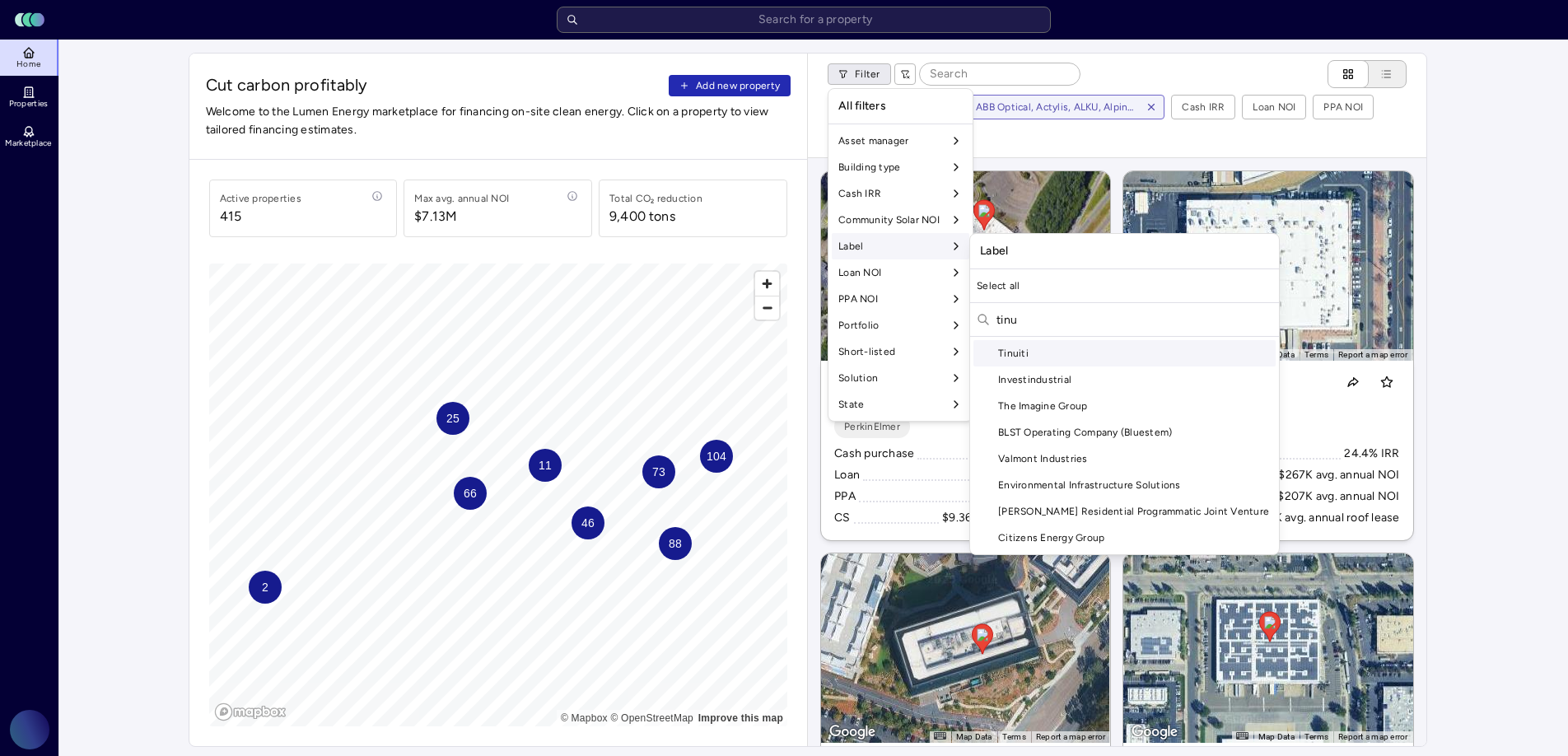 click on "Tinuiti" at bounding box center [1124, 353] 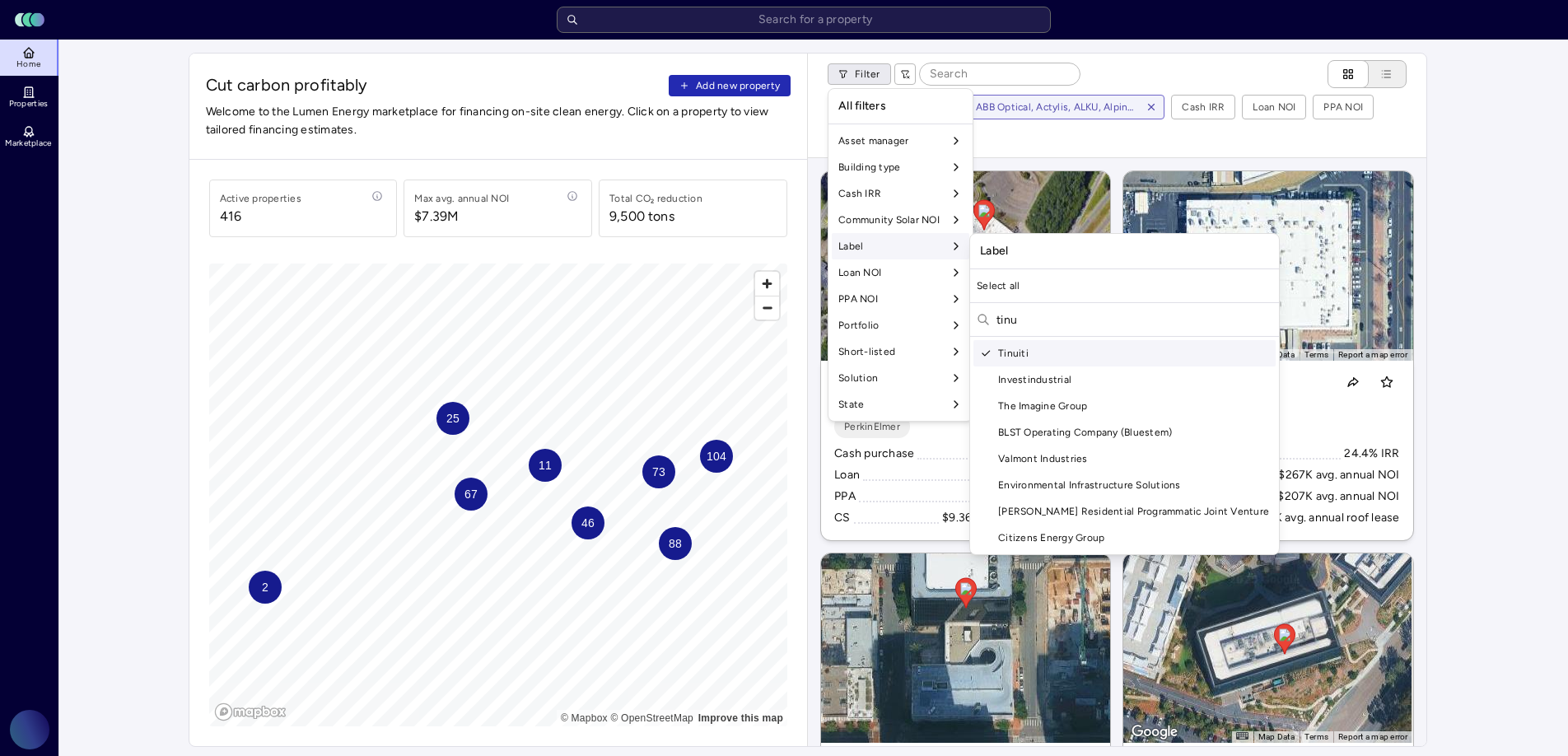 drag, startPoint x: 1048, startPoint y: 331, endPoint x: 987, endPoint y: 324, distance: 61.400326 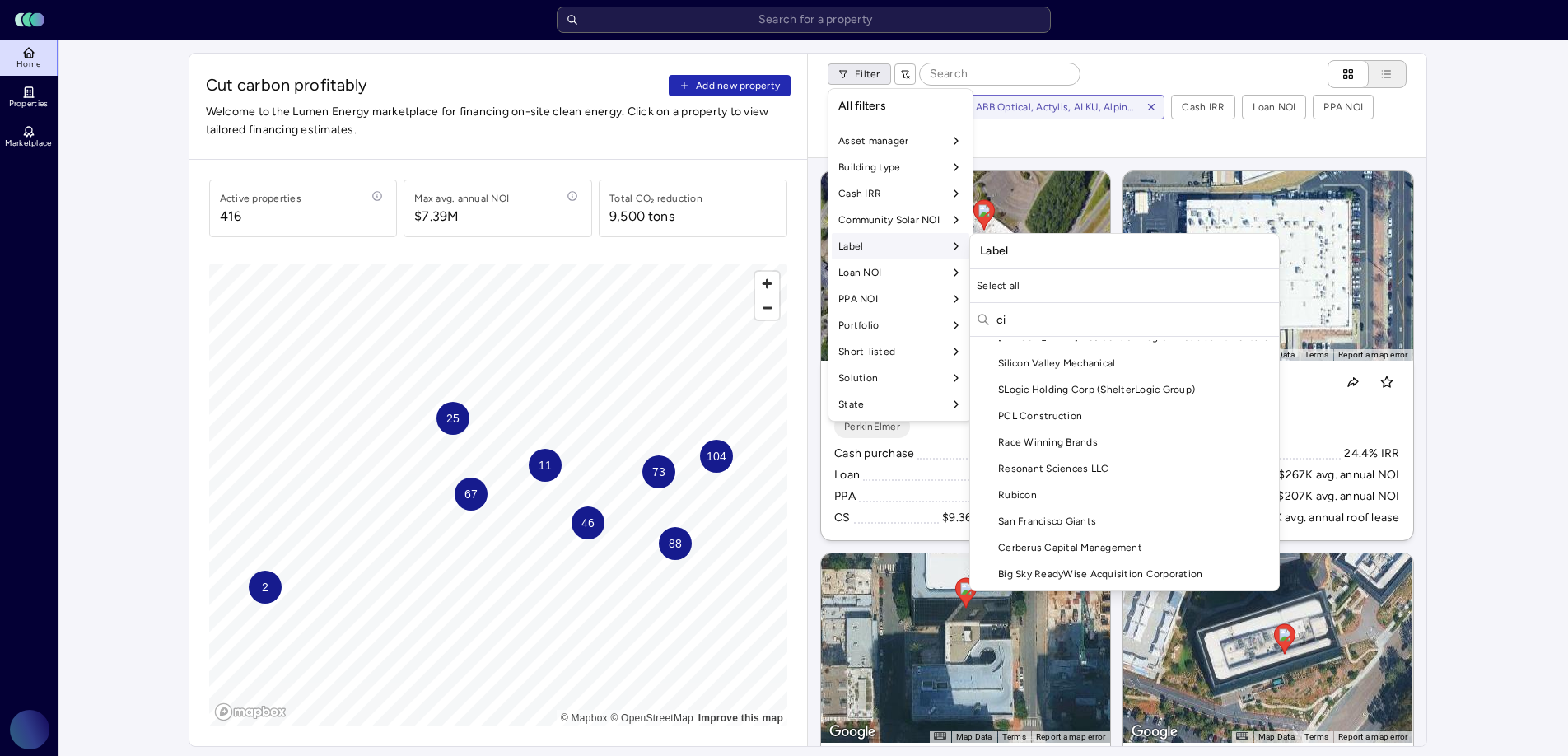 type on "c" 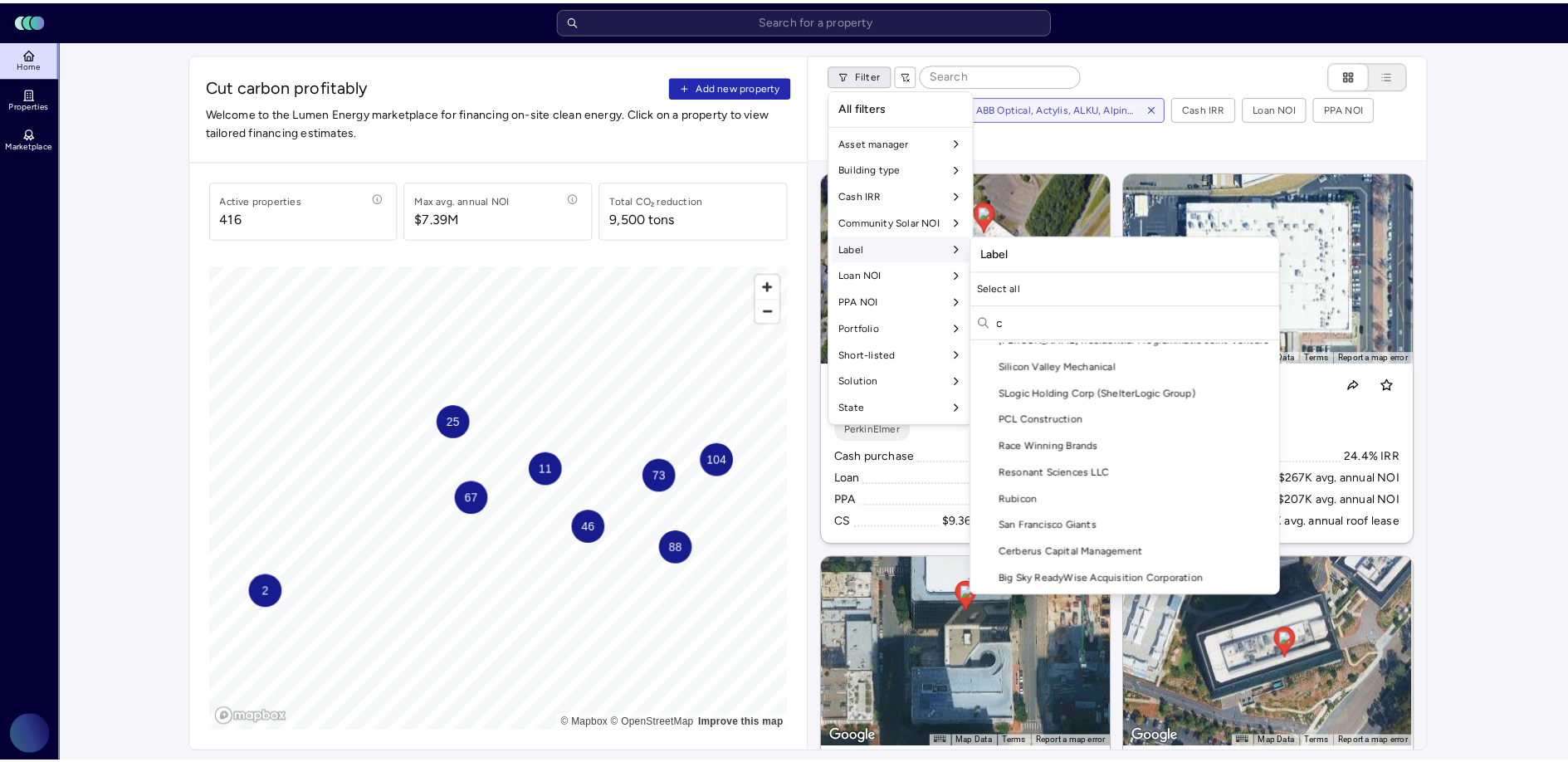 scroll, scrollTop: 27, scrollLeft: 0, axis: vertical 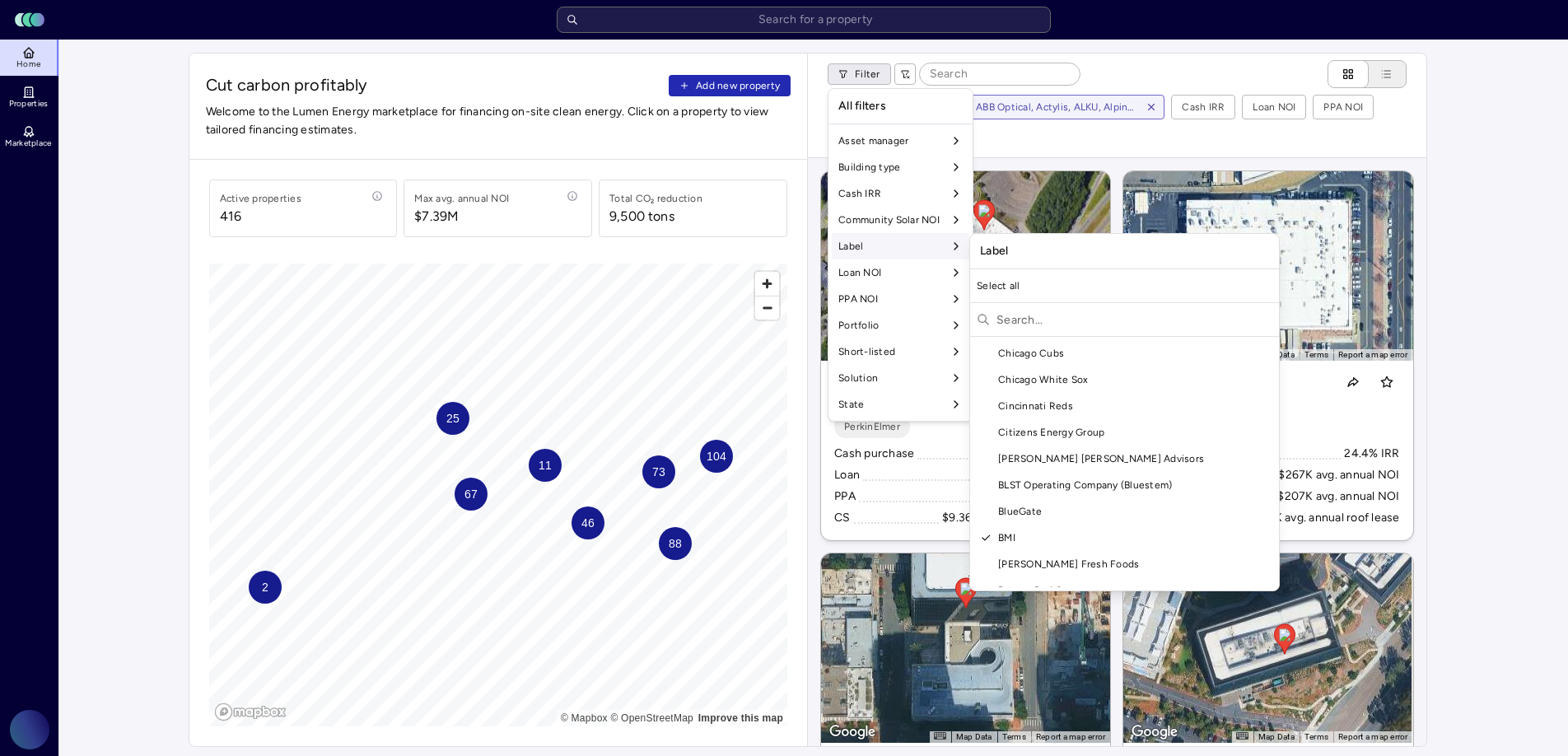 type 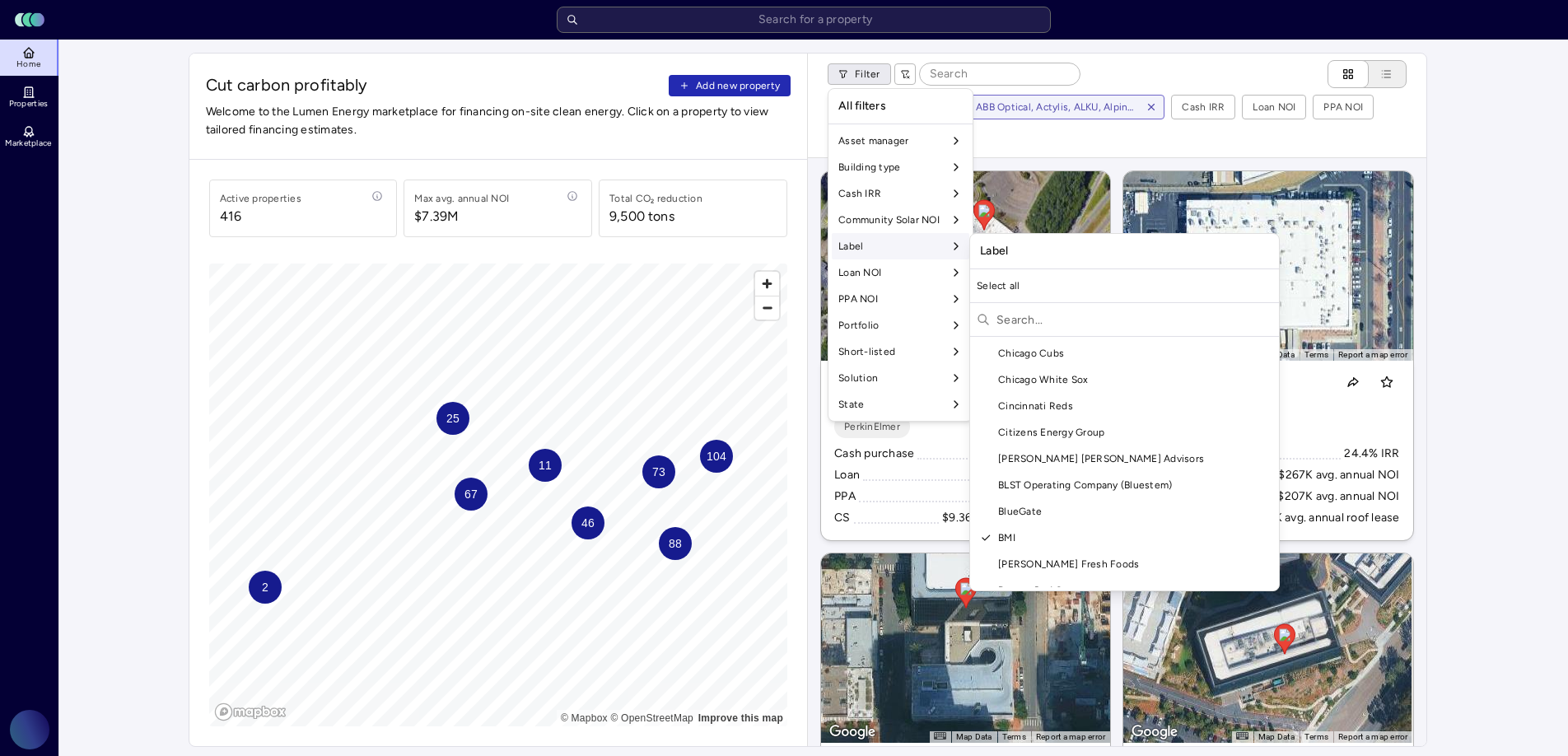 click on "Toggle Sidebar Lumen Energy Logo Home Properties Marketplace Gravity Climate [PERSON_NAME] Cut carbon profitably Add new property Welcome to the Lumen Energy marketplace for financing on-site clean energy. Click on a property to view tailored financing estimates. Active properties [STREET_ADDRESS] annual NOI $7.39M Total CO₂ reduction 9,500 tons 73 88 46 67 104 2 25 11 © Mapbox   © OpenStreetMap   Improve this map Filter Building type Label: 3E, ABB Optical, Actylis, ALKU, Alpine Intel, Ascensus Specialties, Azuria, BMI, Bounteous, Consor, Cumming, Datassential, [PERSON_NAME], Inframark, PerkinElmer, Personify Health, Profile Products, Qualus, Radancy, Rawlings, Real Chemistry, Summit Wash Holdings, Tinuiti, Vytalogy Wellness Cash IRR Loan NOI PPA NOI Community Solar NOI ← Move left → Move right ↑ Move up ↓ Move down + Zoom in - Zoom out Home Jump left by 75% End Jump right by 75% Page Up Jump up by 75% Page Down Jump down by 75% To navigate, press the arrow keys. Map Data 100 m  Terms CS" at bounding box center [784, 792] 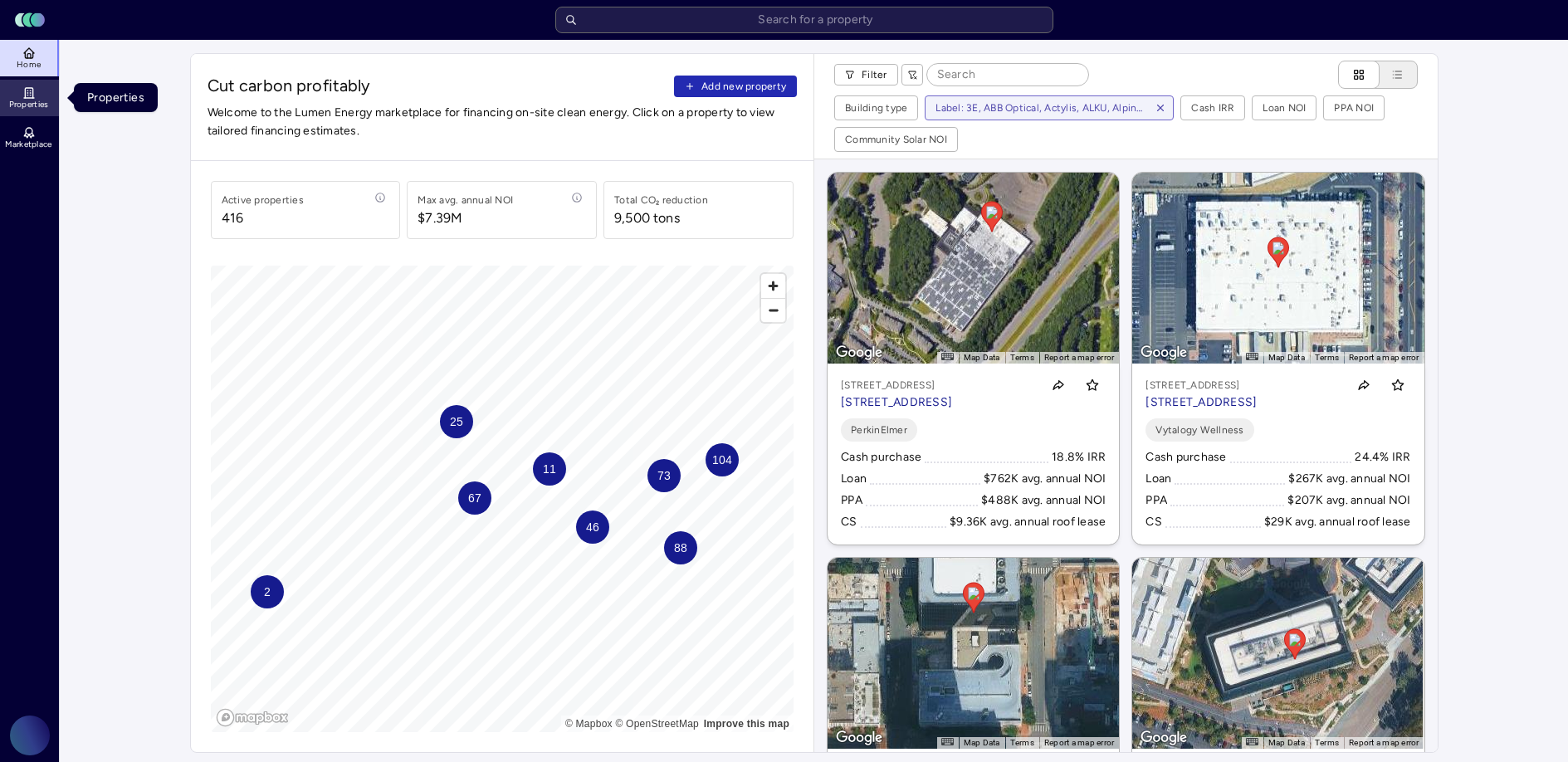 click on "Properties" at bounding box center (30, 98) 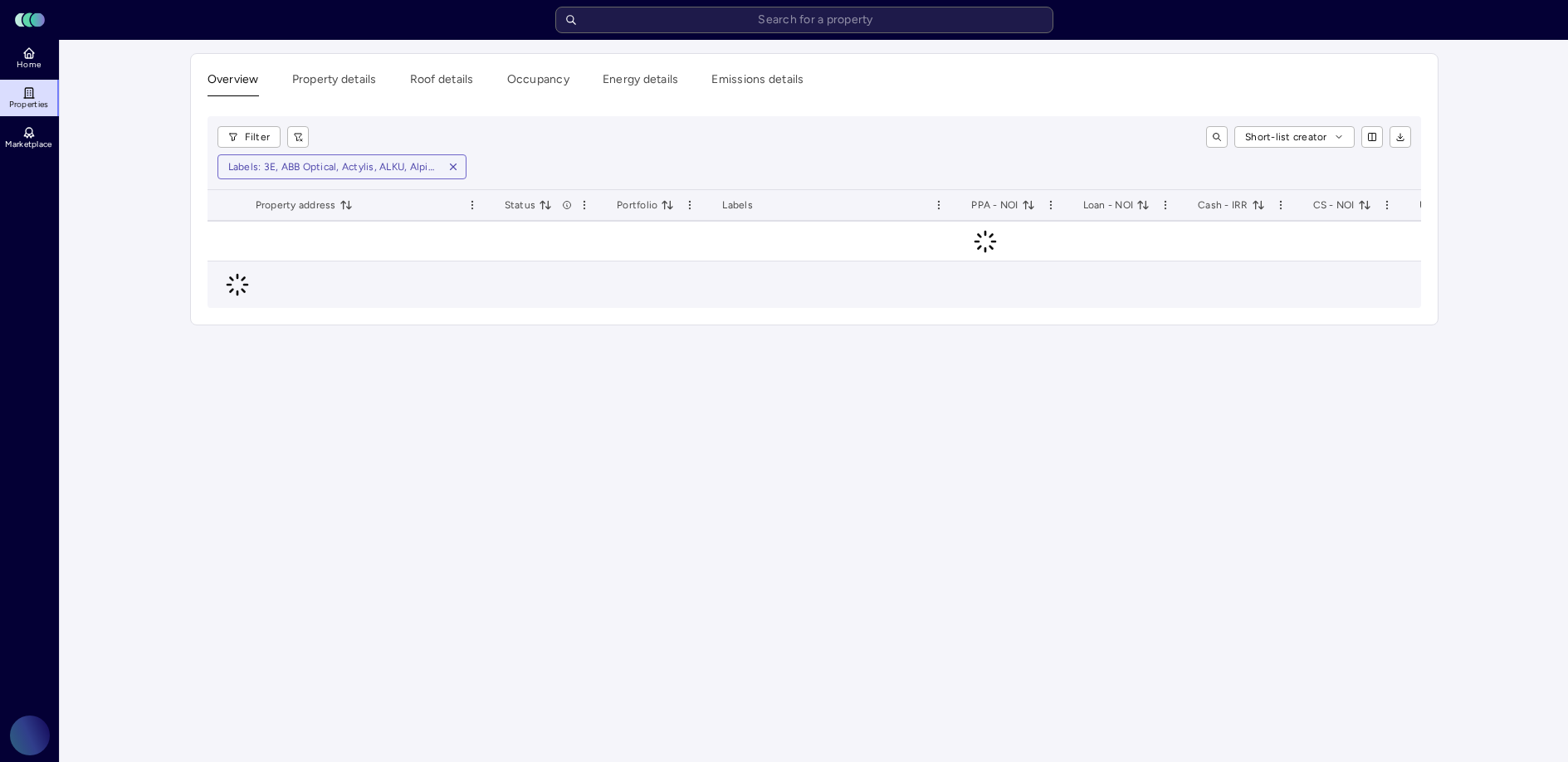 scroll, scrollTop: 0, scrollLeft: 0, axis: both 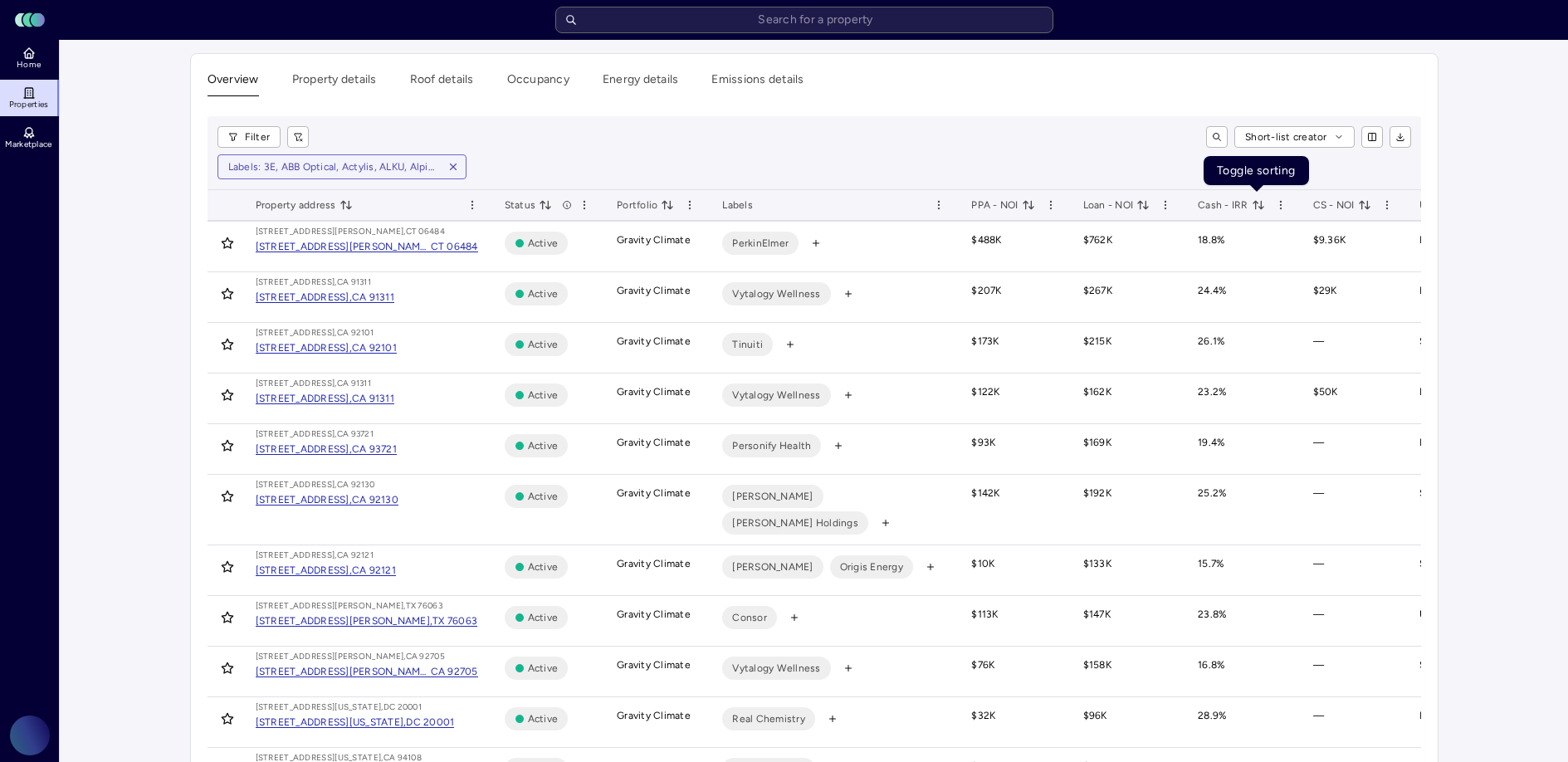 click 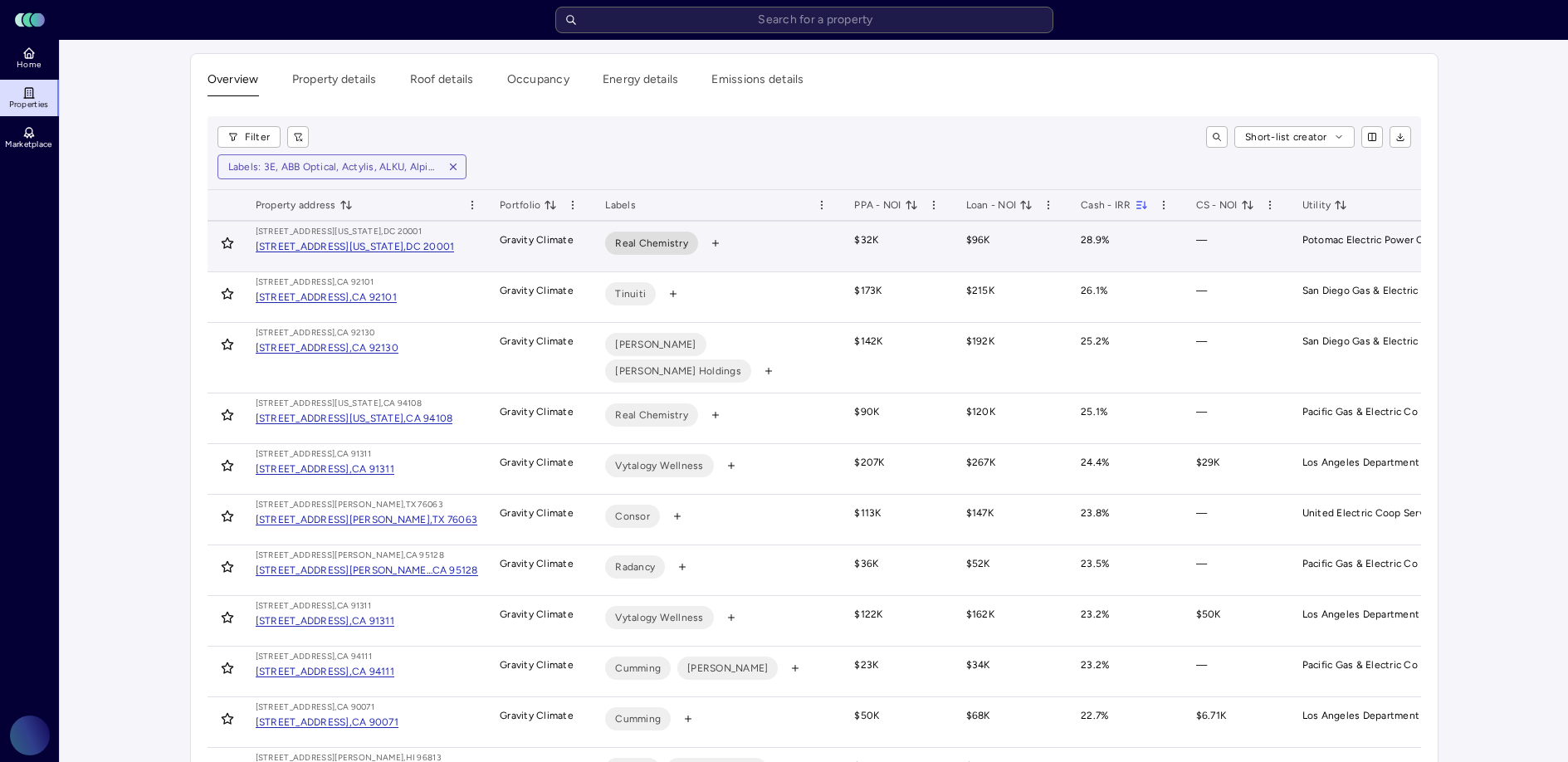 scroll, scrollTop: 0, scrollLeft: 243, axis: horizontal 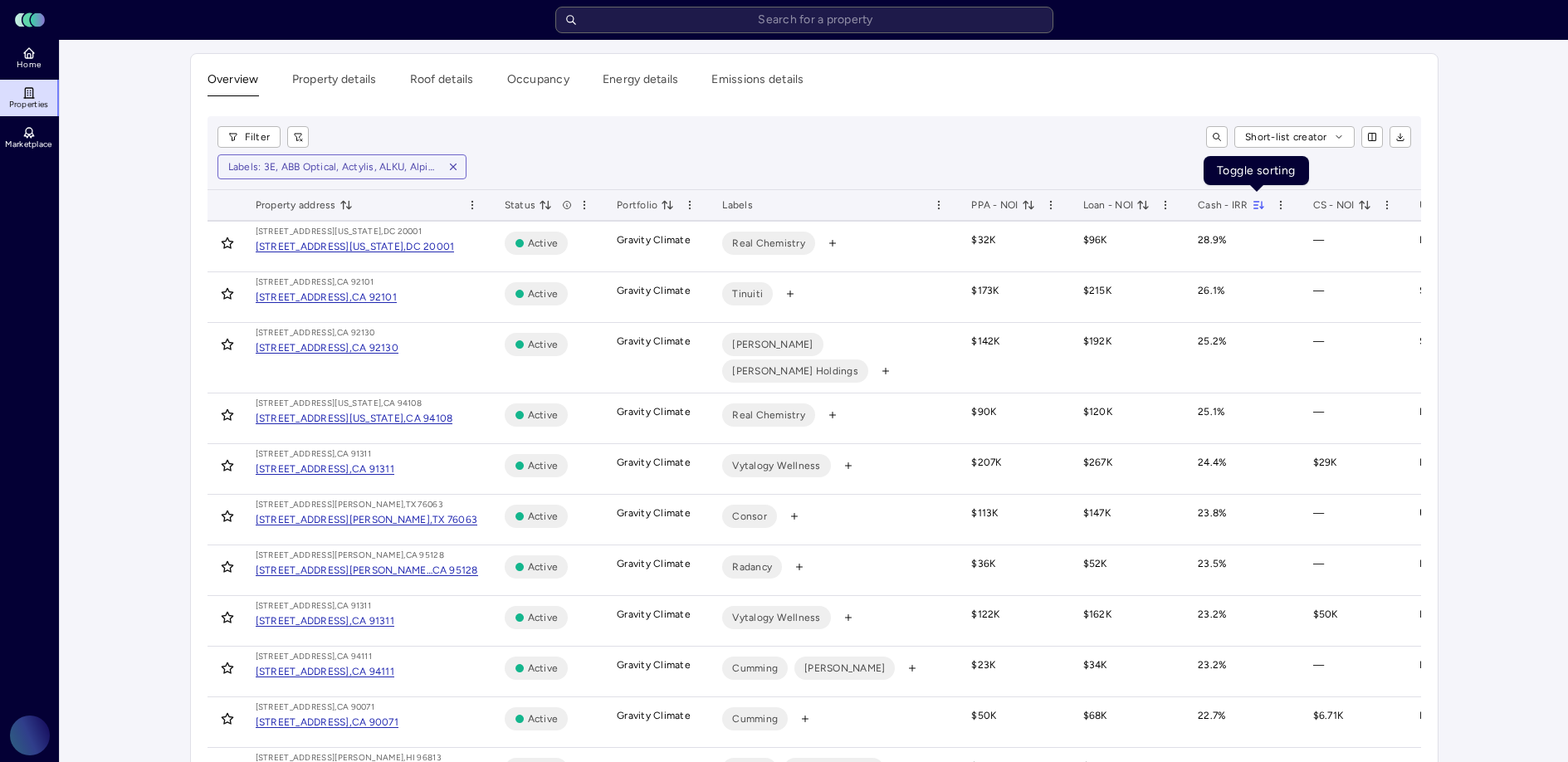 click on "Overview Property details Roof details Occupancy Energy details Emissions details Filter Short-list creator Labels: 3E, ABB Optical, Actylis, ALKU, Alpine Intel, Ascensus Specialties, Azuria, BMI, Bounteous, Consor, Cumming, Datassential, [PERSON_NAME], Inframark, PerkinElmer, Personify Health, Profile Products, Qualus, Radancy, Rawlings, Real Chemistry, Summit Wash Holdings, Tinuiti, Vytalogy Wellness Short-listed Property address Status Portfolio Labels PPA - NOI Loan - NOI Cash - IRR CS - NOI Utility In marketplace? Customer ID [STREET_ADDRESS][US_STATE] [STREET_ADDRESS][US_STATE] Active Gravity Climate Real Chemistry $32K $96K 28.9% — Potomac Electric Power Co No — [STREET_ADDRESS] [STREET_ADDRESS] Active Gravity Climate Tinuiti $173K $215K 26.1% — [GEOGRAPHIC_DATA] Gas & Electric Co No — [GEOGRAPHIC_DATA] [STREET_ADDRESS] Active Gravity Climate [PERSON_NAME] Holdings $142K $192K 25.2% — No —" at bounding box center (813, 812) 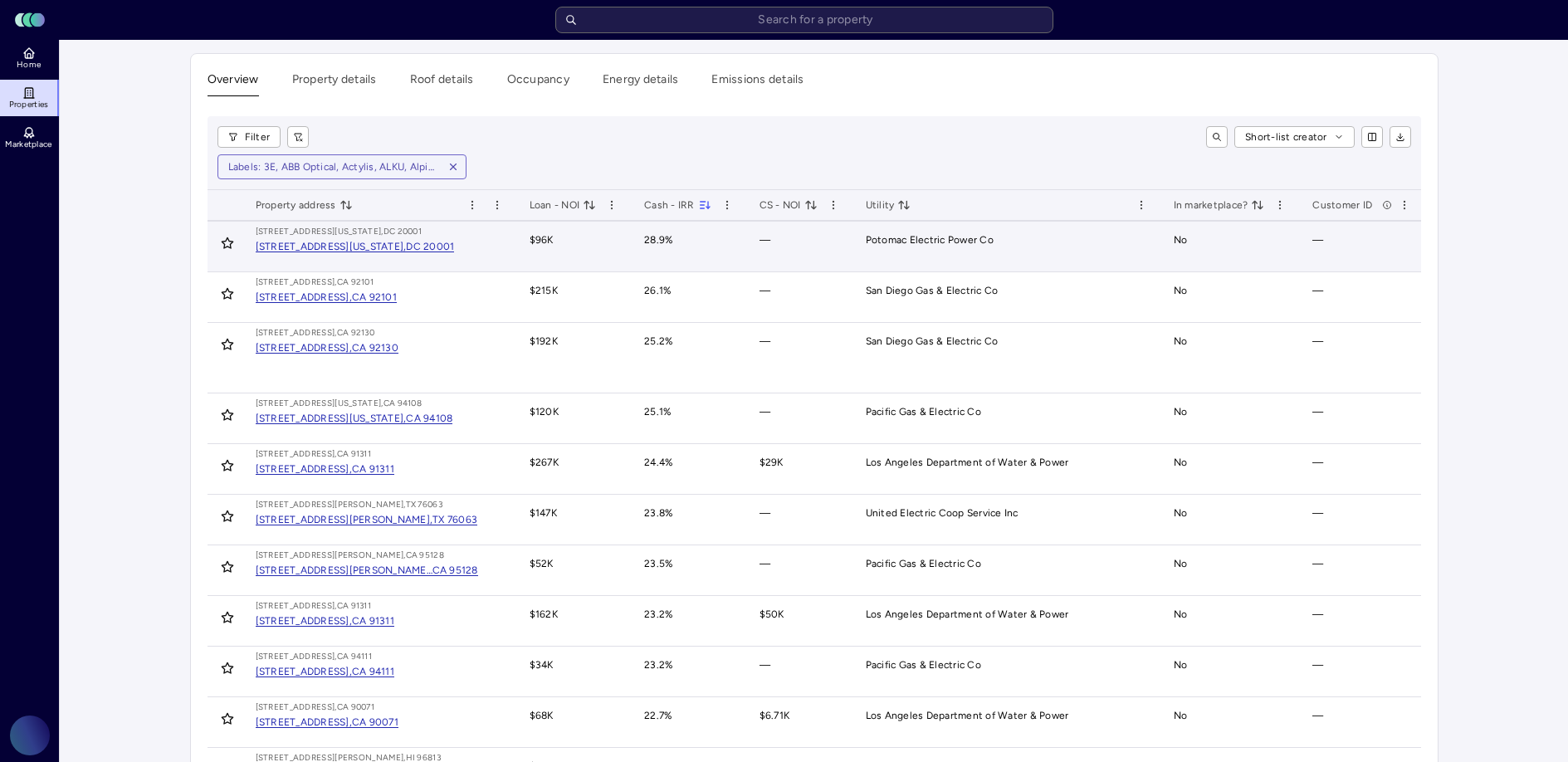 scroll, scrollTop: 0, scrollLeft: 0, axis: both 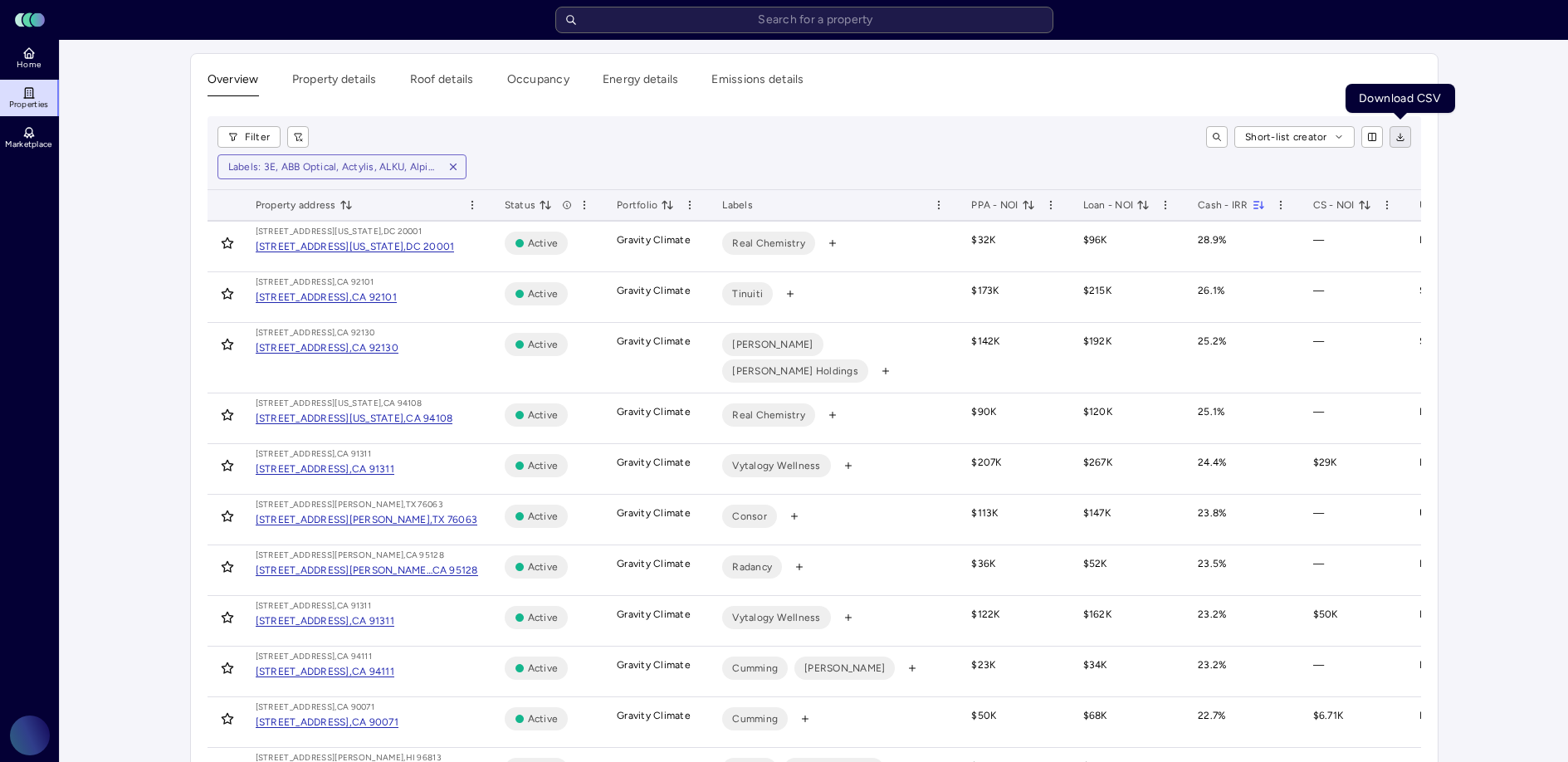 click 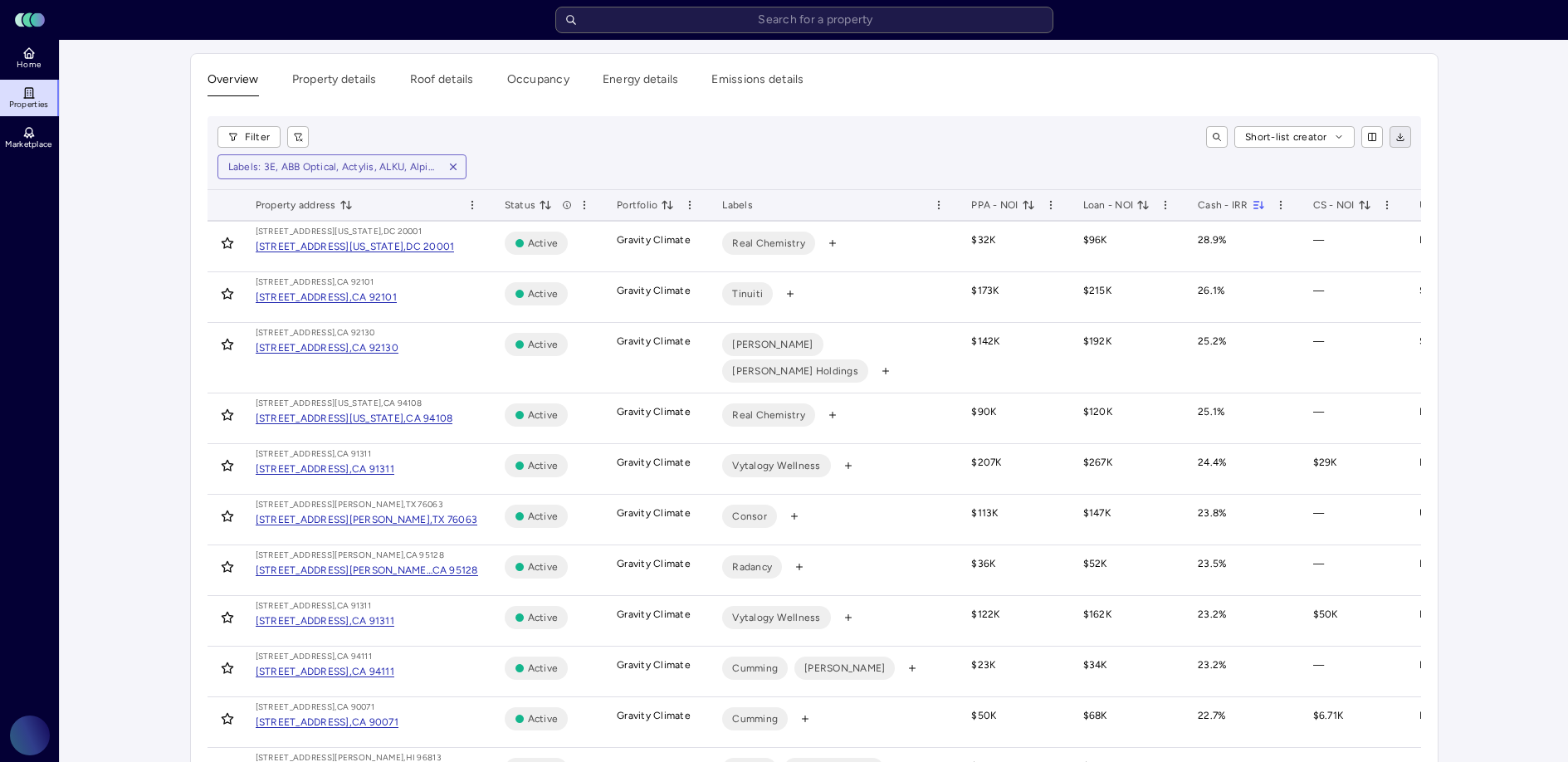 click 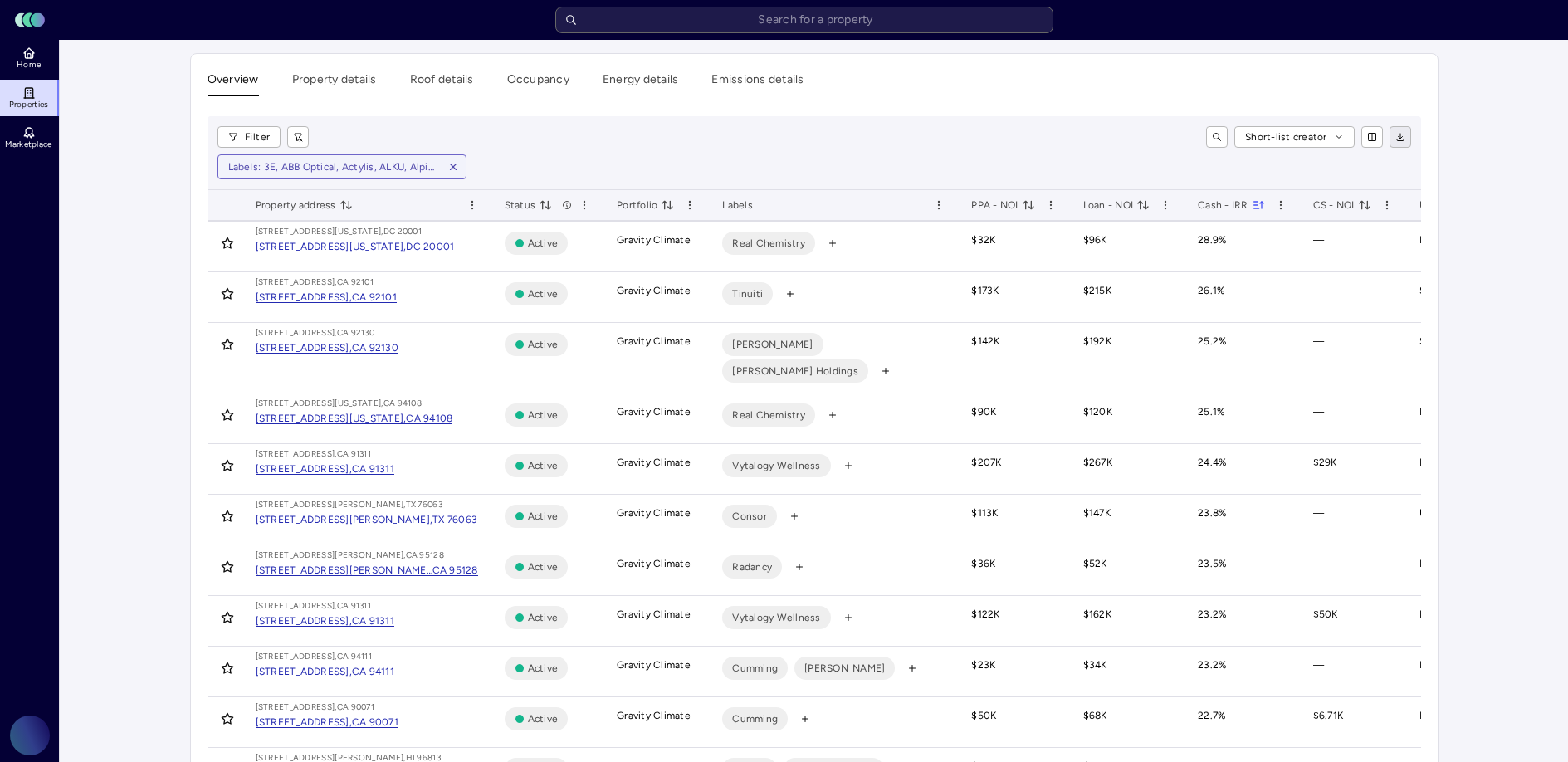 click 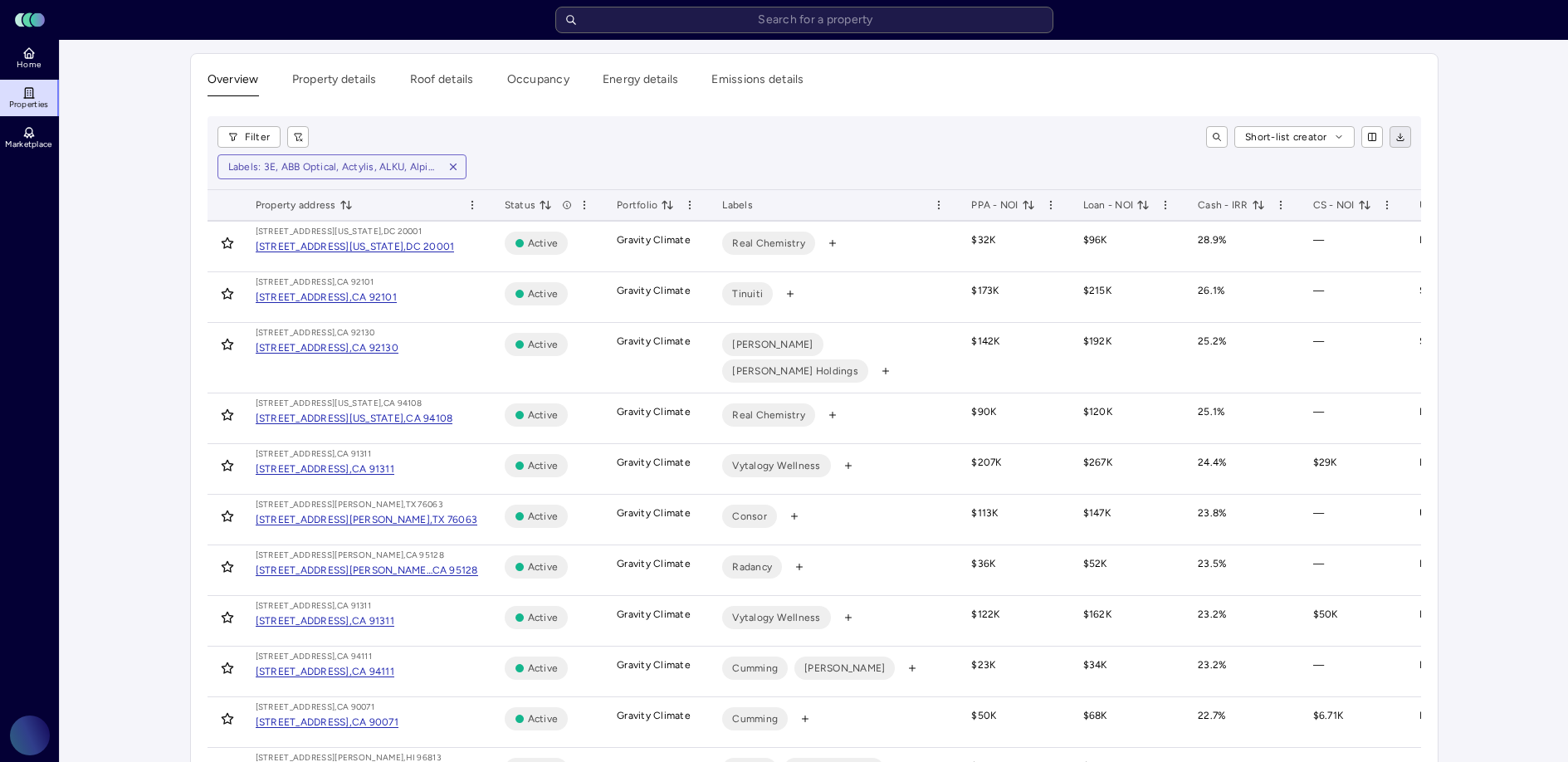 click on "CS - NOI" at bounding box center [1342, 205] 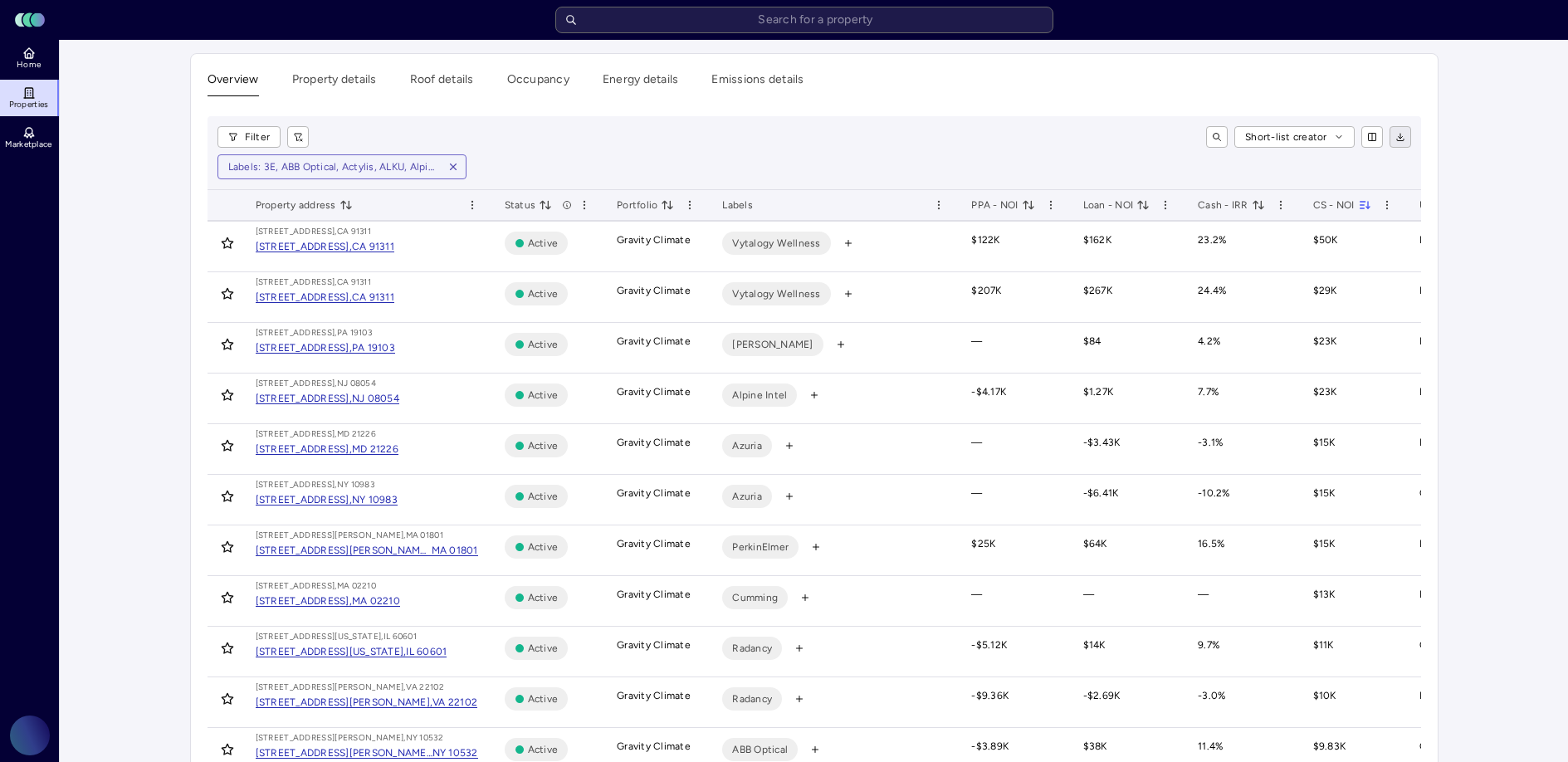 click on "Cash - IRR" at bounding box center (1231, 205) 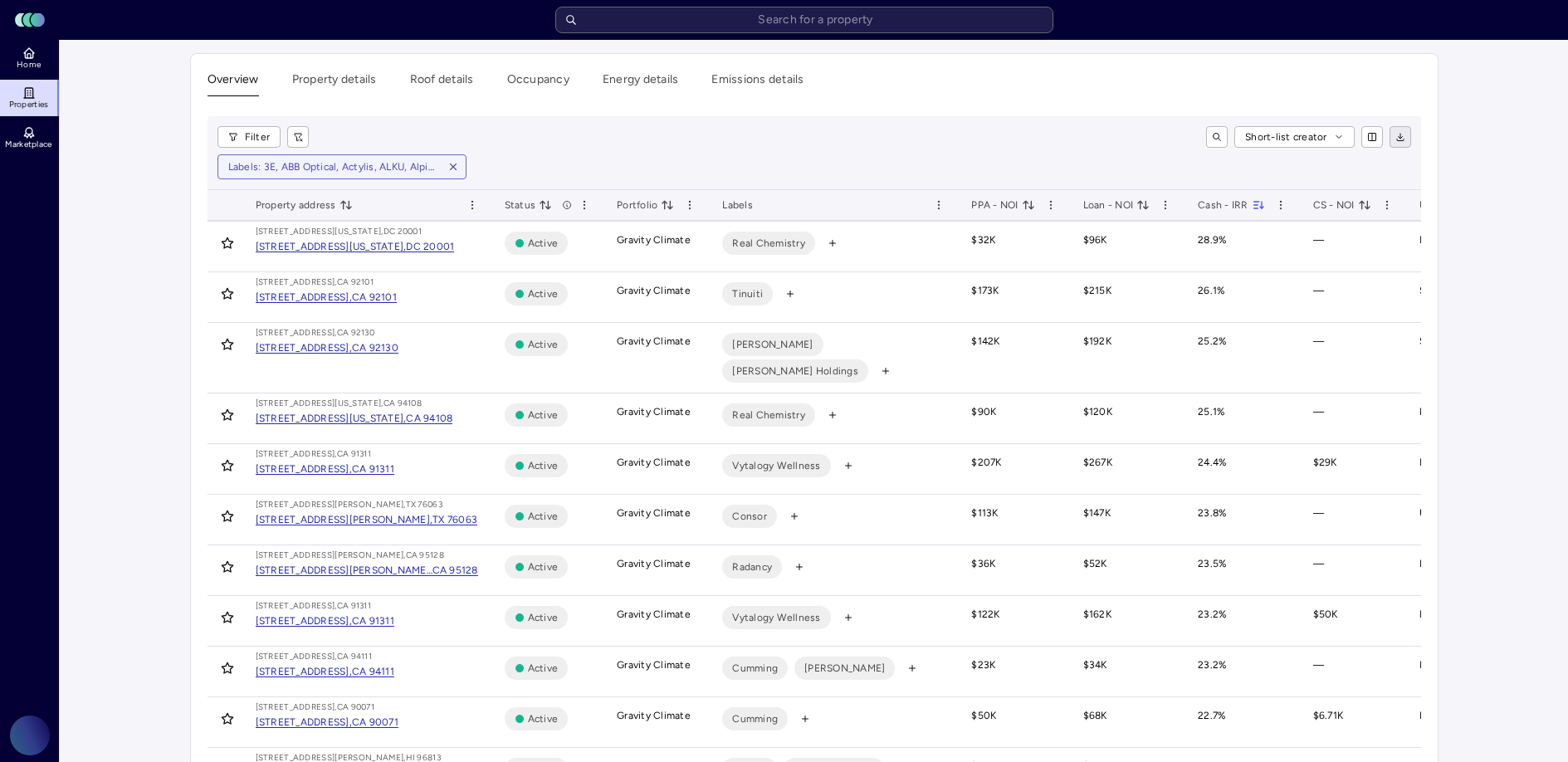 click 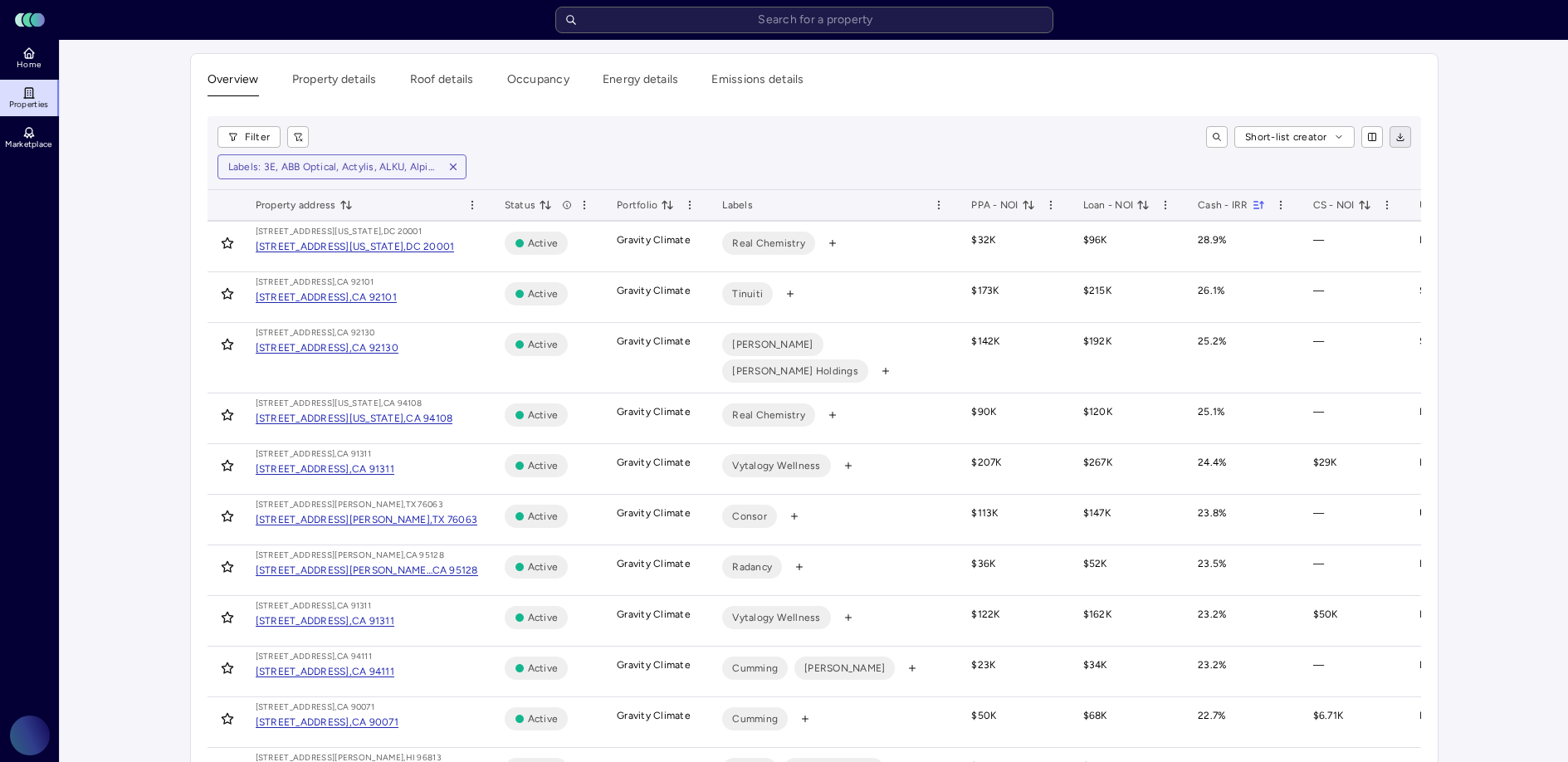 click 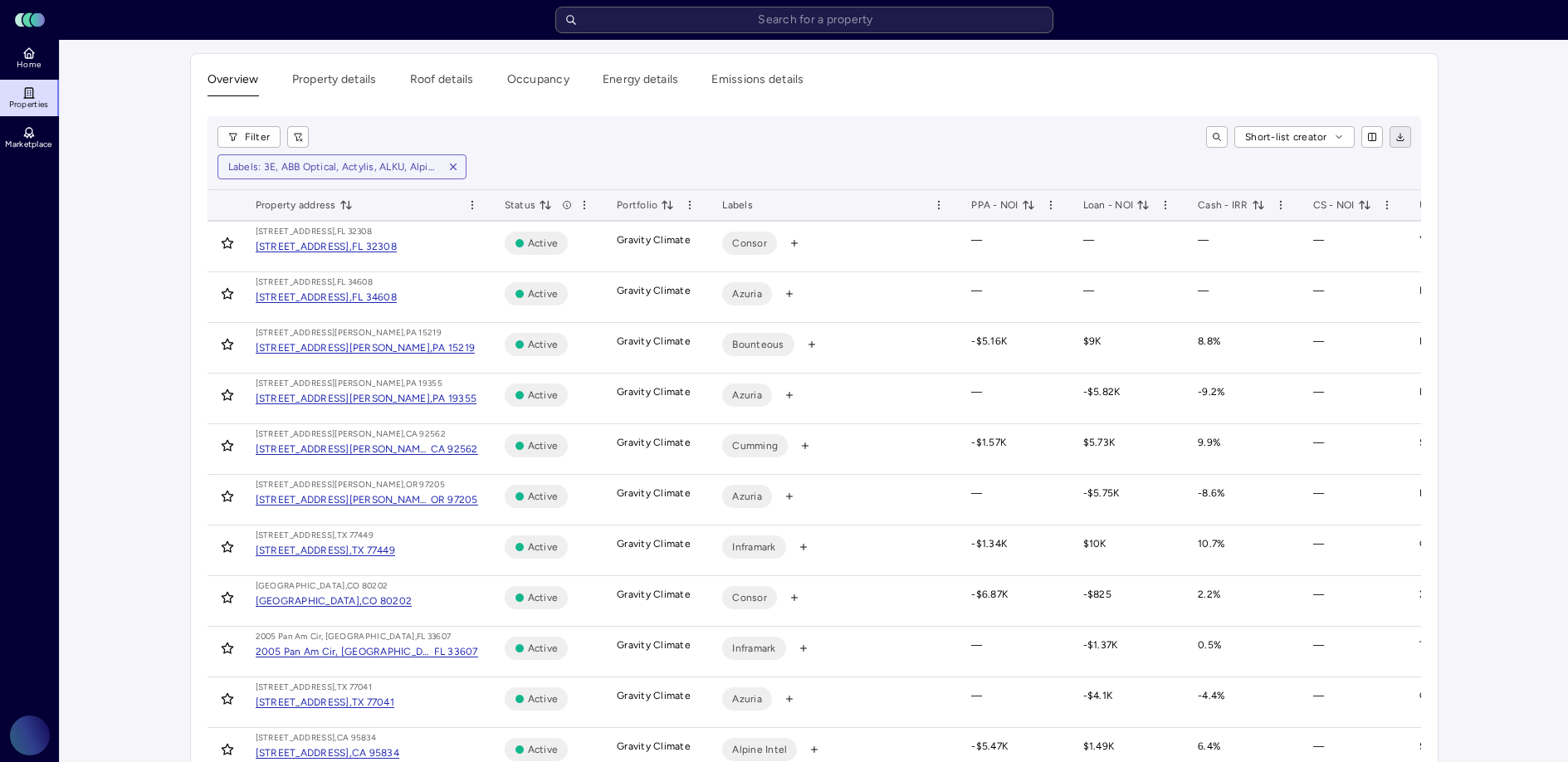 click on "CS - NOI" at bounding box center (1342, 205) 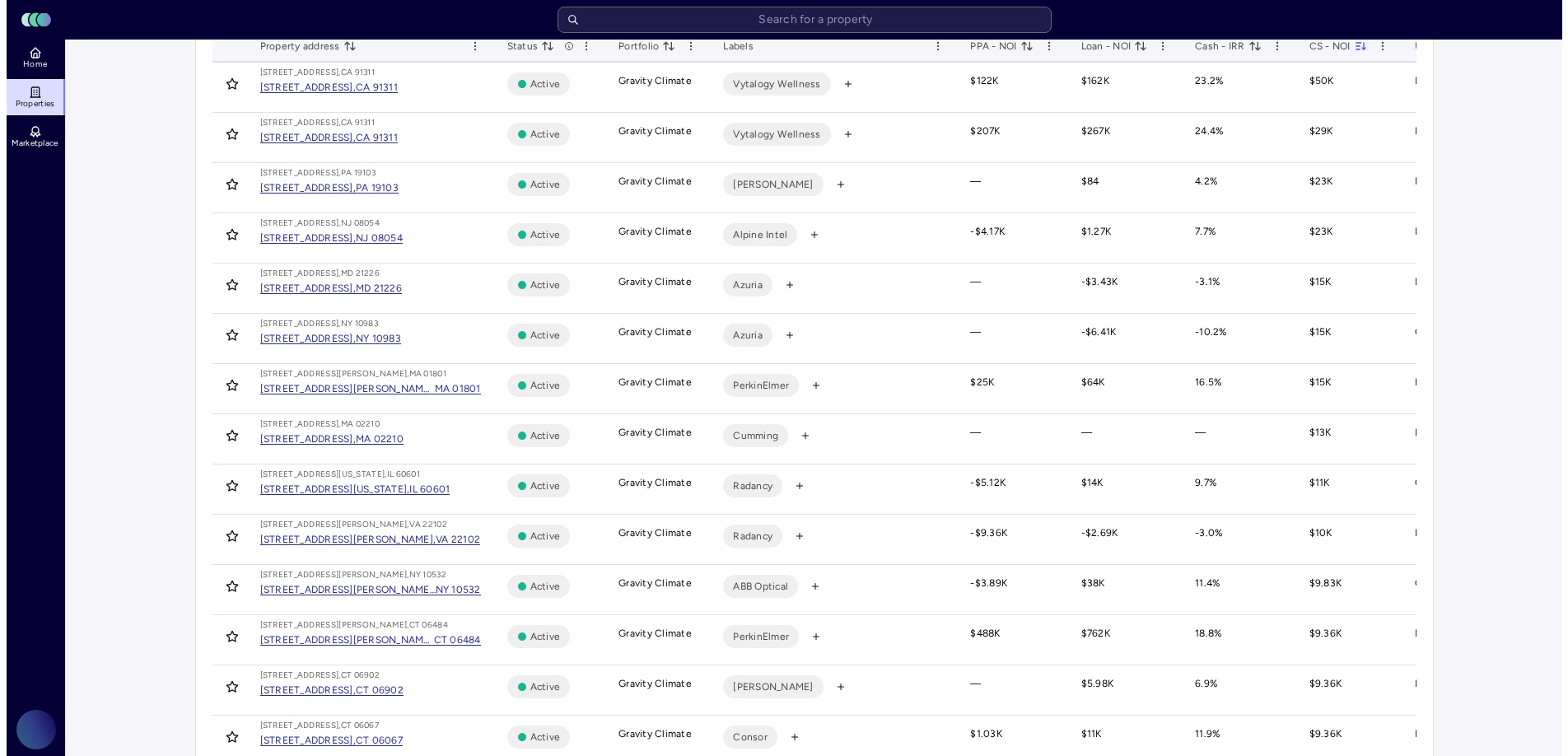 scroll, scrollTop: 0, scrollLeft: 0, axis: both 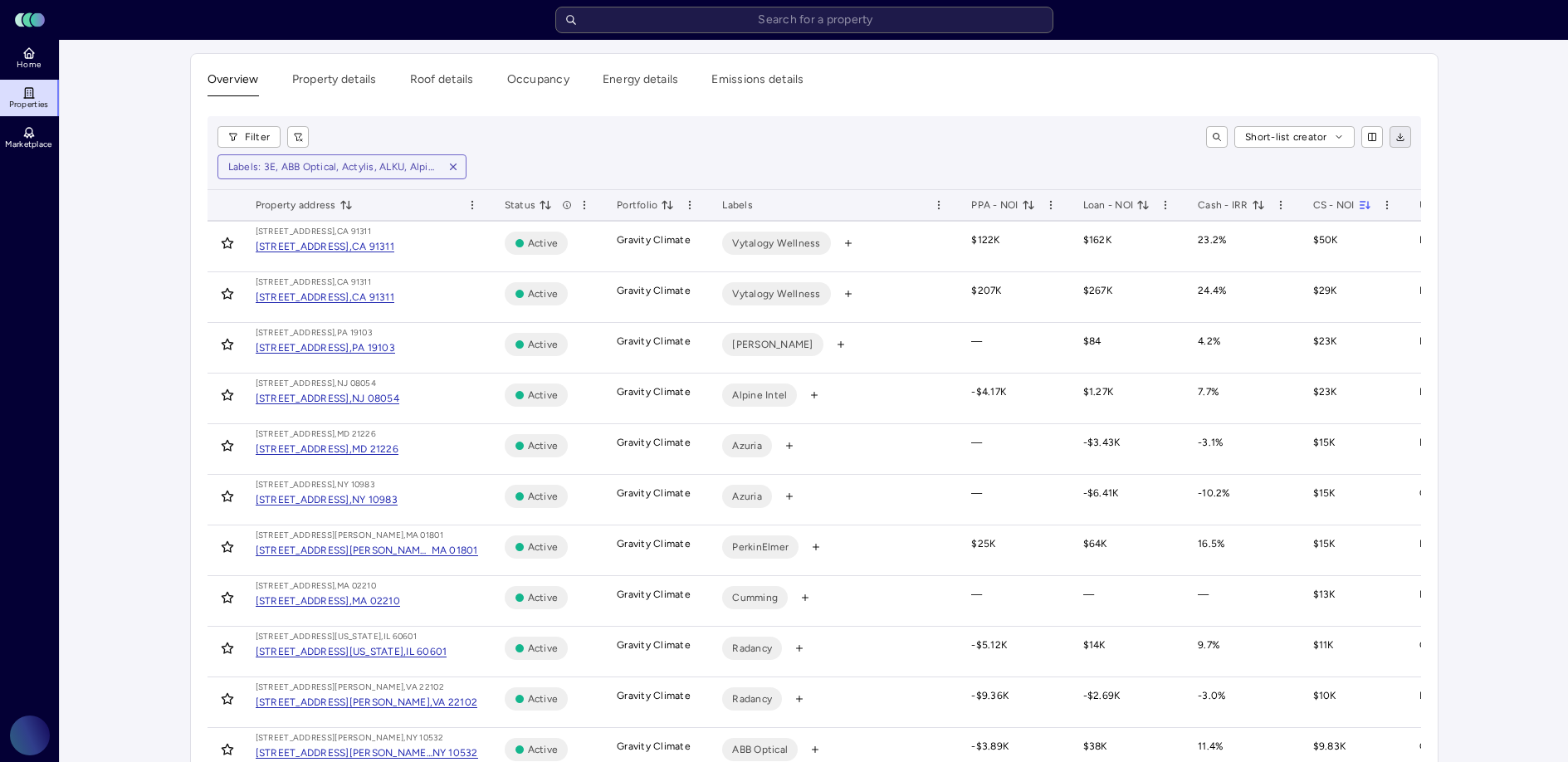 click at bounding box center [1400, 137] 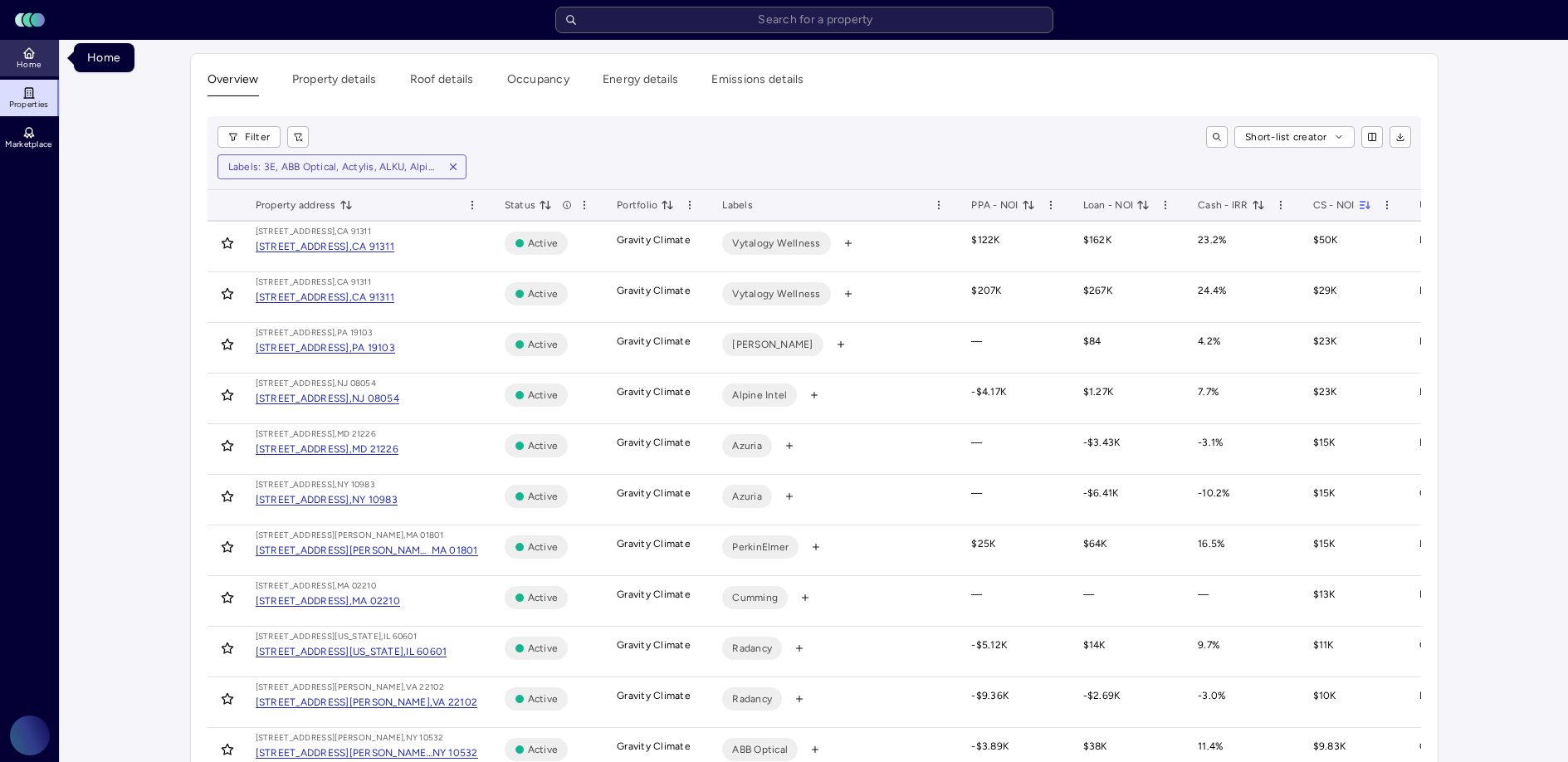 click on "Home" at bounding box center [30, 58] 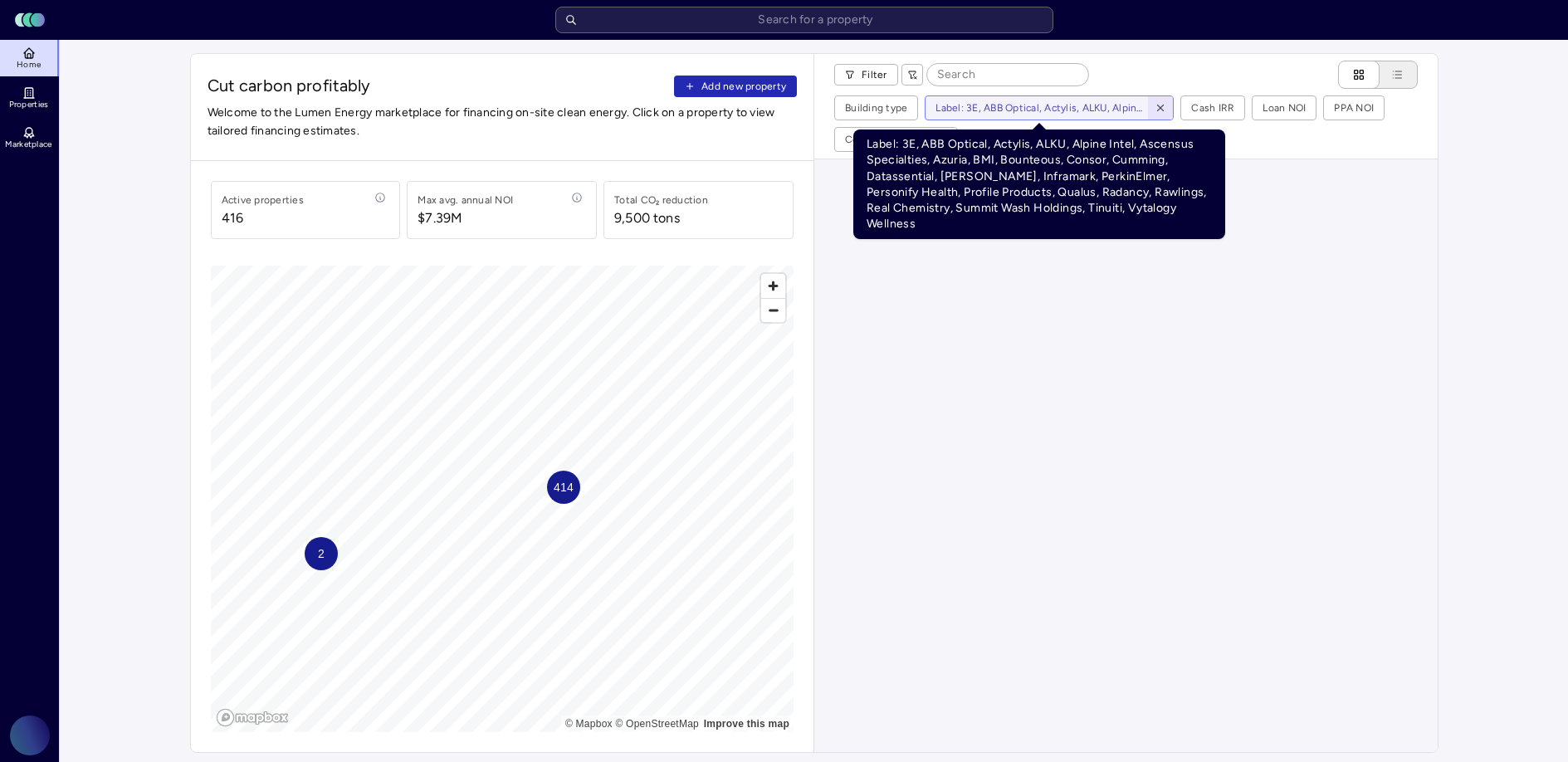 click 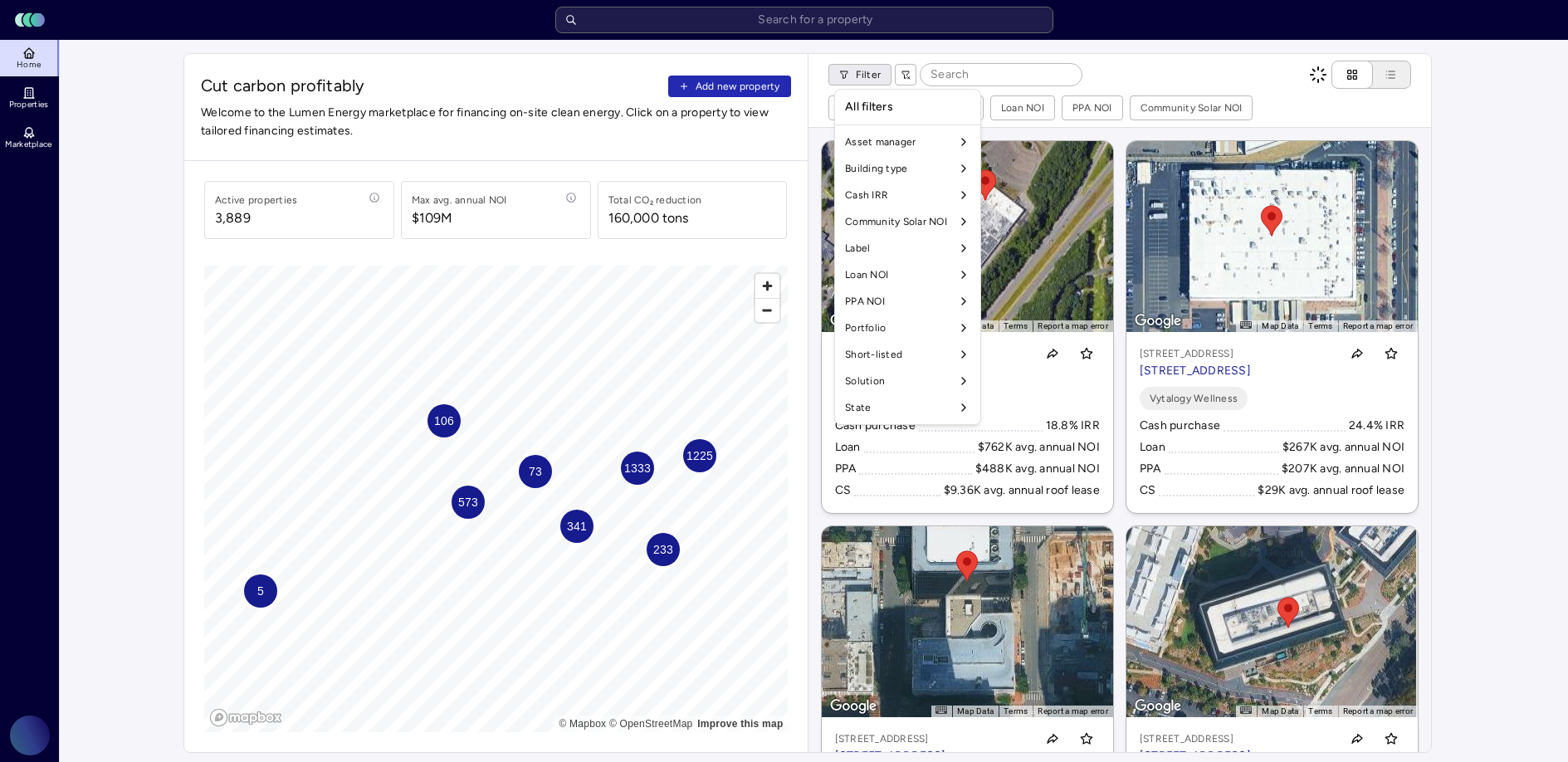 click on "Toggle Sidebar Lumen Energy Logo Home Properties Marketplace Gravity Climate [PERSON_NAME] Cut carbon profitably Add new property Welcome to the Lumen Energy marketplace for financing on-site clean energy. Click on a property to view tailored financing estimates. Active properties 3,889 Max avg. annual NOI $109M Total CO₂ reduction 160,000 tons 1225 341 1333 573 233 106 73 5 © Mapbox   © OpenStreetMap   Improve this map Filter Building type Cash IRR Loan NOI PPA NOI Community Solar NOI ← Move left → Move right ↑ Move up ↓ Move down + Zoom in - Zoom out Home Jump left by 75% End Jump right by 75% Page Up Jump up by 75% Page Down Jump down by 75% To navigate, press the arrow keys. To activate drag with keyboard, press Alt + Enter or Alt + Space. Once you are in keyboard drag state, use the arrow keys to move the marker. To complete the drag, press the Enter or Space keys. To cancel the drag and return to the original position, press Alt + Enter, Alt + Space, or Escape Map Data 100 m  PPA" at bounding box center [784, 799] 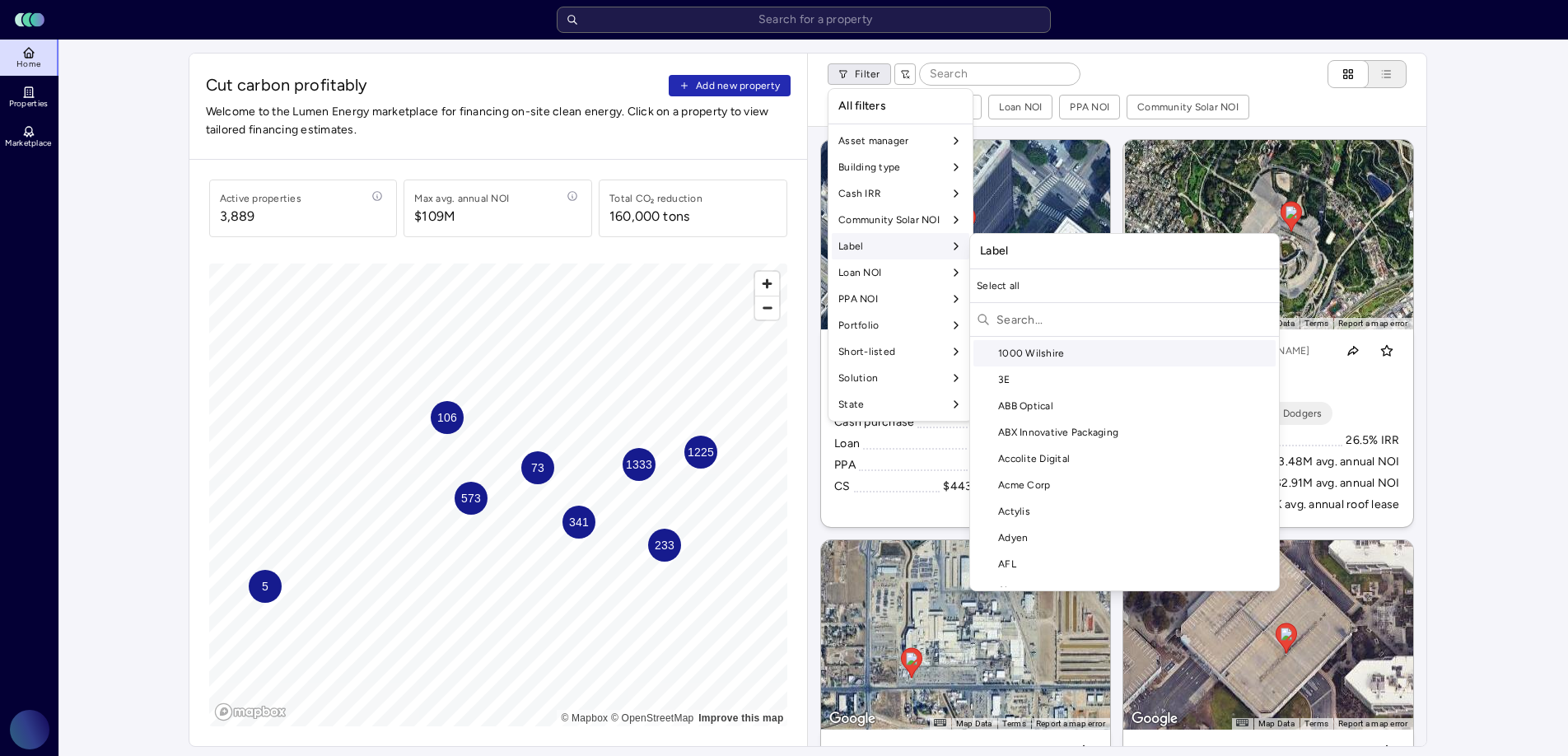 click on "Label" at bounding box center [900, 246] 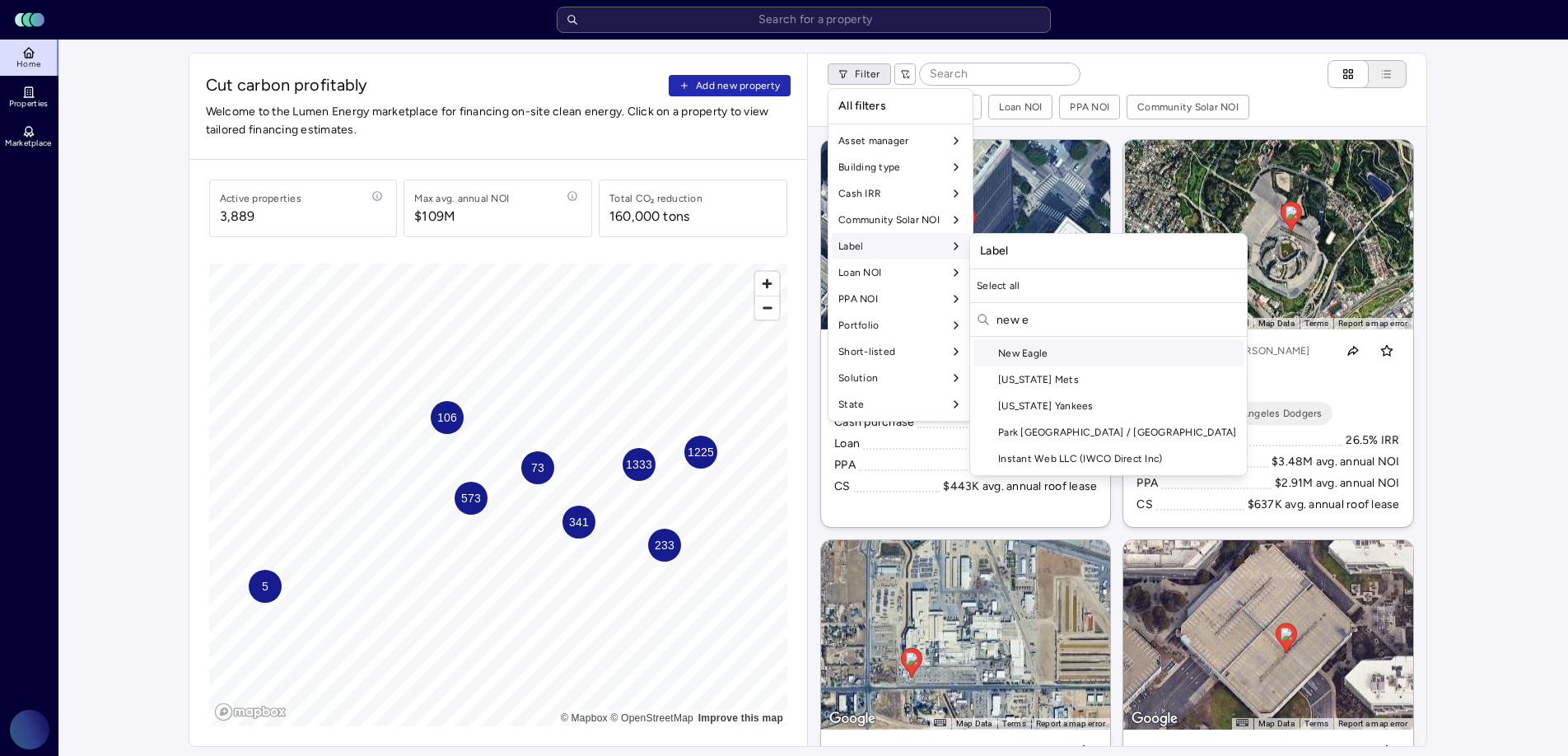 click on "New Eagle" at bounding box center (1108, 353) 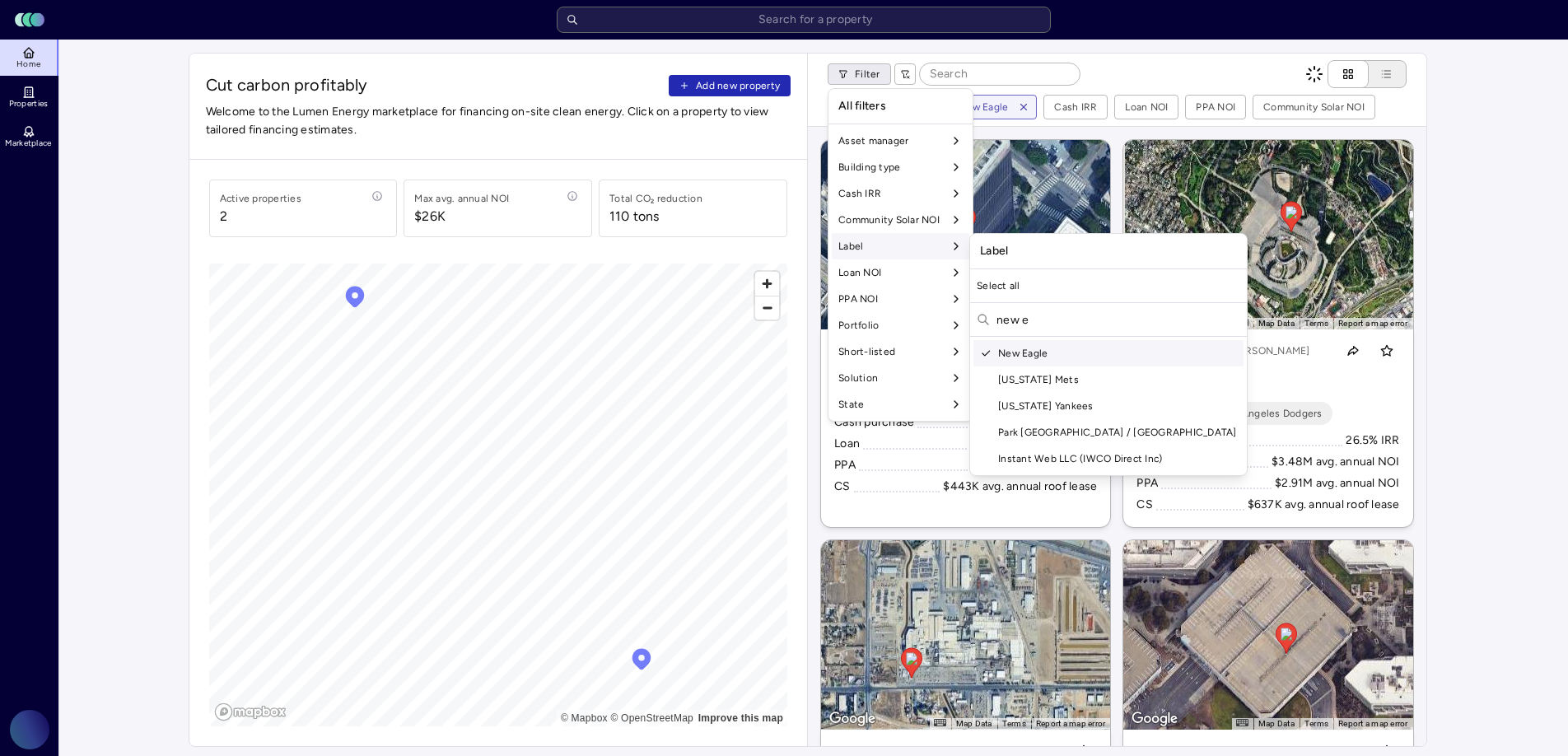 drag, startPoint x: 1052, startPoint y: 325, endPoint x: 999, endPoint y: 320, distance: 53.23533 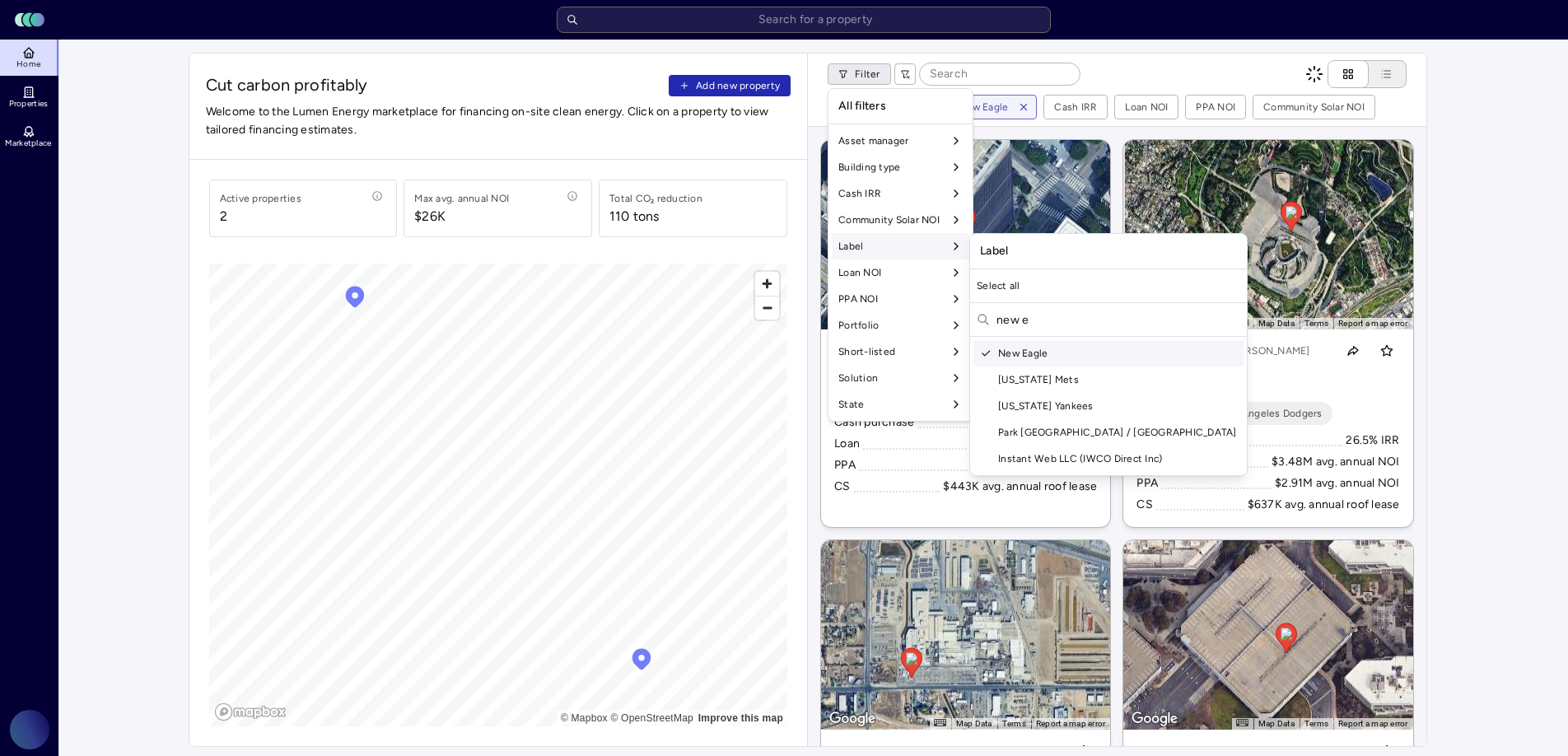 click on "new e" at bounding box center [1118, 320] 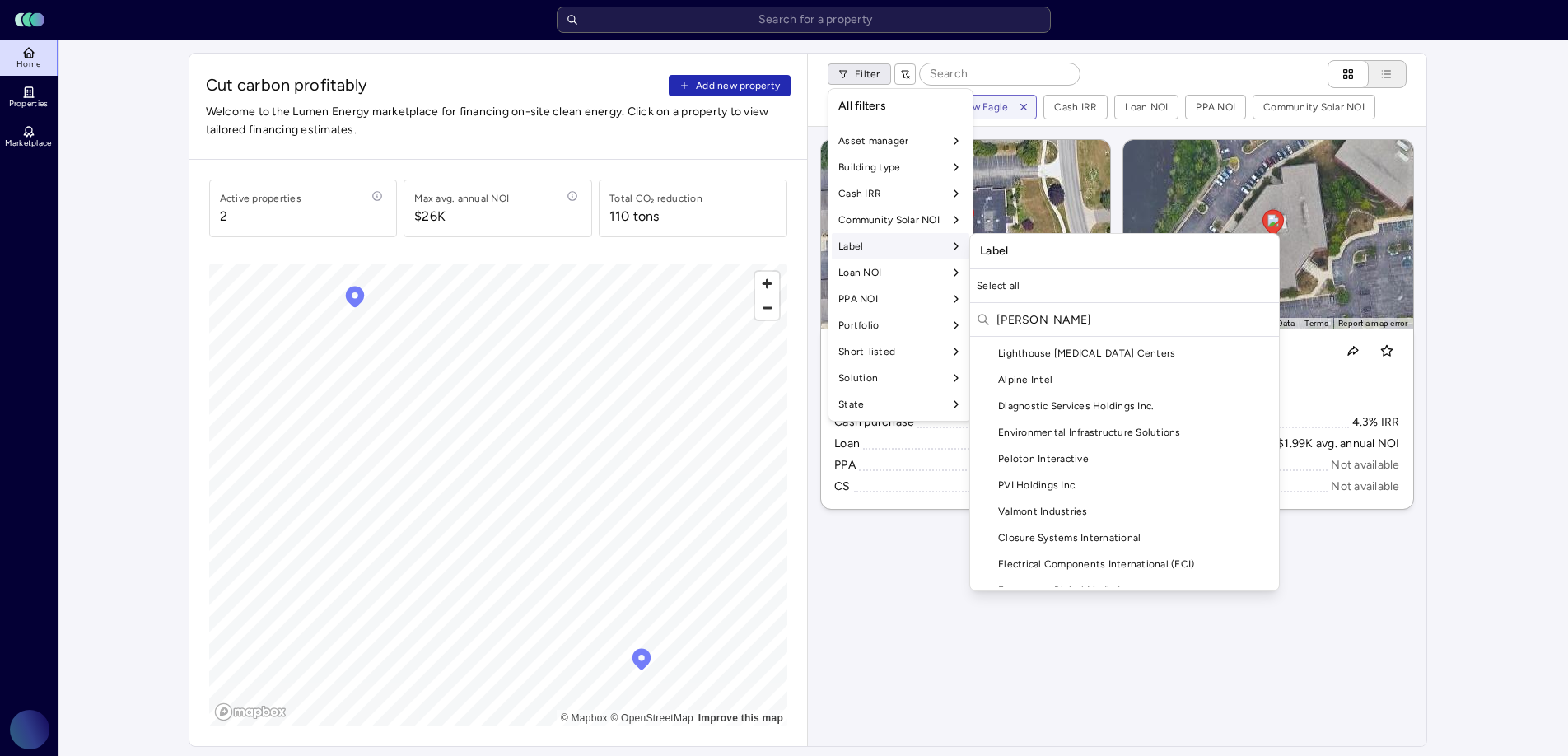 scroll, scrollTop: 0, scrollLeft: 0, axis: both 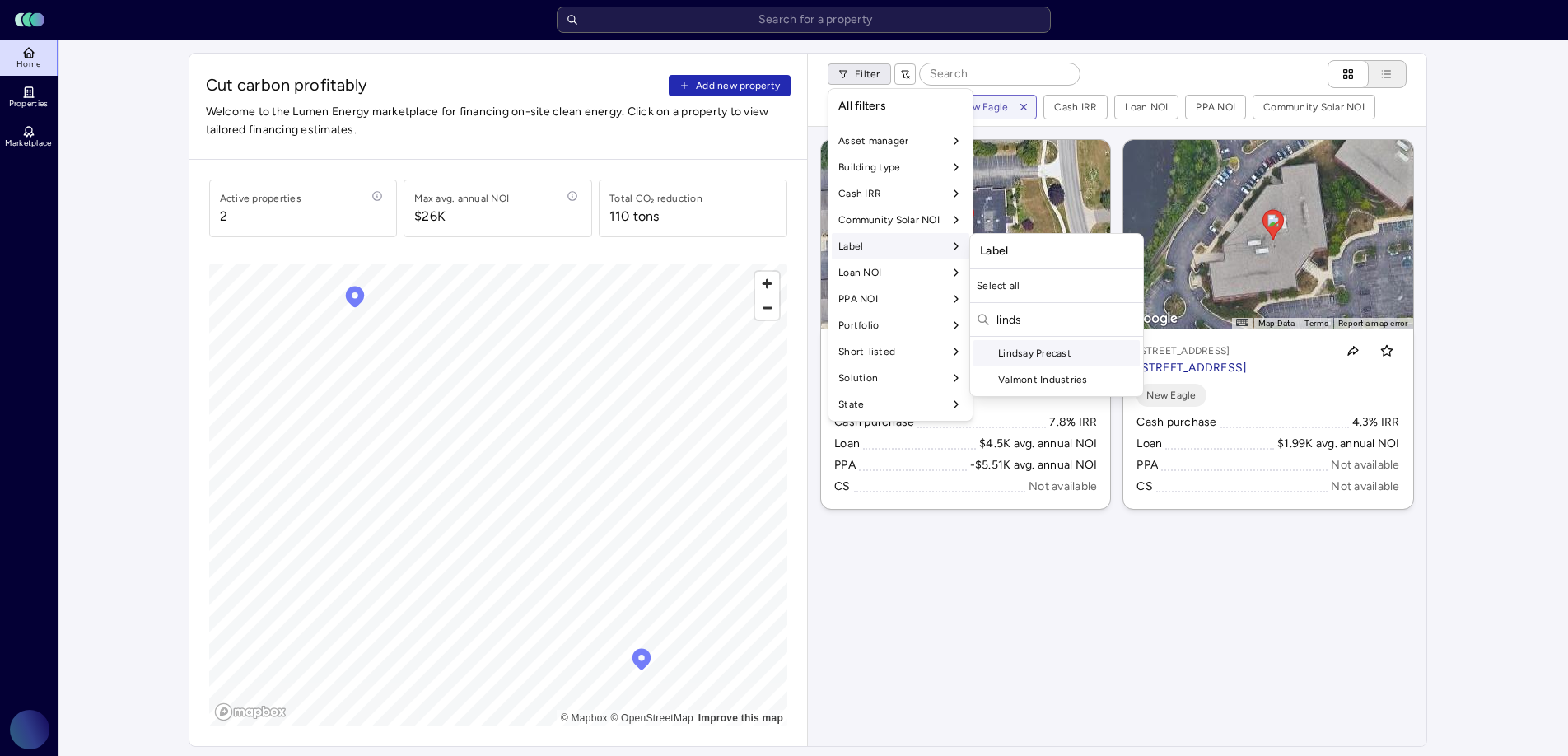 click on "Lindsay Precast" at bounding box center [1057, 353] 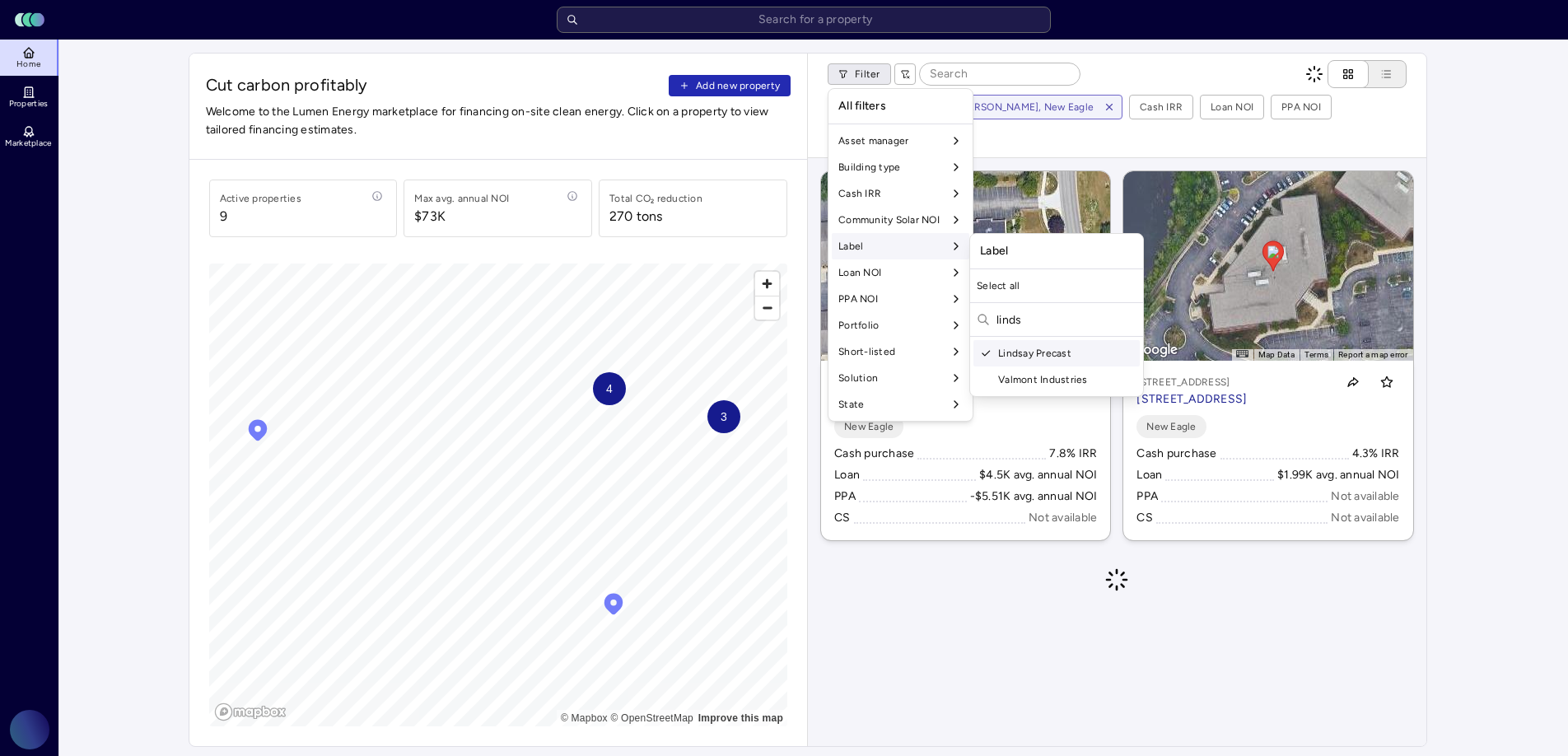 drag, startPoint x: 1040, startPoint y: 324, endPoint x: 997, endPoint y: 324, distance: 43 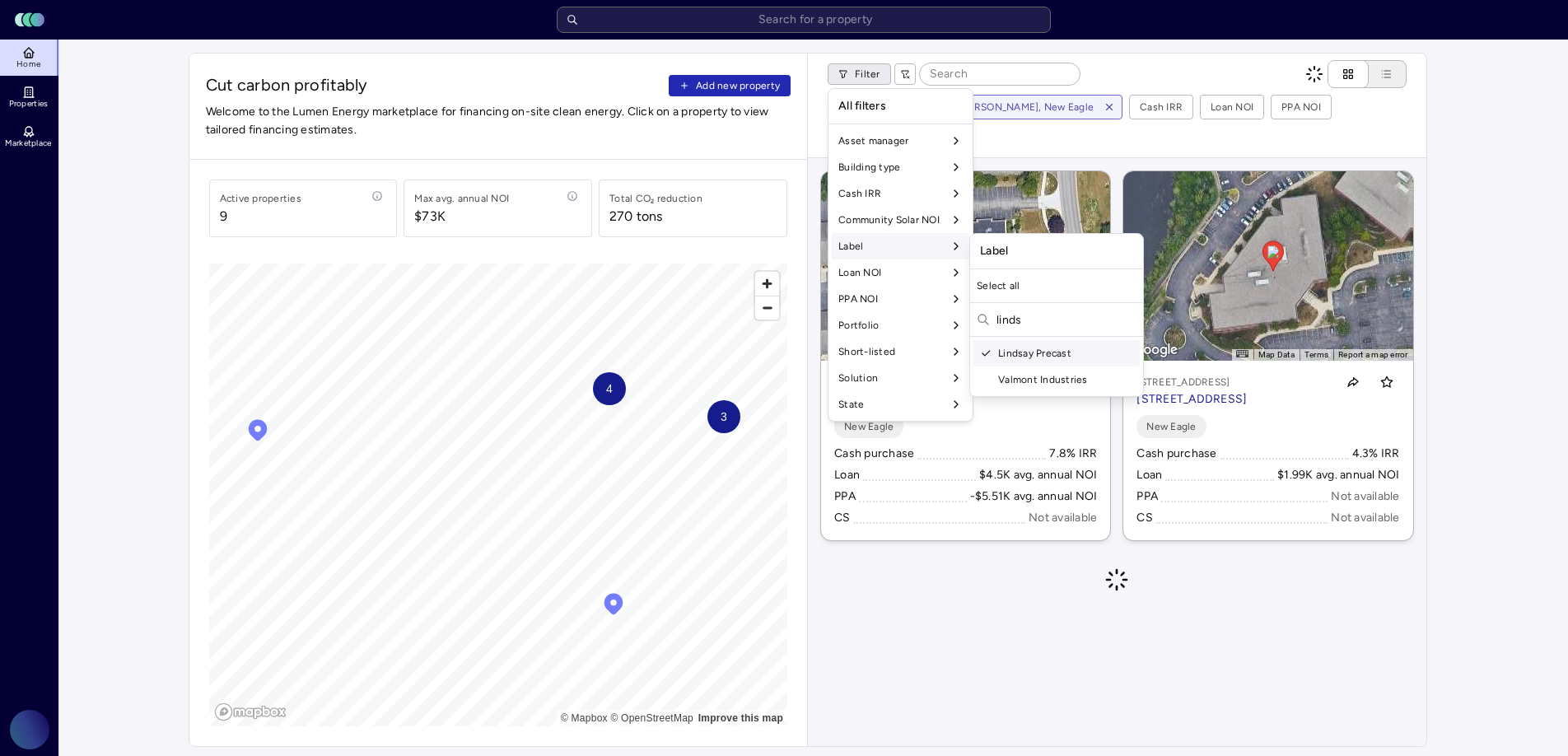 click on "linds" at bounding box center [1066, 320] 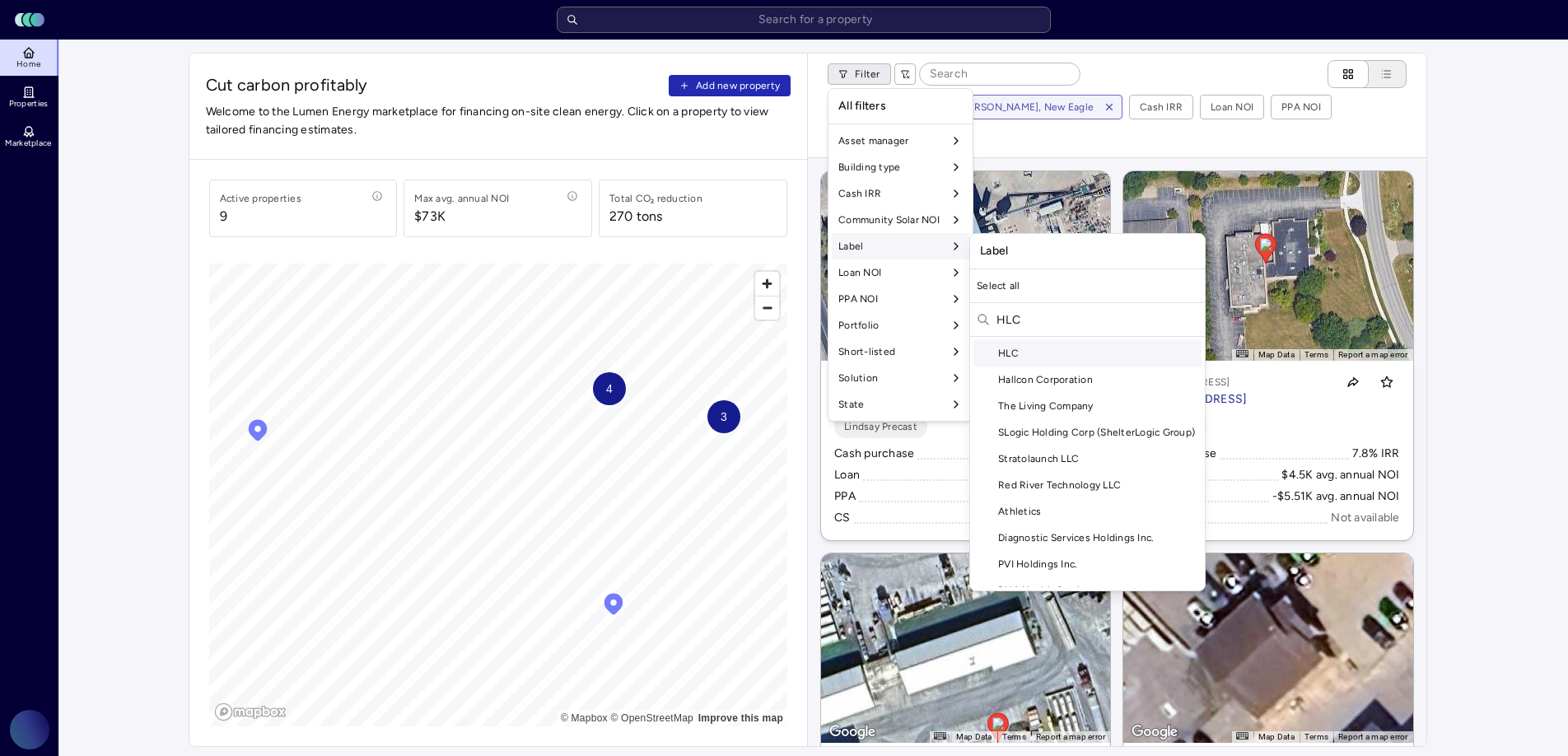 click on "HLC" at bounding box center [1087, 353] 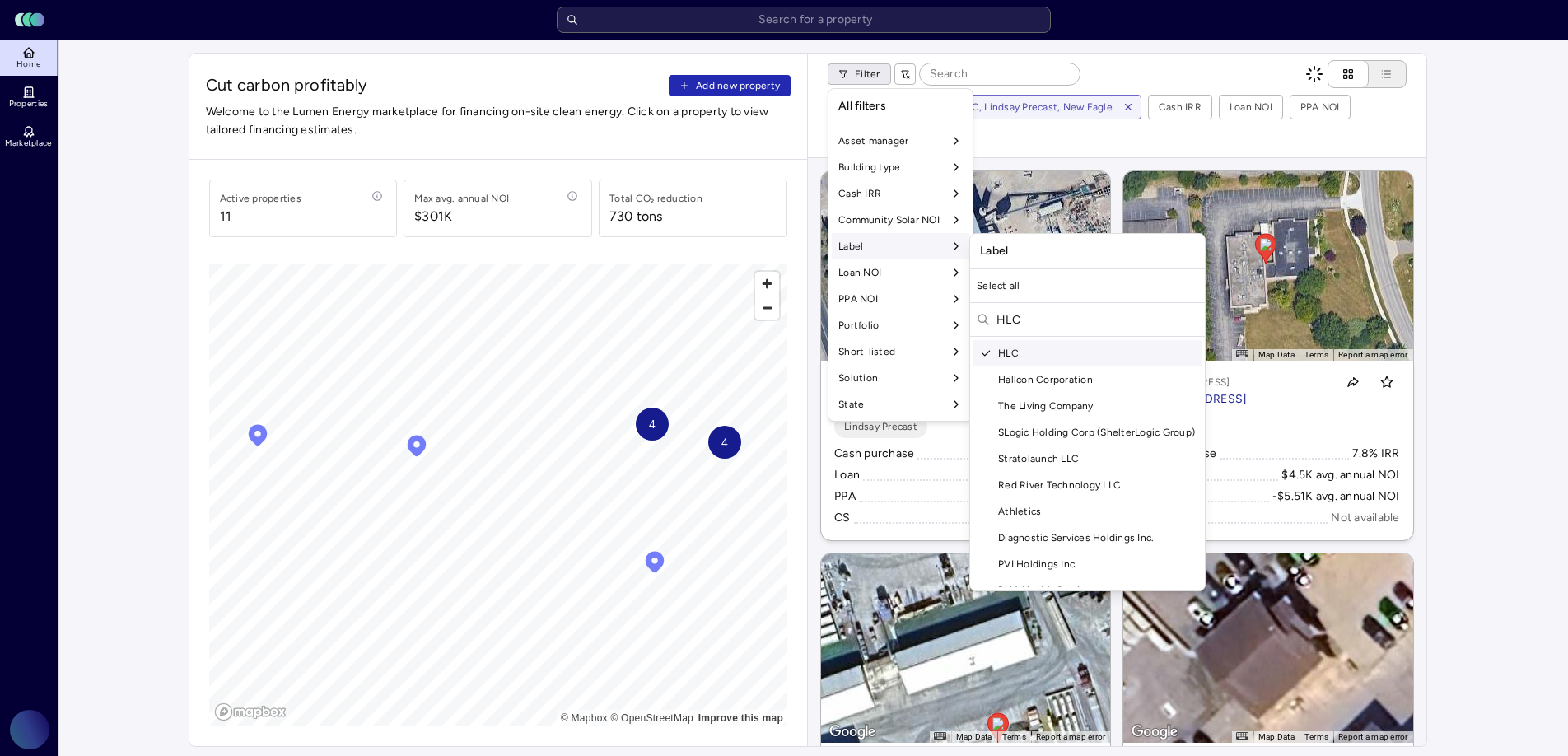 drag, startPoint x: 1044, startPoint y: 327, endPoint x: 1005, endPoint y: 323, distance: 39.204592 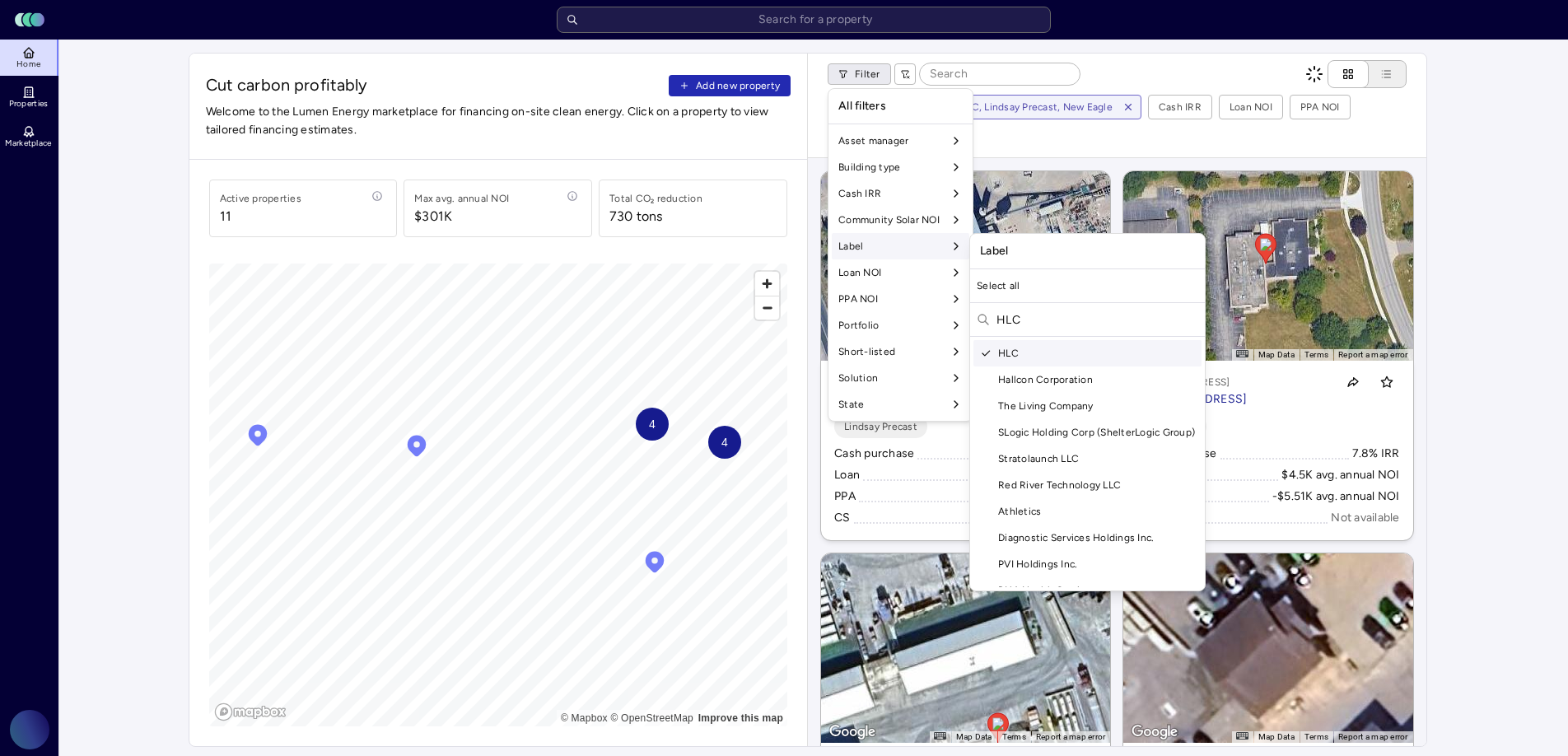 click on "HLC" at bounding box center [1097, 320] 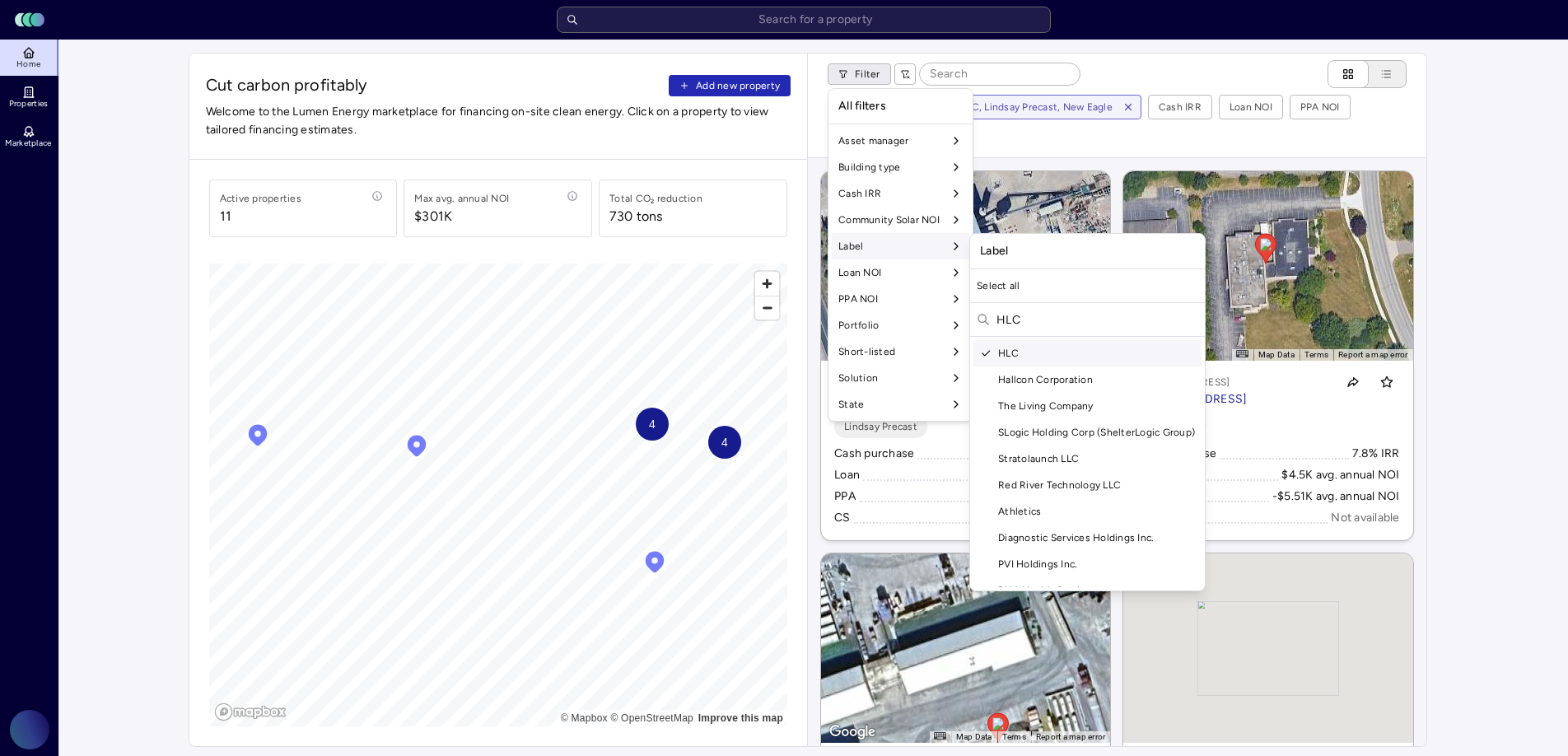 type on "H" 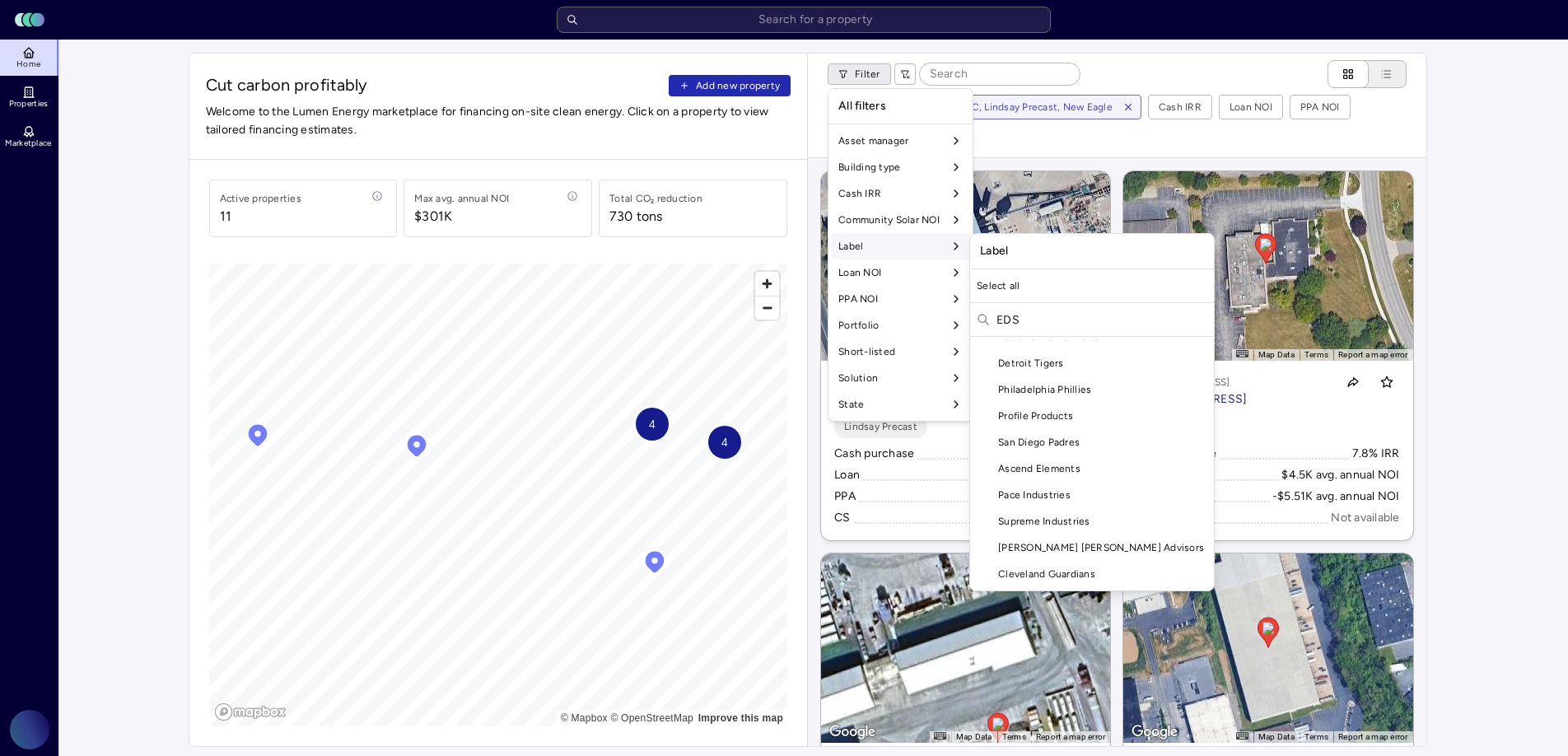 scroll, scrollTop: 0, scrollLeft: 0, axis: both 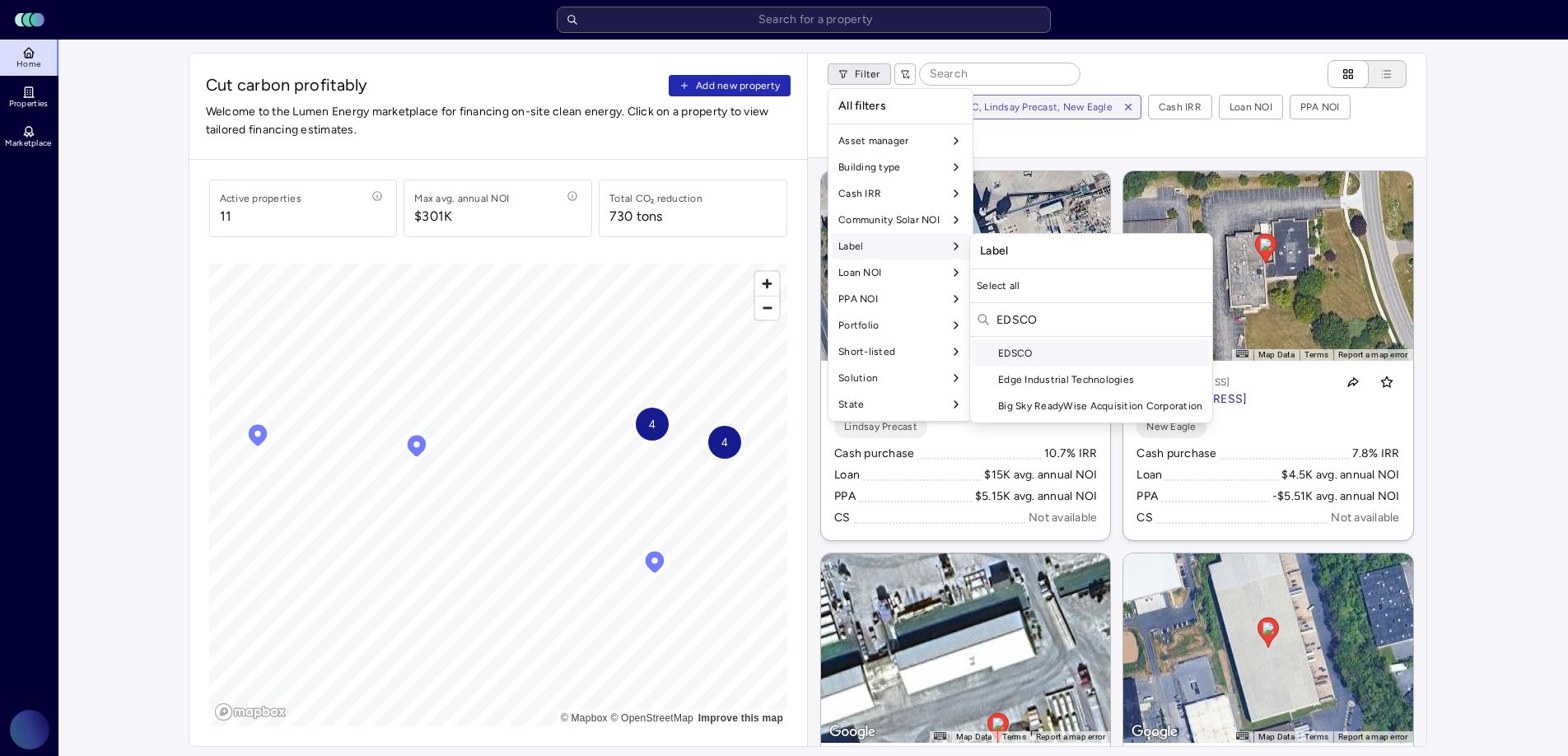 click on "EDSCO" at bounding box center [1091, 353] 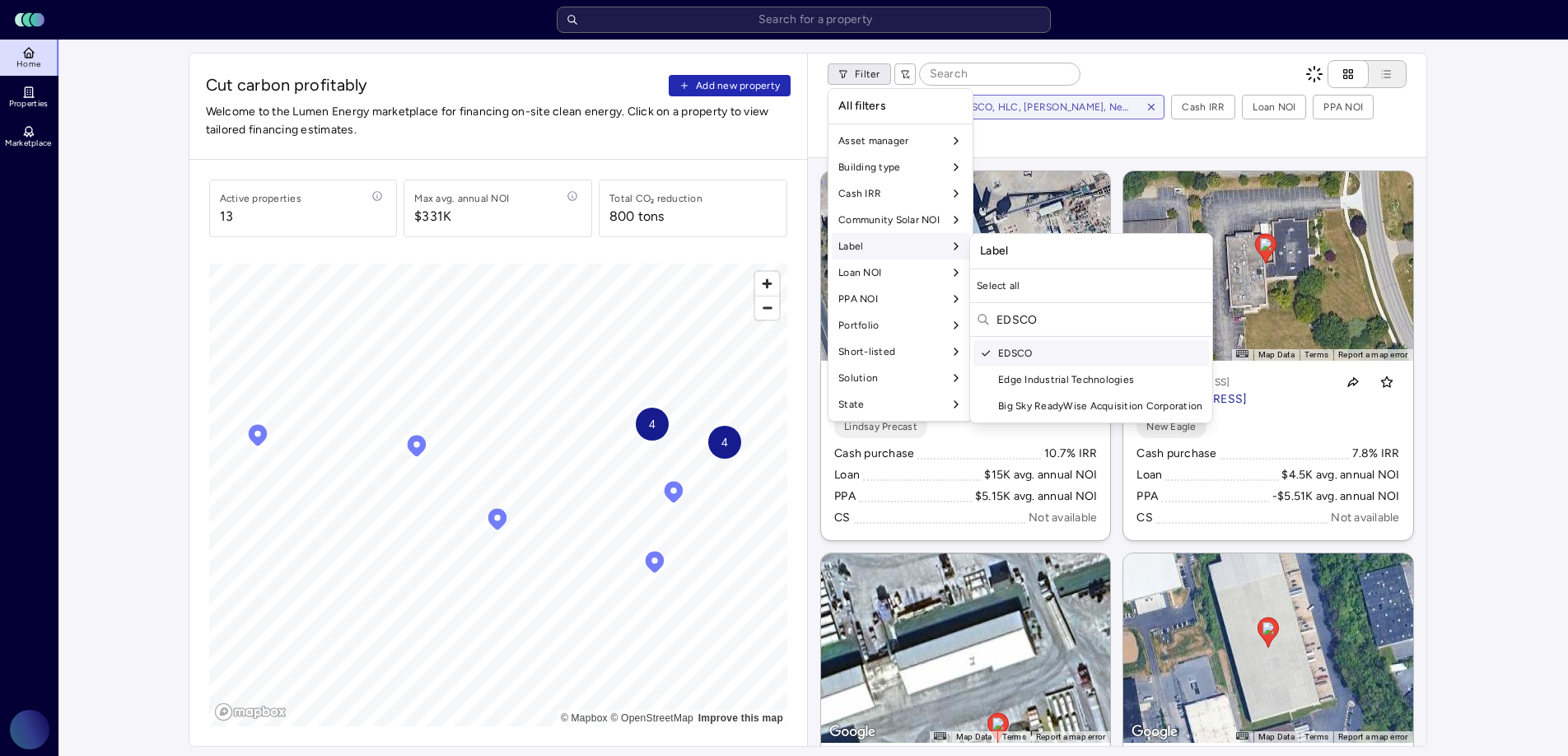 drag, startPoint x: 1048, startPoint y: 324, endPoint x: 996, endPoint y: 322, distance: 52.03845 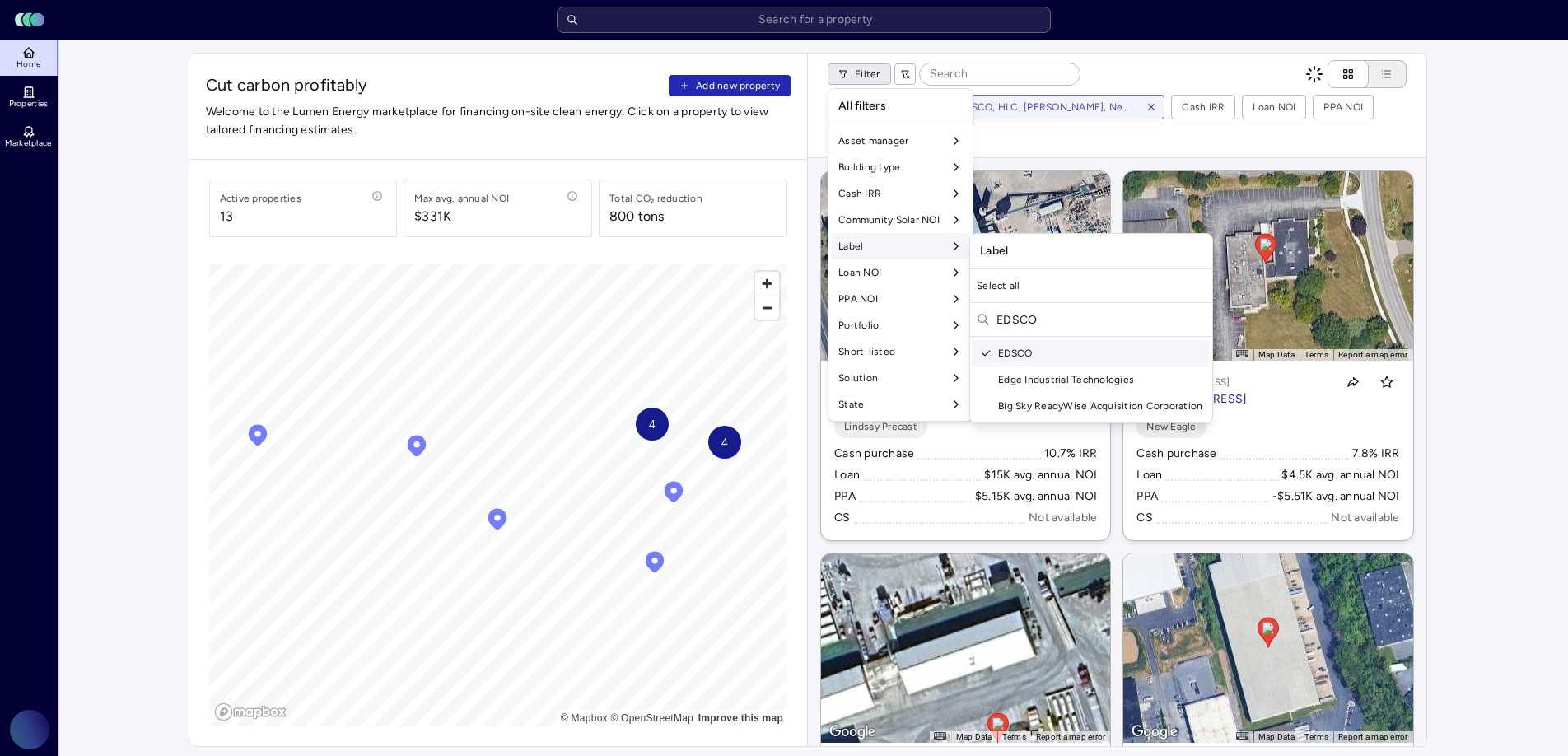 click on "EDSCO" at bounding box center (1101, 320) 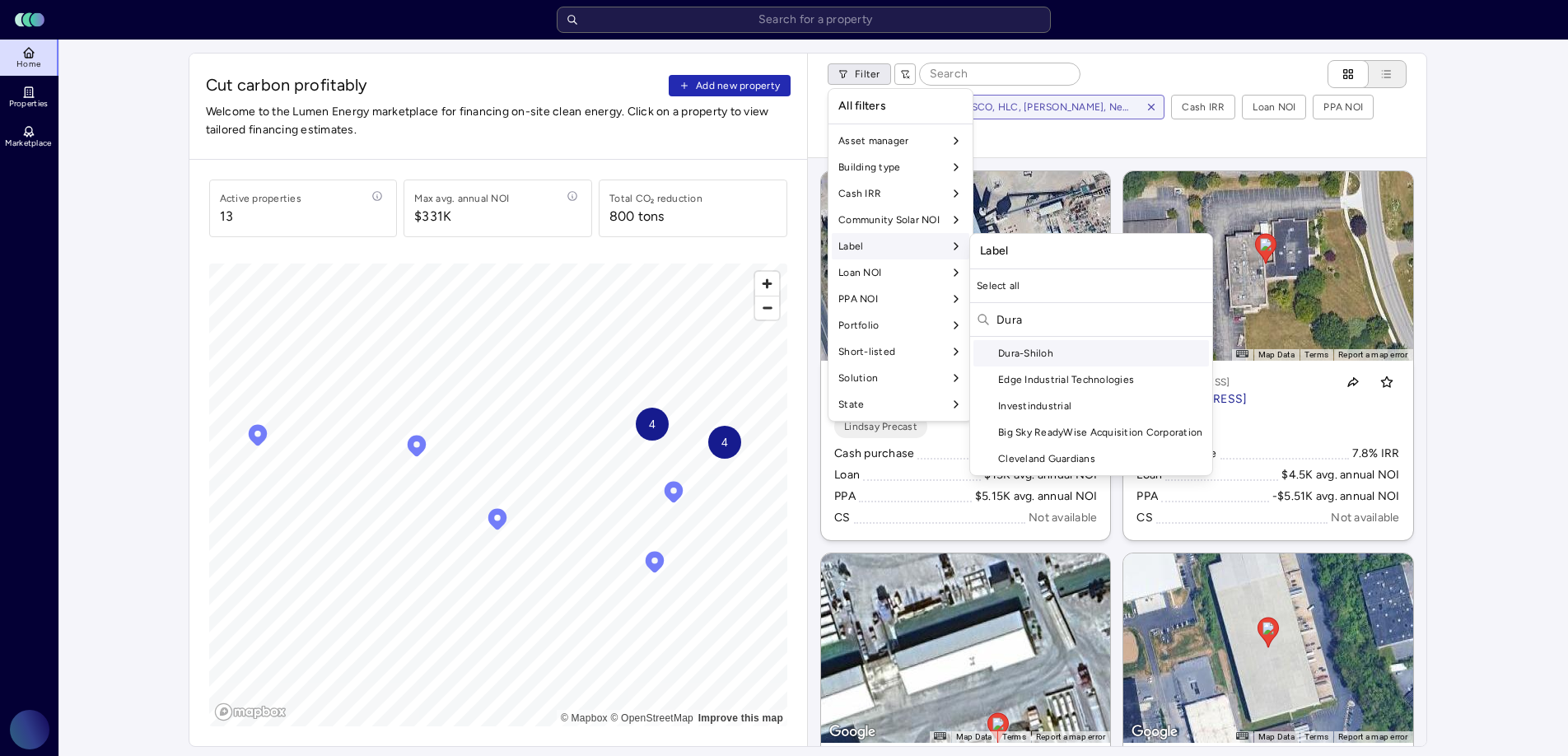 click on "Dura-Shiloh" at bounding box center [1091, 353] 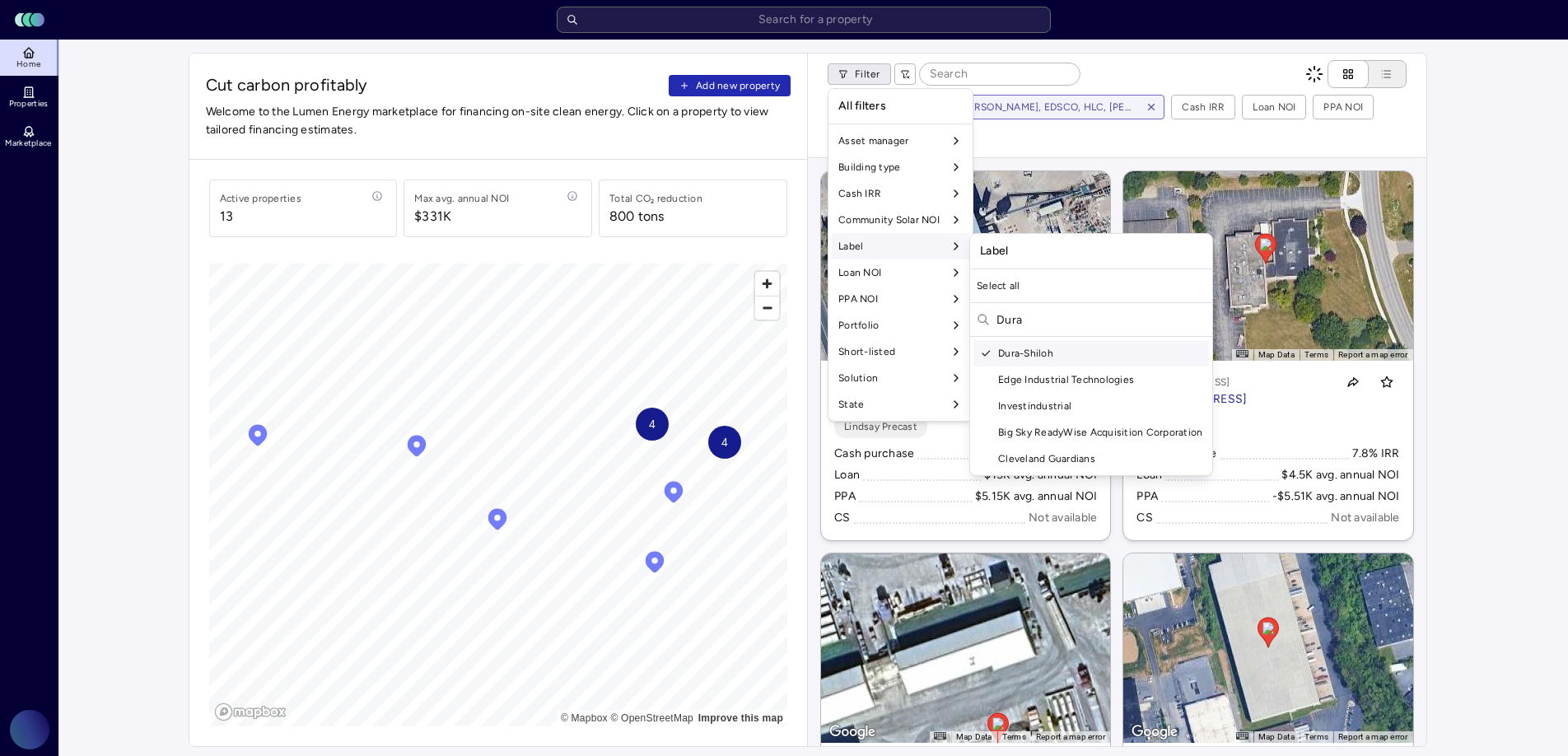 drag, startPoint x: 1045, startPoint y: 317, endPoint x: 1000, endPoint y: 324, distance: 45.5412 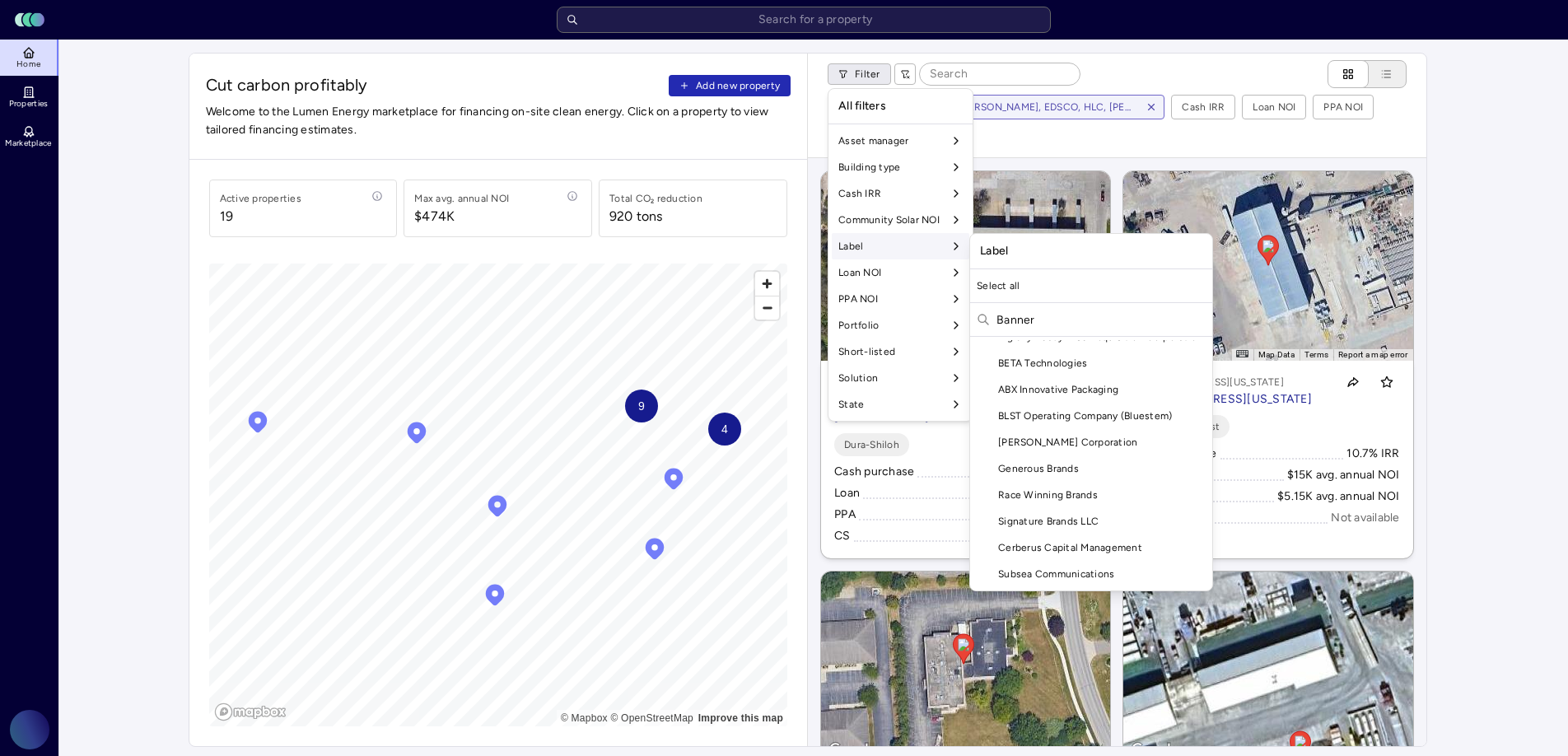 scroll, scrollTop: 0, scrollLeft: 0, axis: both 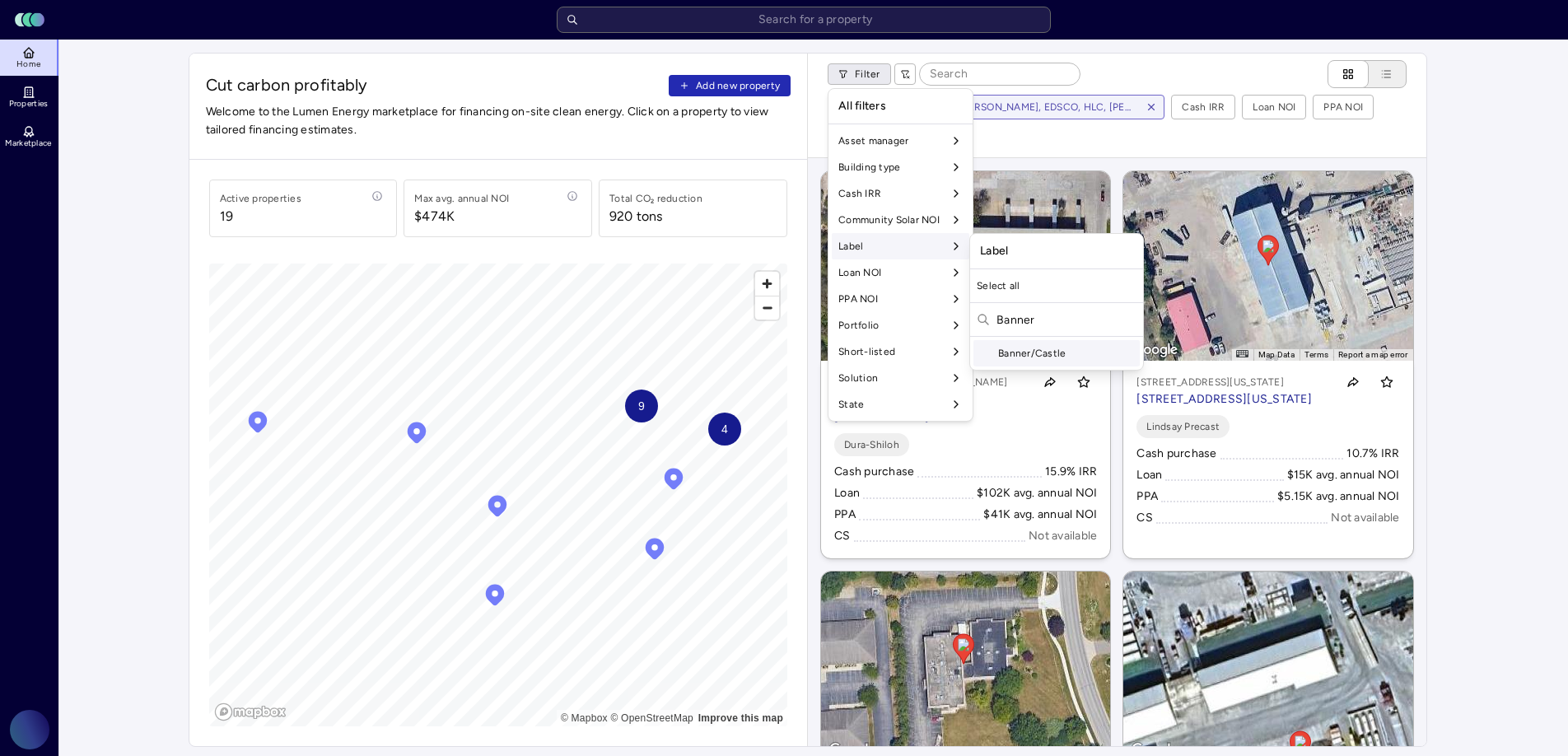 type on "Banner" 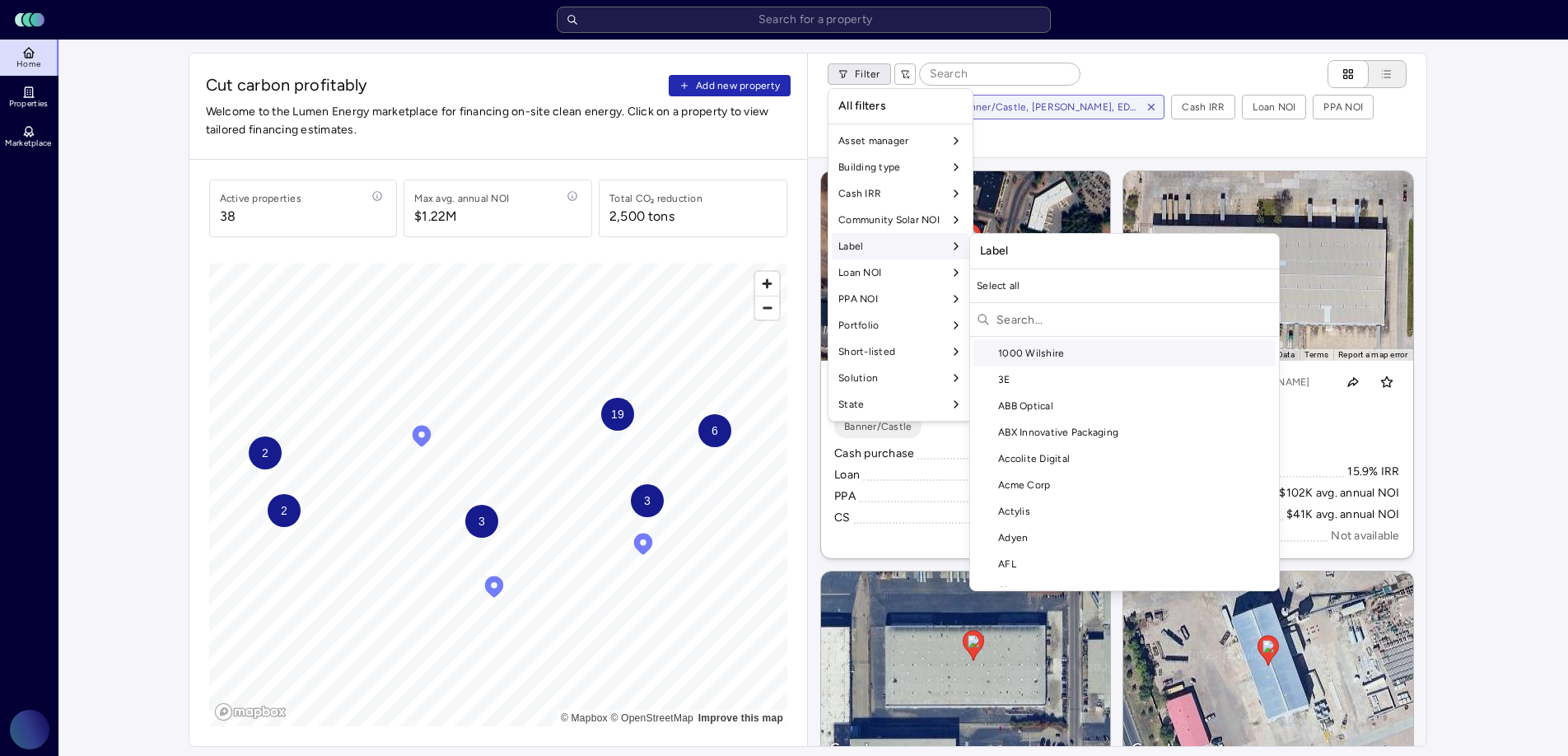 click at bounding box center [1134, 320] 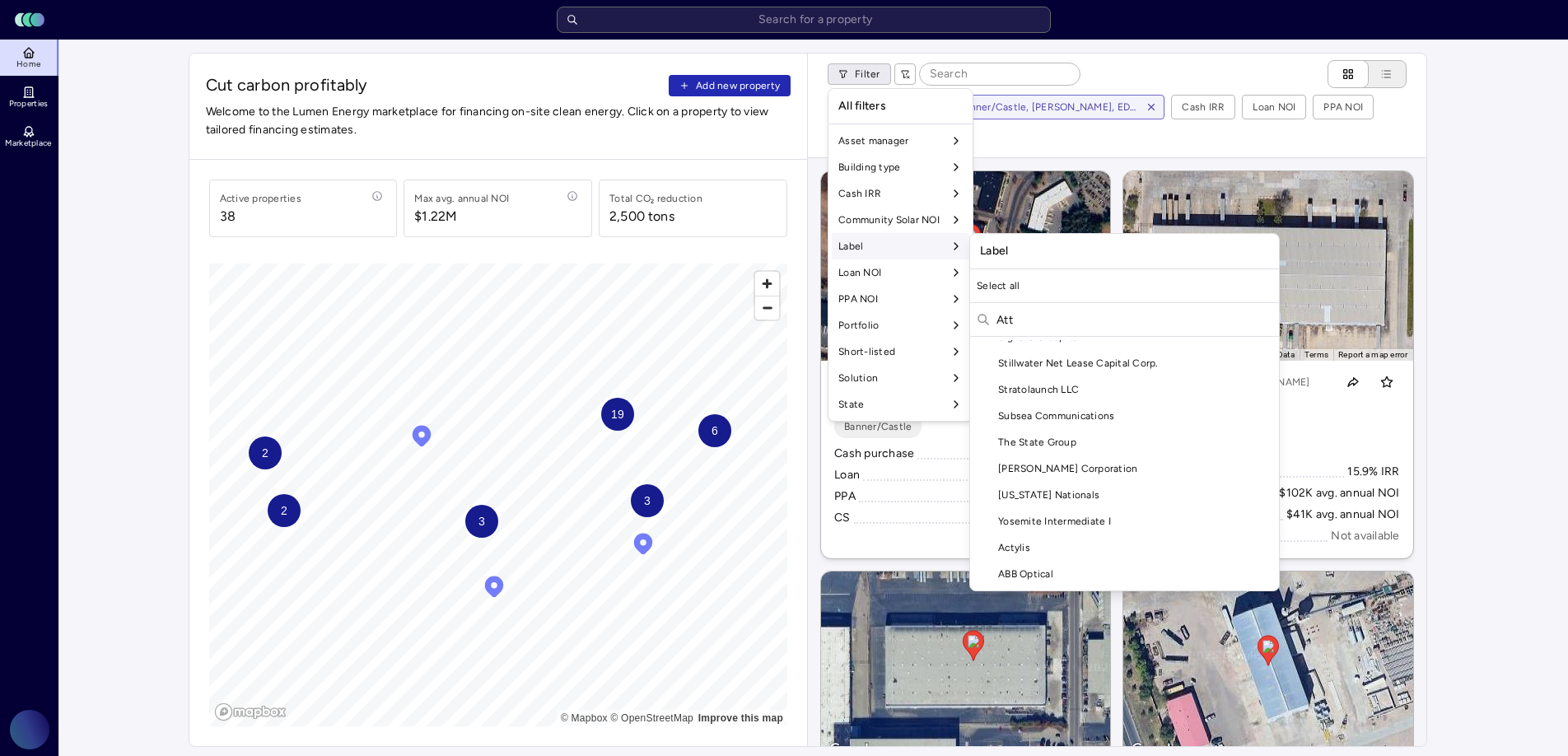 scroll, scrollTop: 79, scrollLeft: 0, axis: vertical 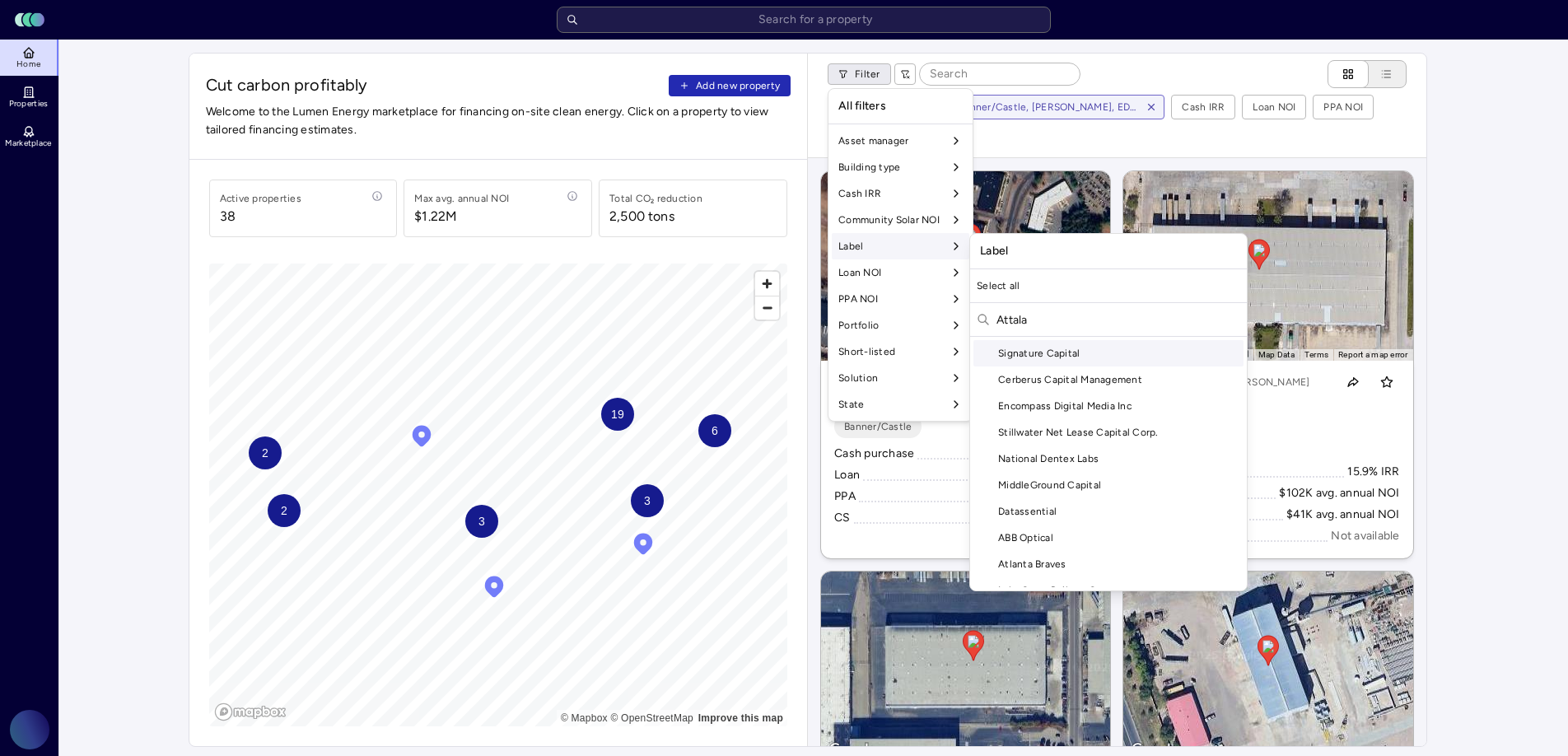 click on "Attala" at bounding box center (1118, 320) 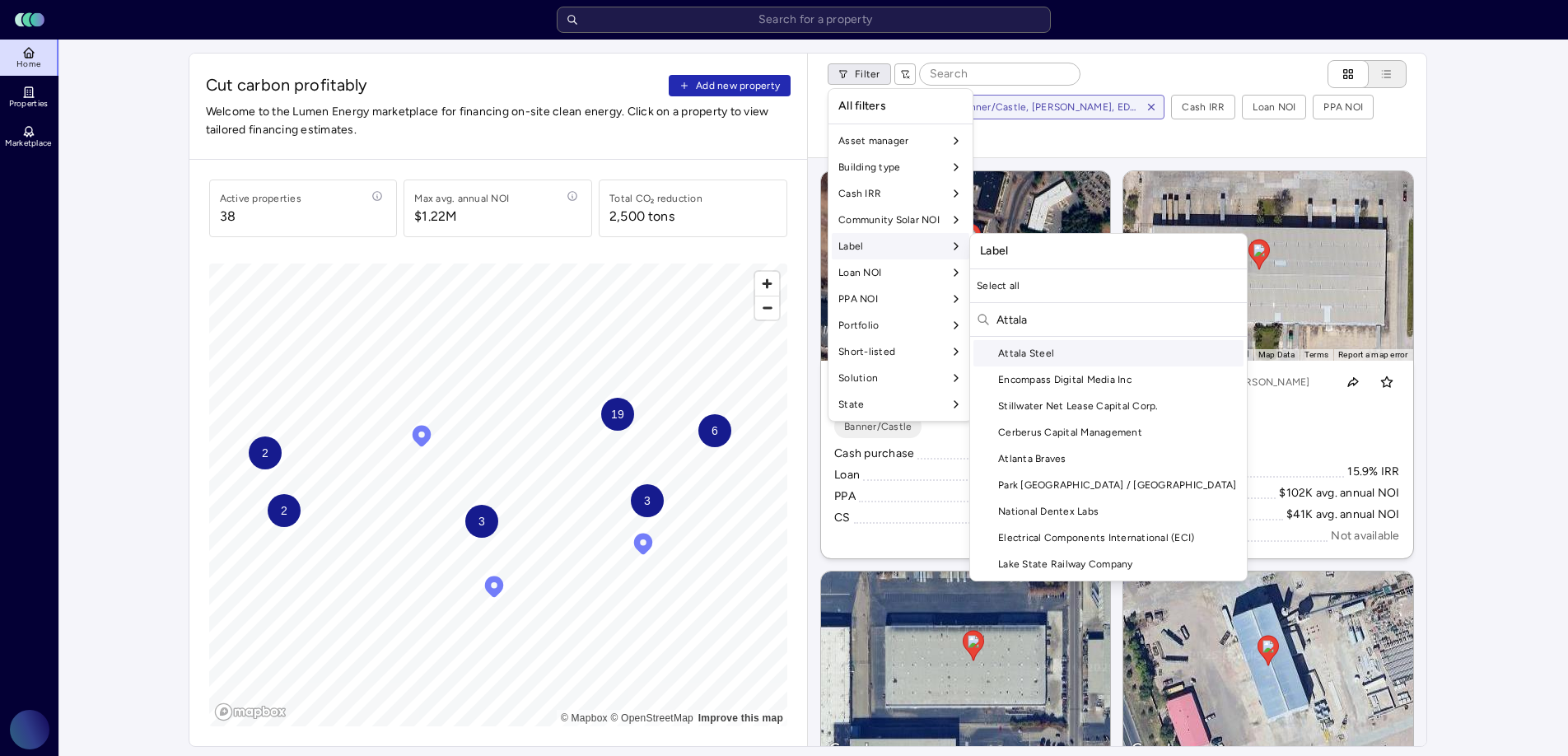 click on "Attala Steel" at bounding box center (1108, 353) 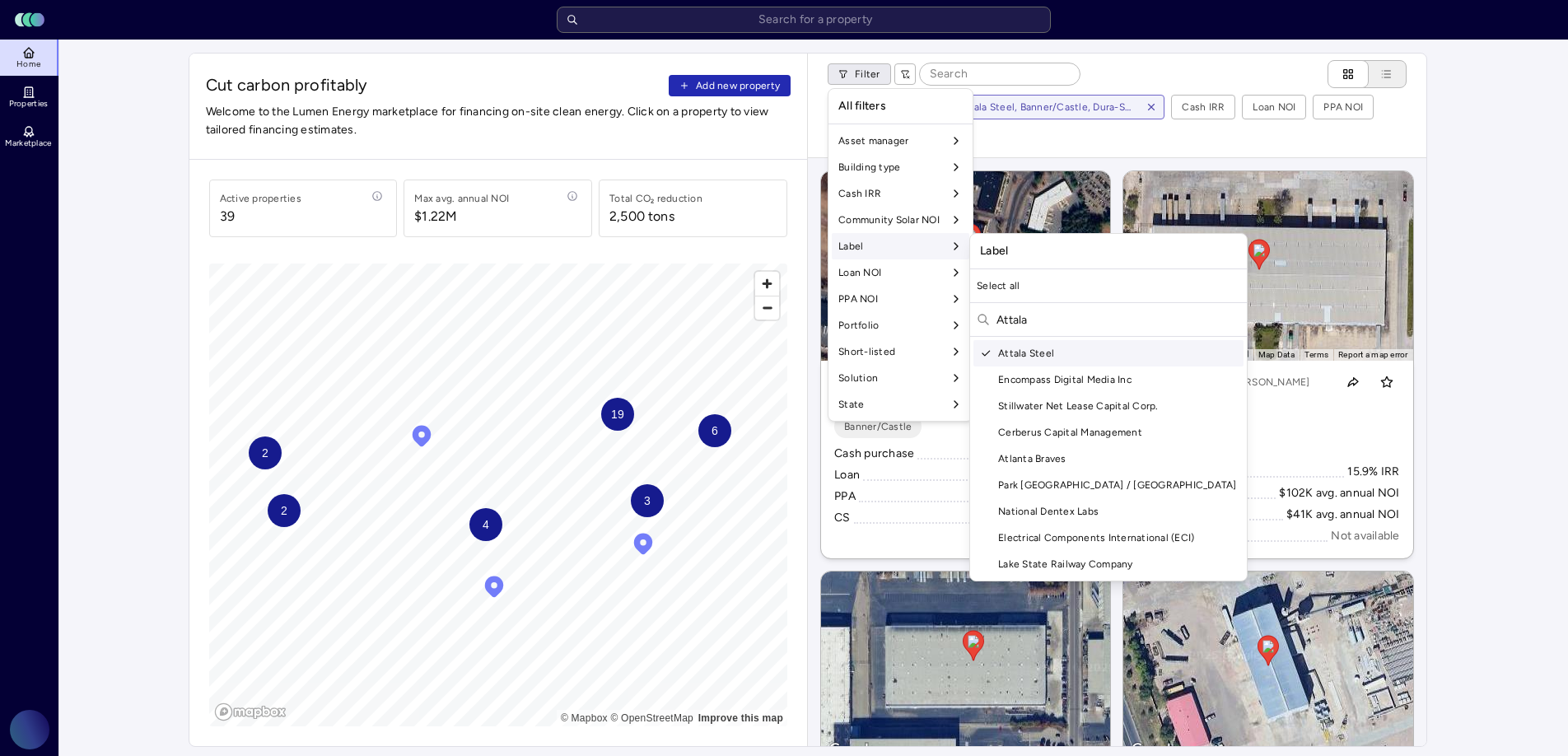 click on "Attala" at bounding box center (1118, 320) 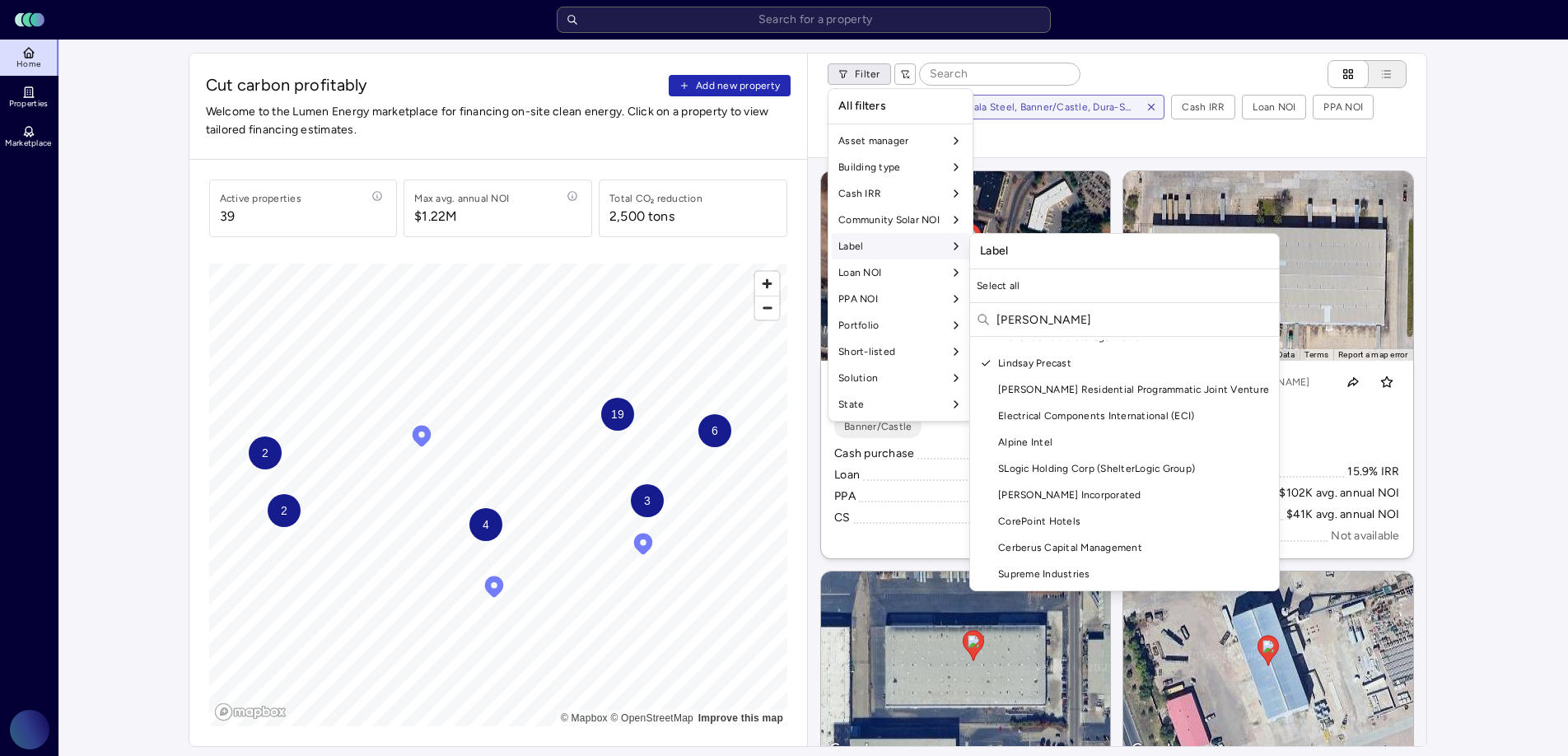 scroll, scrollTop: 0, scrollLeft: 0, axis: both 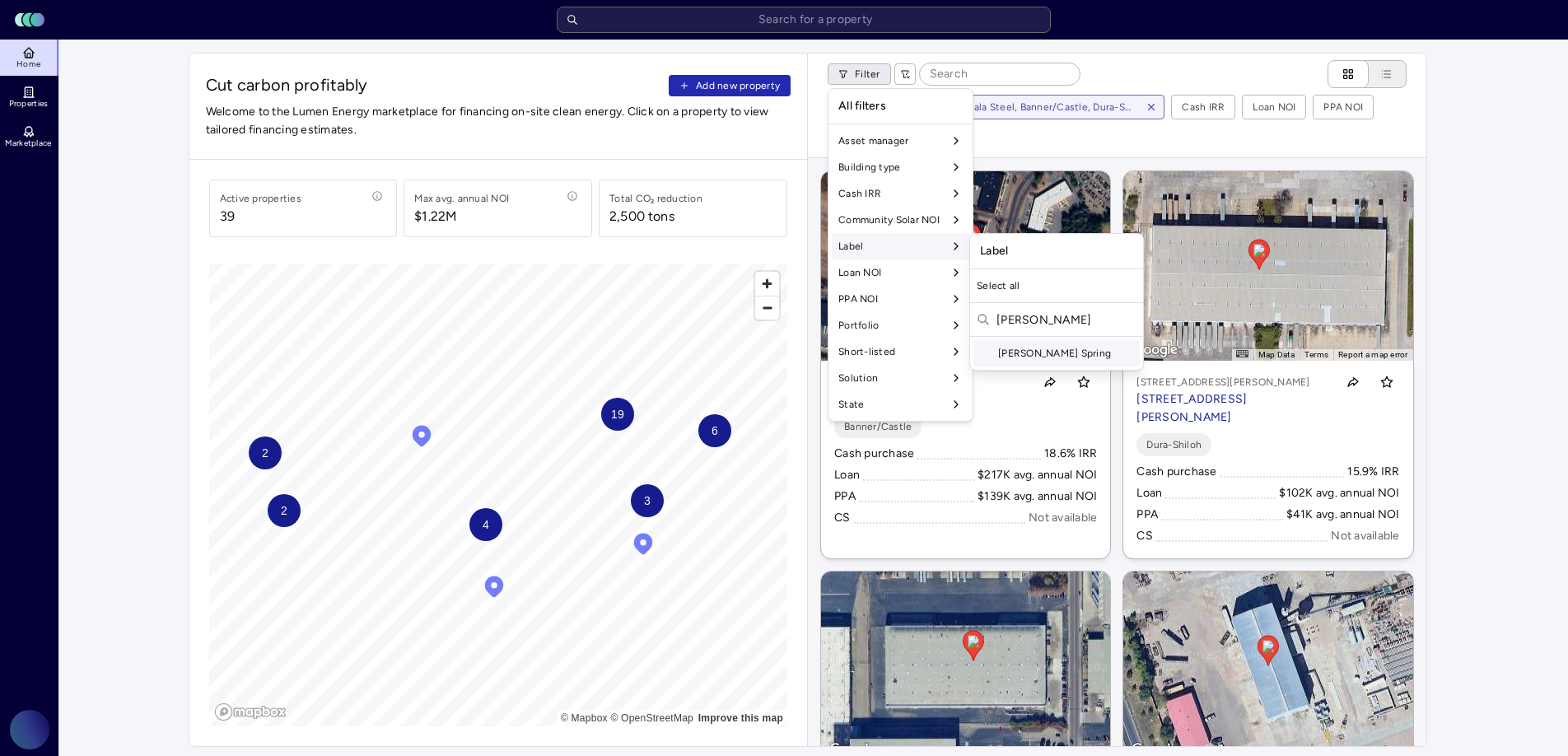 click on "[PERSON_NAME] Spring" at bounding box center (1057, 353) 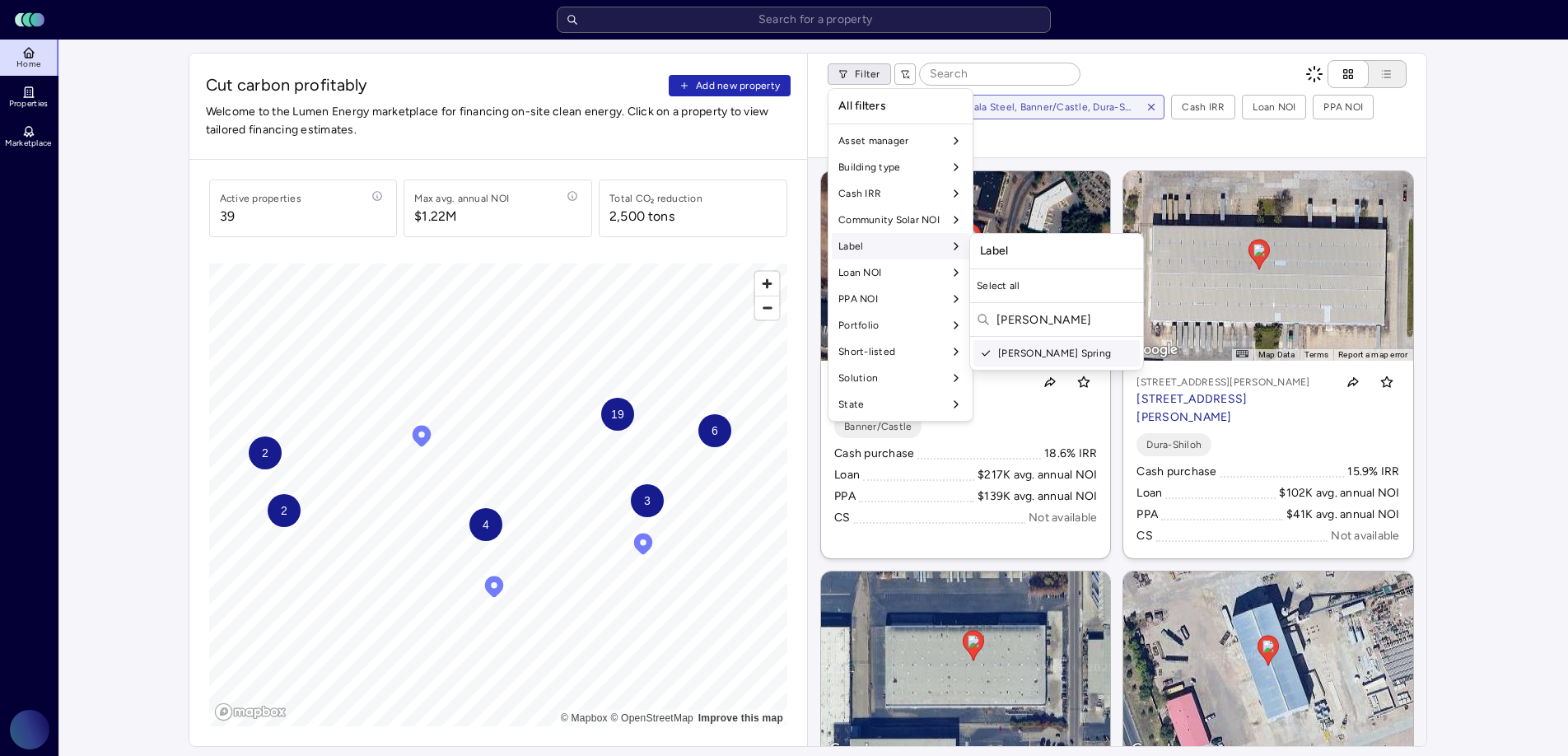 click on "[PERSON_NAME]" at bounding box center (1066, 320) 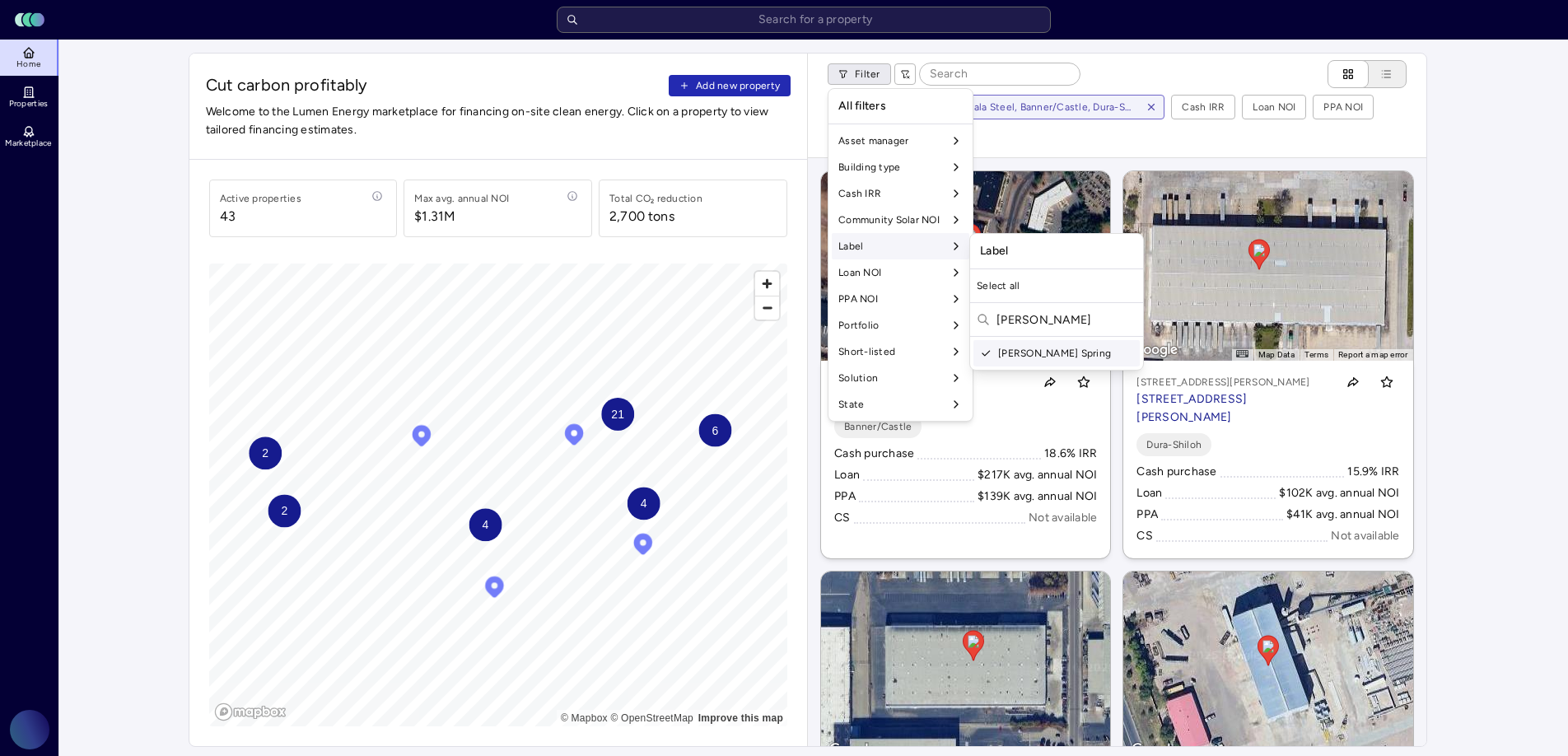 click on "[PERSON_NAME]" at bounding box center [1066, 320] 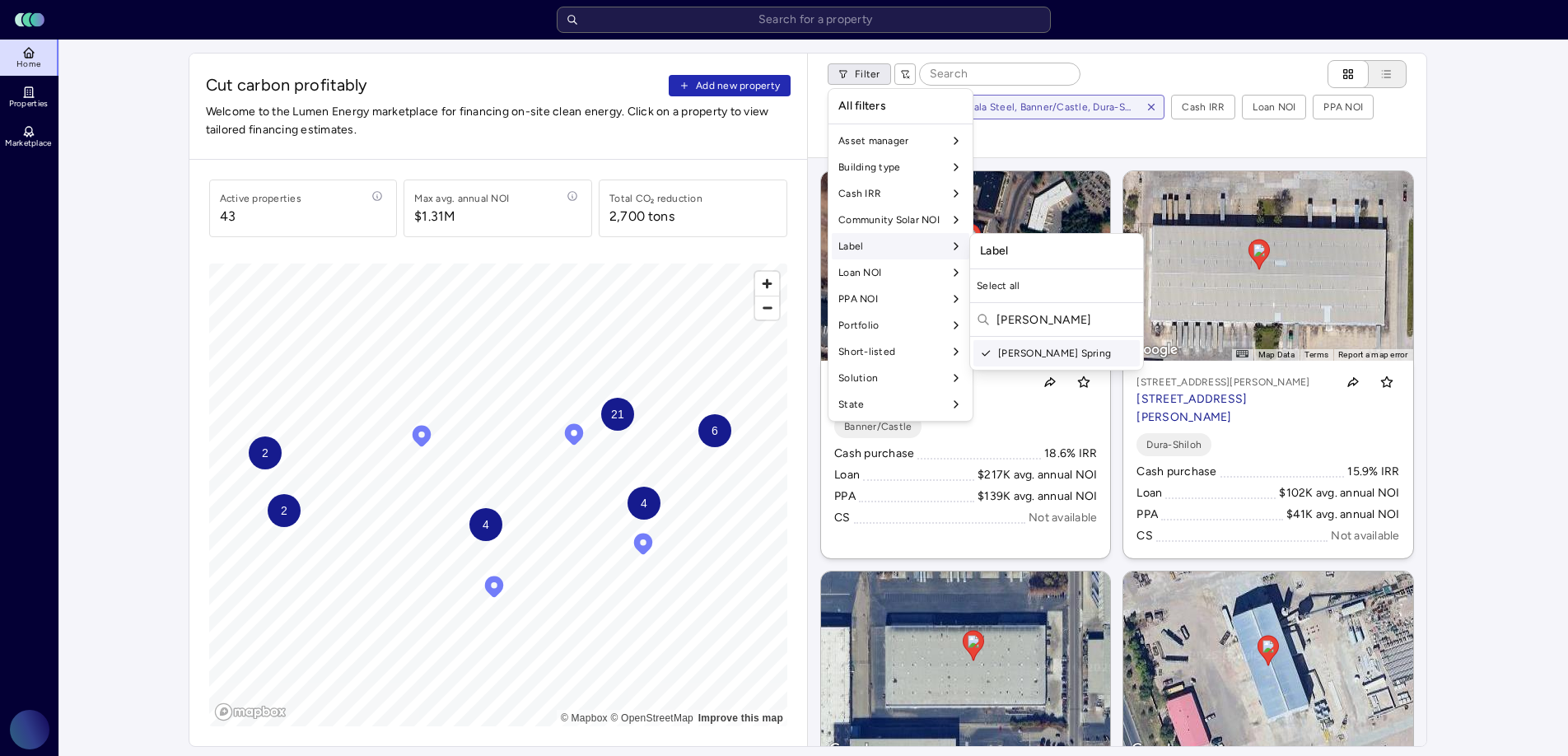 drag, startPoint x: 1057, startPoint y: 326, endPoint x: 989, endPoint y: 323, distance: 68.0661 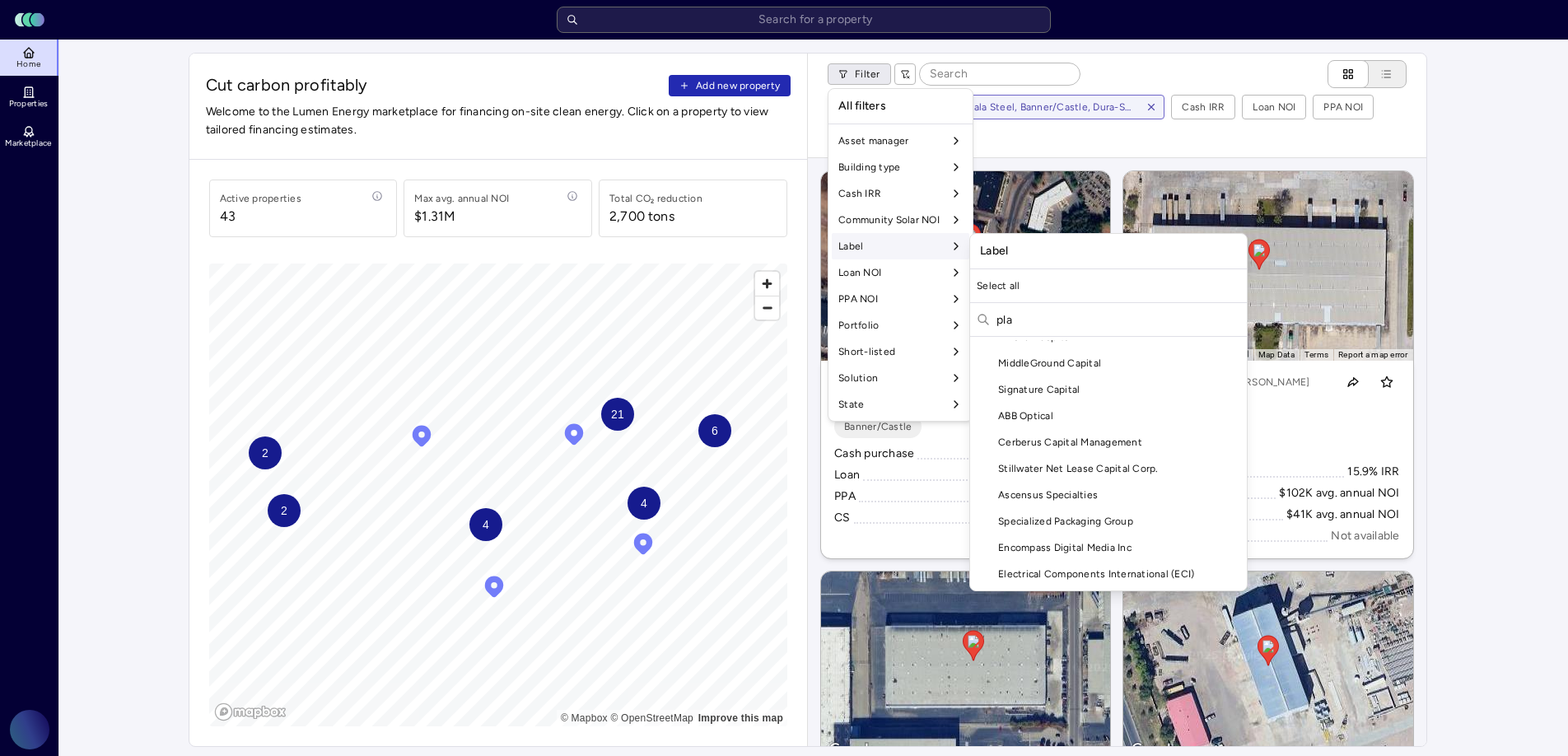 scroll, scrollTop: 0, scrollLeft: 0, axis: both 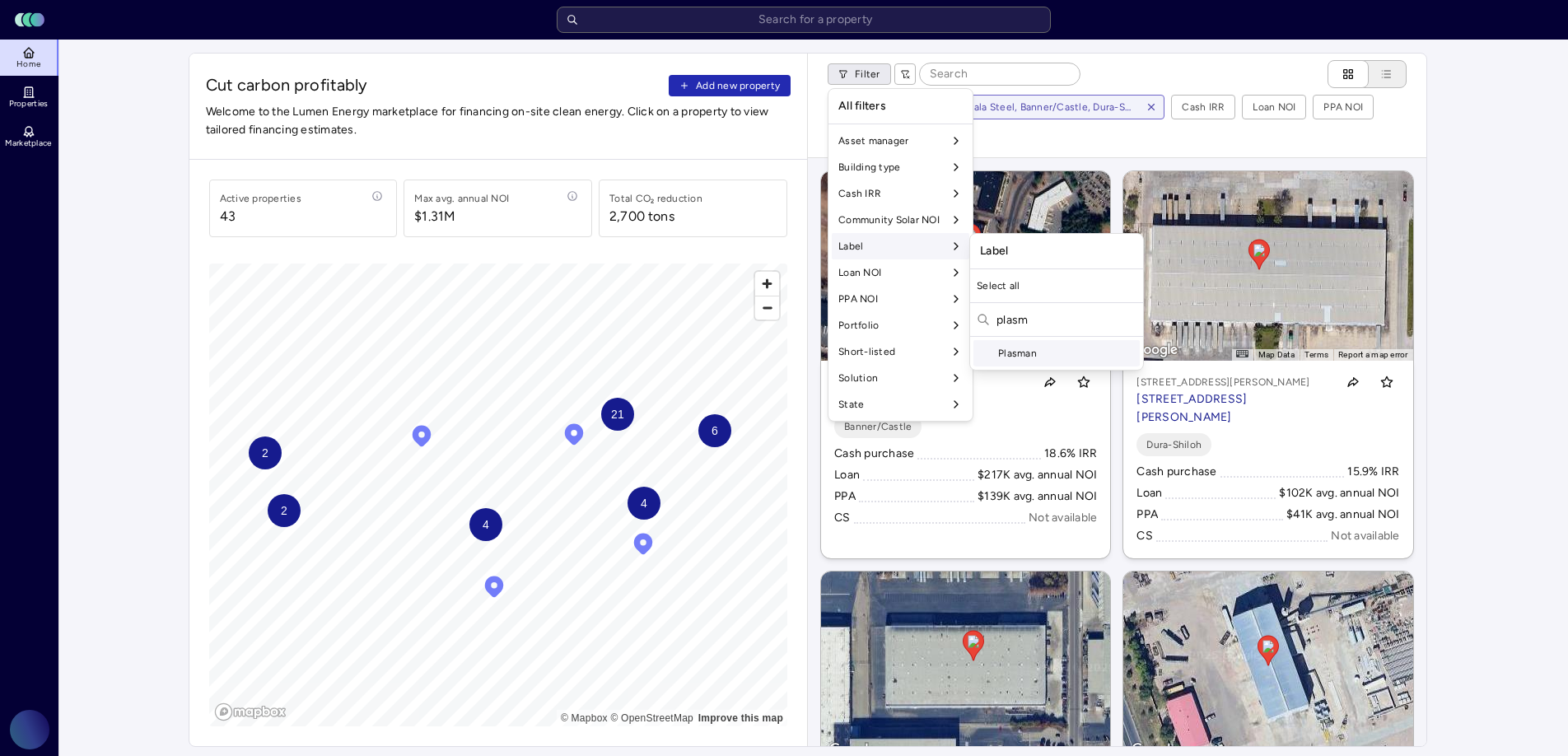 click on "Plasman" at bounding box center [1057, 353] 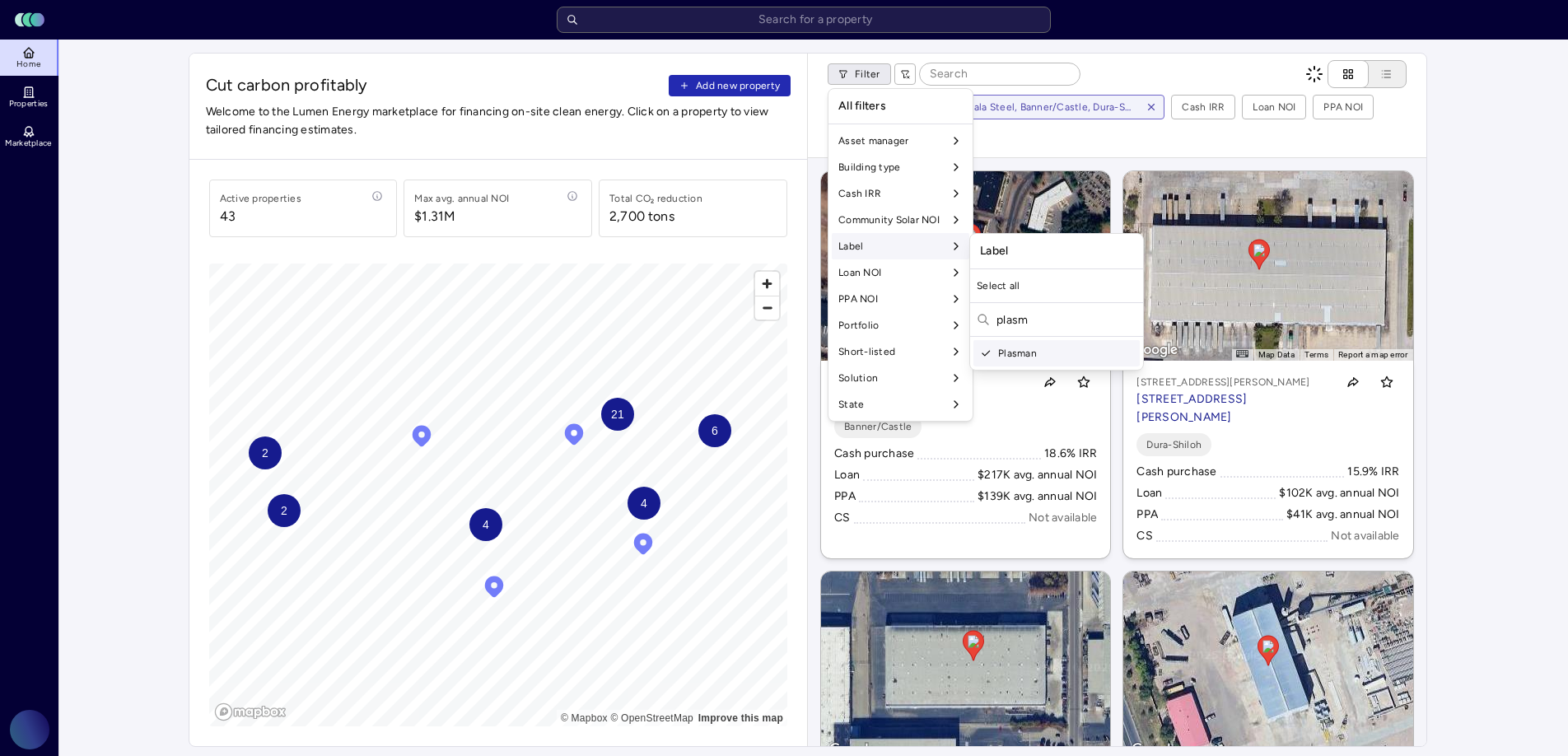 drag, startPoint x: 1047, startPoint y: 316, endPoint x: 992, endPoint y: 323, distance: 55.44367 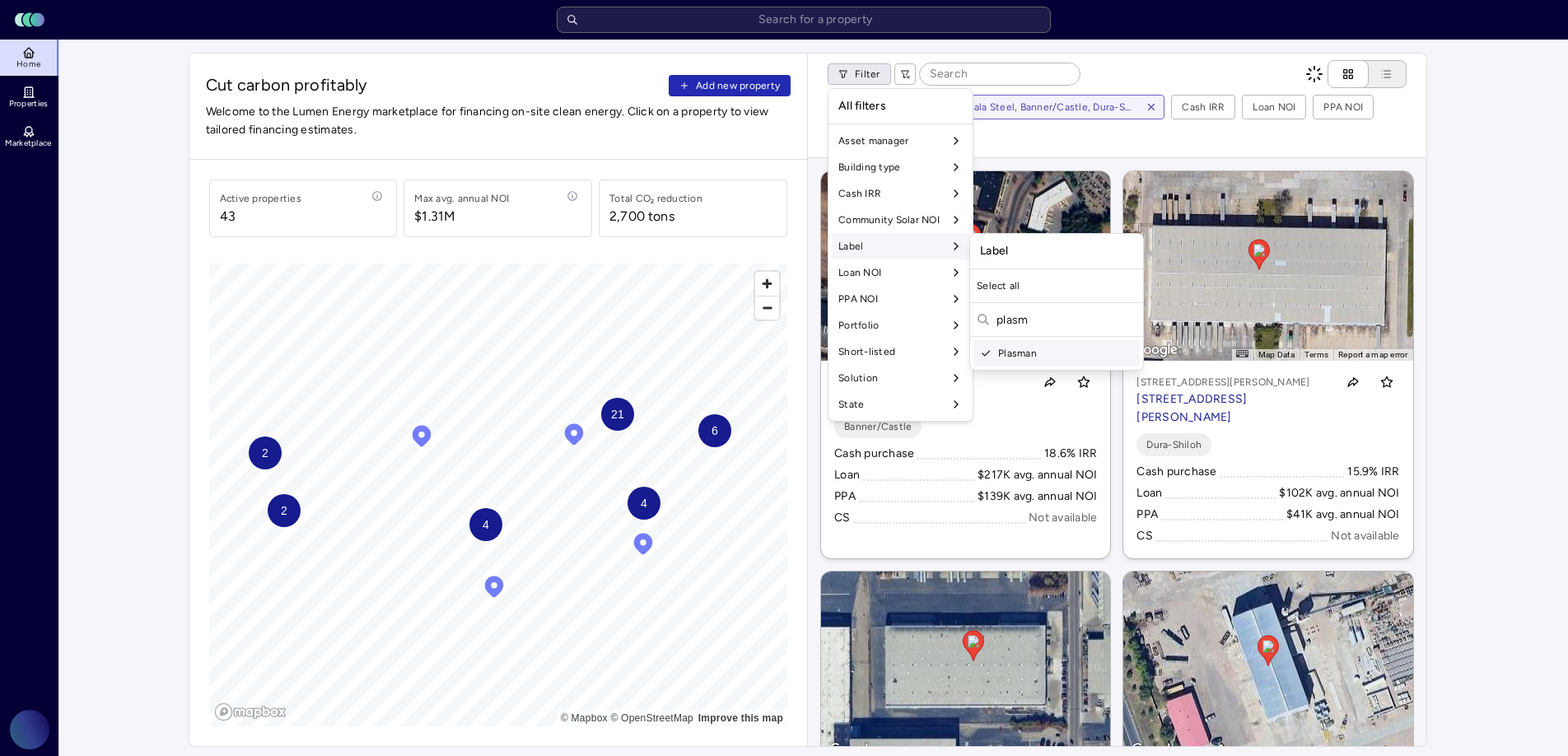 click on "plasm" at bounding box center (1057, 321) 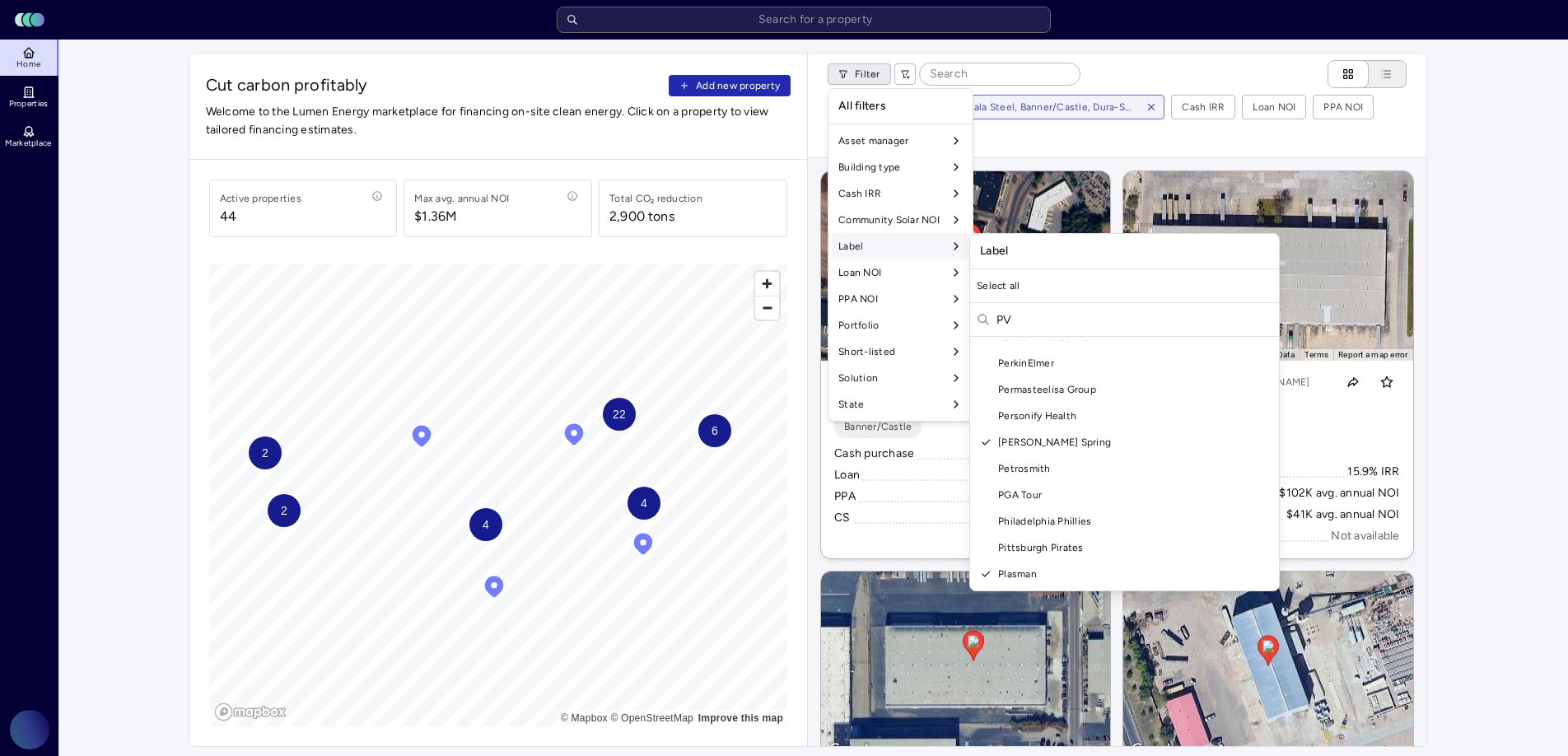 scroll, scrollTop: 0, scrollLeft: 0, axis: both 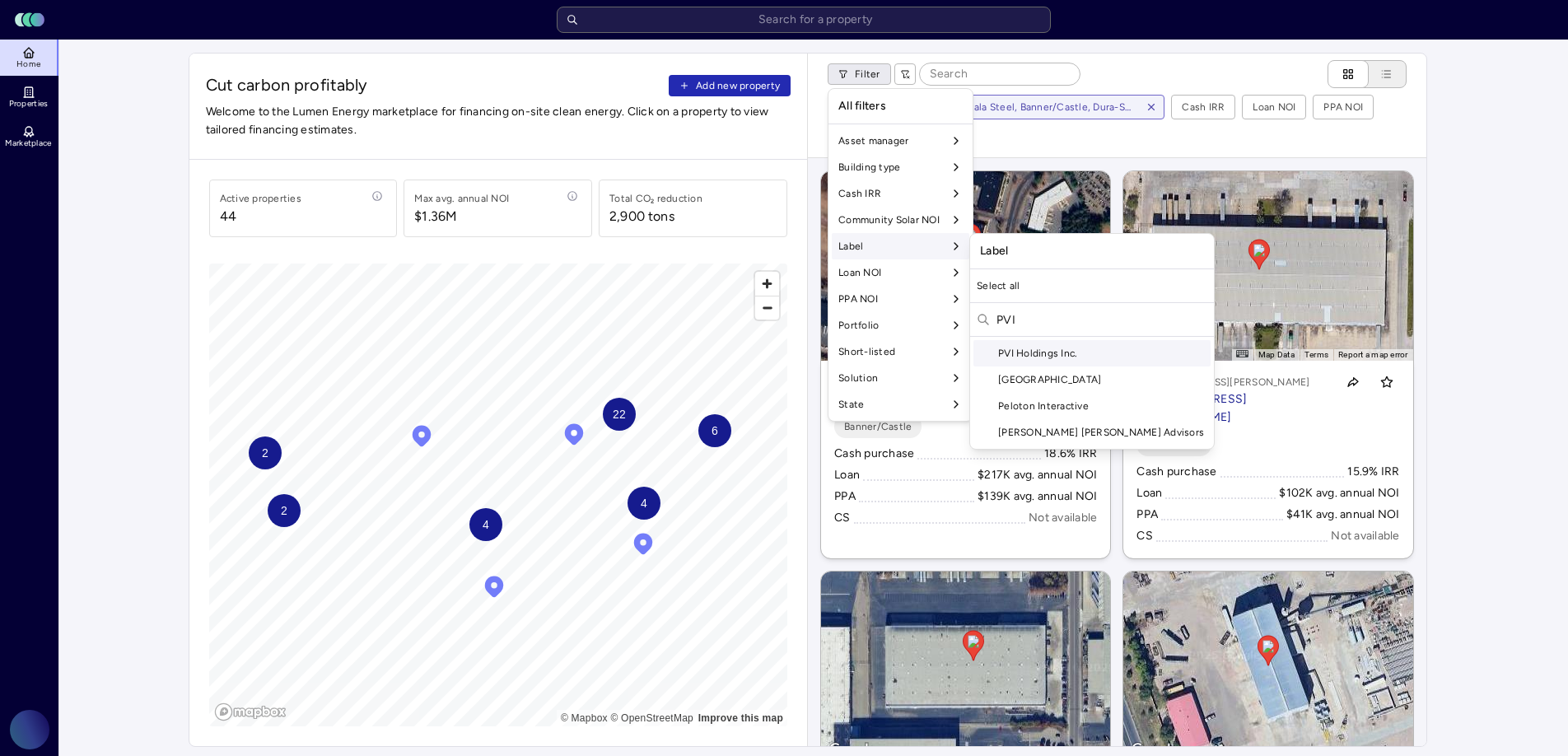 click on "PVI Holdings Inc." at bounding box center [1092, 353] 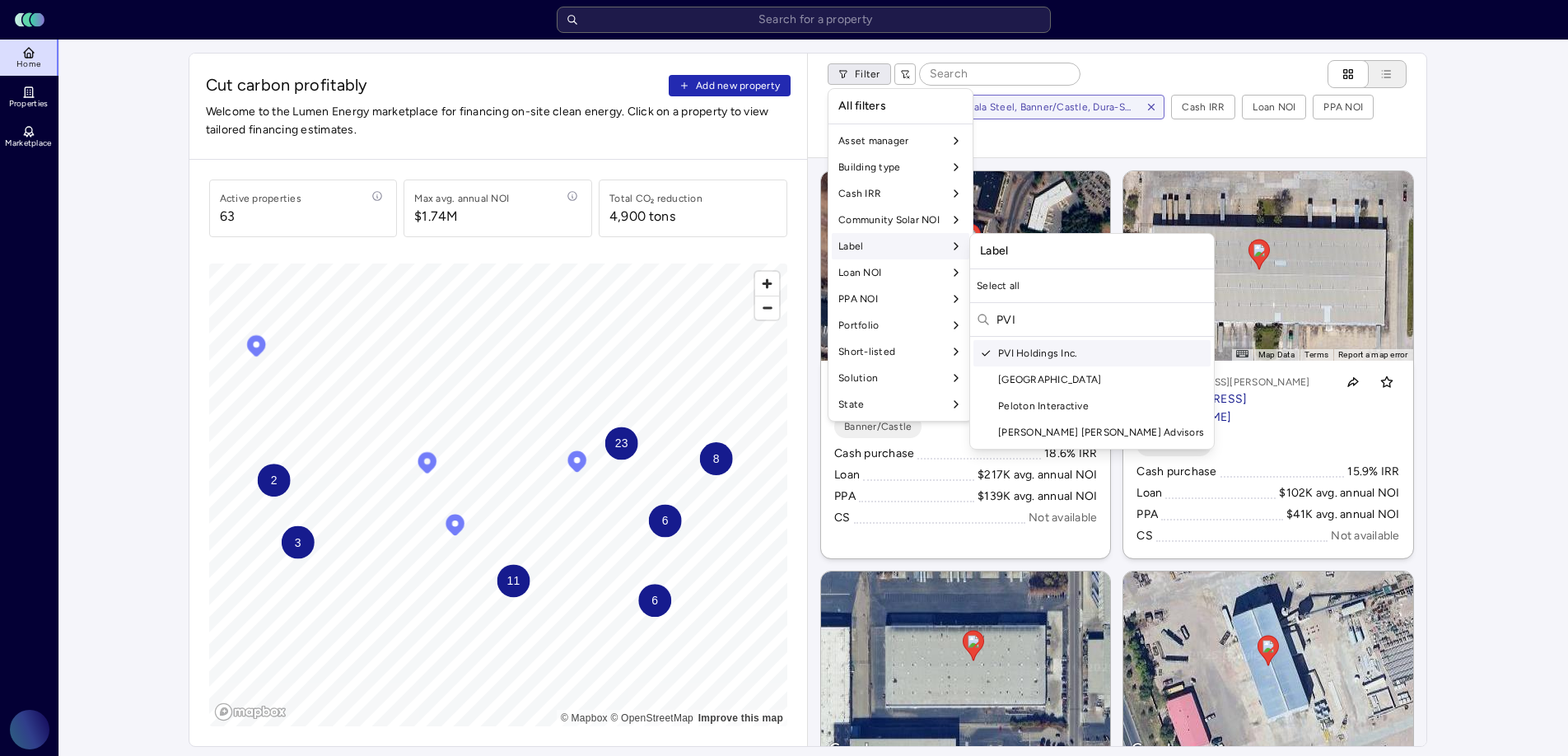 drag, startPoint x: 1037, startPoint y: 323, endPoint x: 995, endPoint y: 324, distance: 42.011903 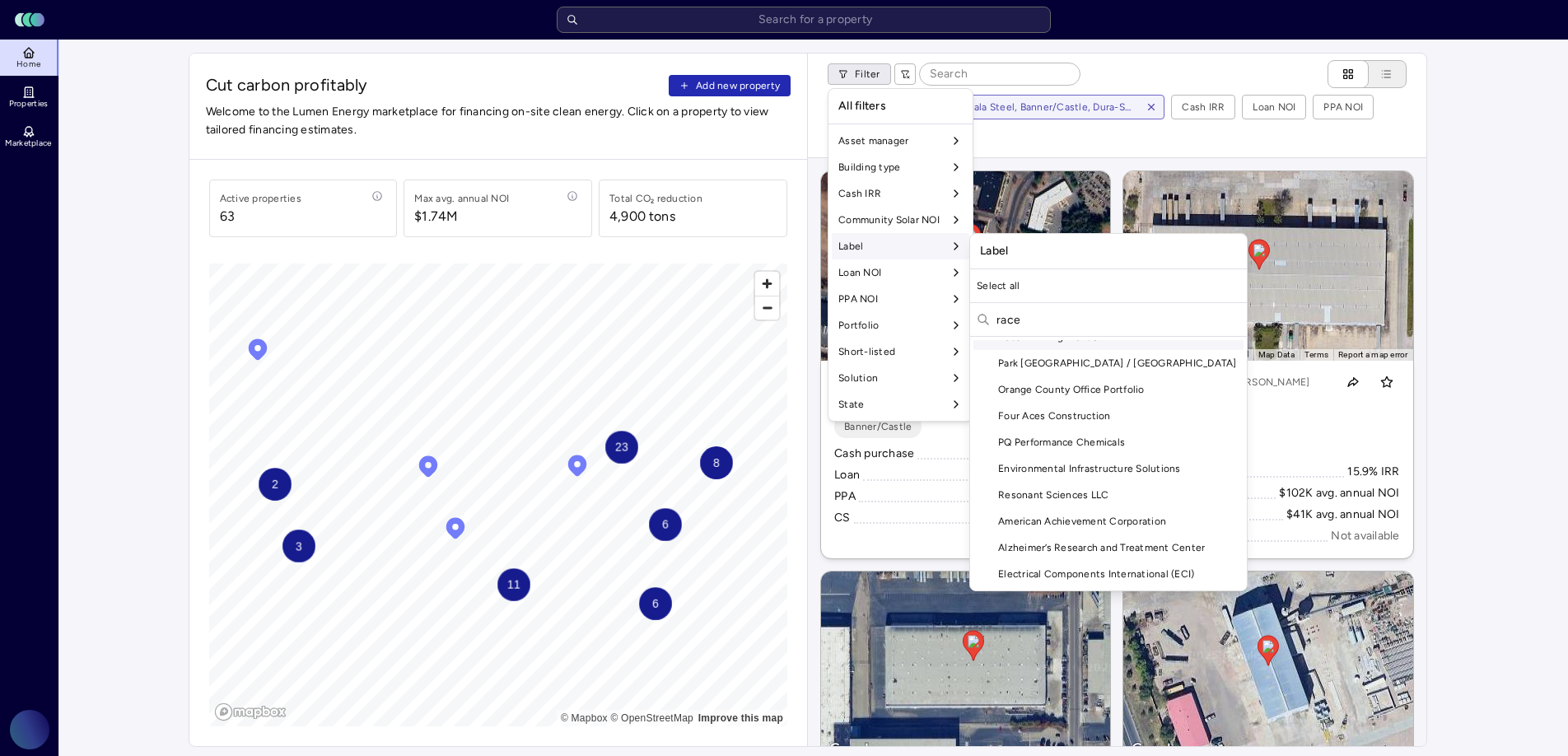 scroll, scrollTop: 0, scrollLeft: 0, axis: both 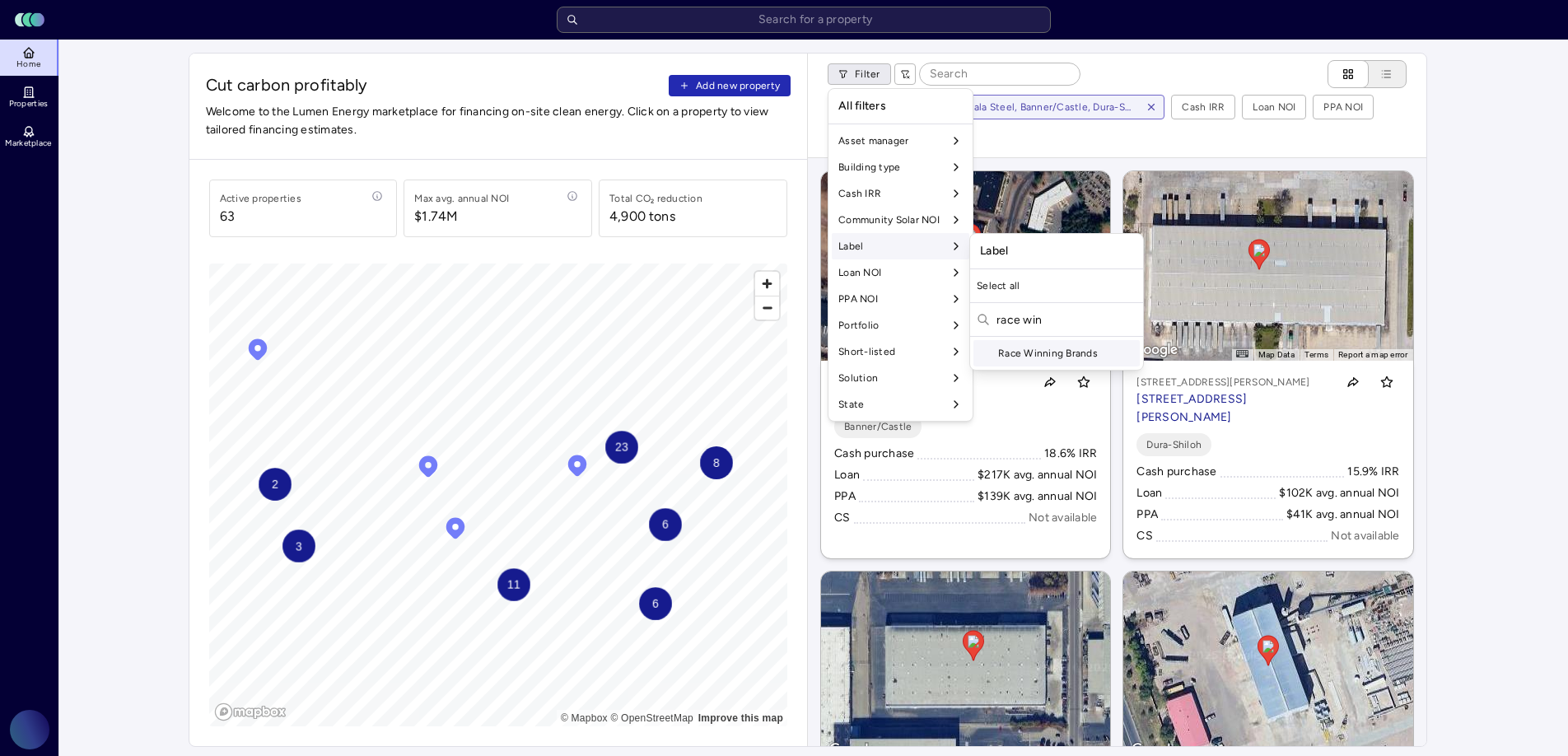 drag, startPoint x: 1032, startPoint y: 350, endPoint x: 1038, endPoint y: 339, distance: 12.529964 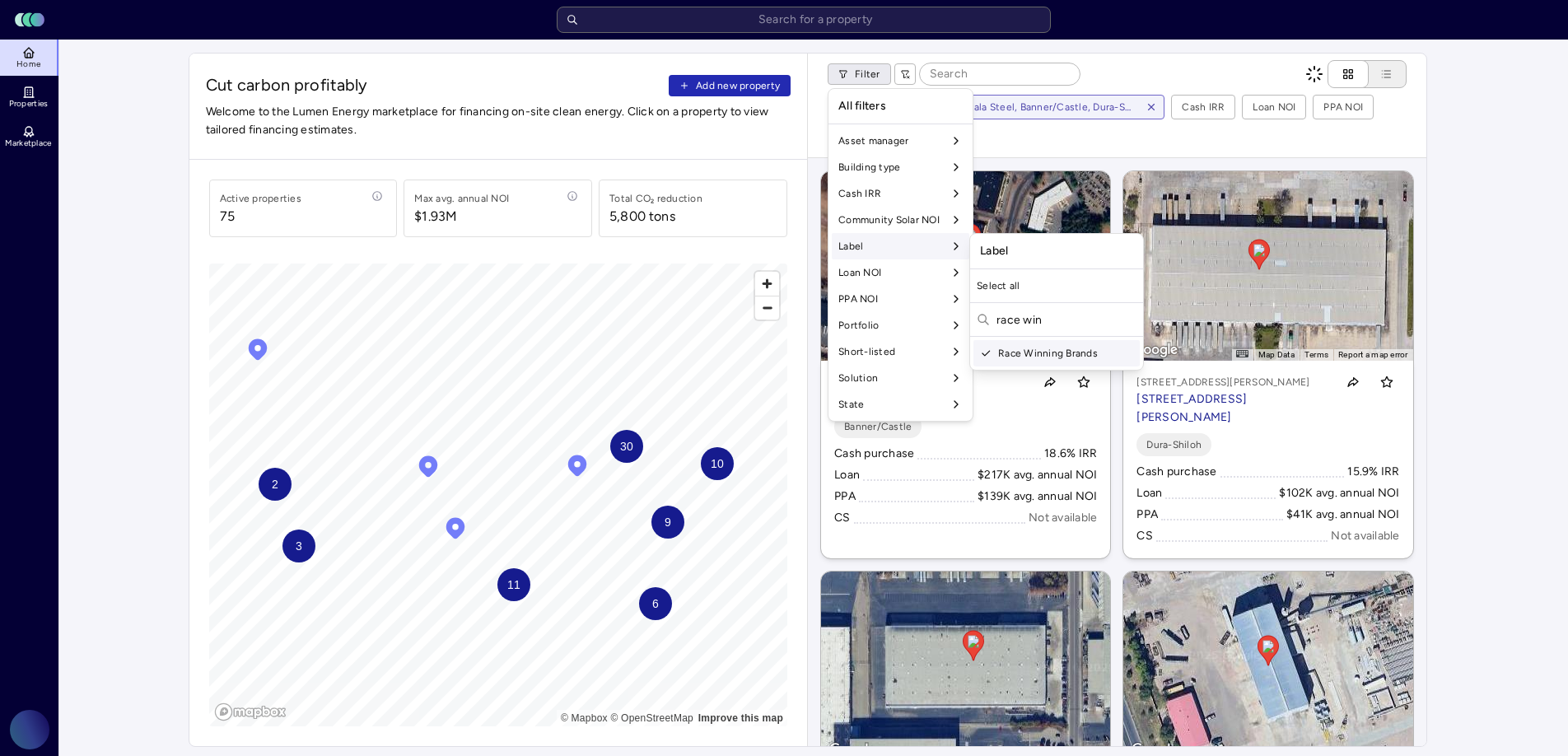 drag, startPoint x: 1052, startPoint y: 321, endPoint x: 996, endPoint y: 311, distance: 56.885851 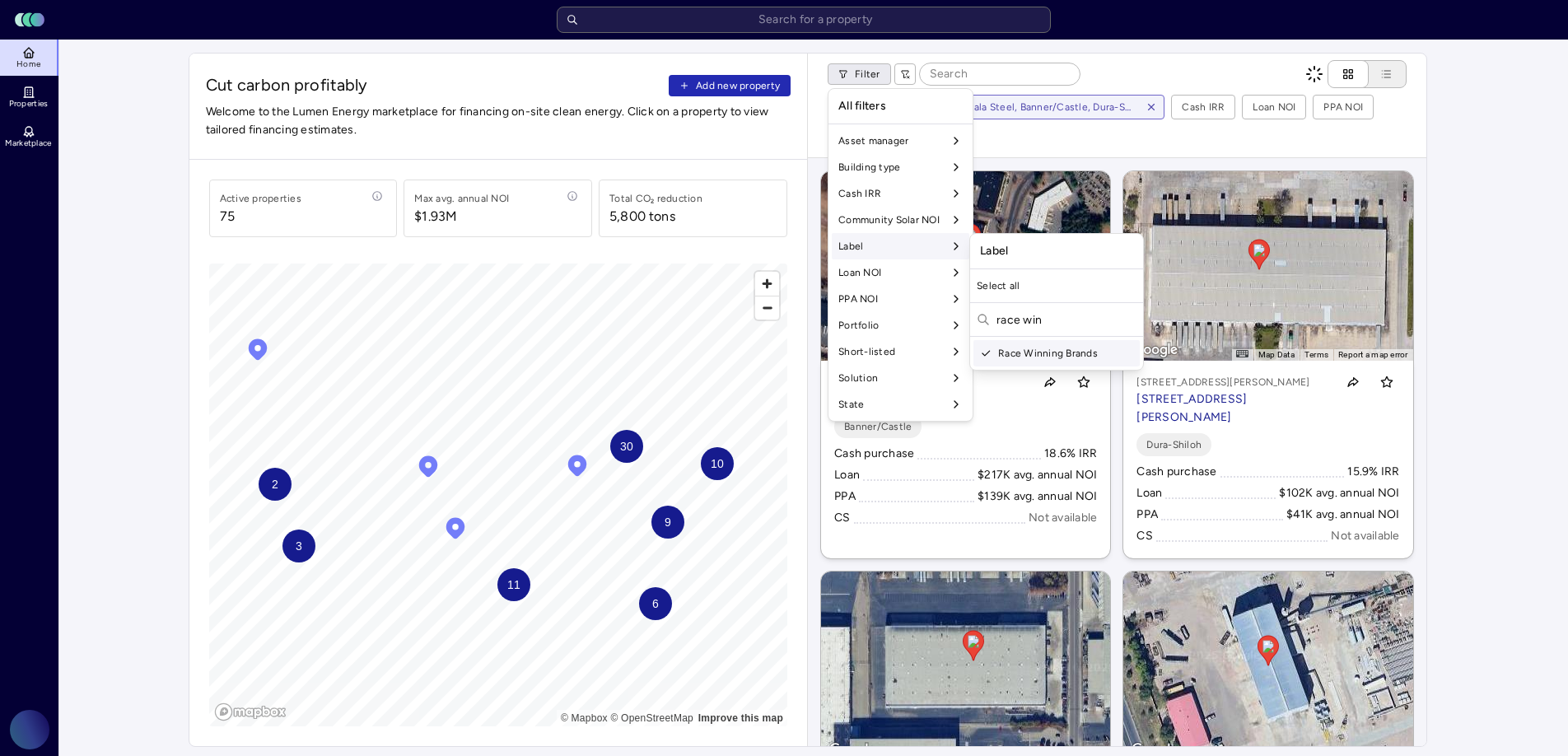 click on "race win" at bounding box center [1066, 320] 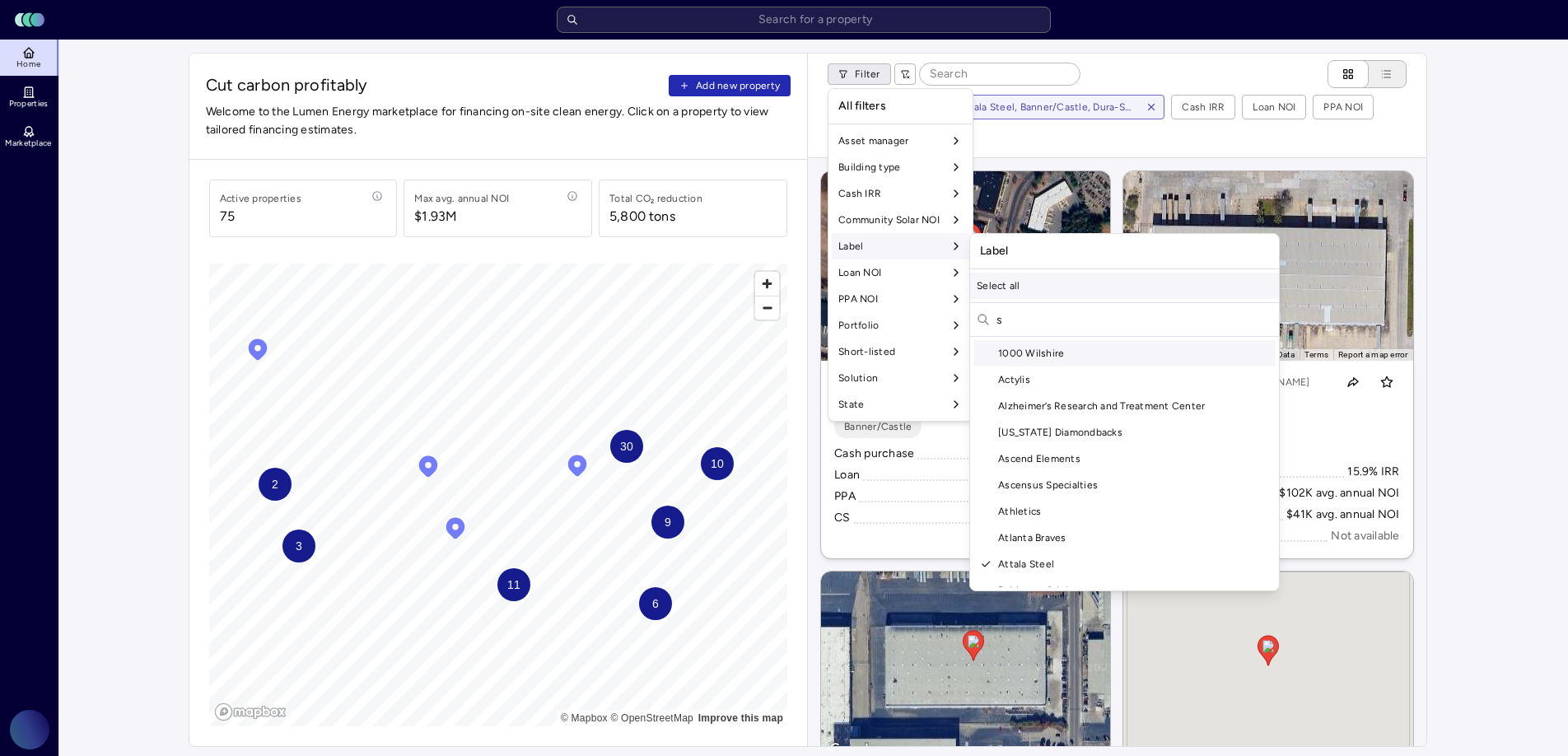 scroll, scrollTop: 2546, scrollLeft: 0, axis: vertical 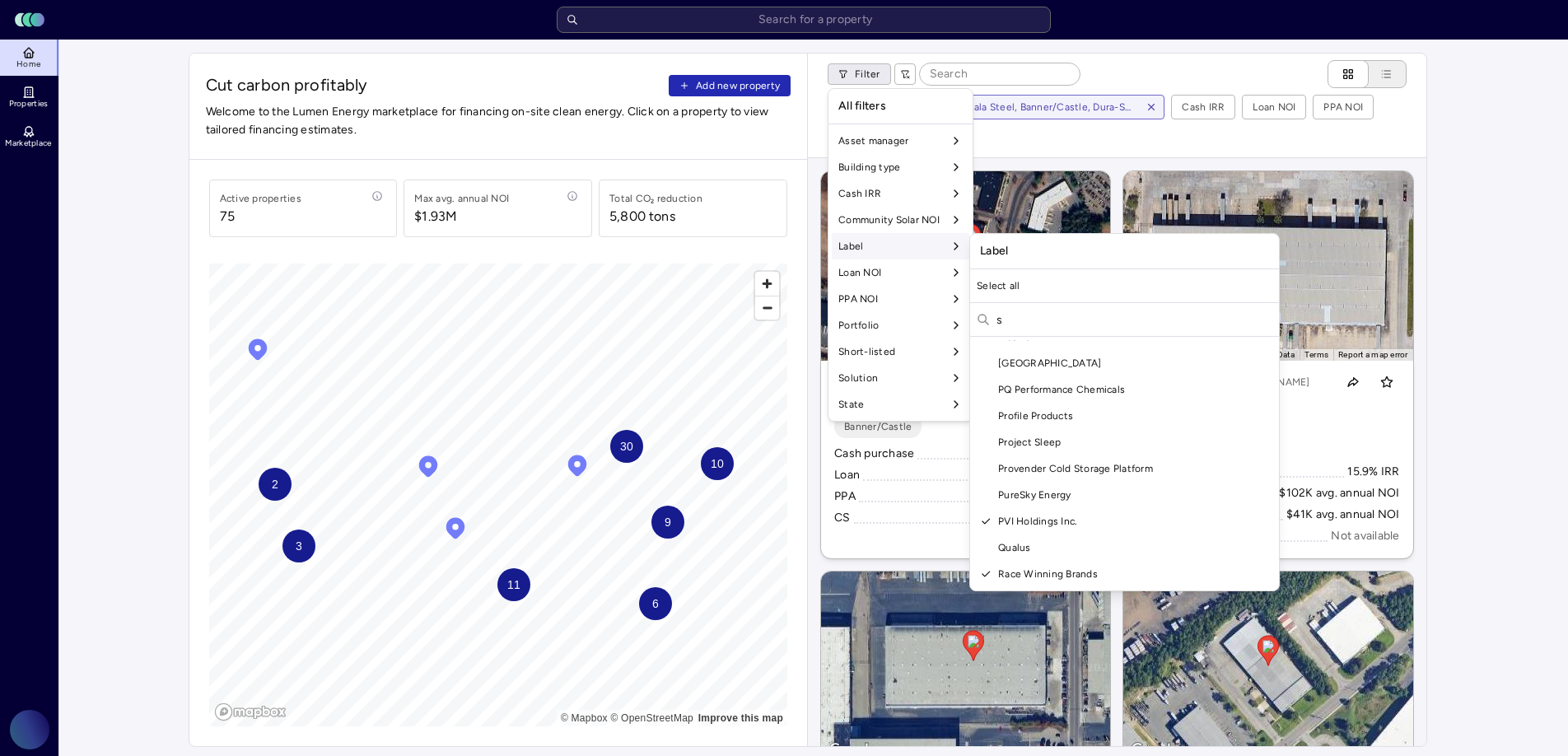 click on "s" at bounding box center (1134, 320) 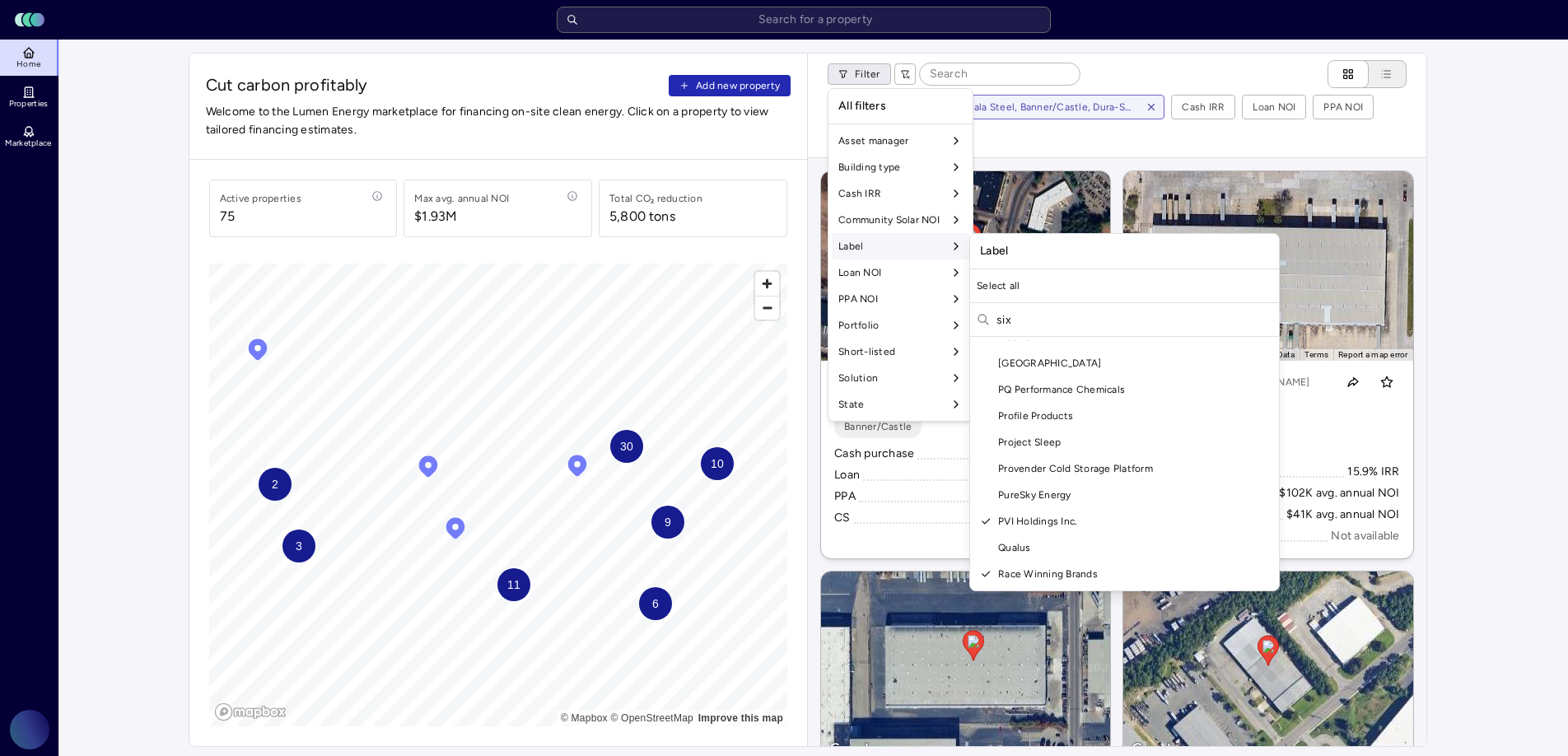 scroll, scrollTop: 0, scrollLeft: 0, axis: both 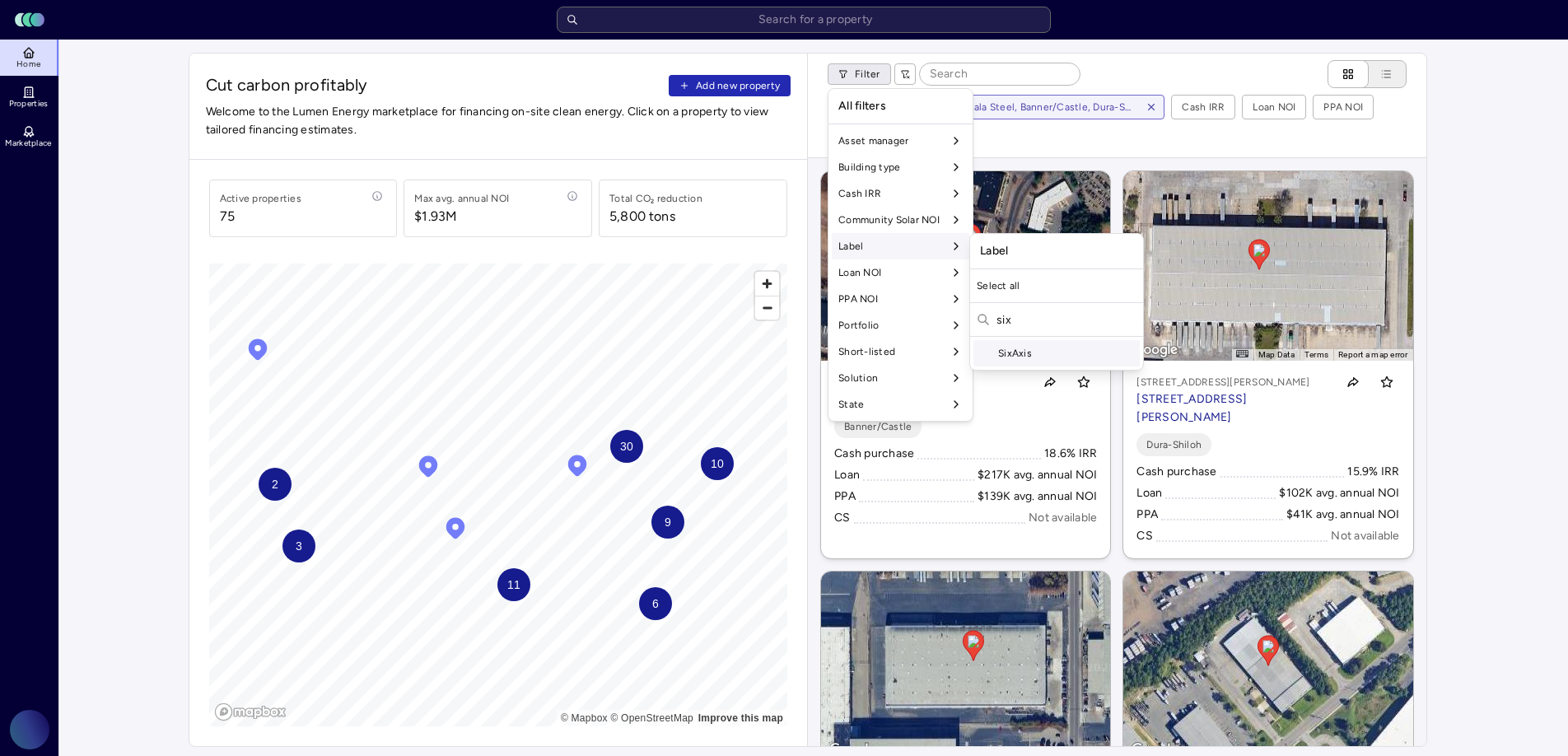 type on "six" 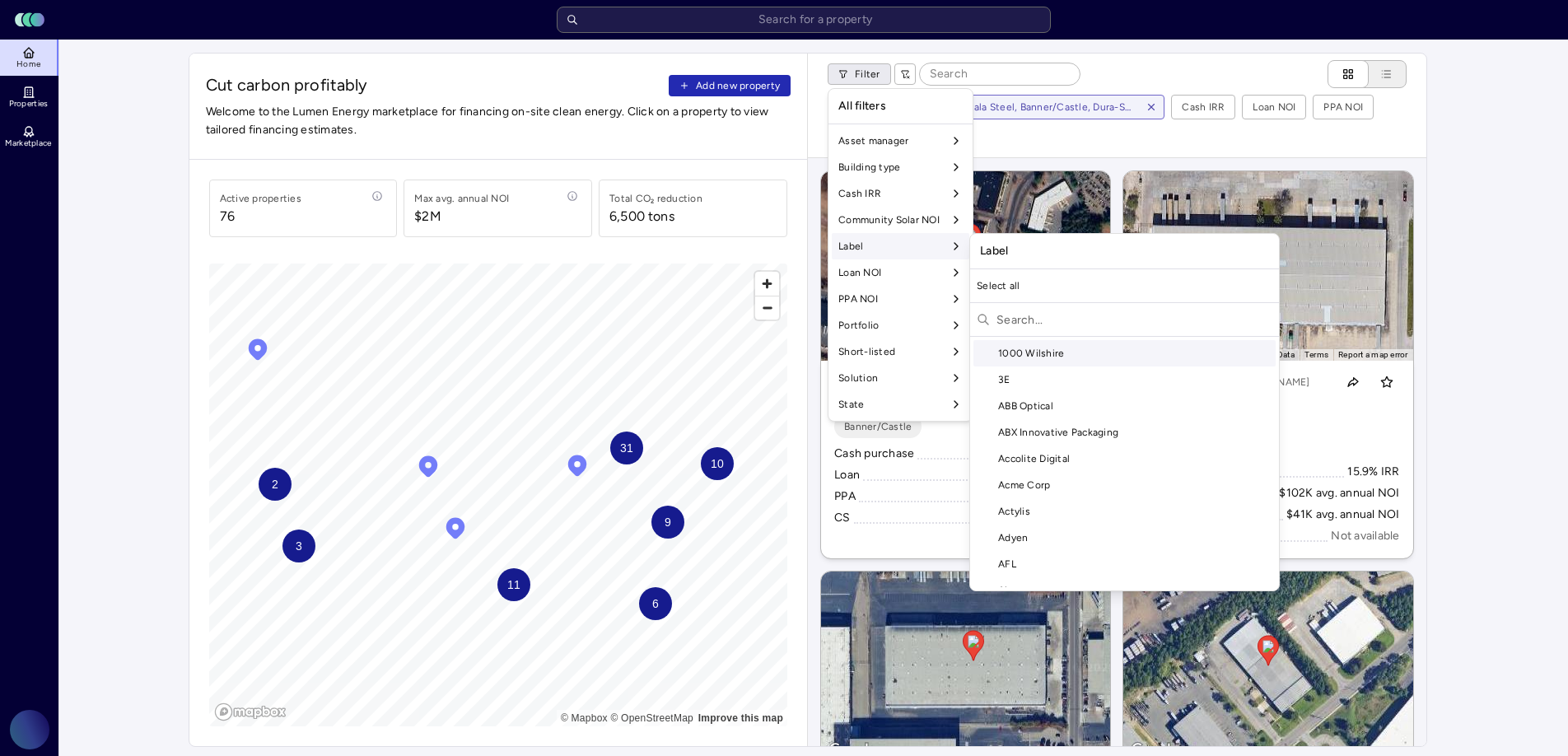 click at bounding box center [1134, 320] 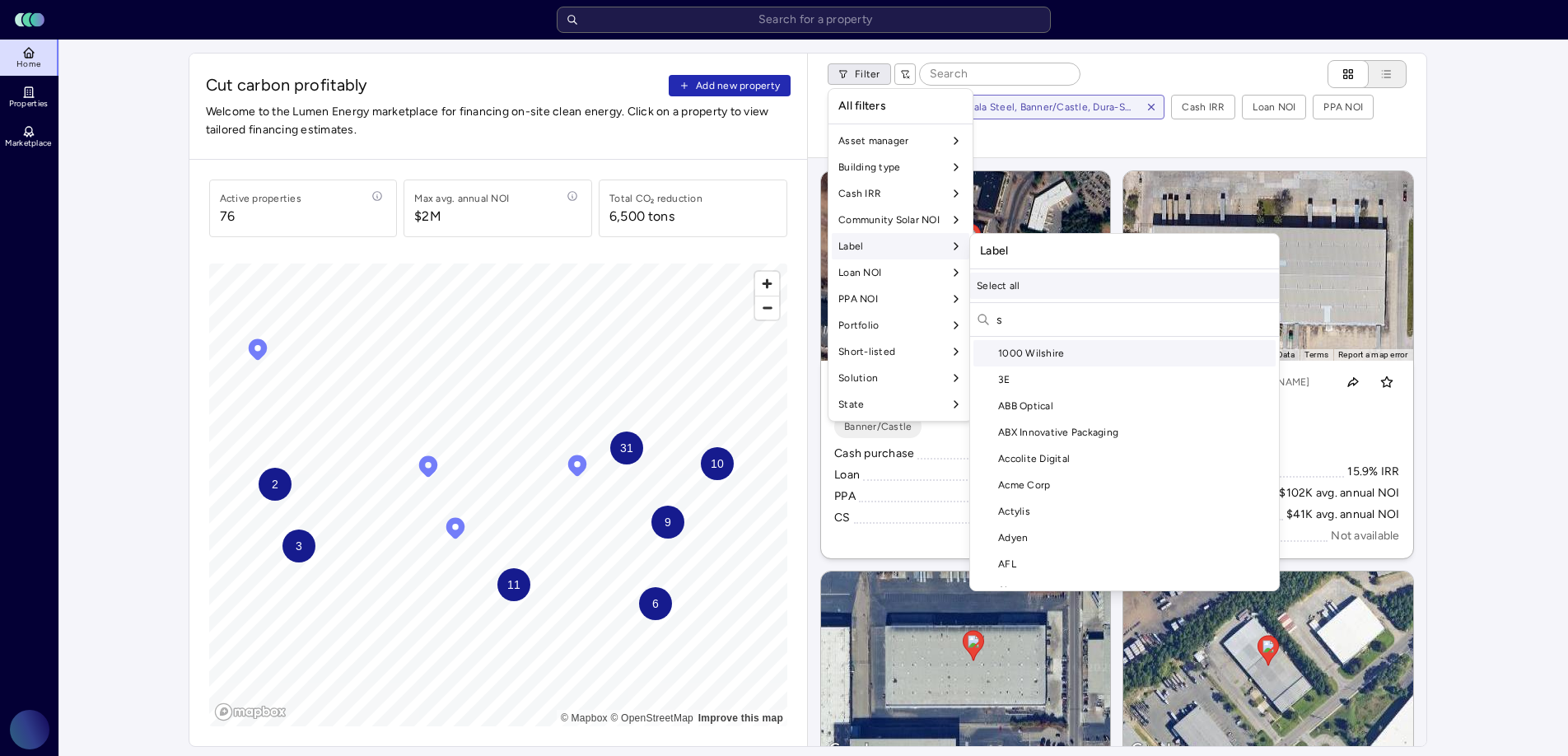 scroll, scrollTop: 2467, scrollLeft: 0, axis: vertical 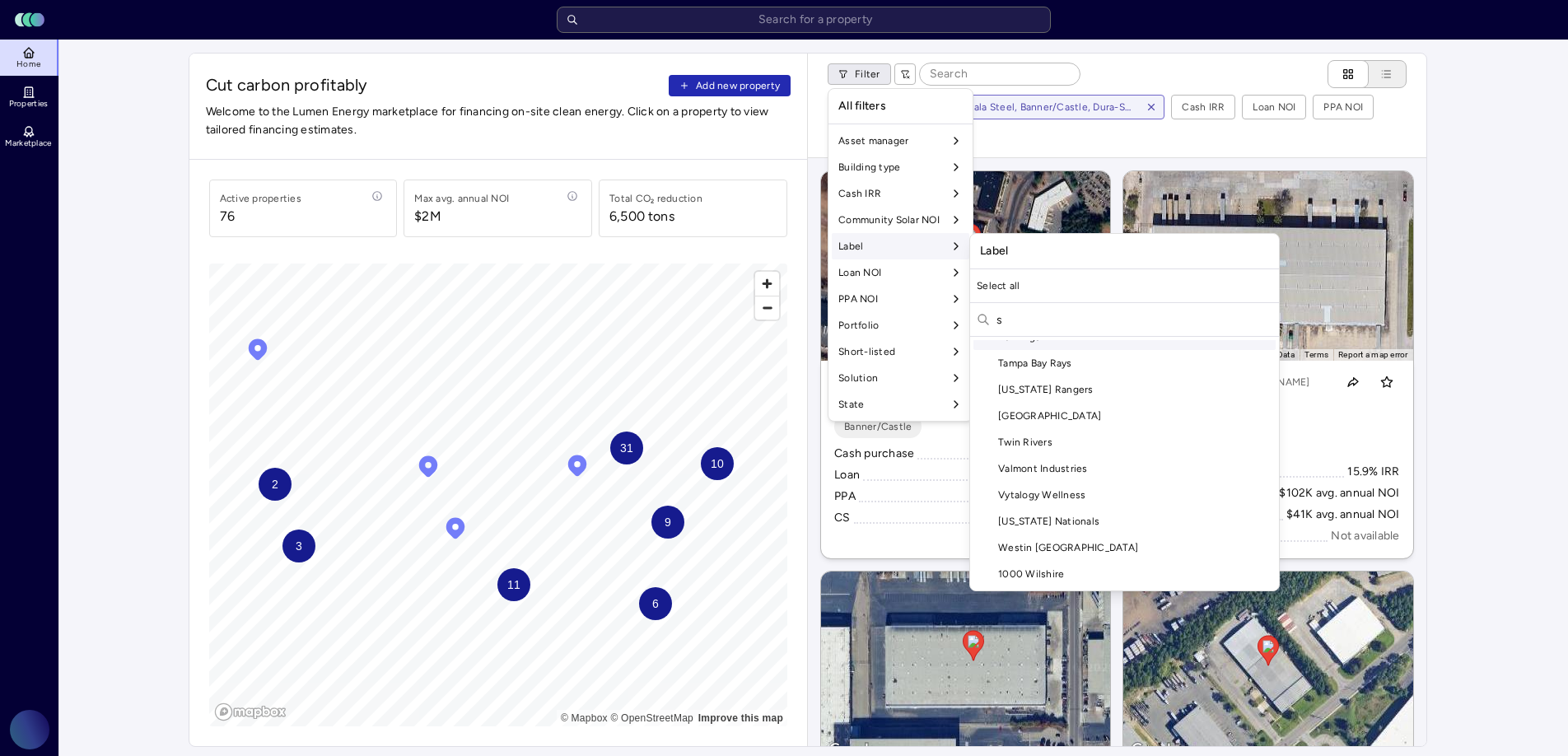 click on "s" at bounding box center (1134, 320) 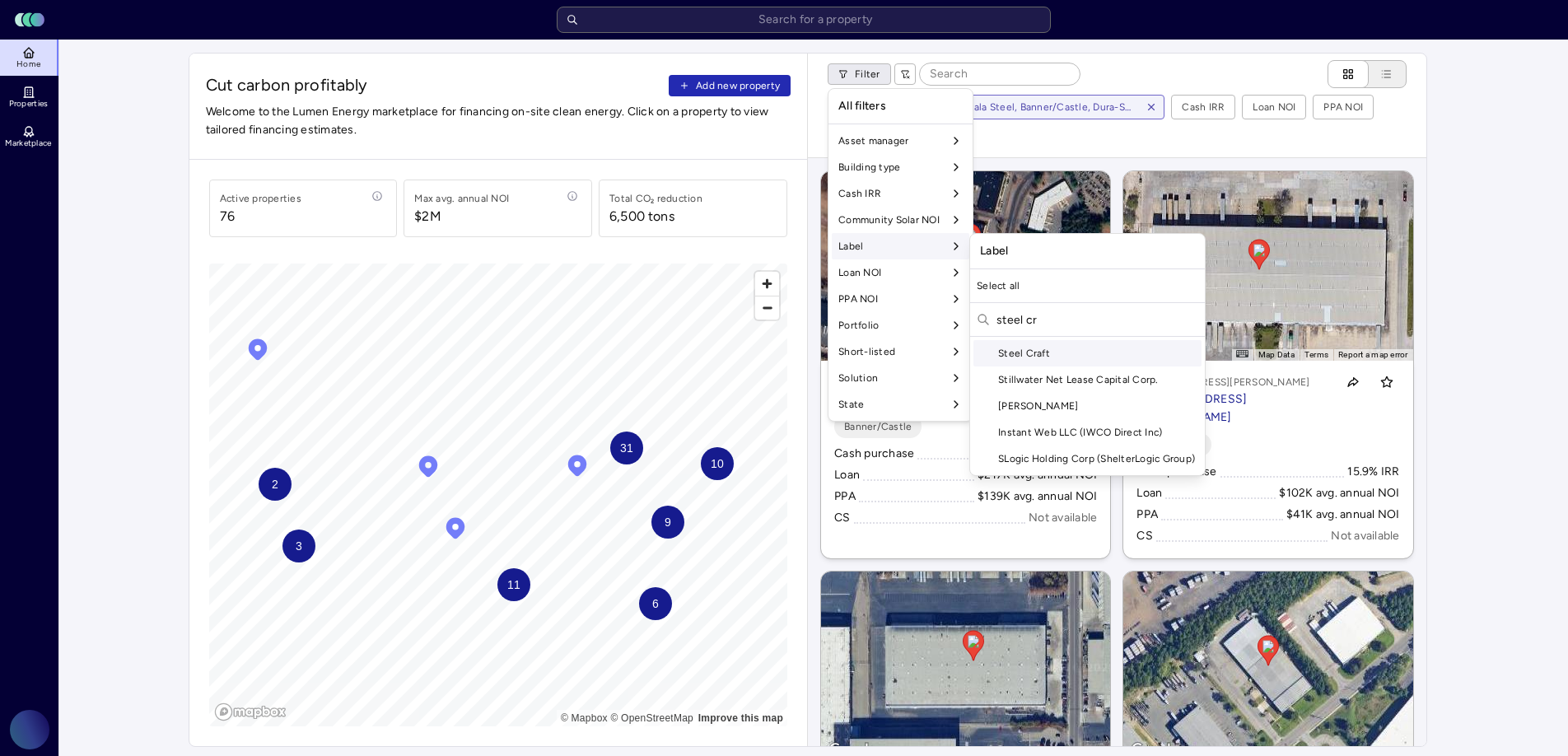 scroll, scrollTop: 0, scrollLeft: 0, axis: both 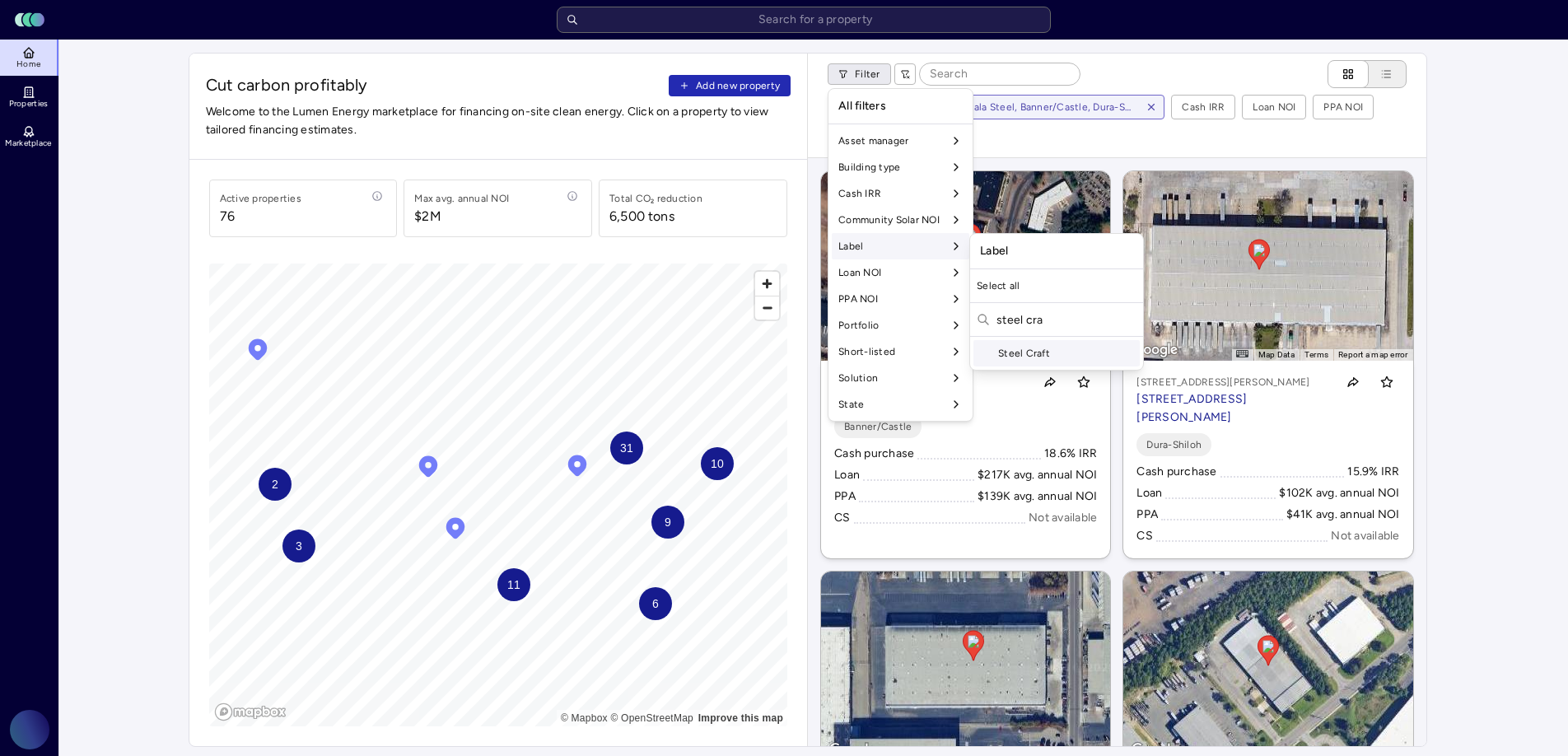 click on "Steel Craft" at bounding box center [1057, 353] 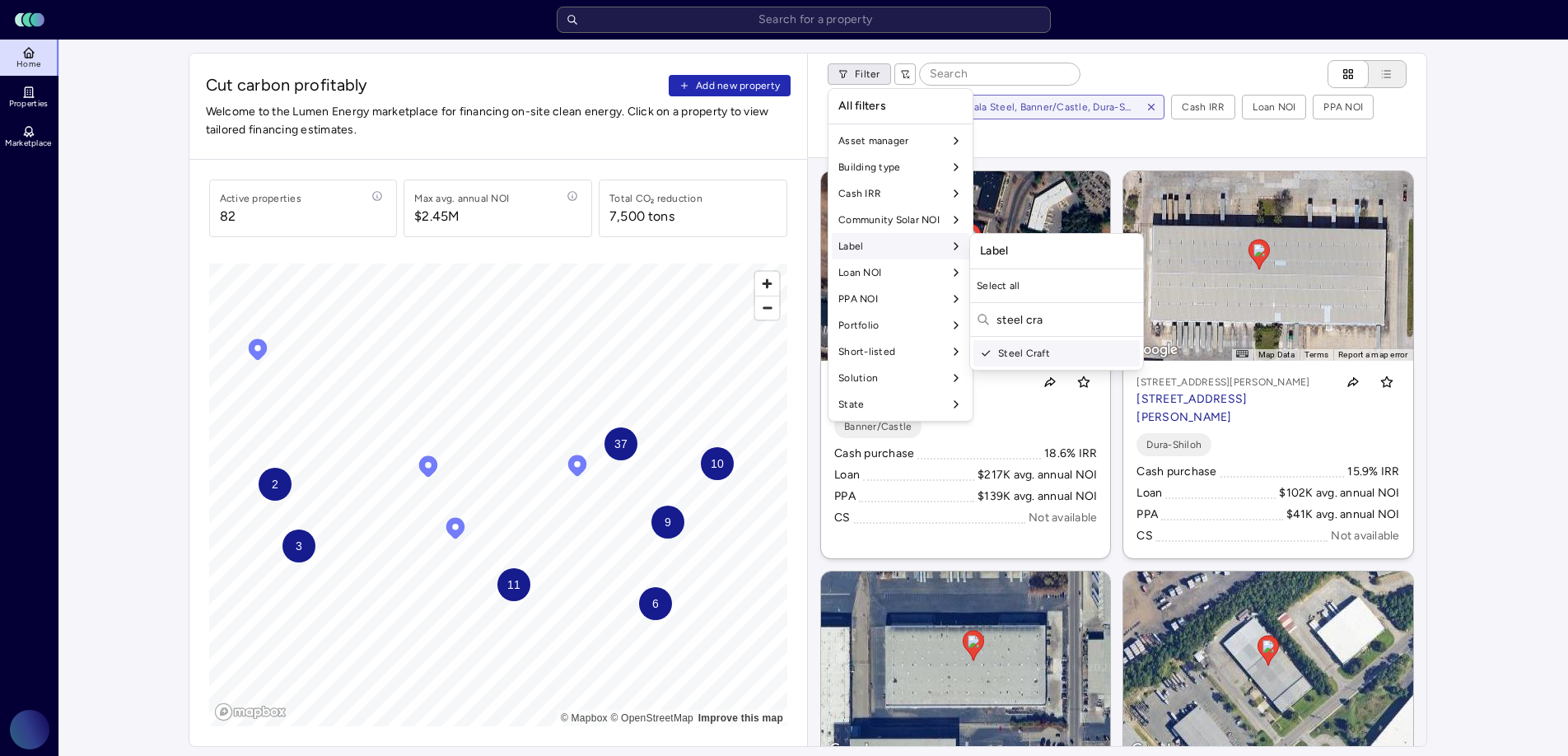 drag, startPoint x: 1059, startPoint y: 328, endPoint x: 982, endPoint y: 324, distance: 77.10383 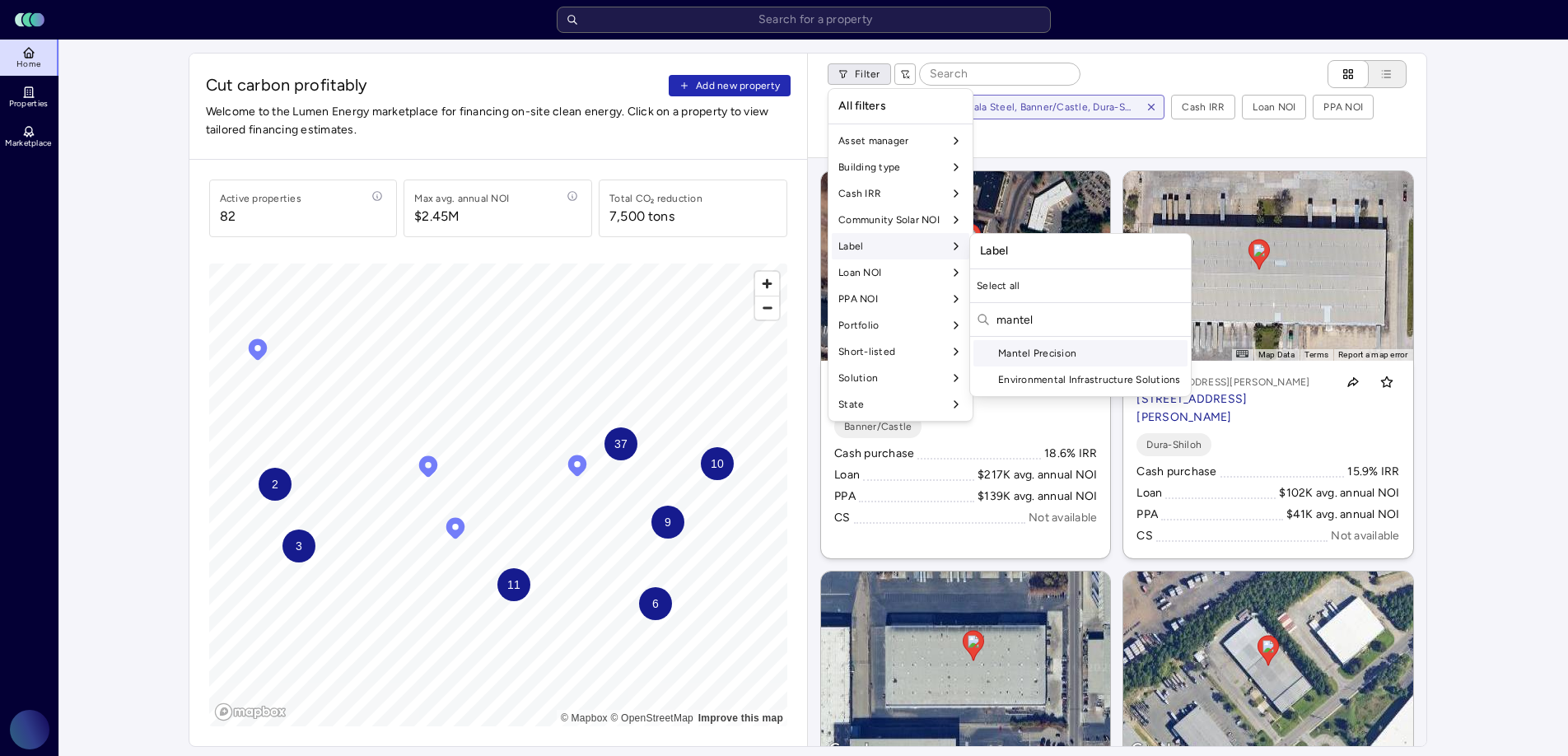 type on "mantel" 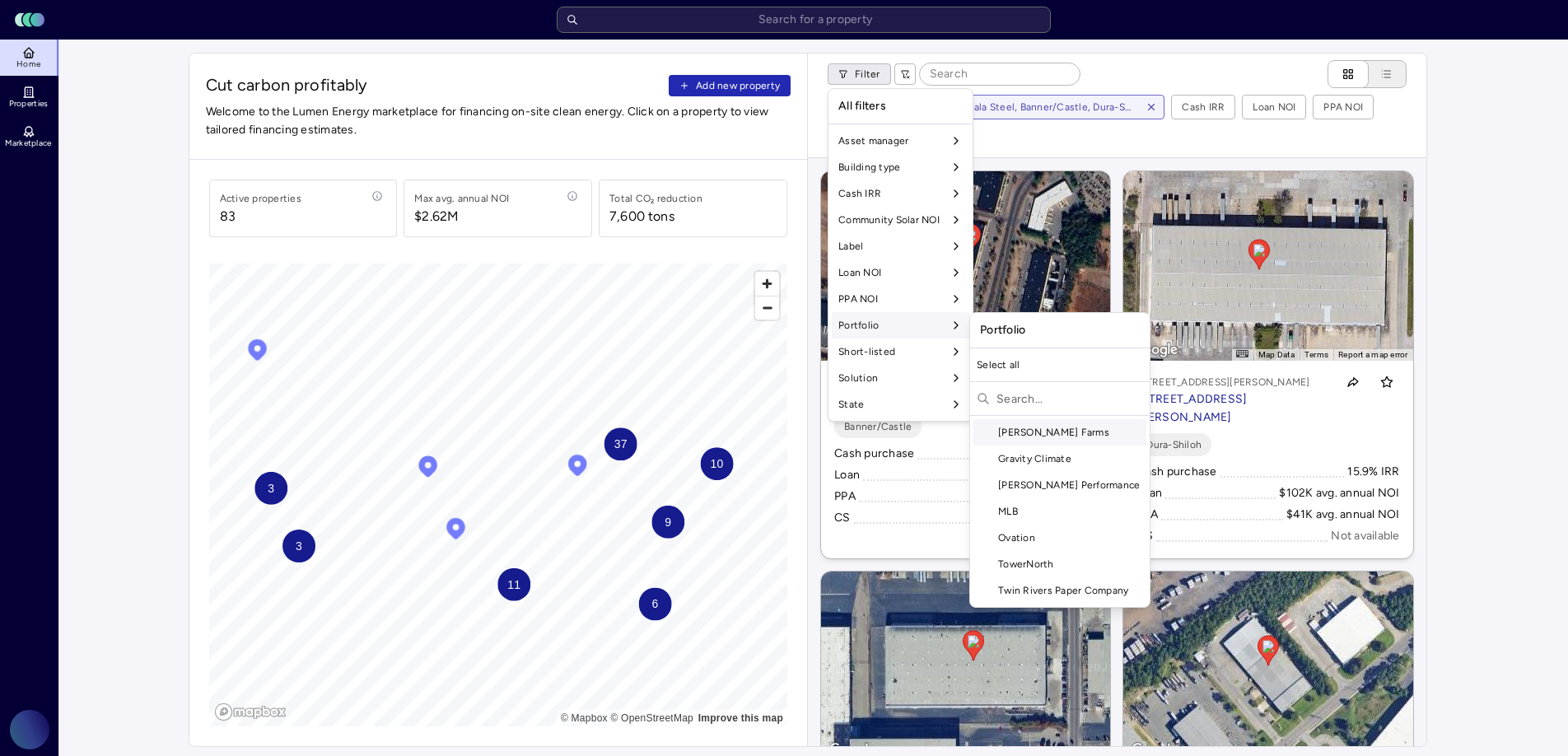 drag, startPoint x: 1048, startPoint y: 320, endPoint x: 962, endPoint y: 315, distance: 86.145226 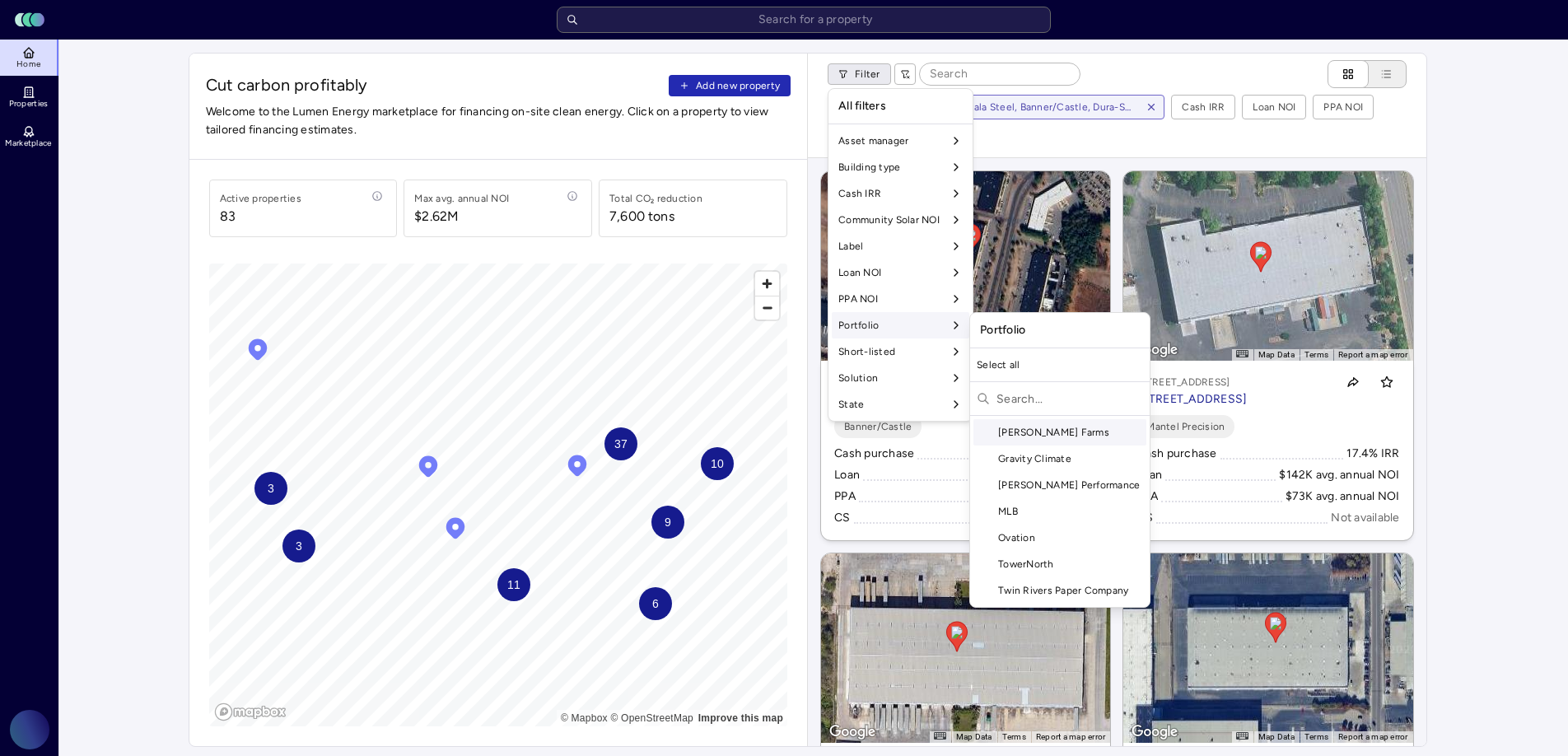 click at bounding box center (1070, 399) 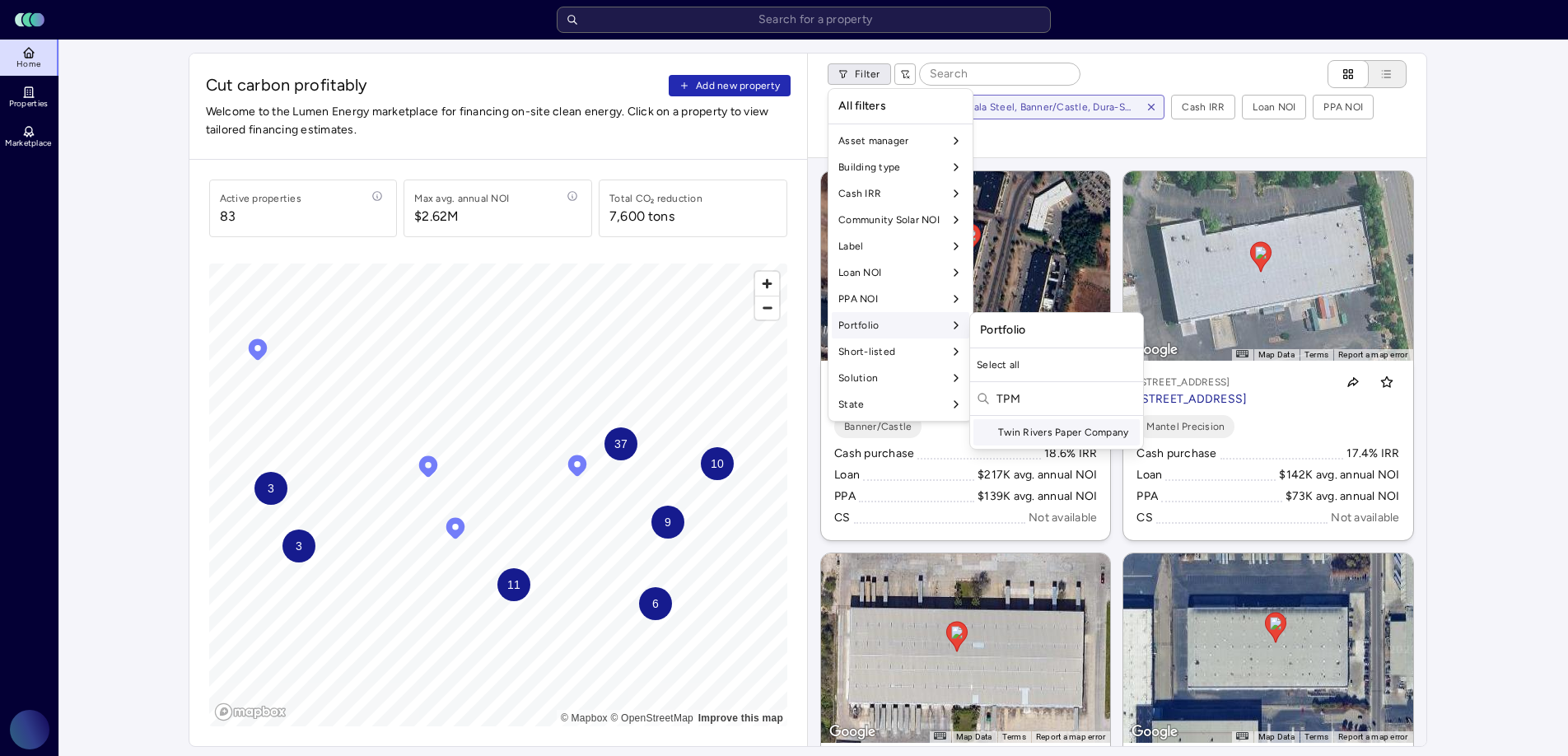 type on "TPM" 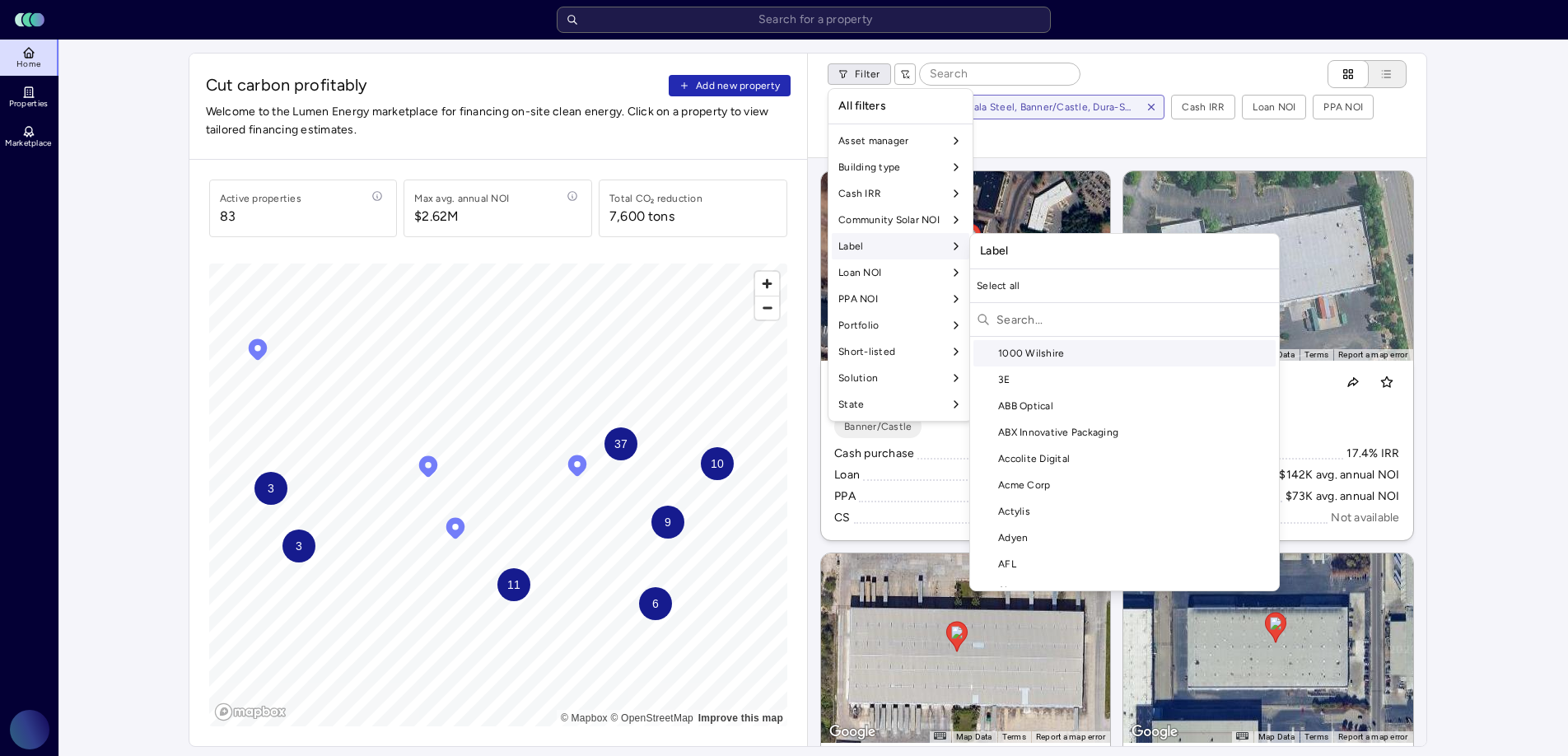 click at bounding box center [1134, 320] 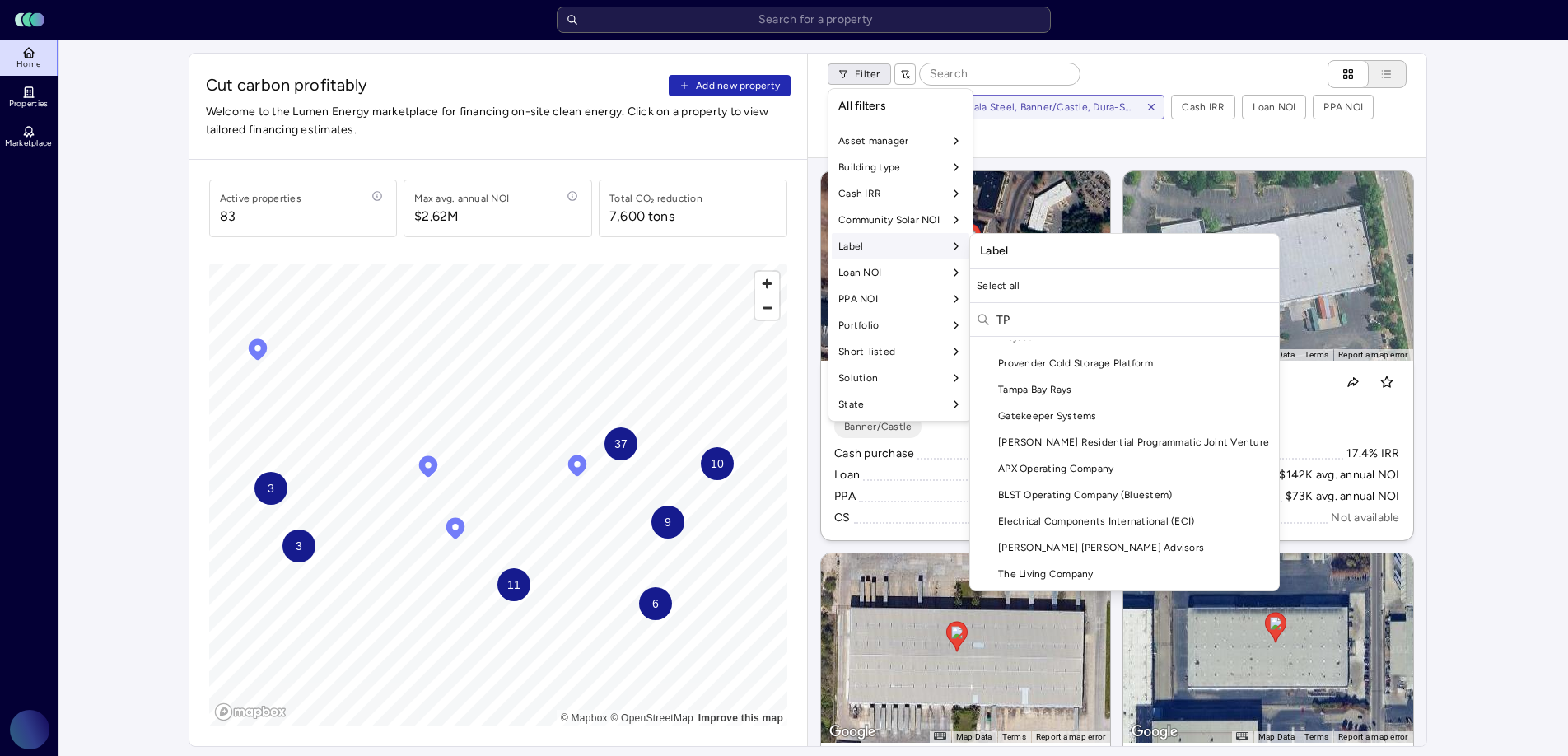 type on "T" 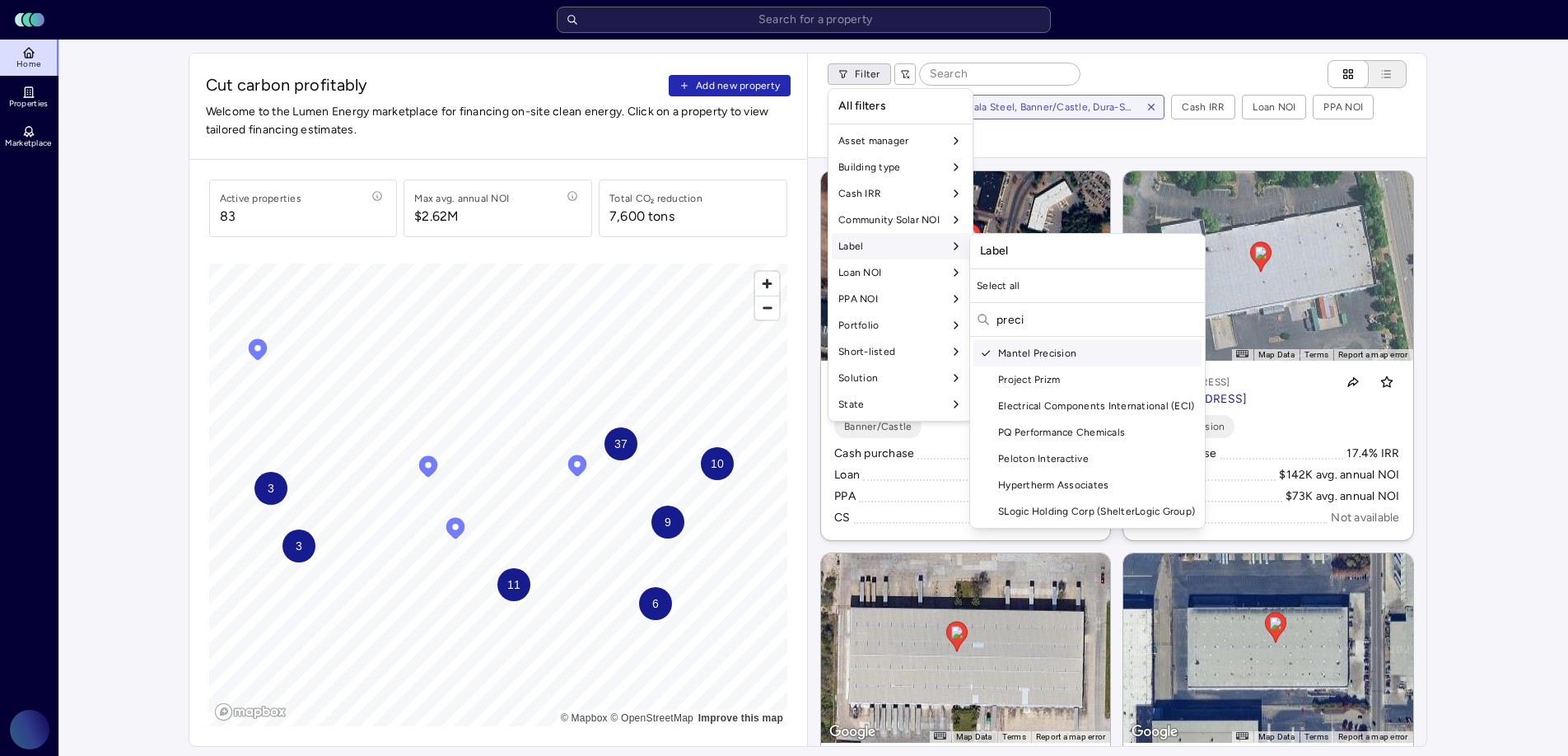 scroll, scrollTop: 0, scrollLeft: 0, axis: both 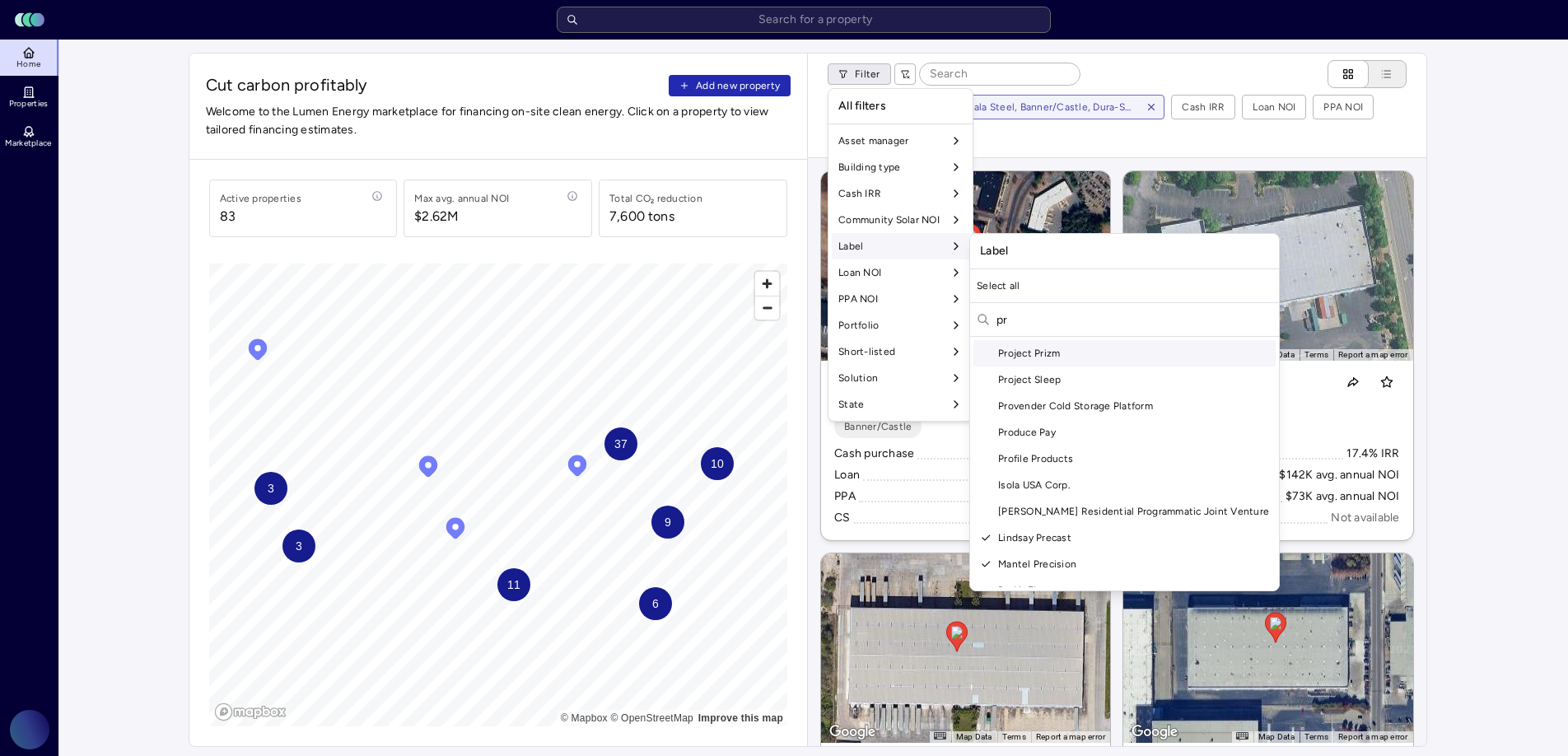 type on "p" 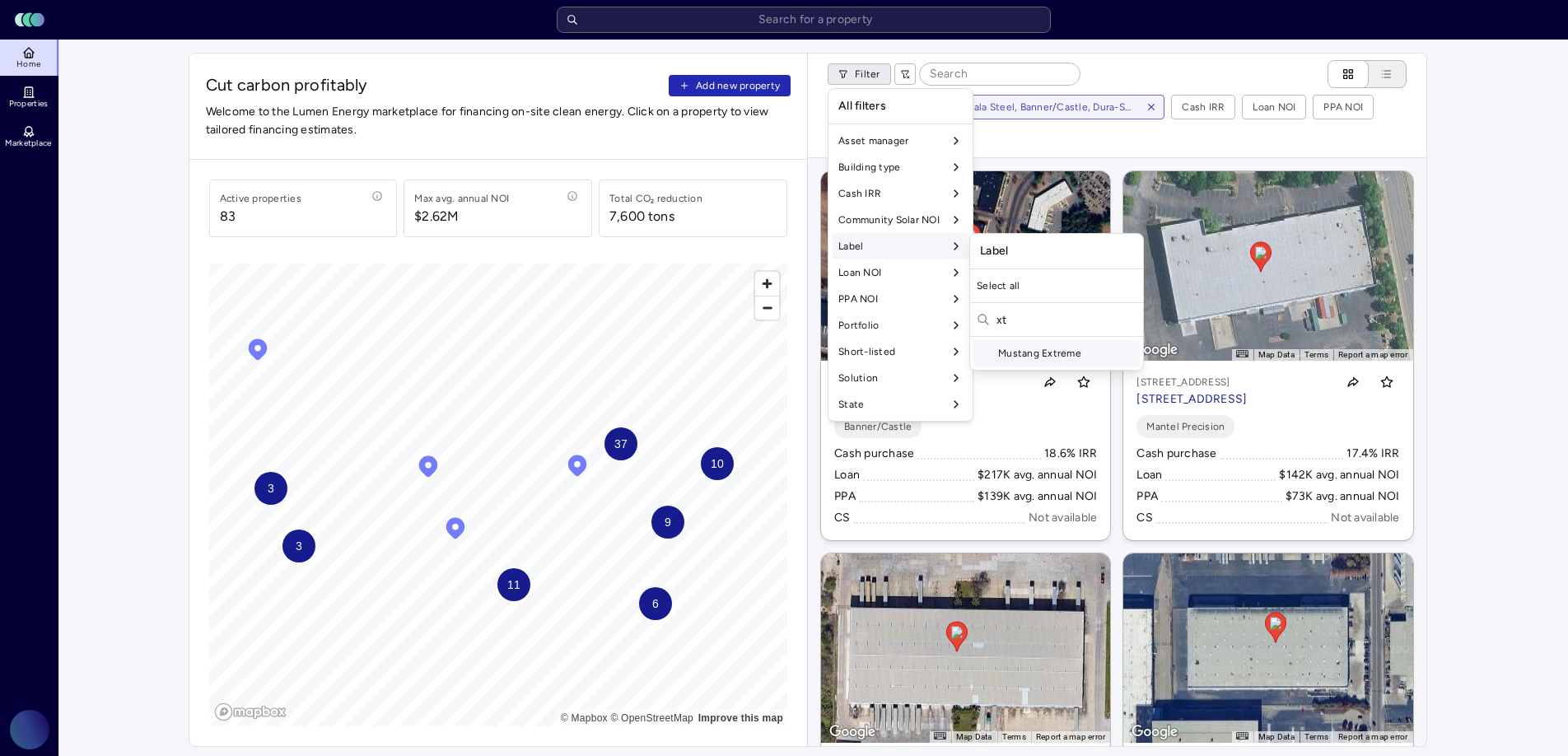 type on "x" 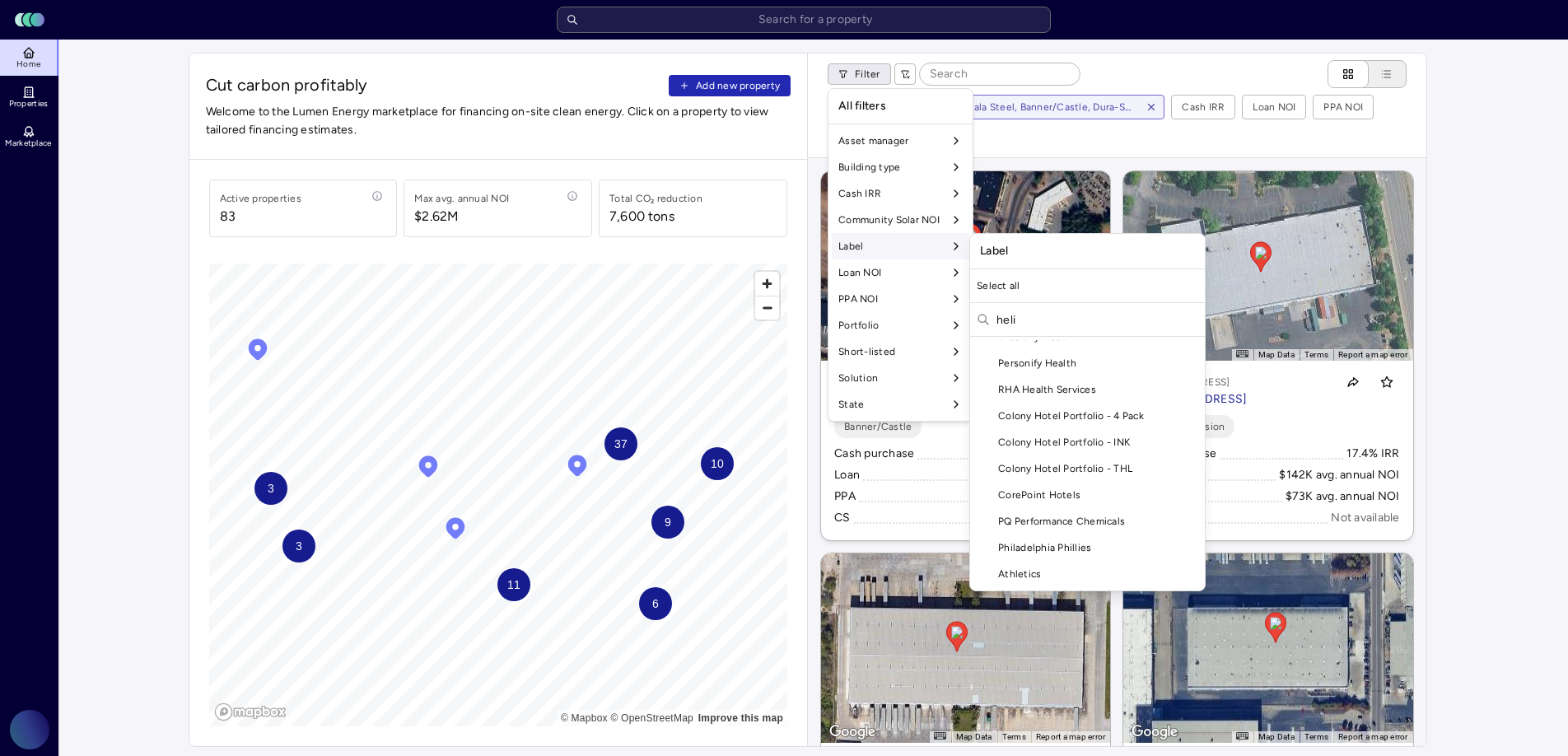 scroll, scrollTop: 0, scrollLeft: 0, axis: both 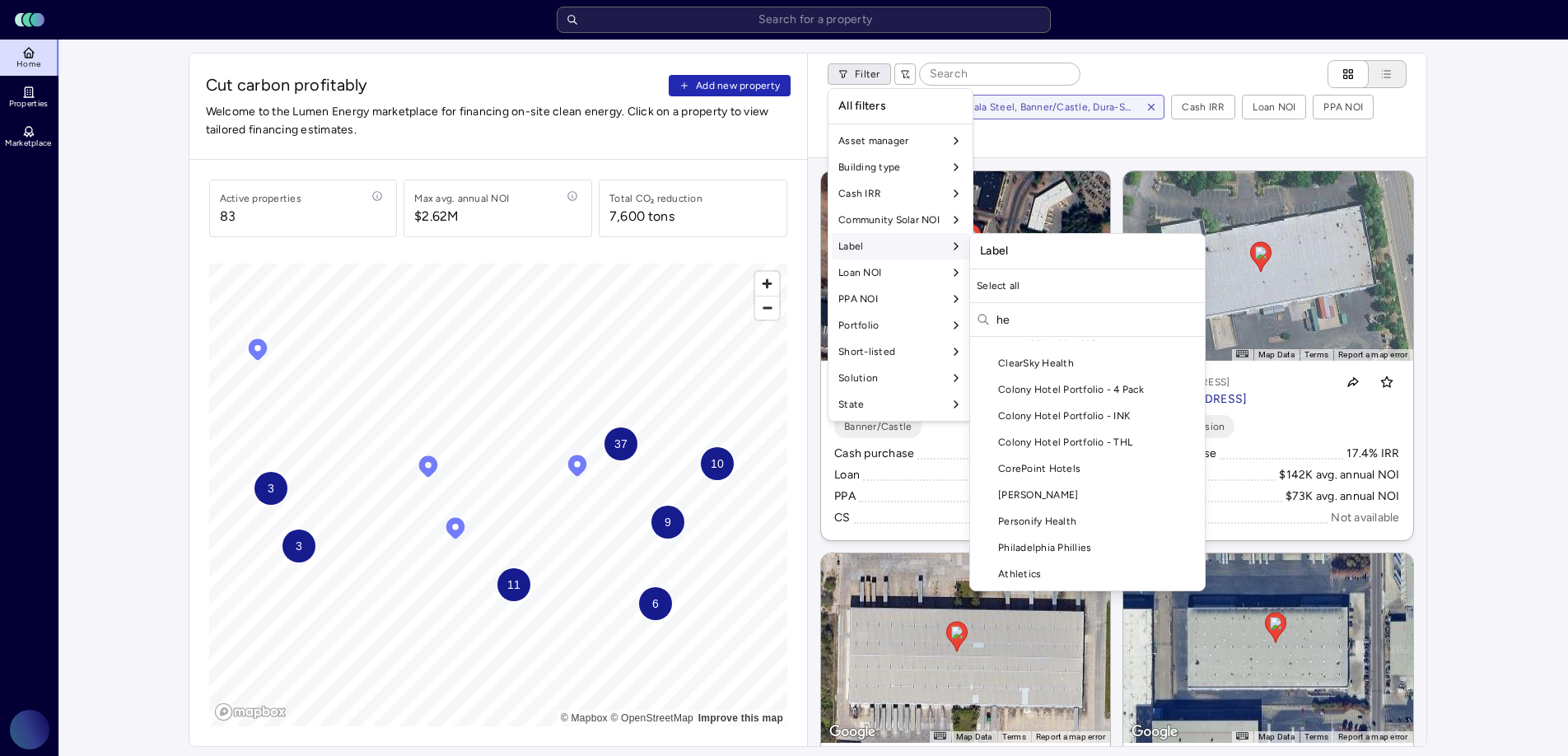 type on "h" 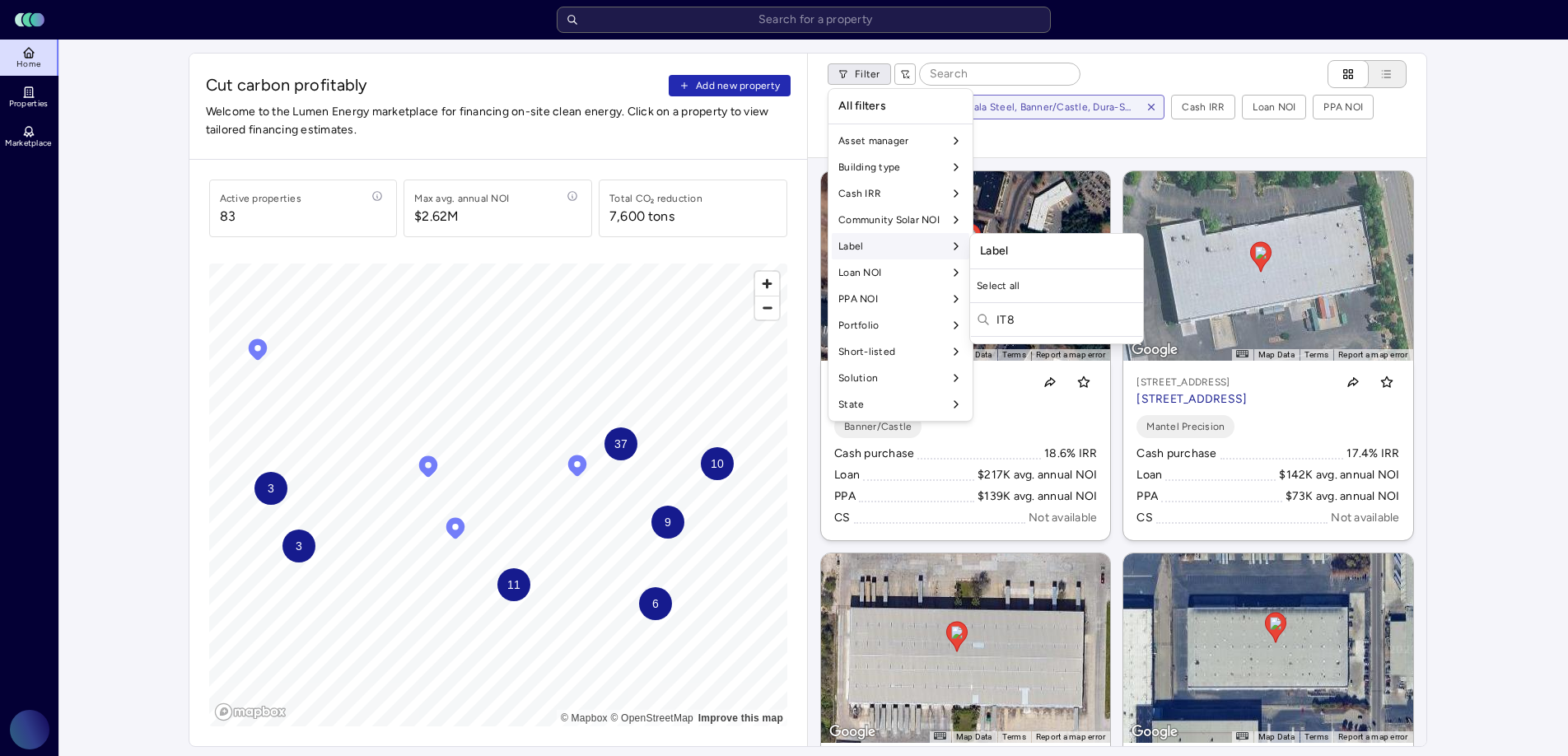 scroll, scrollTop: 0, scrollLeft: 0, axis: both 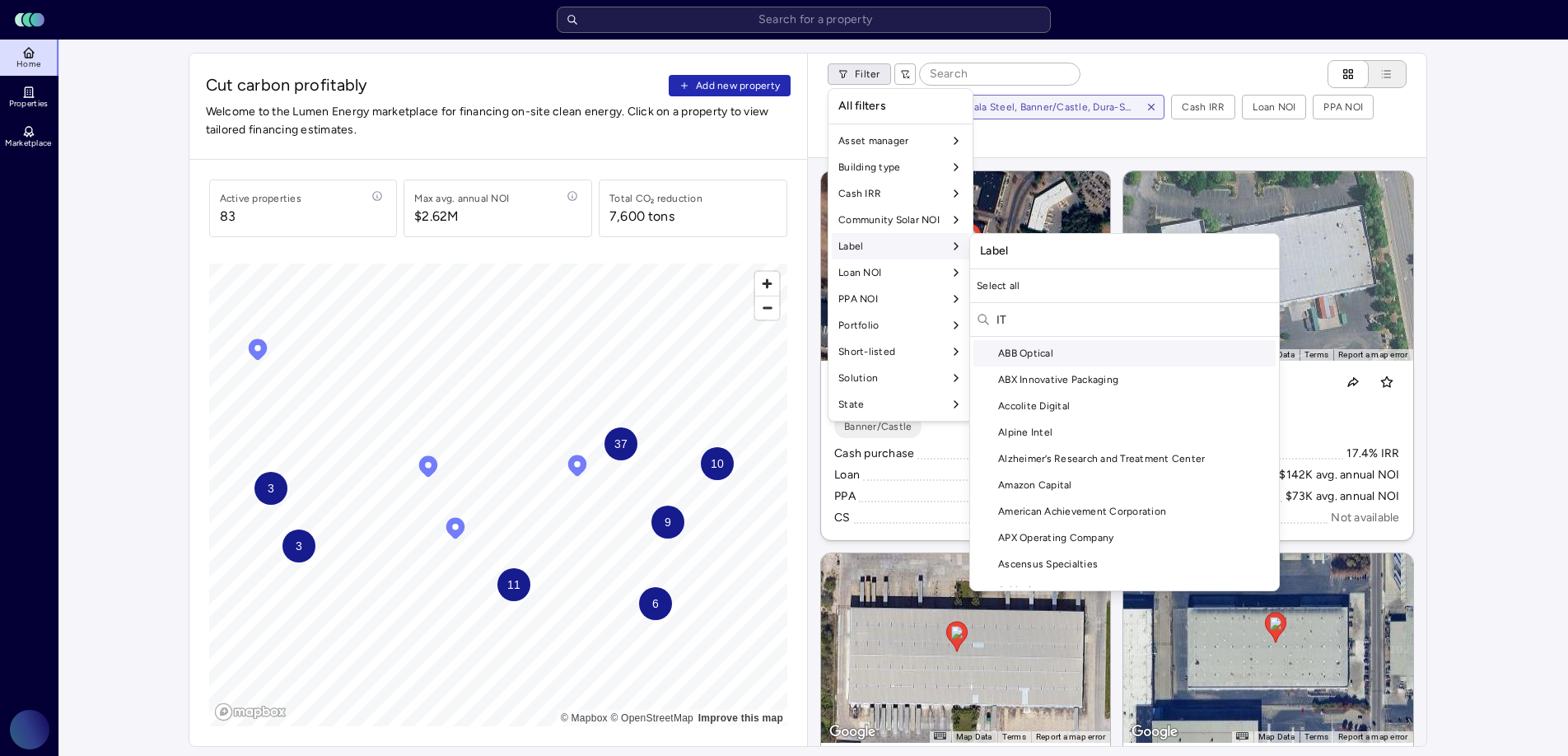 type on "I" 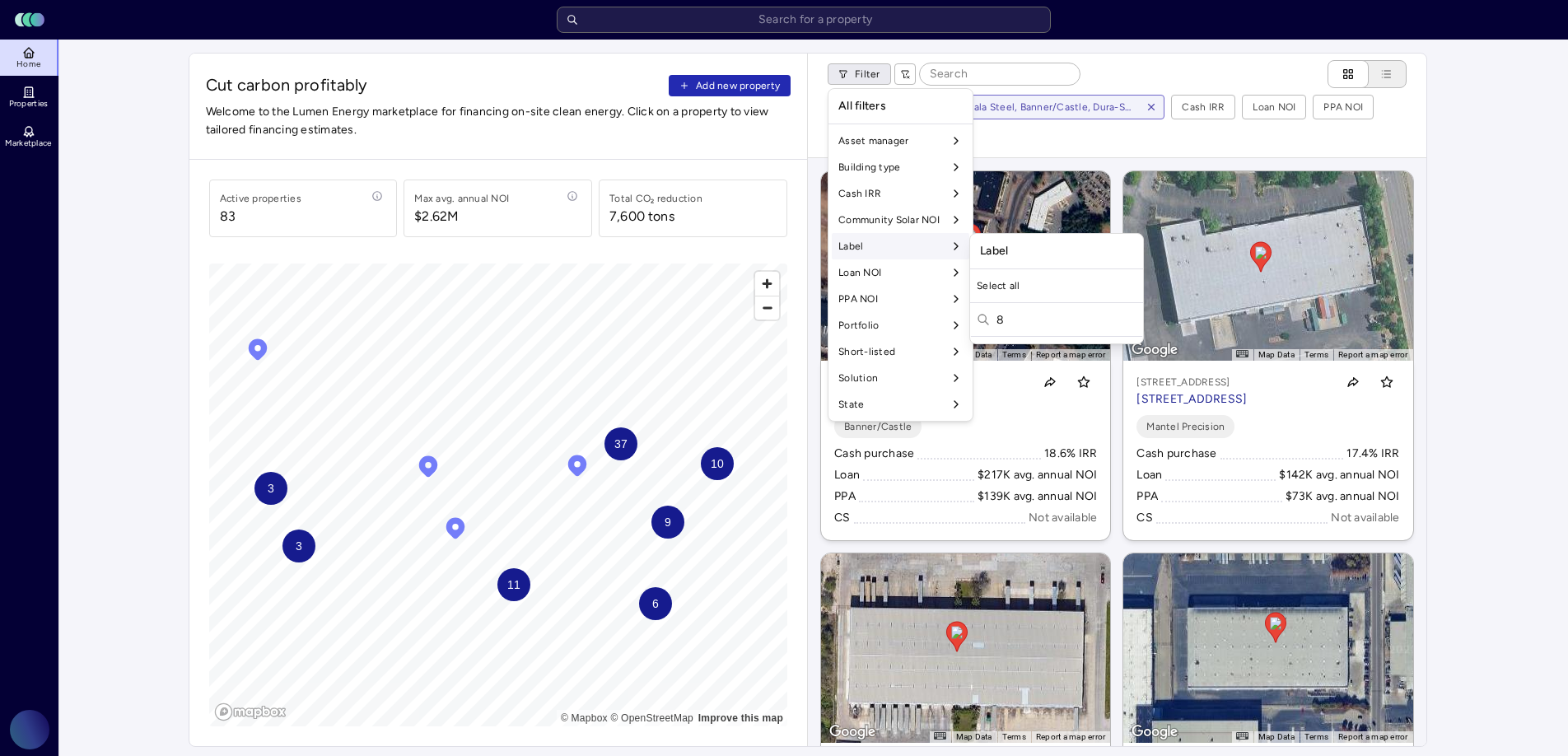 scroll, scrollTop: 0, scrollLeft: 0, axis: both 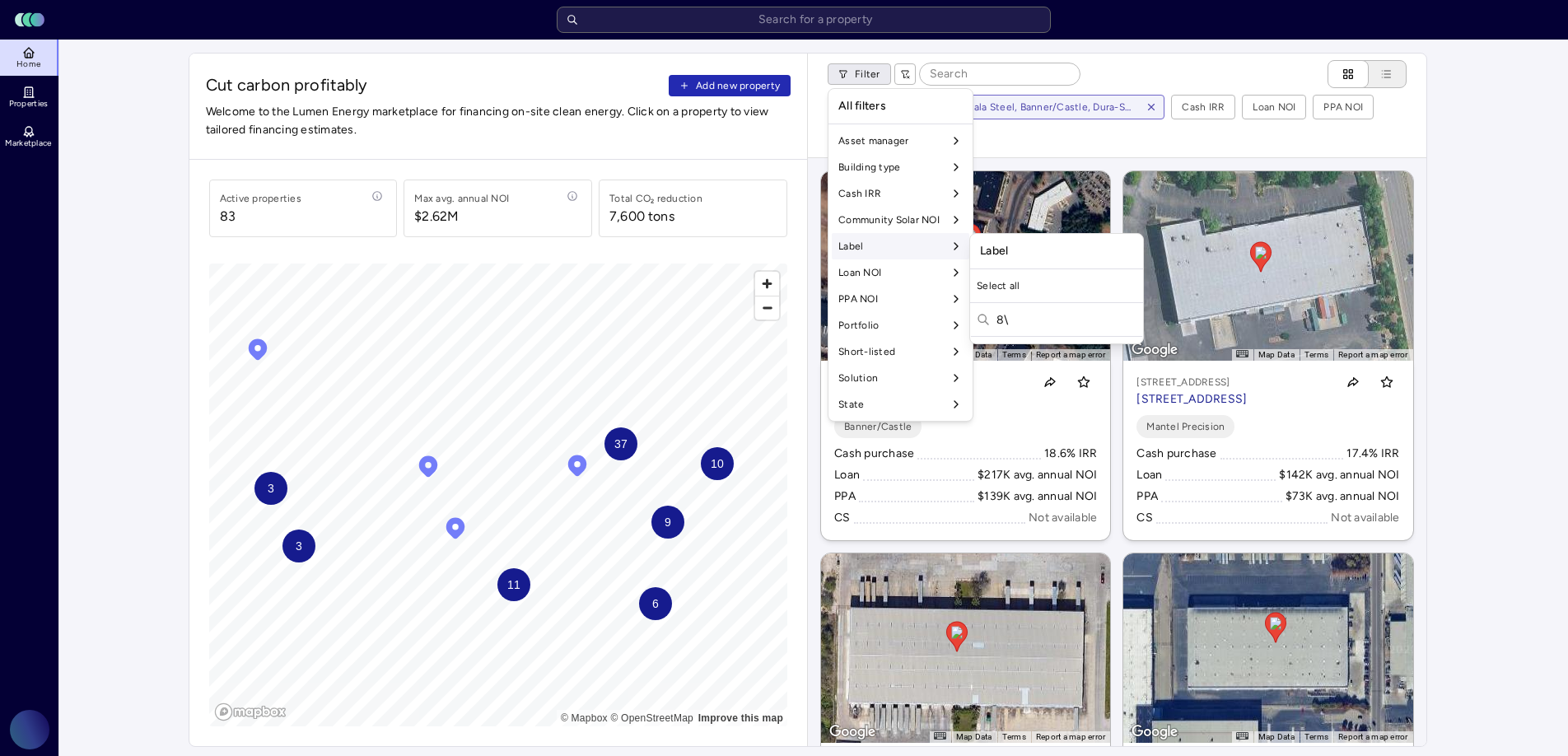 type on "8" 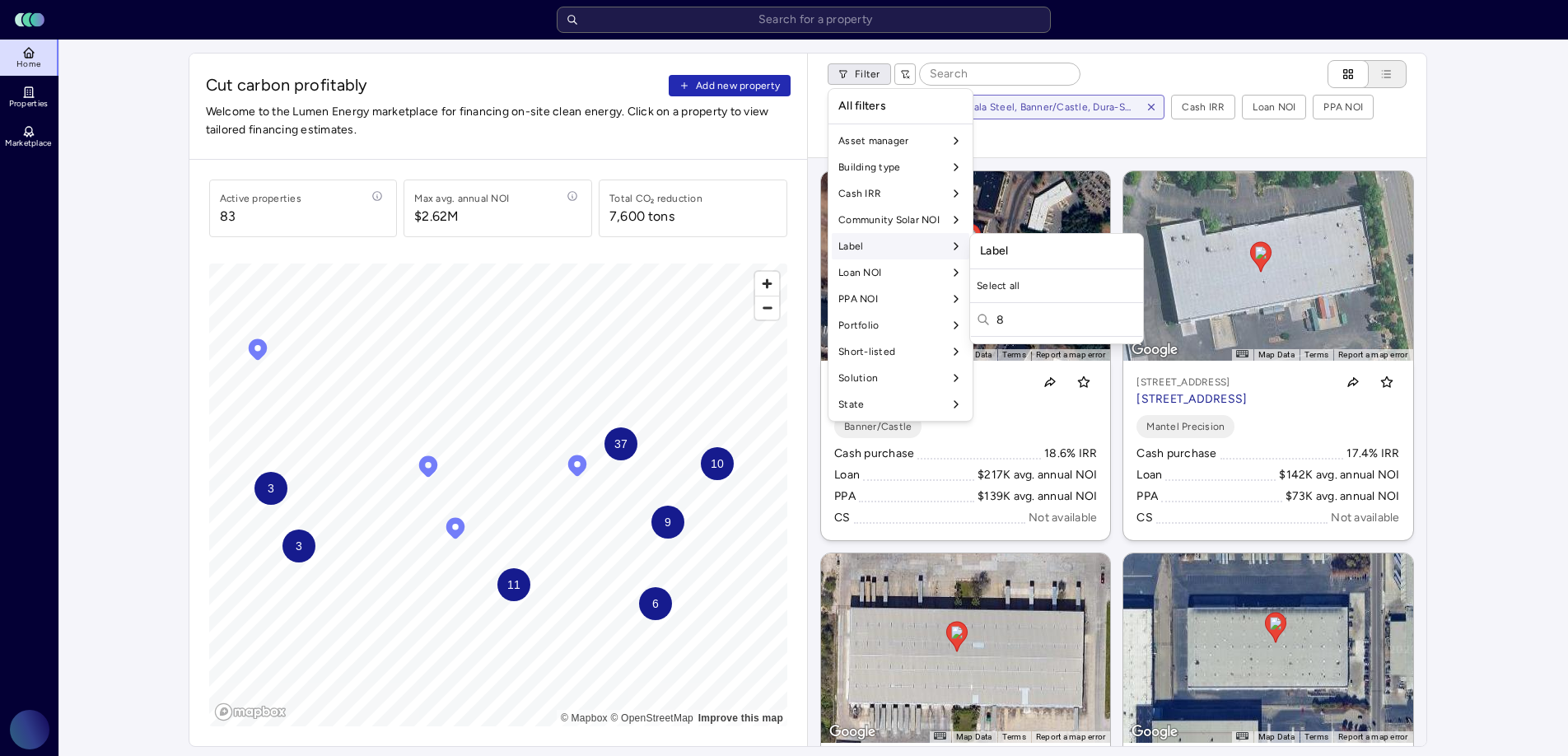 type 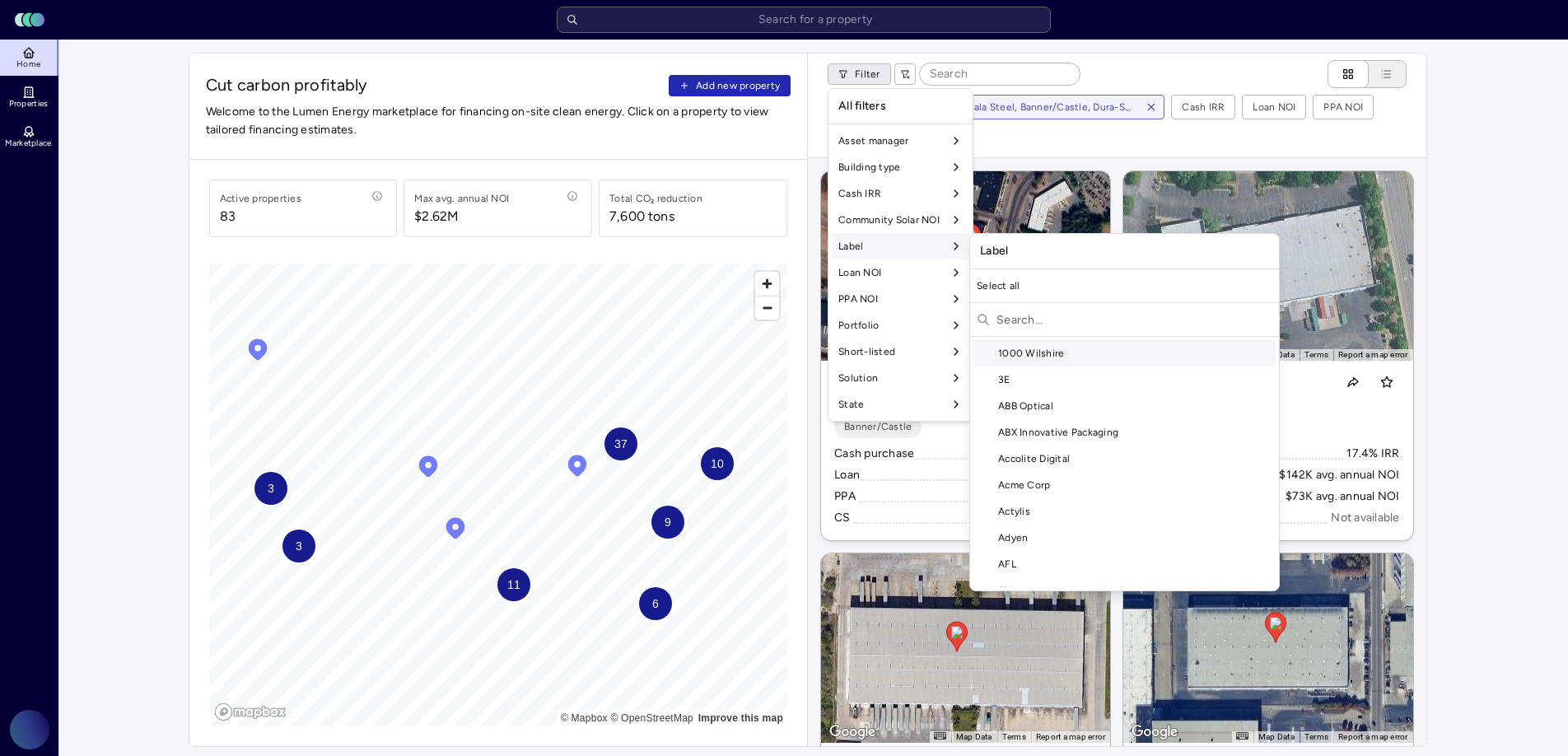 click at bounding box center [1134, 320] 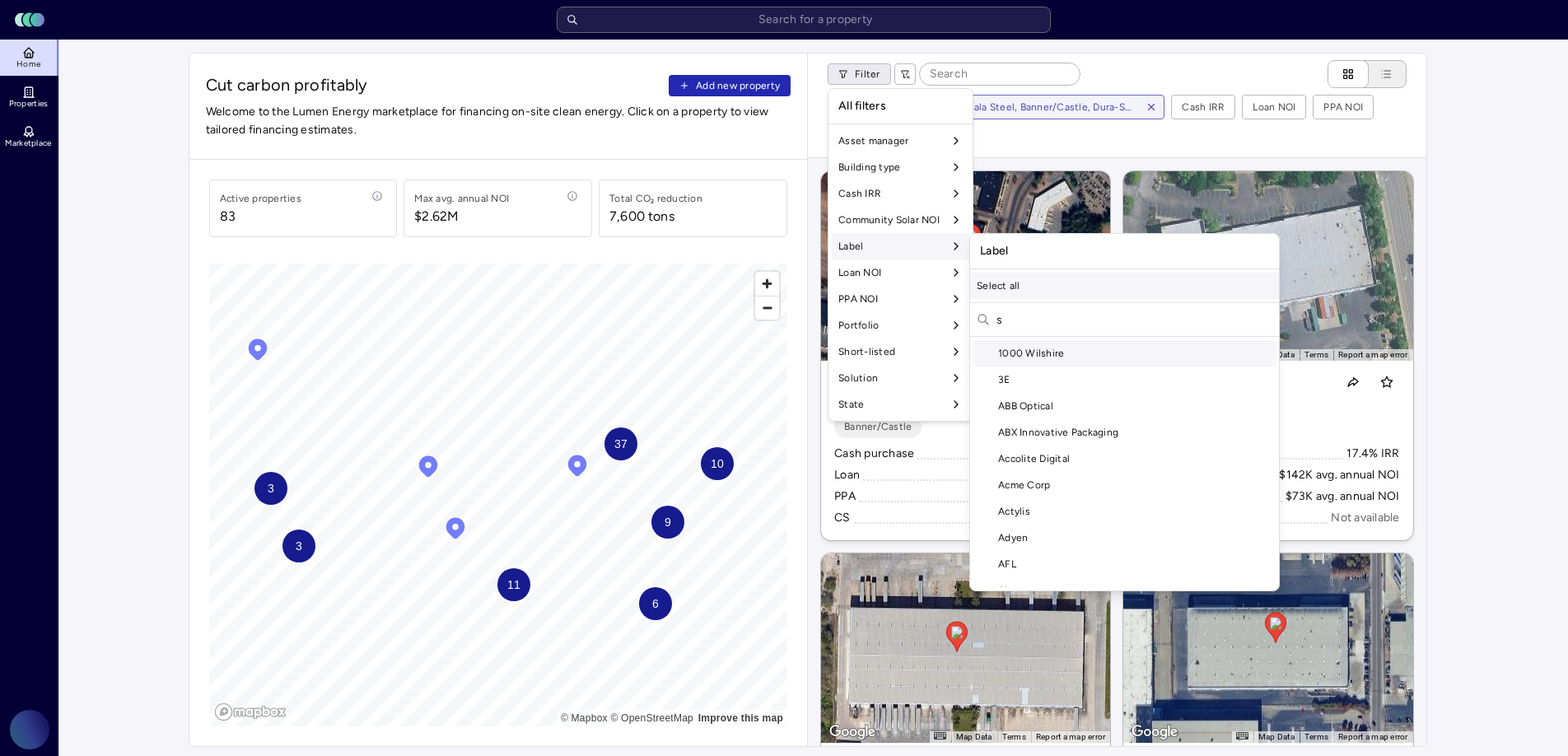 scroll, scrollTop: 2467, scrollLeft: 0, axis: vertical 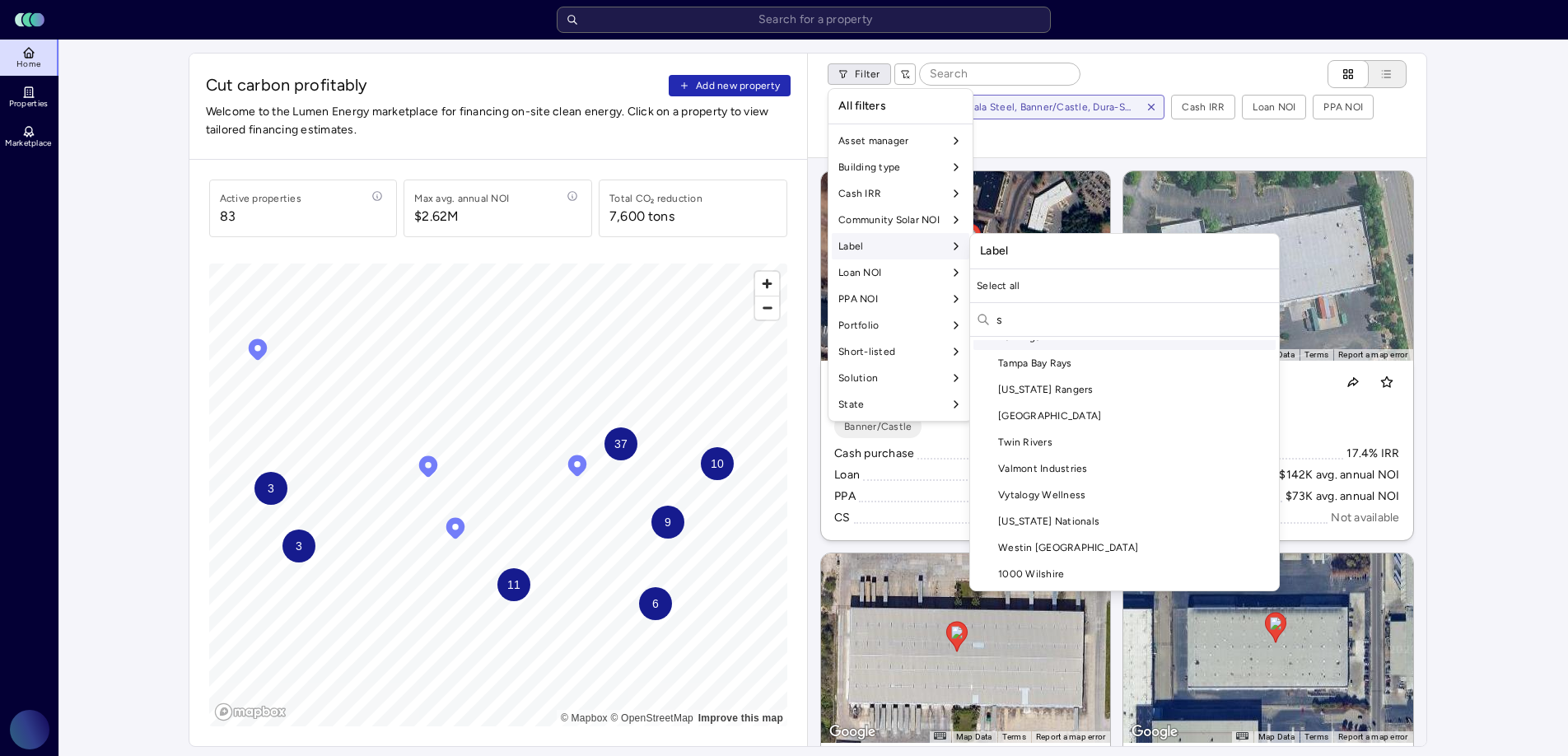click on "s" at bounding box center (1134, 320) 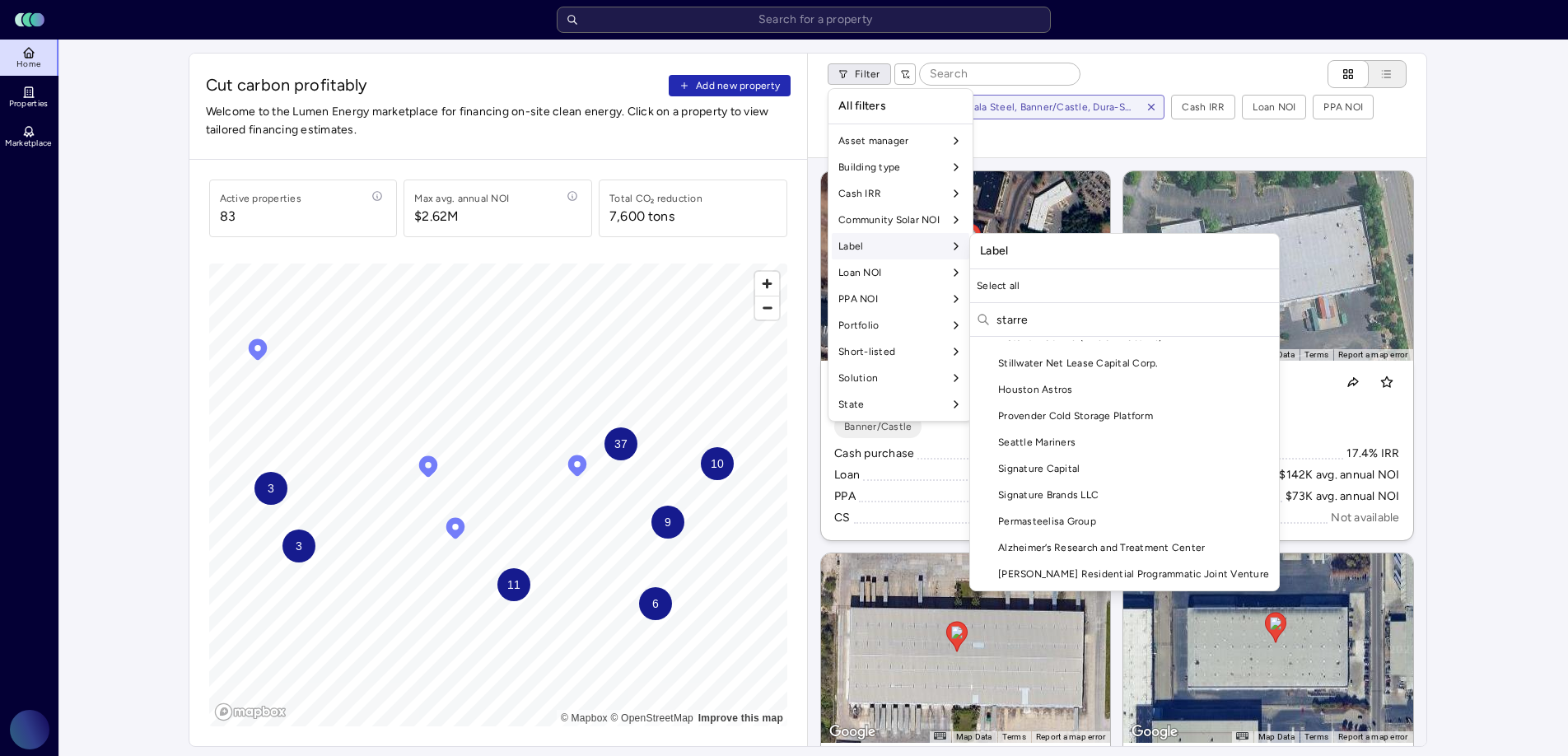 scroll, scrollTop: 0, scrollLeft: 0, axis: both 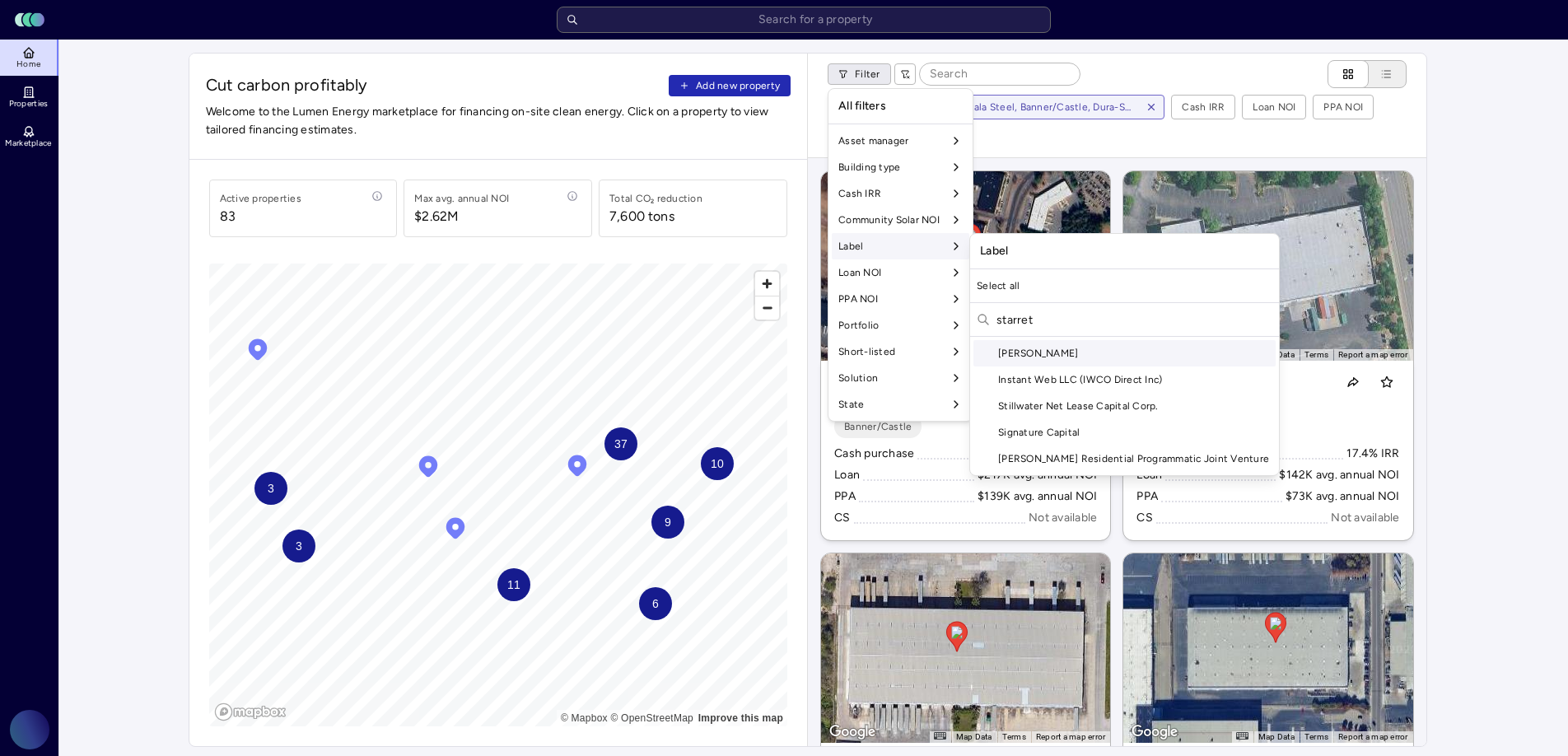 click on "[PERSON_NAME]" at bounding box center [1124, 353] 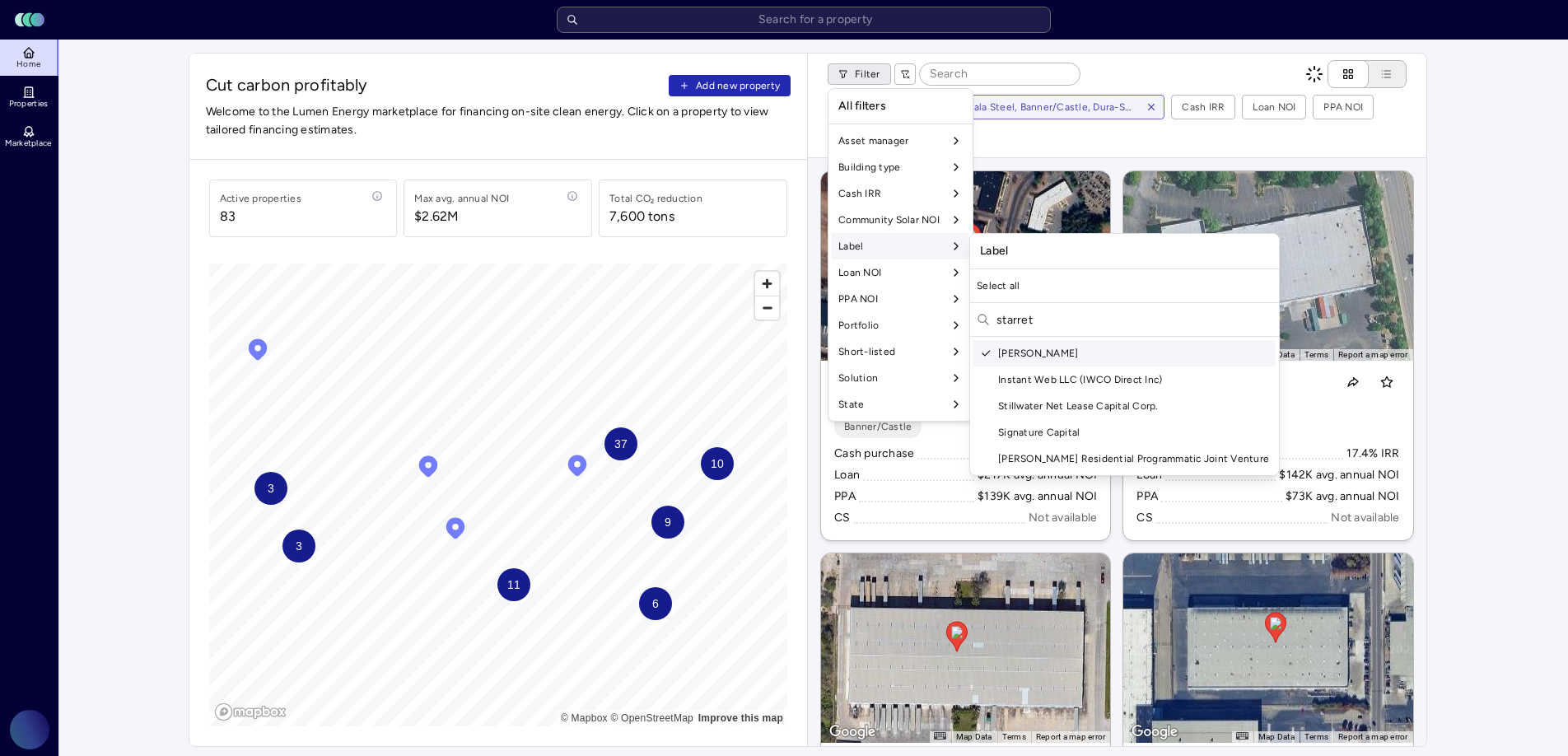 drag, startPoint x: 1058, startPoint y: 324, endPoint x: 982, endPoint y: 323, distance: 76.006579 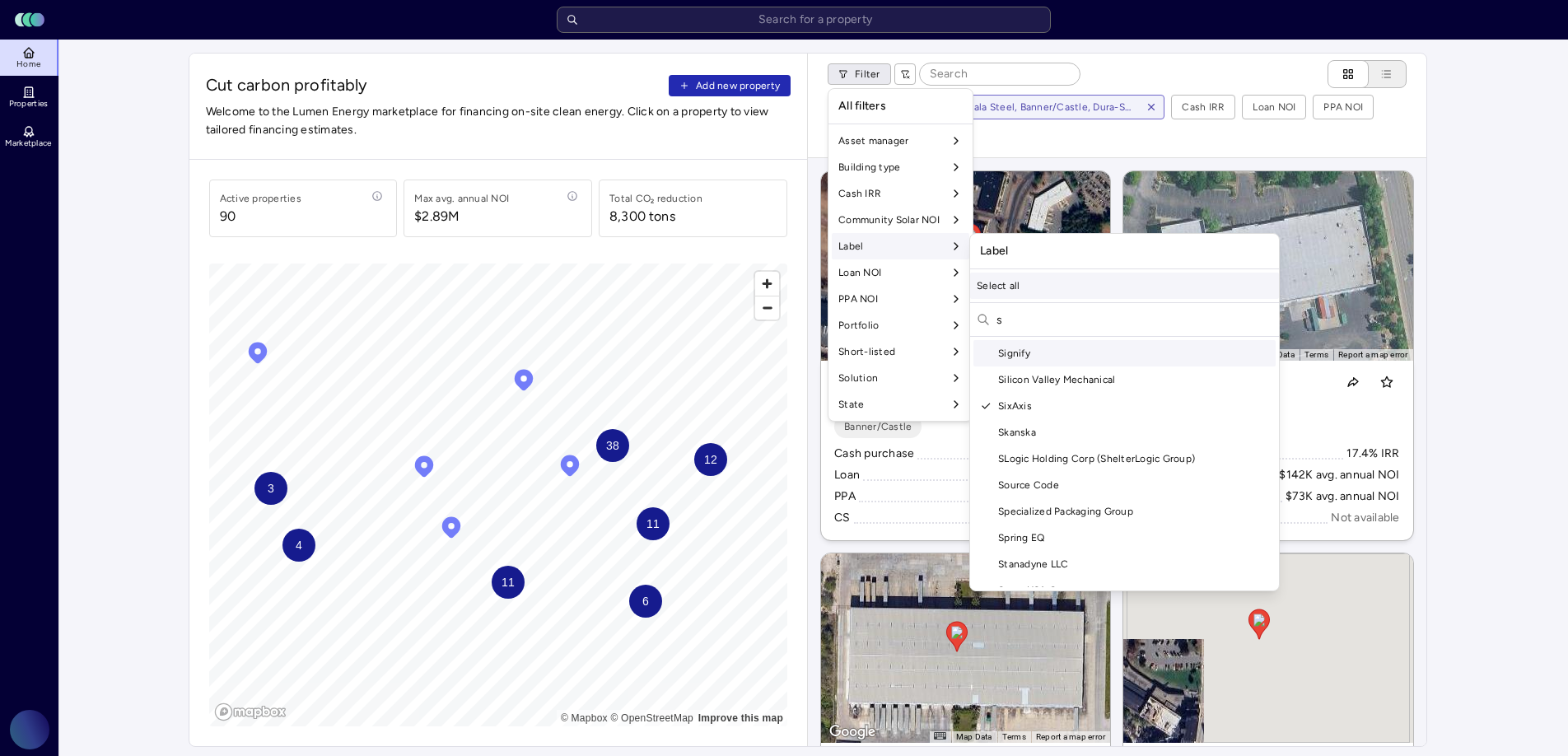 scroll, scrollTop: 43, scrollLeft: 0, axis: vertical 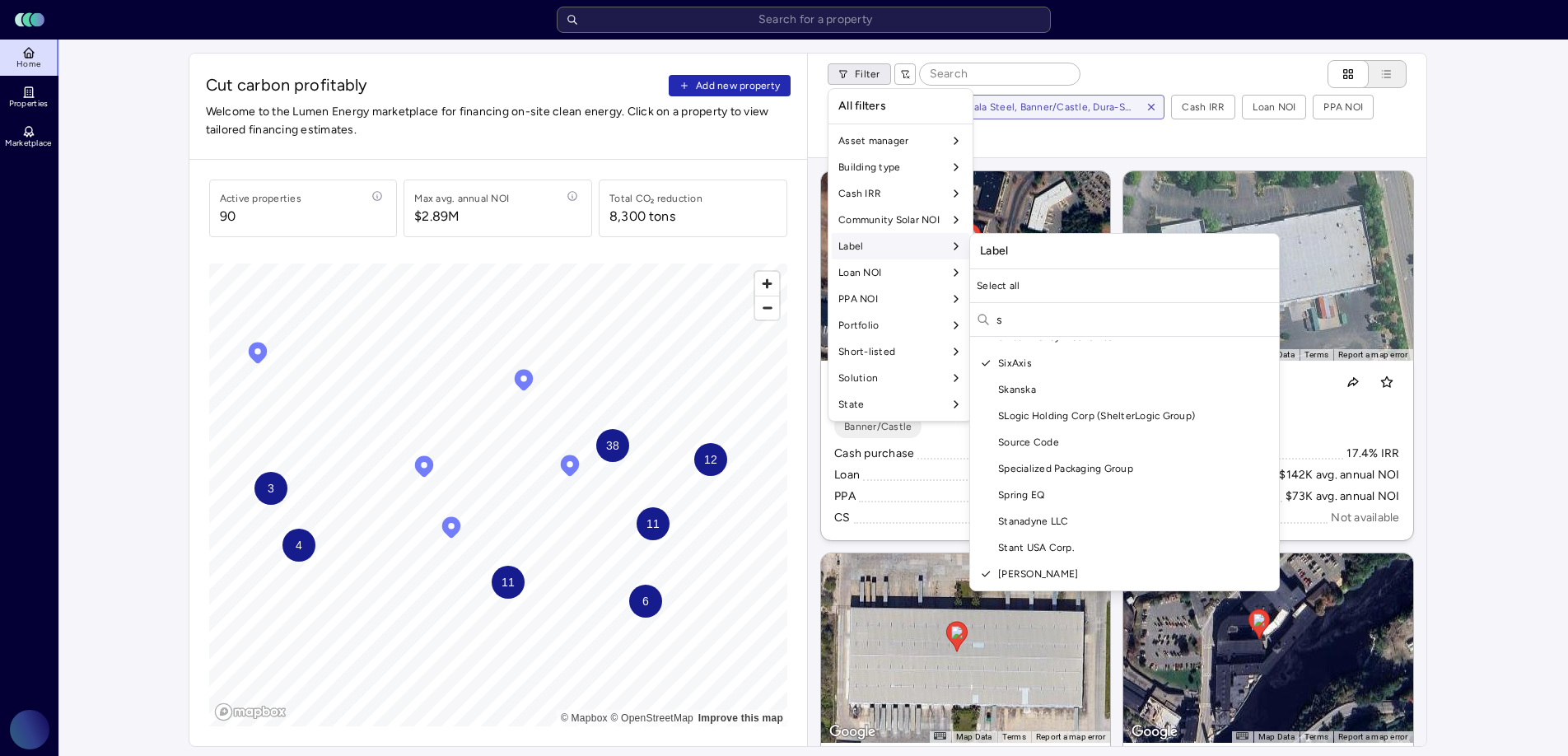 click on "s" at bounding box center [1134, 320] 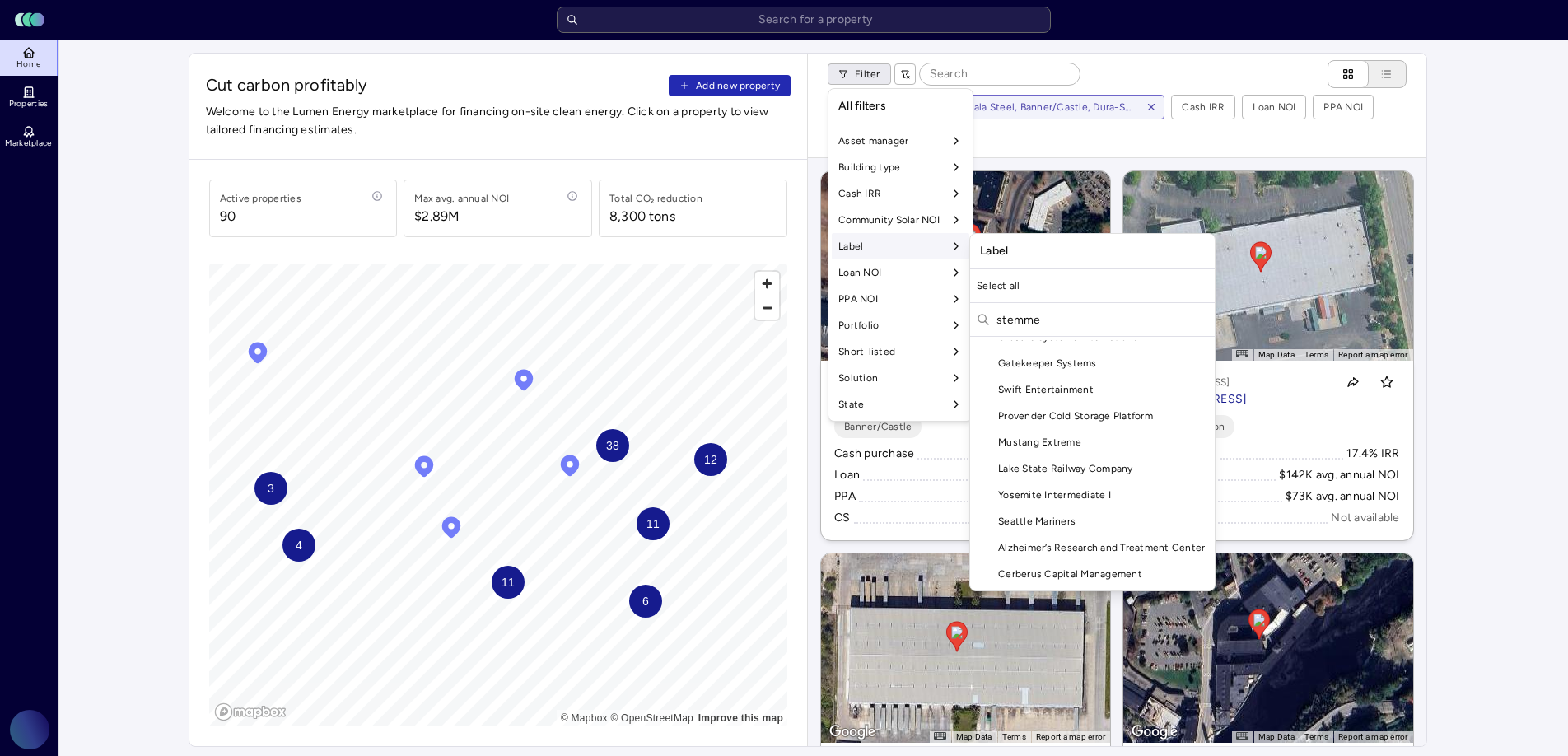 scroll, scrollTop: 0, scrollLeft: 0, axis: both 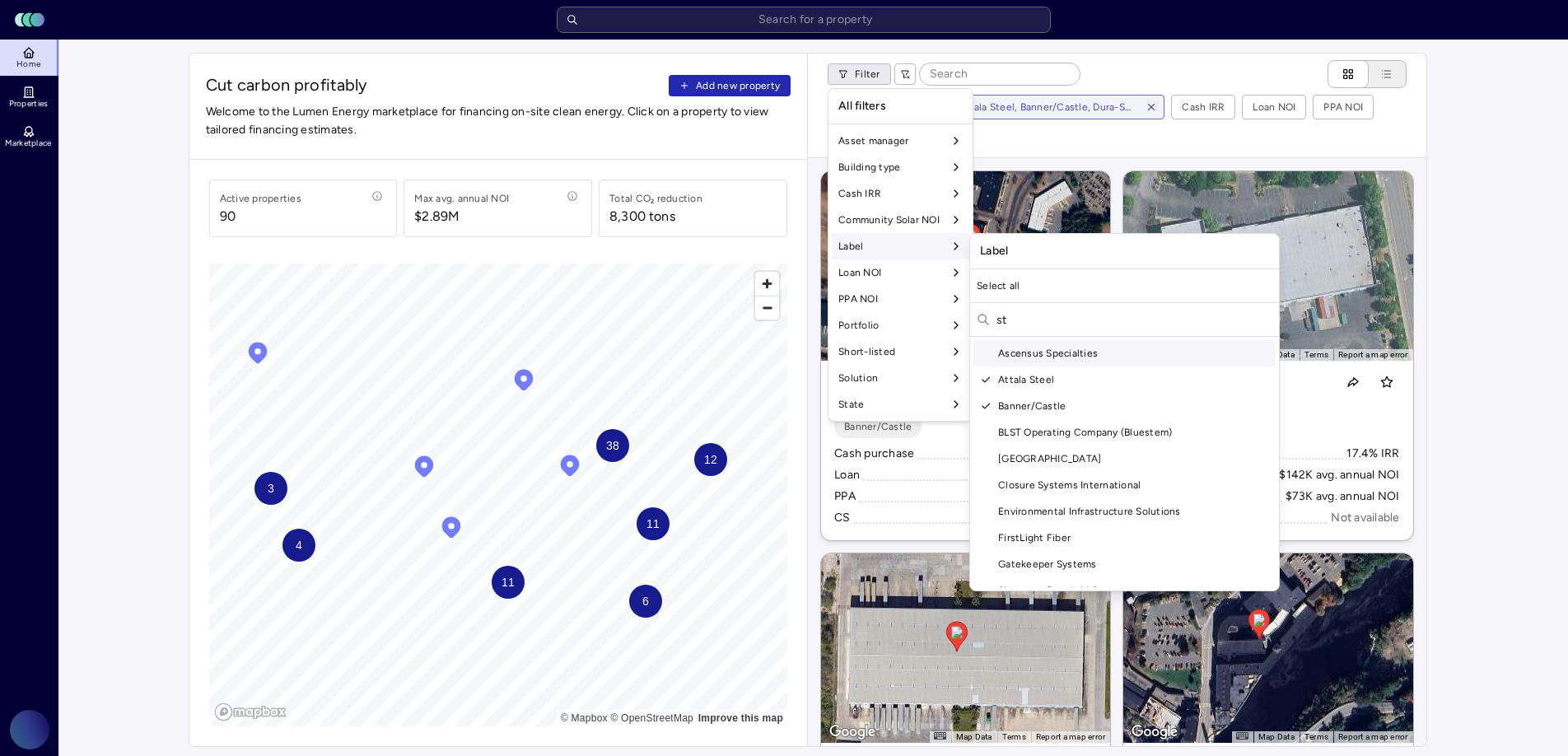 type on "s" 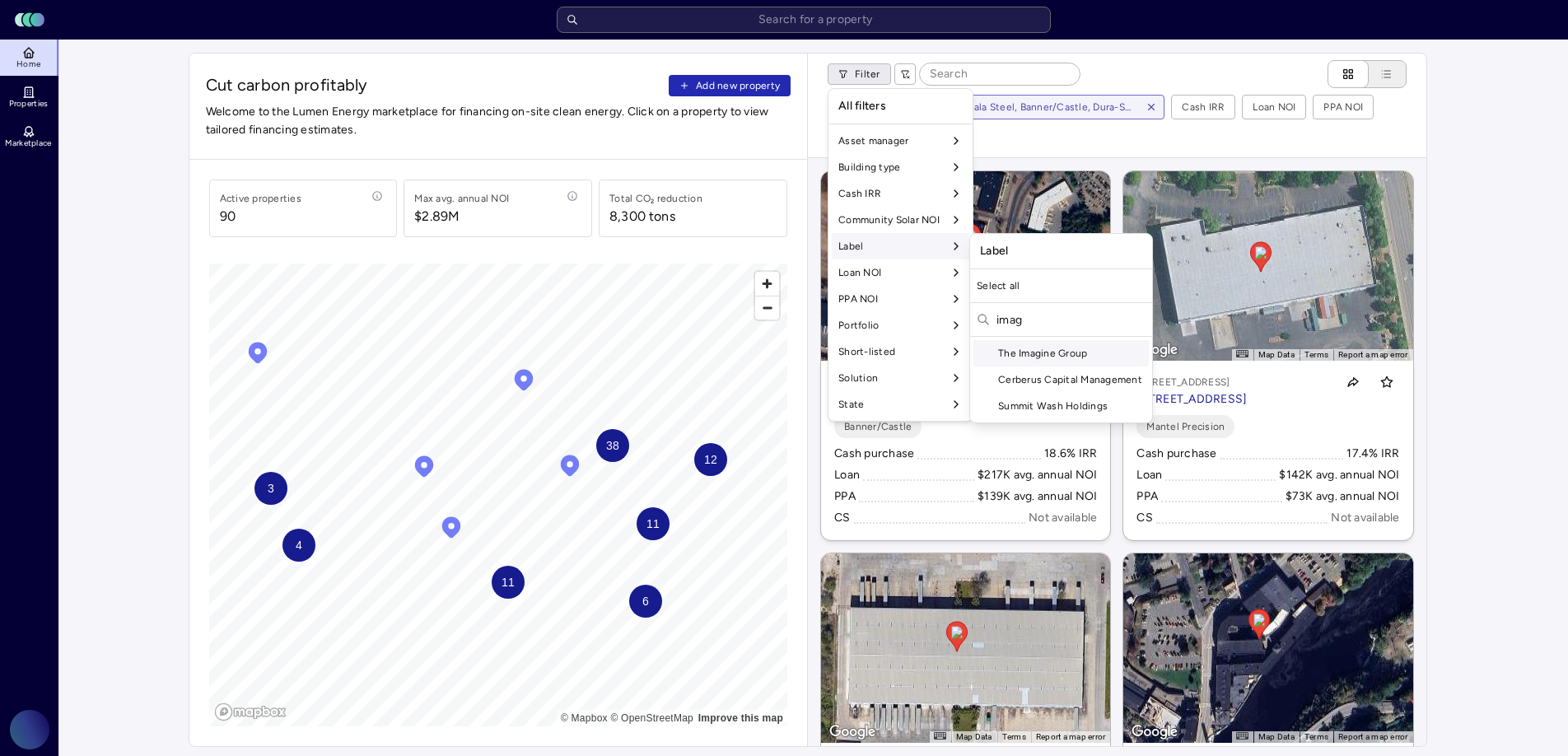 scroll, scrollTop: 0, scrollLeft: 0, axis: both 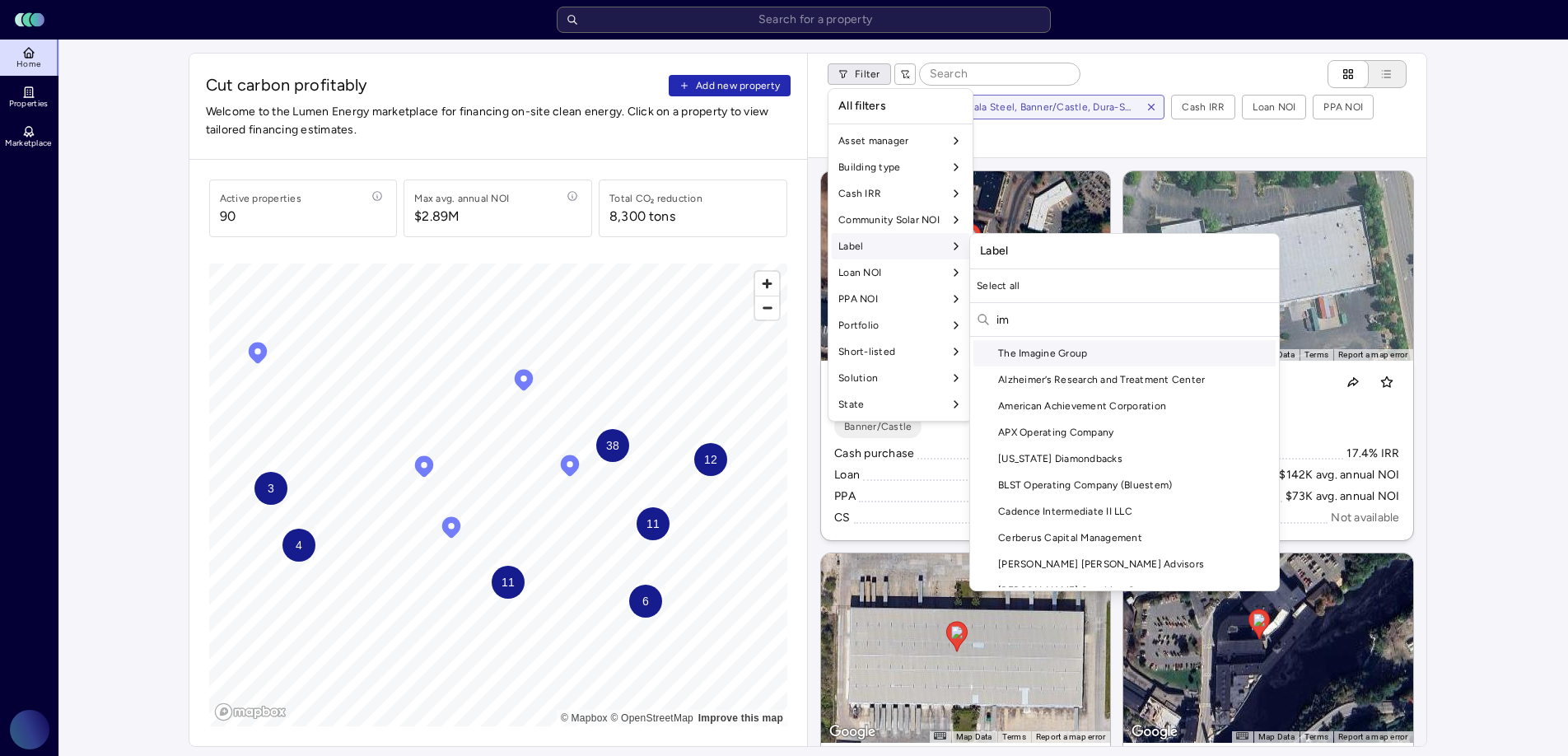 type on "i" 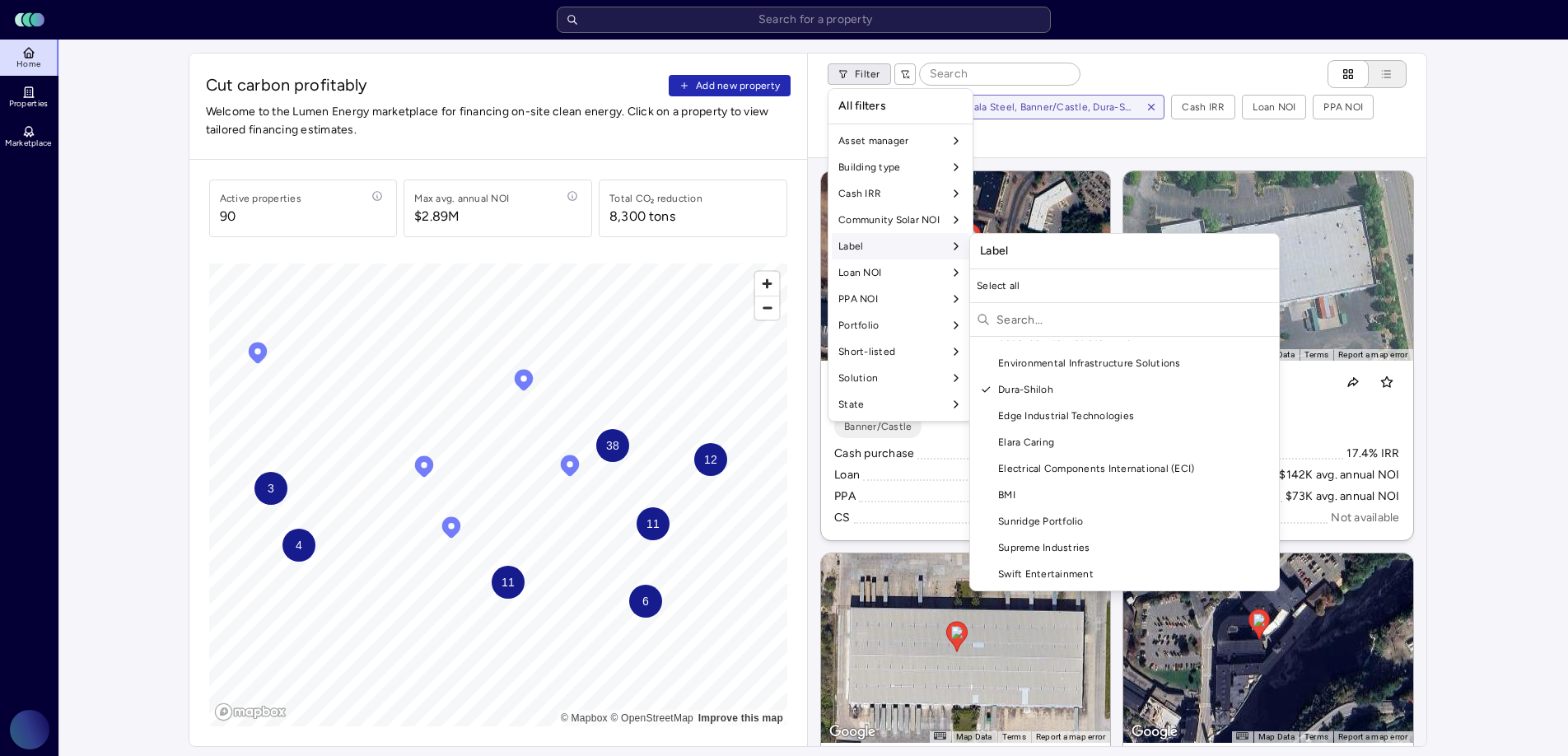 scroll, scrollTop: 781, scrollLeft: 0, axis: vertical 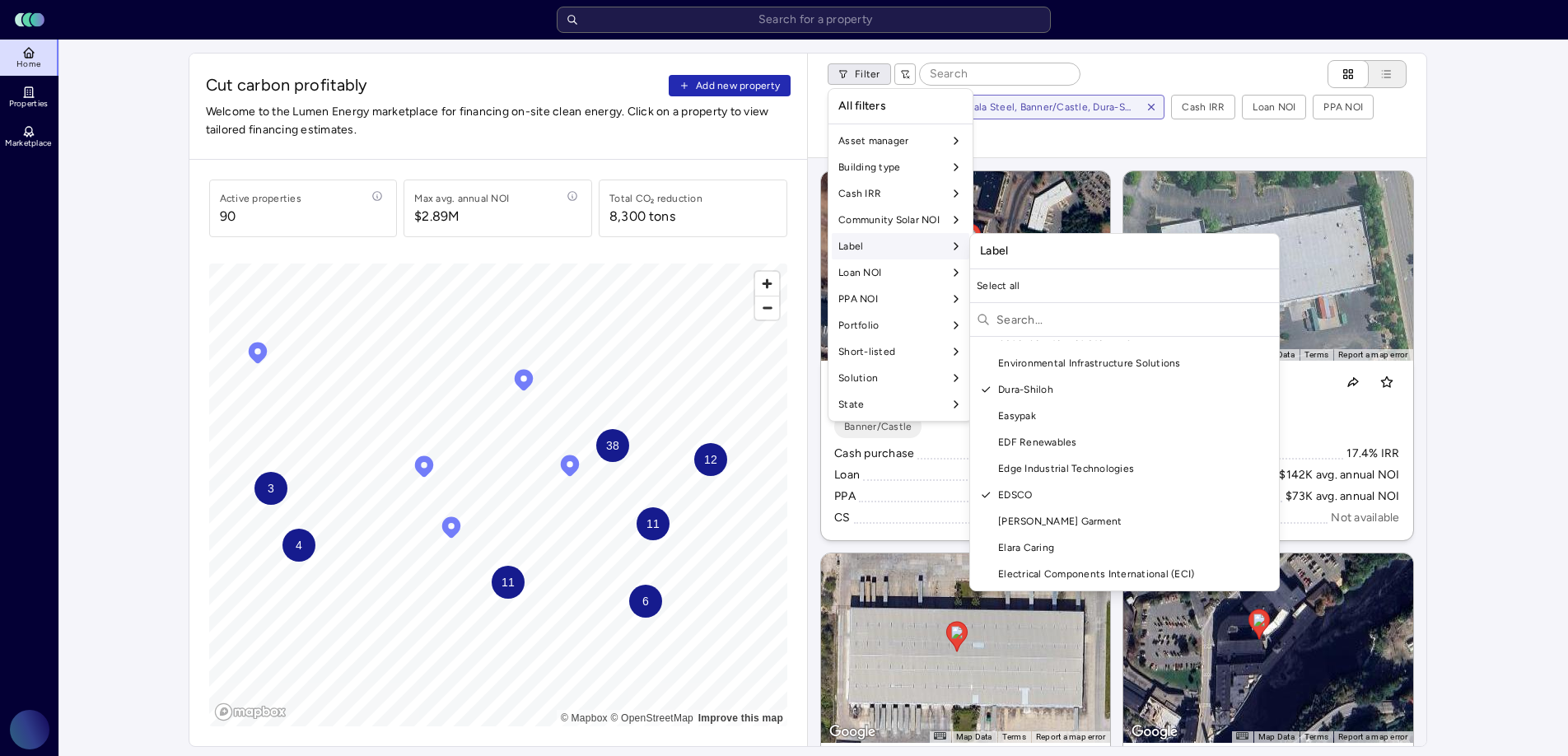 type 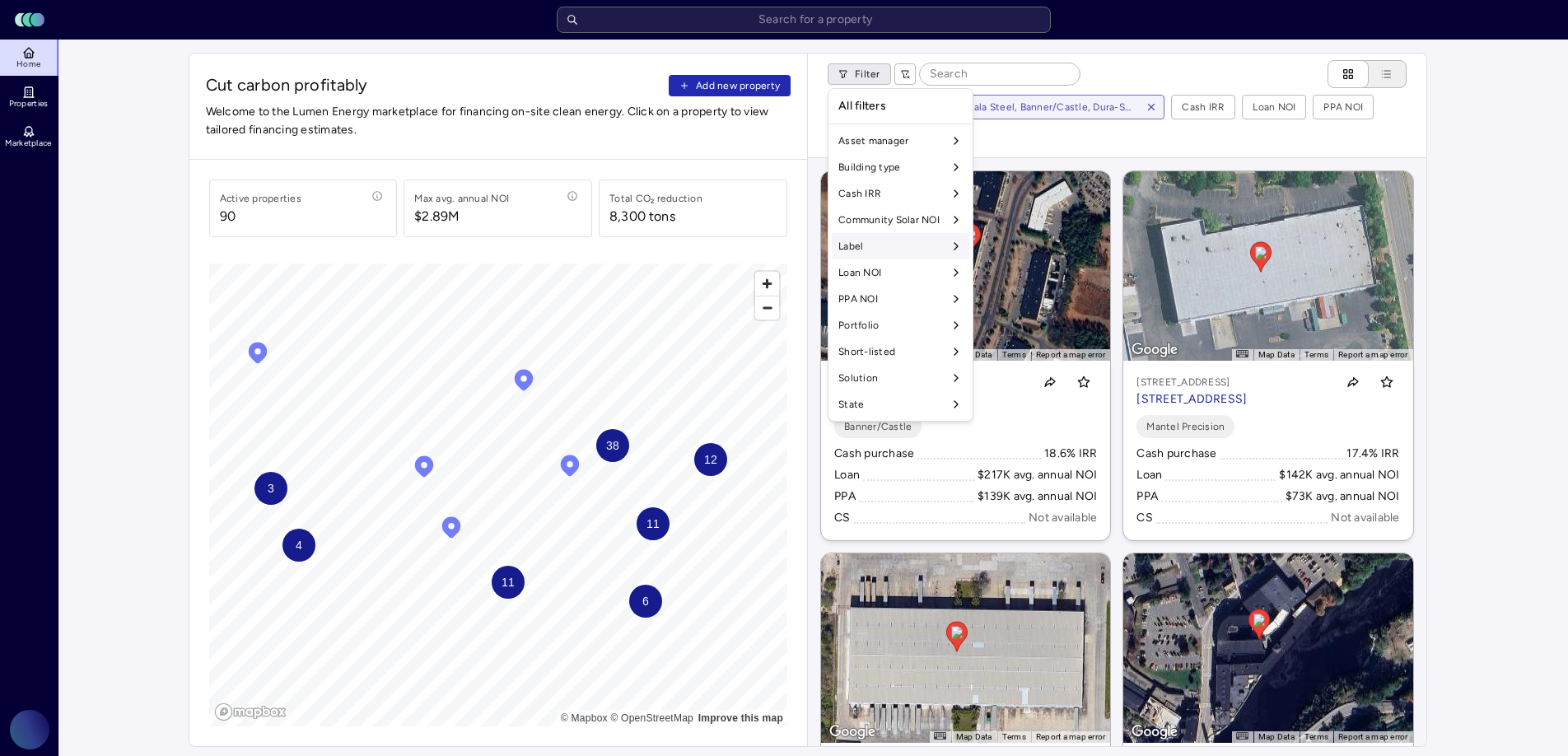 click on "Label" at bounding box center (900, 246) 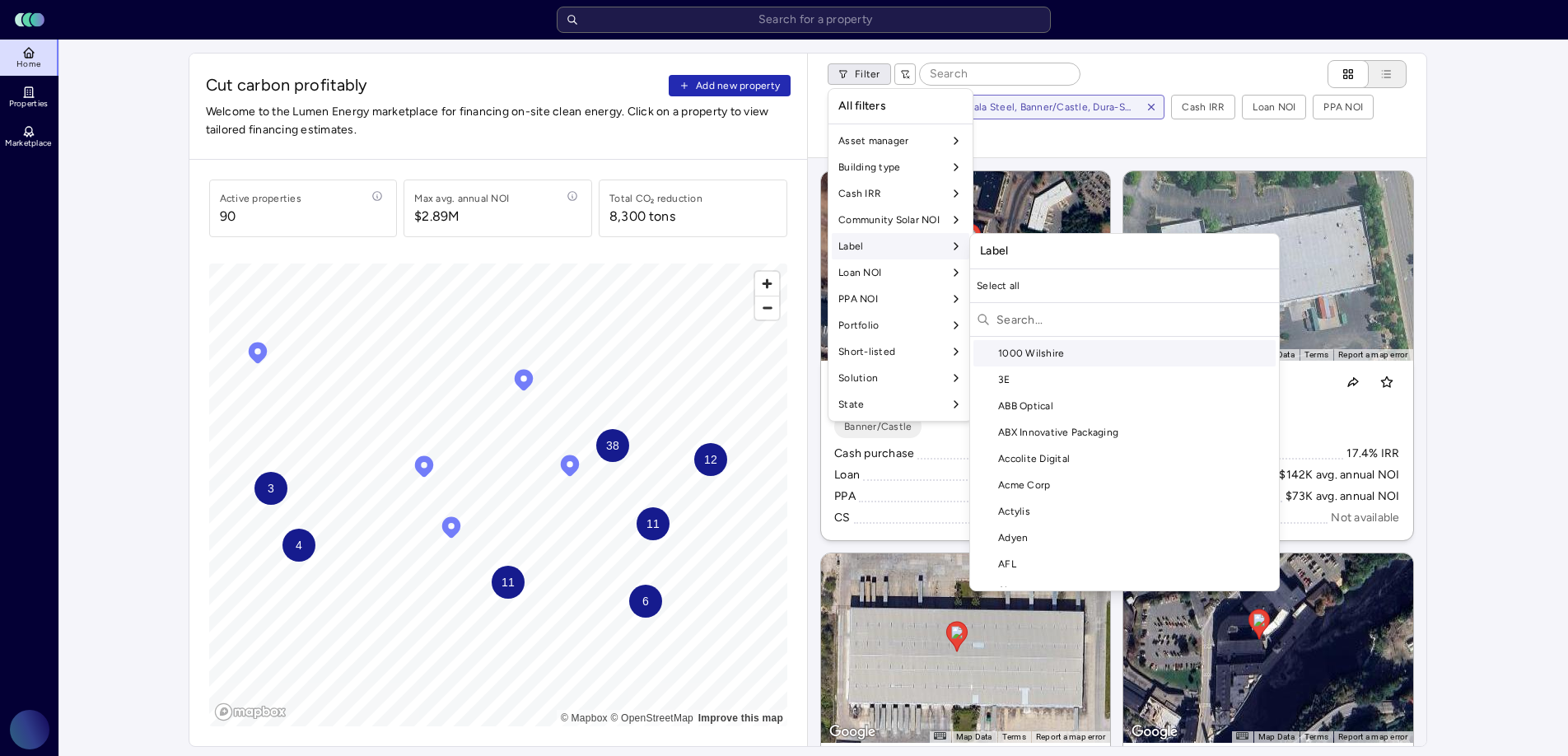 click at bounding box center [1134, 320] 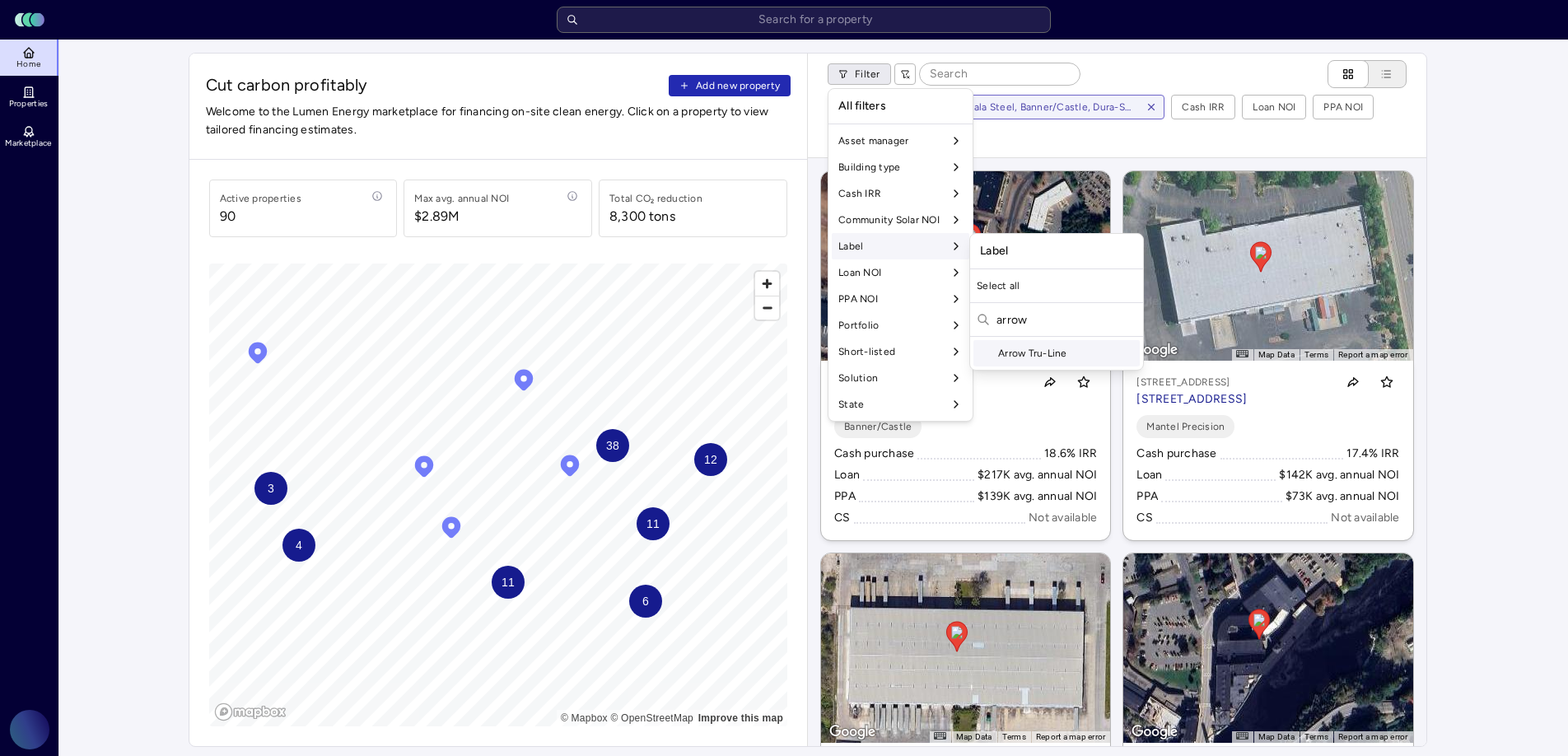 drag, startPoint x: 1023, startPoint y: 350, endPoint x: 1042, endPoint y: 340, distance: 21.470911 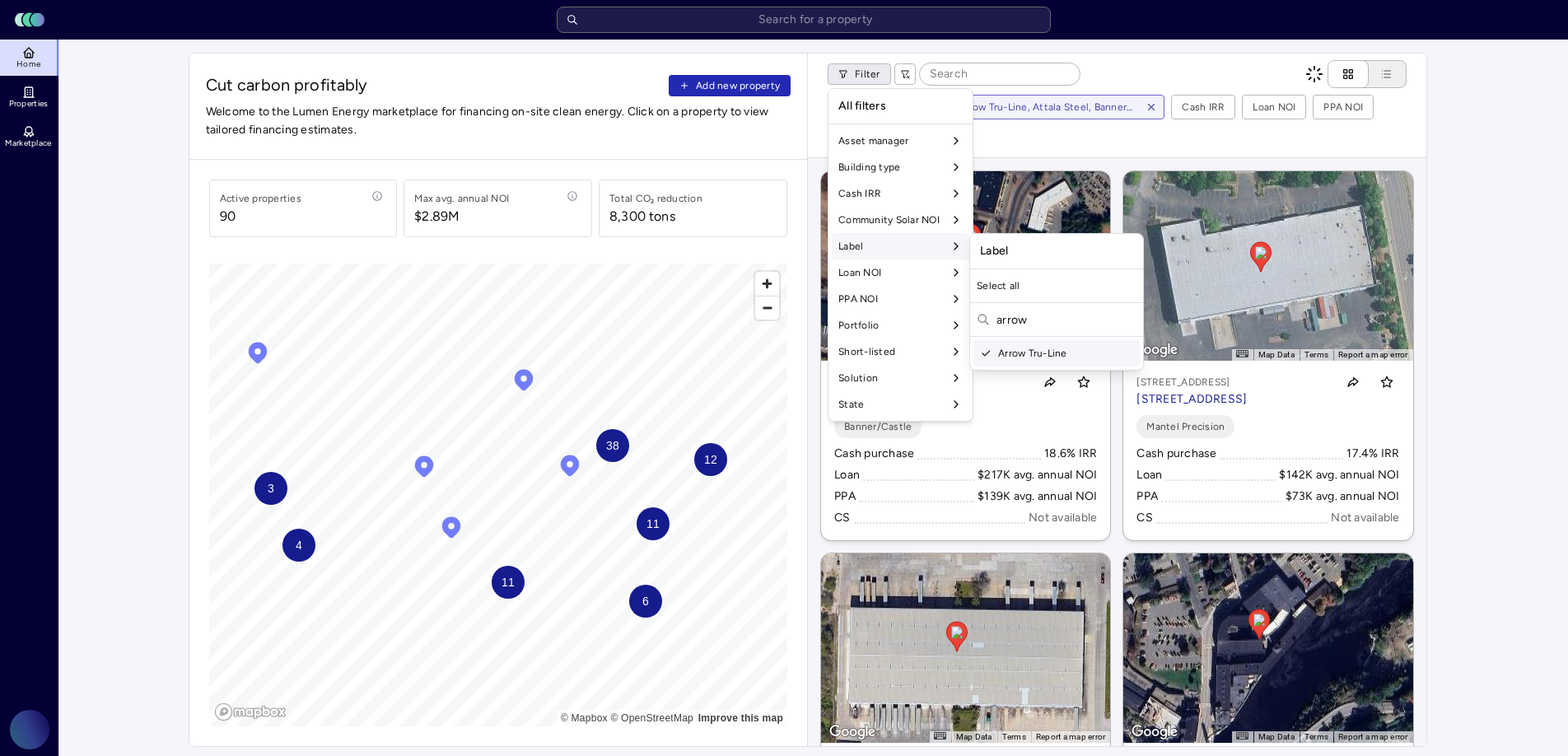 drag, startPoint x: 1052, startPoint y: 329, endPoint x: 992, endPoint y: 322, distance: 60.406953 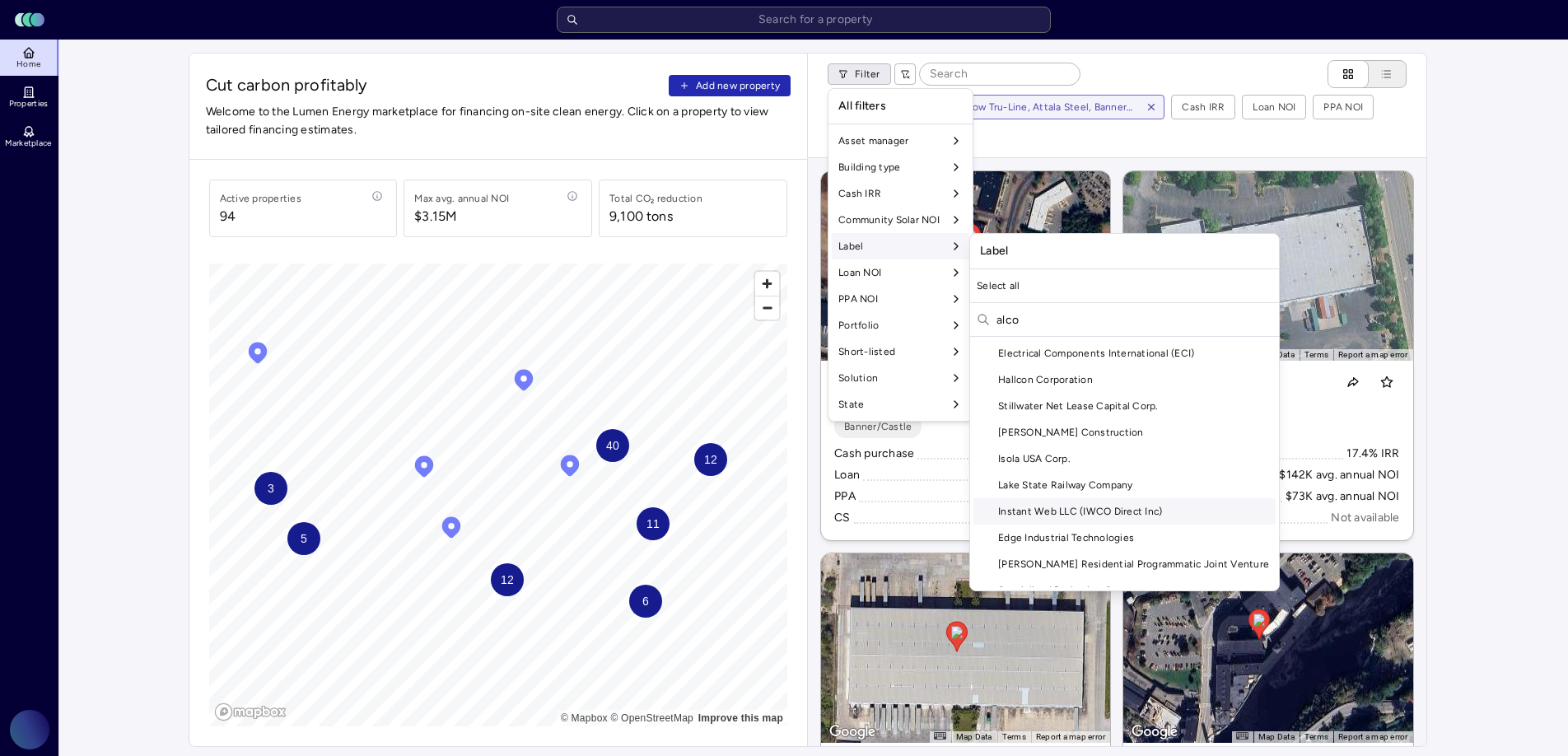 scroll, scrollTop: 0, scrollLeft: 0, axis: both 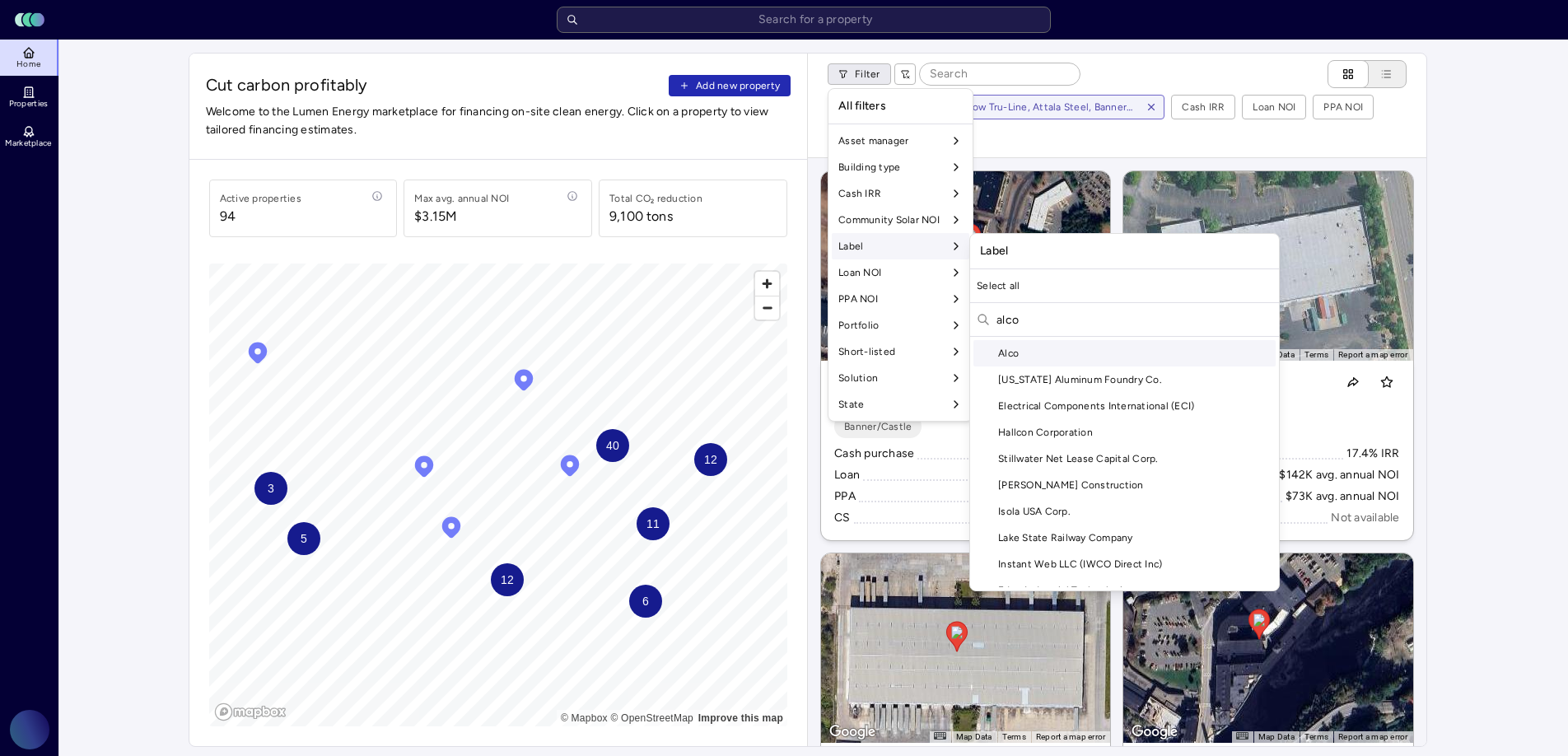 click on "Alco" at bounding box center (1124, 353) 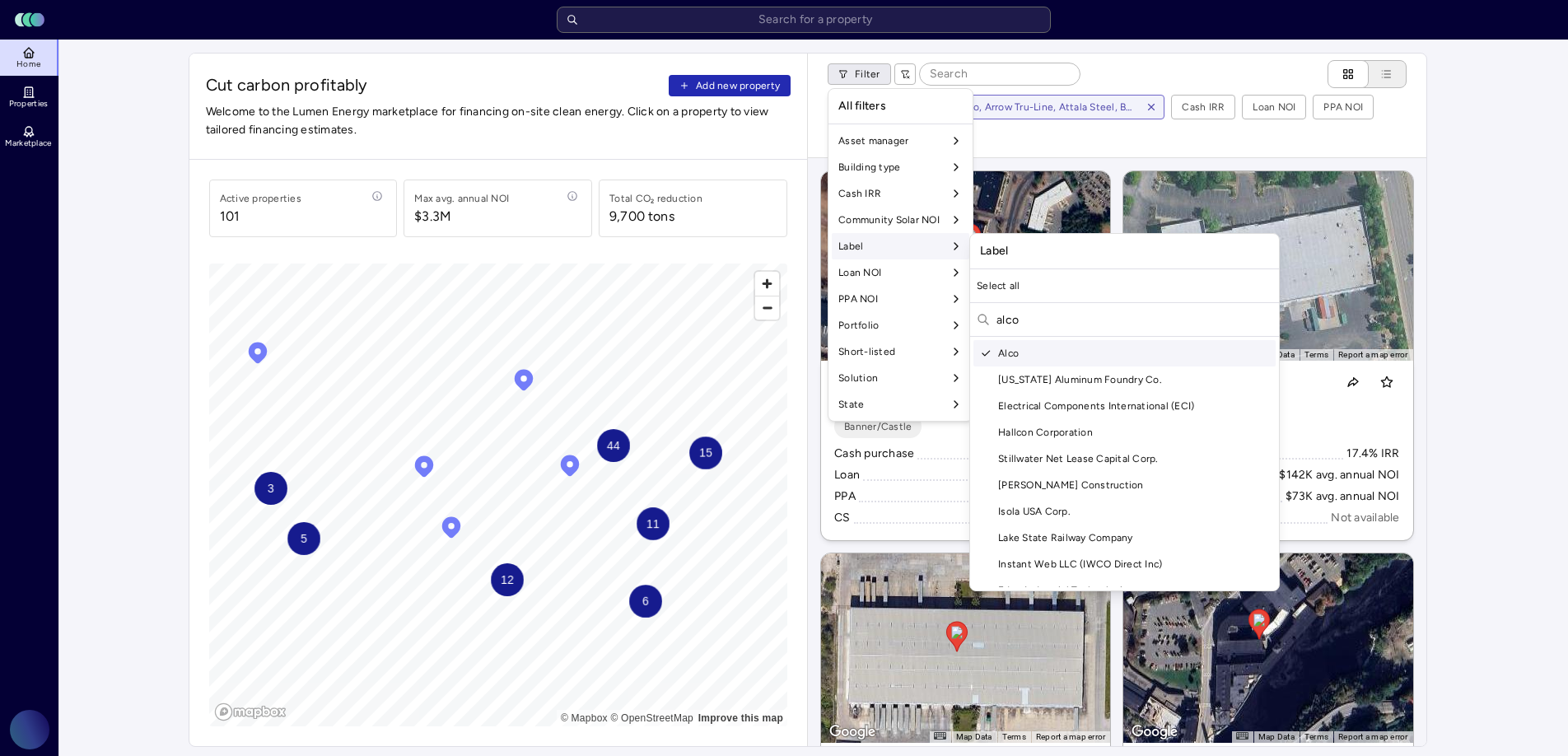 drag, startPoint x: 1030, startPoint y: 329, endPoint x: 989, endPoint y: 322, distance: 41.593269 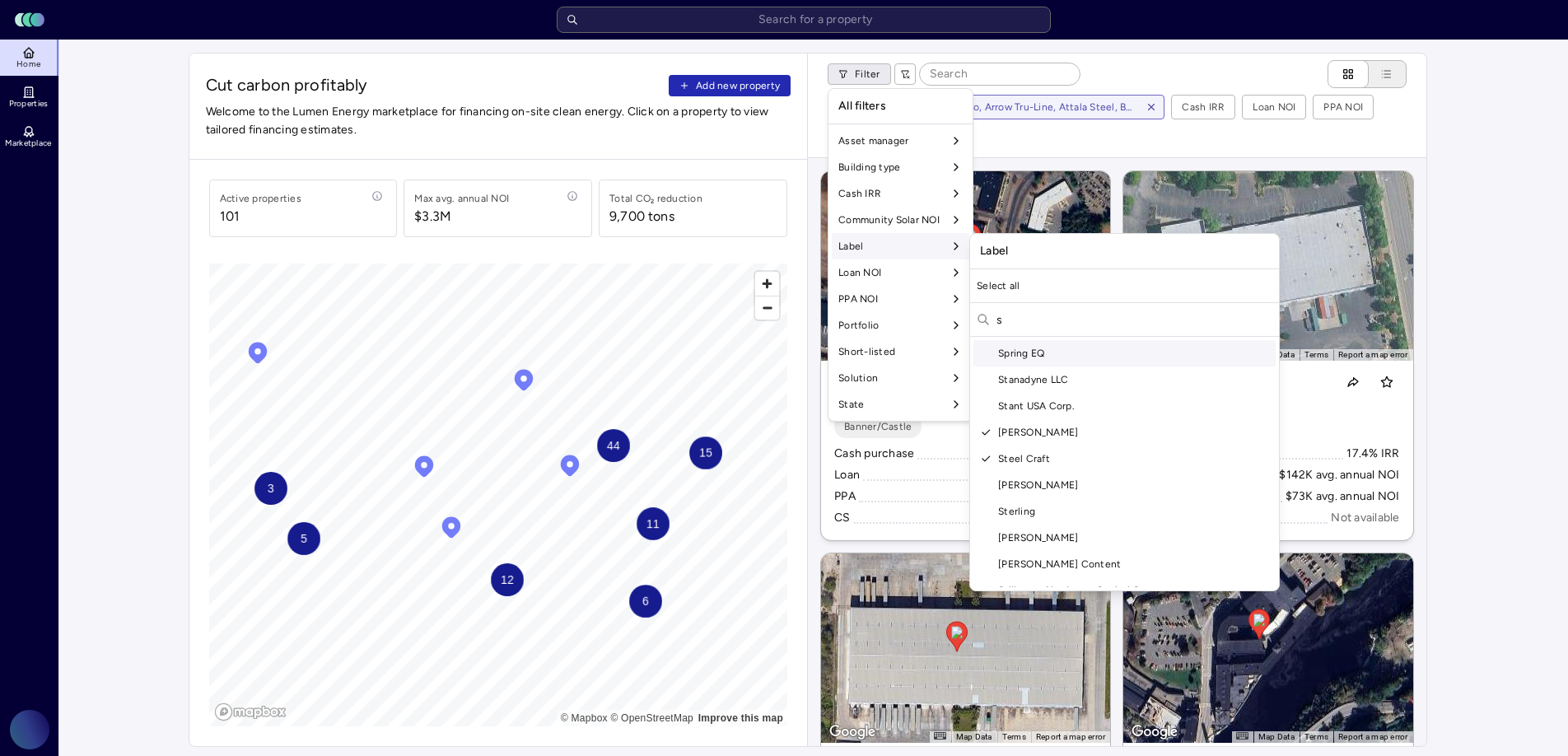 click on "s" at bounding box center (1134, 320) 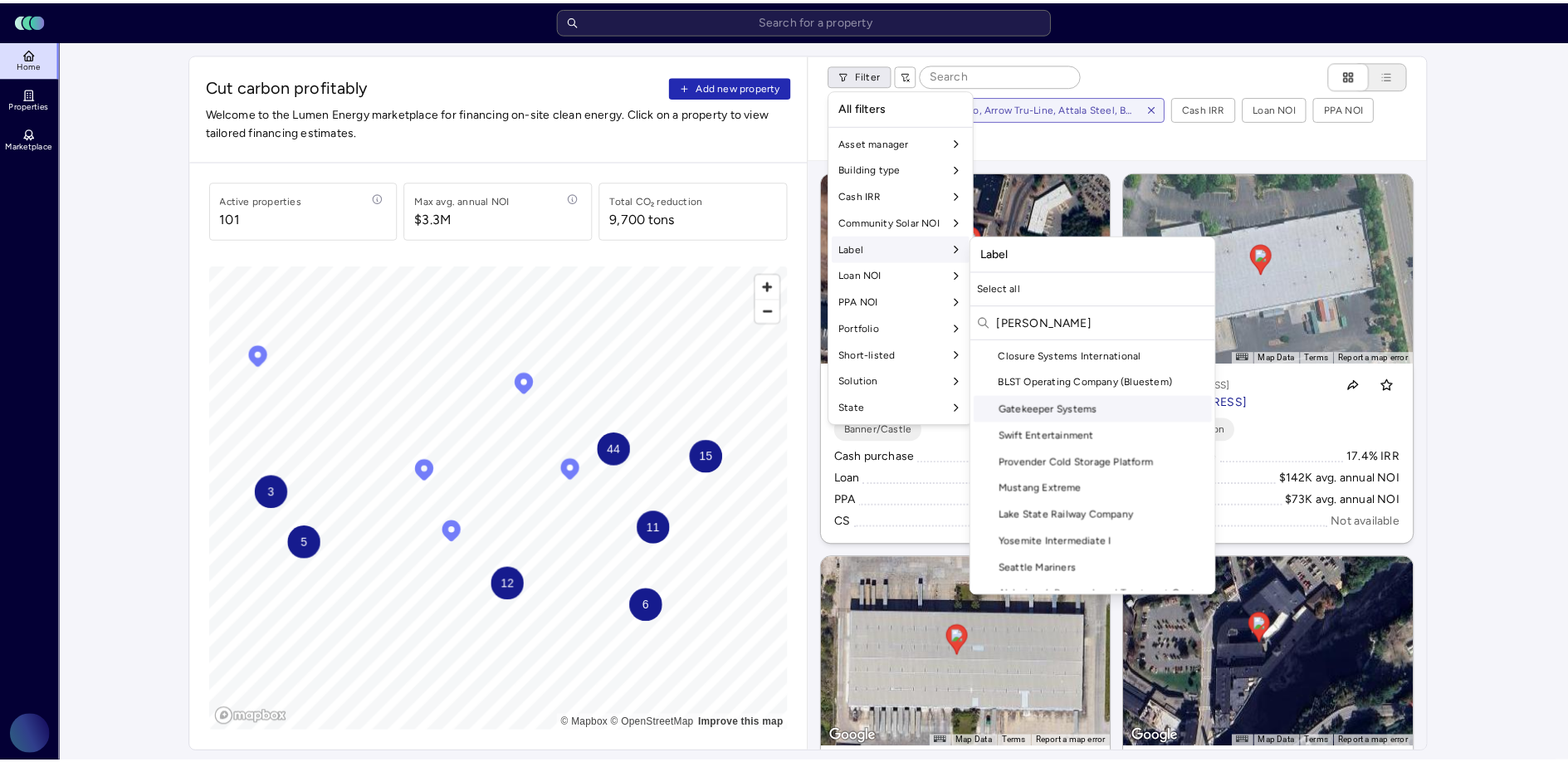 scroll, scrollTop: 0, scrollLeft: 0, axis: both 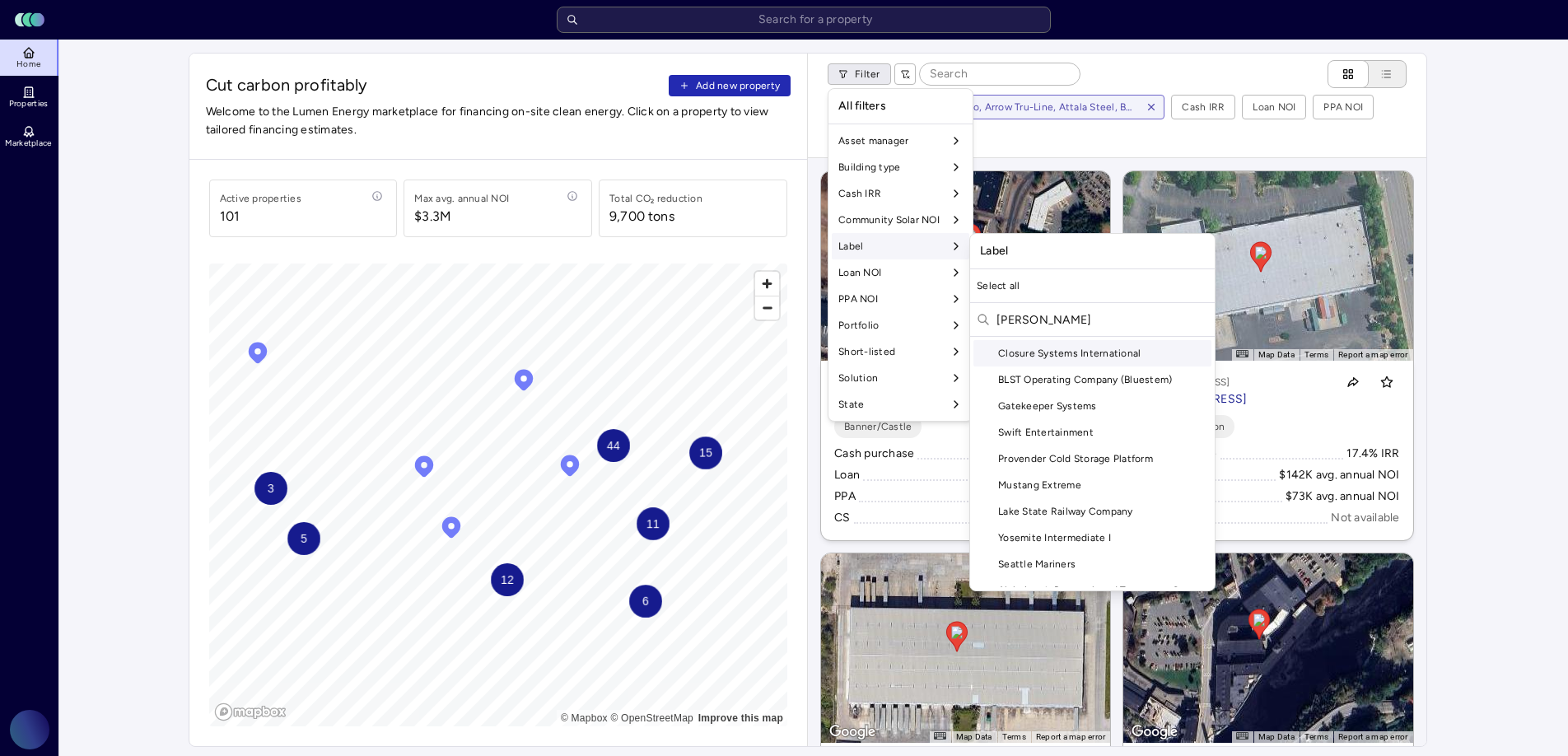 type on "[PERSON_NAME]" 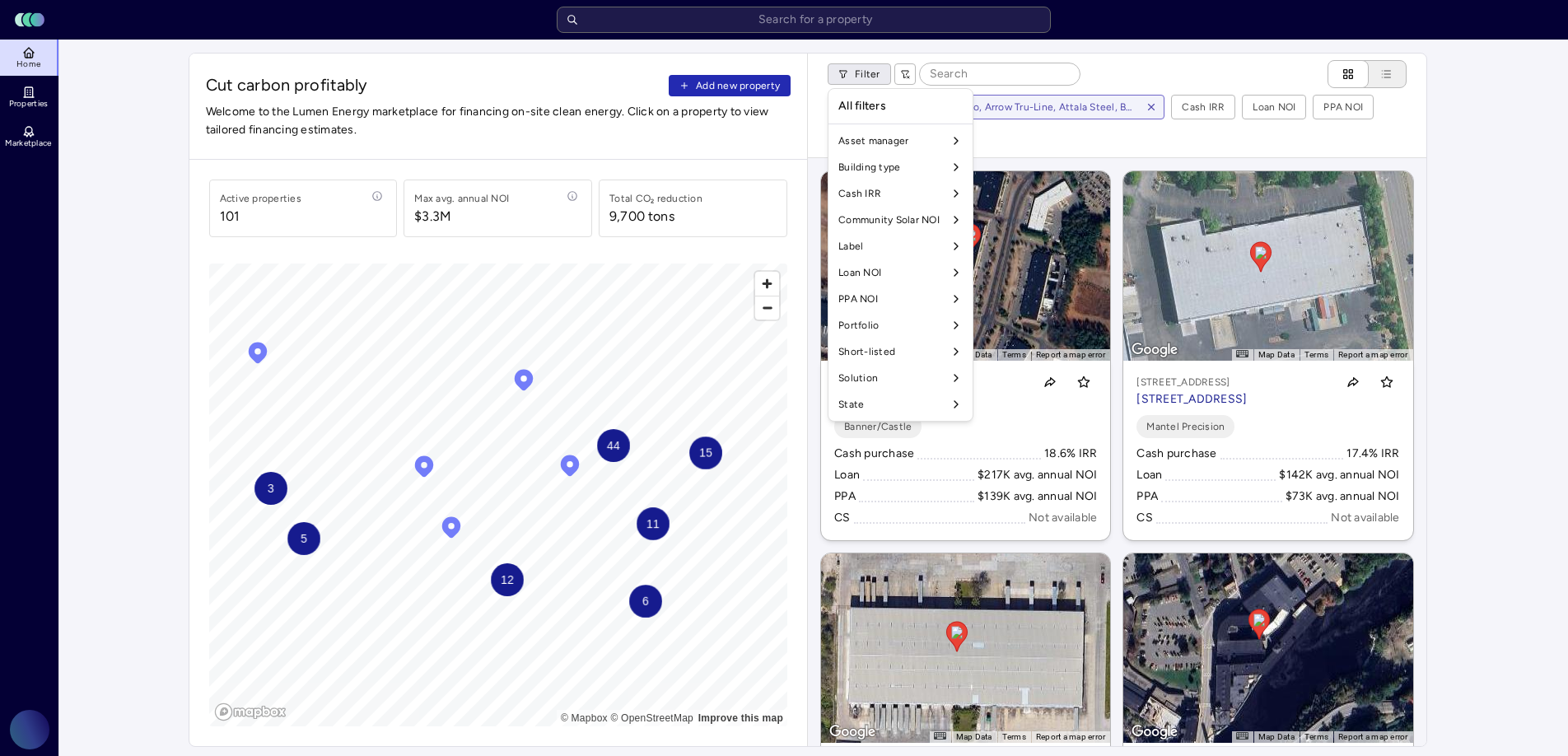 click on "Toggle Sidebar Lumen Energy Logo Home Properties Marketplace Gravity Climate [PERSON_NAME] Cut carbon profitably Add new property Welcome to the Lumen Energy marketplace for financing on-site clean energy. Click on a property to view tailored financing estimates. Active properties [STREET_ADDRESS] annual NOI $3.3M Total CO₂ reduction 9,700 tons 15 12 44 11 6 5 3 © Mapbox   © OpenStreetMap   Improve this map Filter Building type Label: Alco, Arrow Tru-Line, Attala Steel, Banner/Castle, Dura-Shiloh, EDSCO, HLC, Lindsay Precast, Mantel Precision, New Eagle, [PERSON_NAME] Spring, Plasman, PVI Holdings Inc., Race Winning Brands, SixAxis, [PERSON_NAME], Steel Craft Cash IRR Loan NOI PPA NOI Community Solar NOI ← Move left → Move right ↑ Move up ↓ Move down + Zoom in - Zoom out Home Jump left by 75% End Jump right by 75% Page Up Jump up by 75% Page Down Jump down by 75% To navigate, press the arrow keys. Map Data Imagery ©2025 Airbus, CNES / Airbus, Maxar Technologies 100 m  Terms Report a map error Loan" at bounding box center (784, 792) 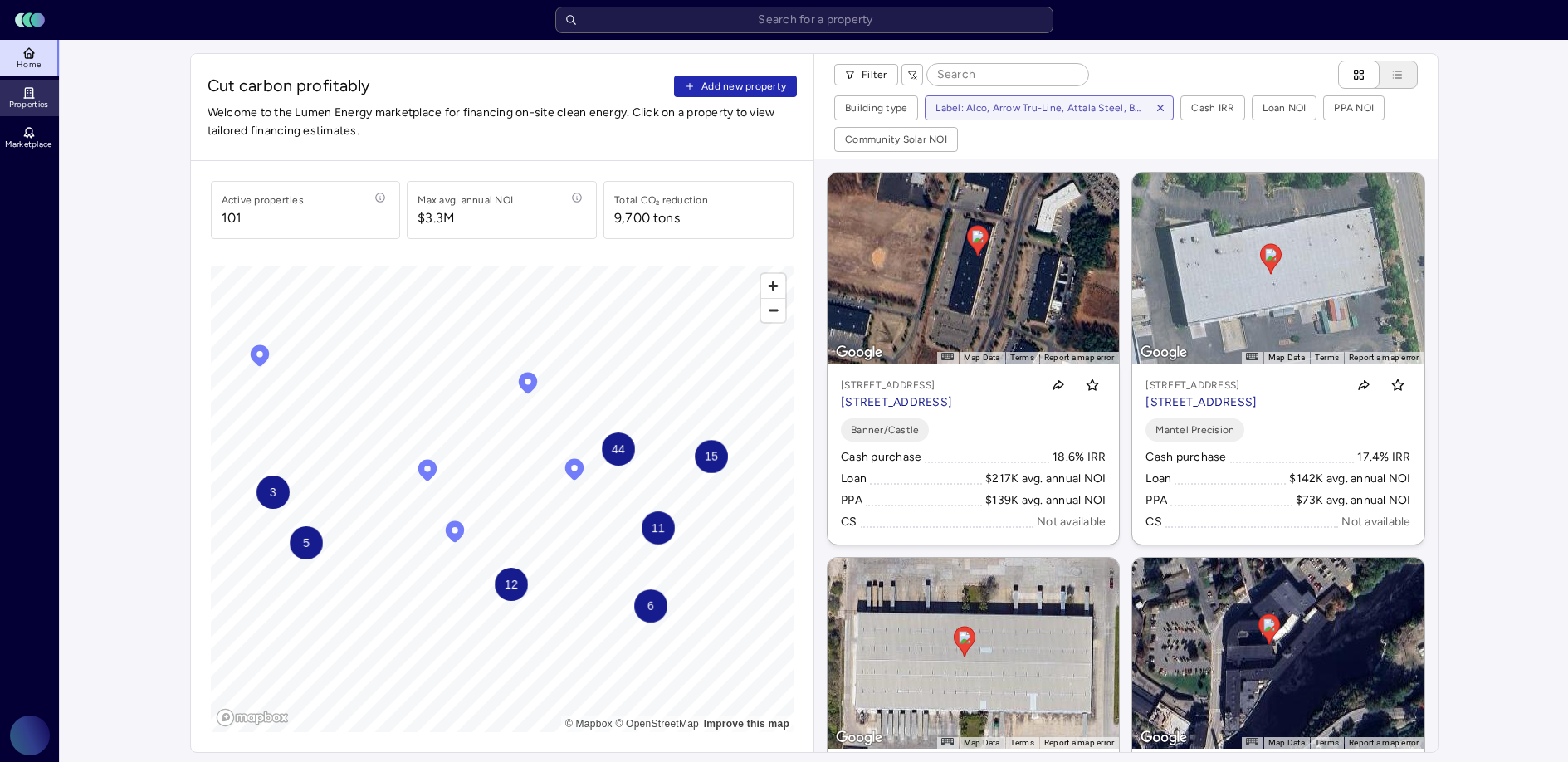 click 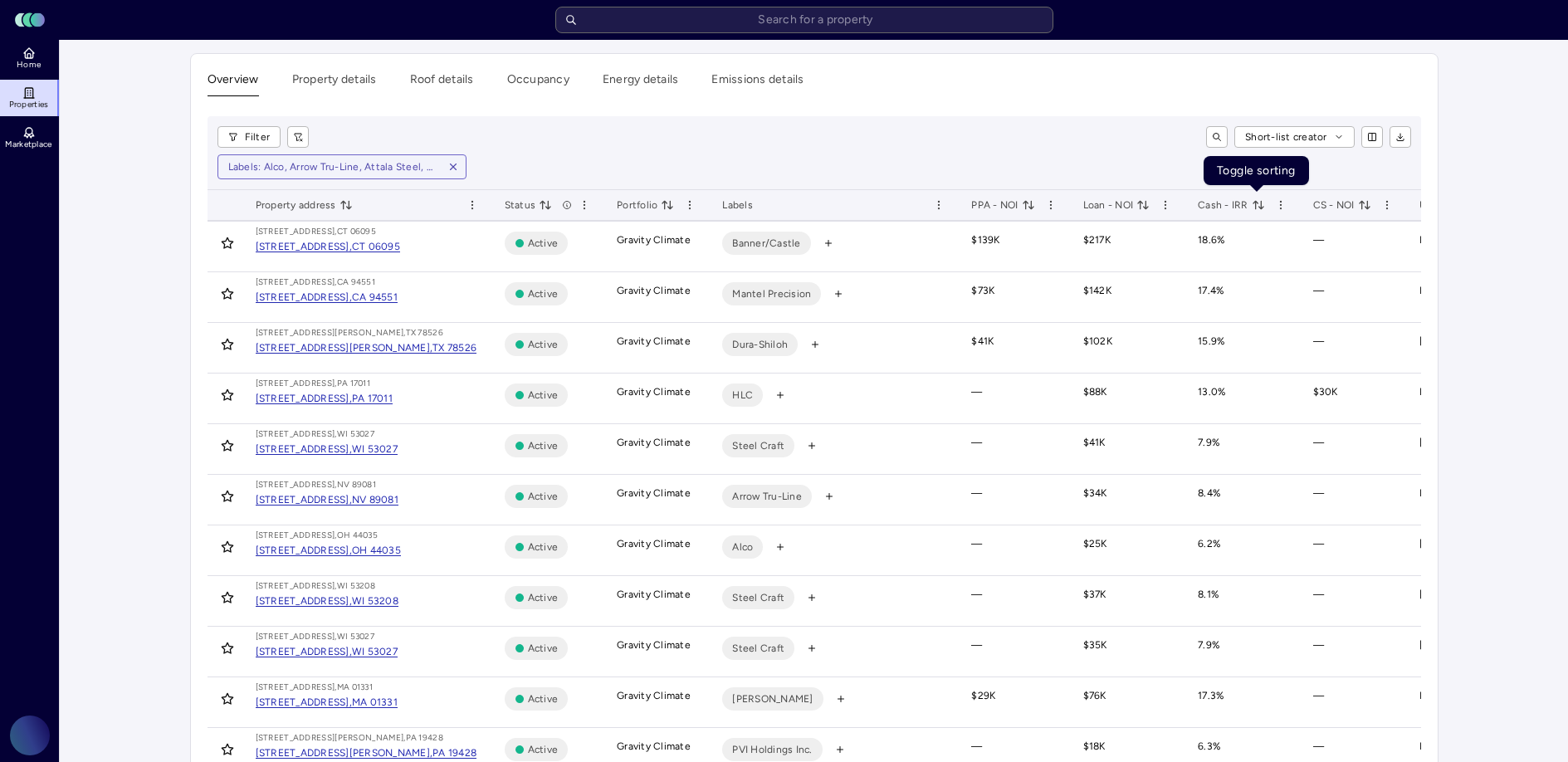 click 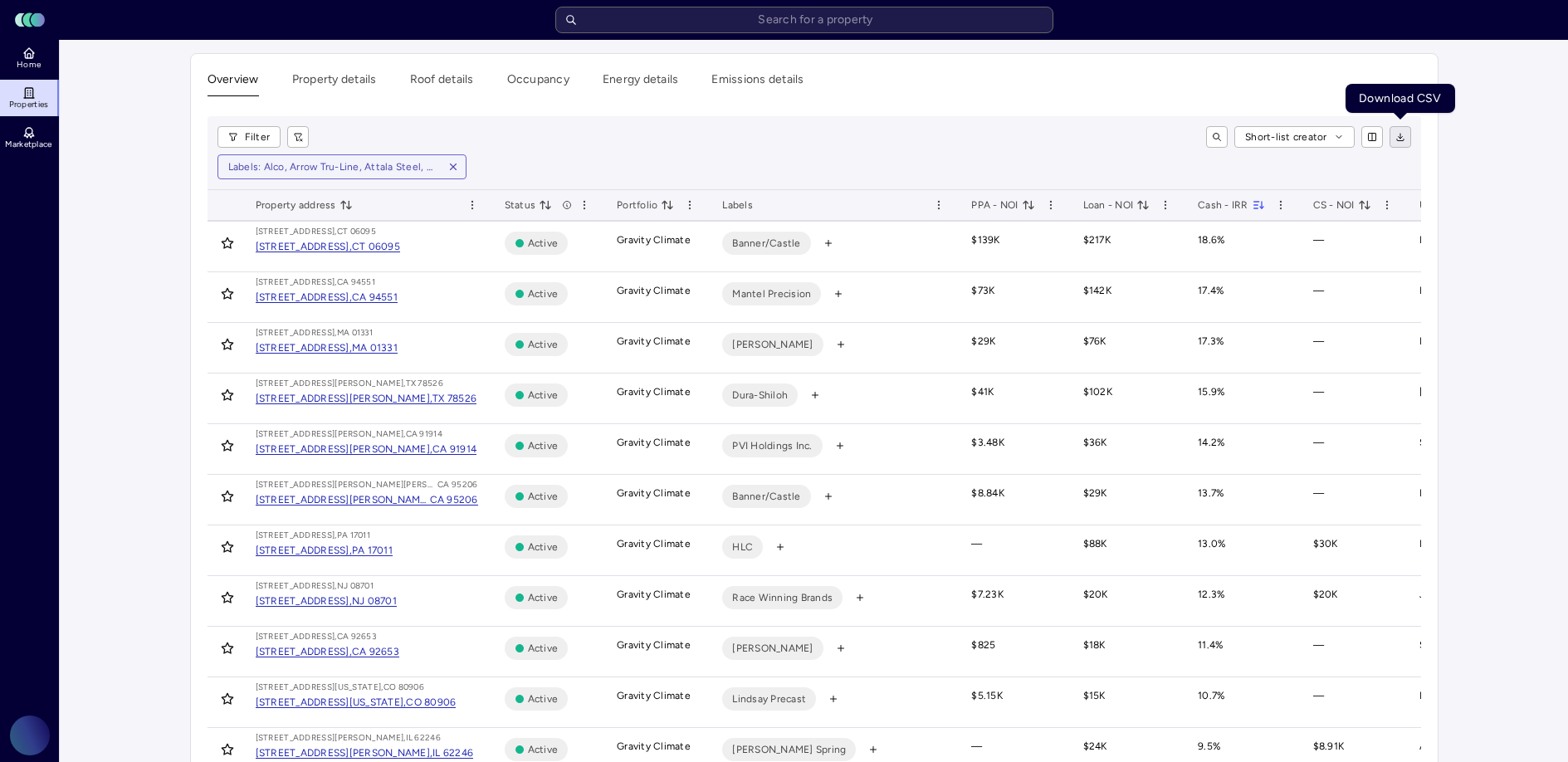 click 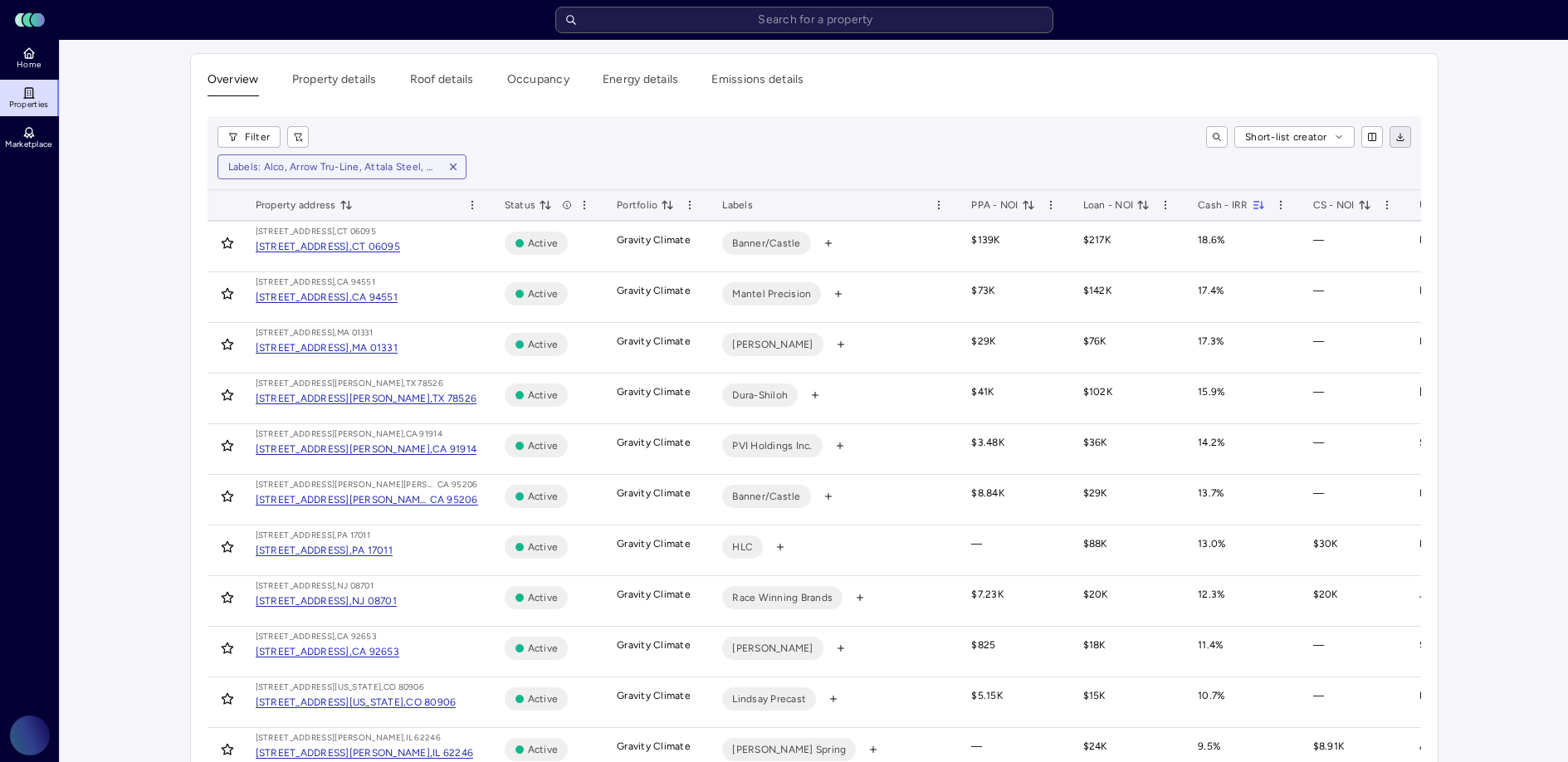 click 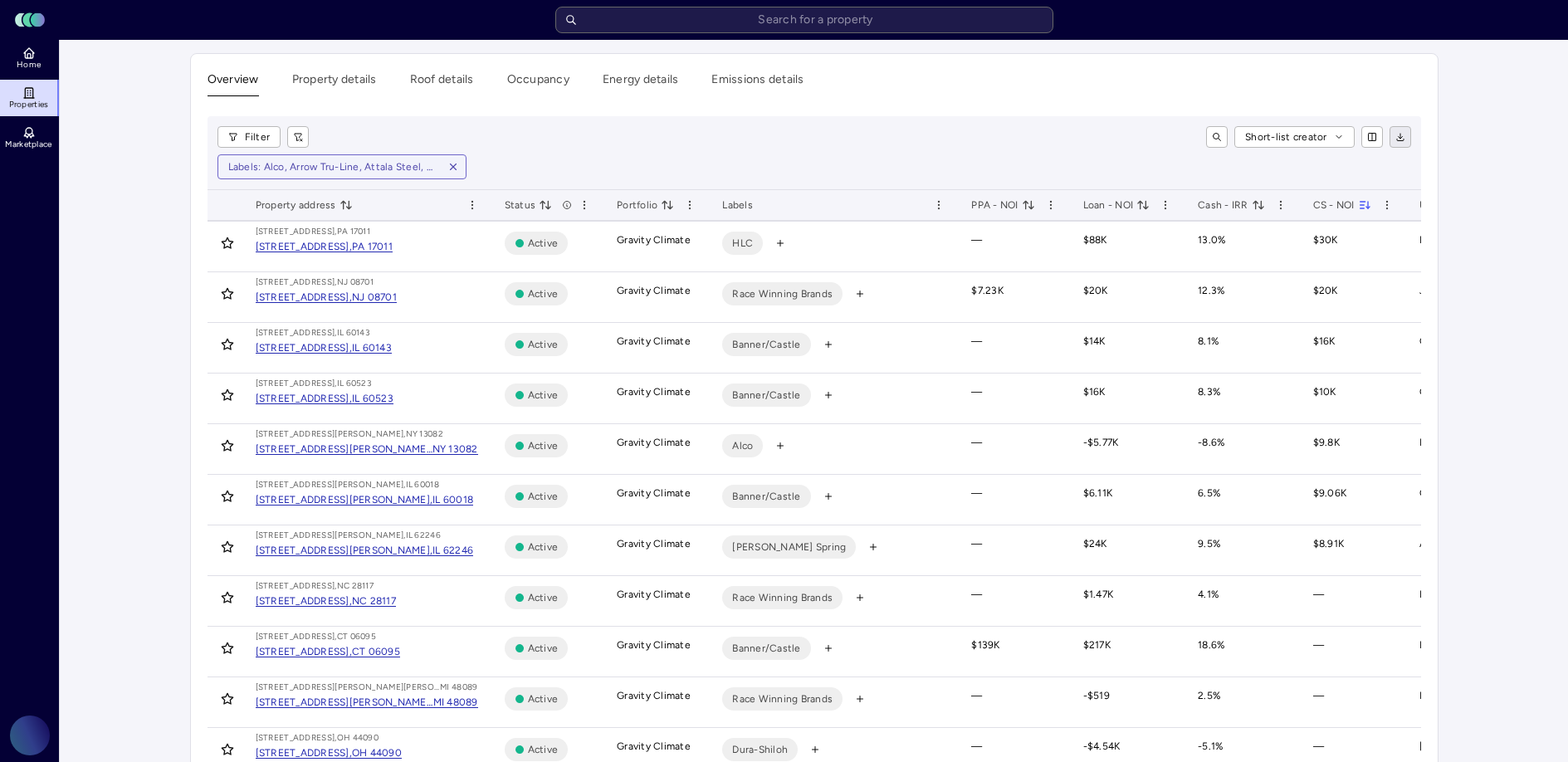 click 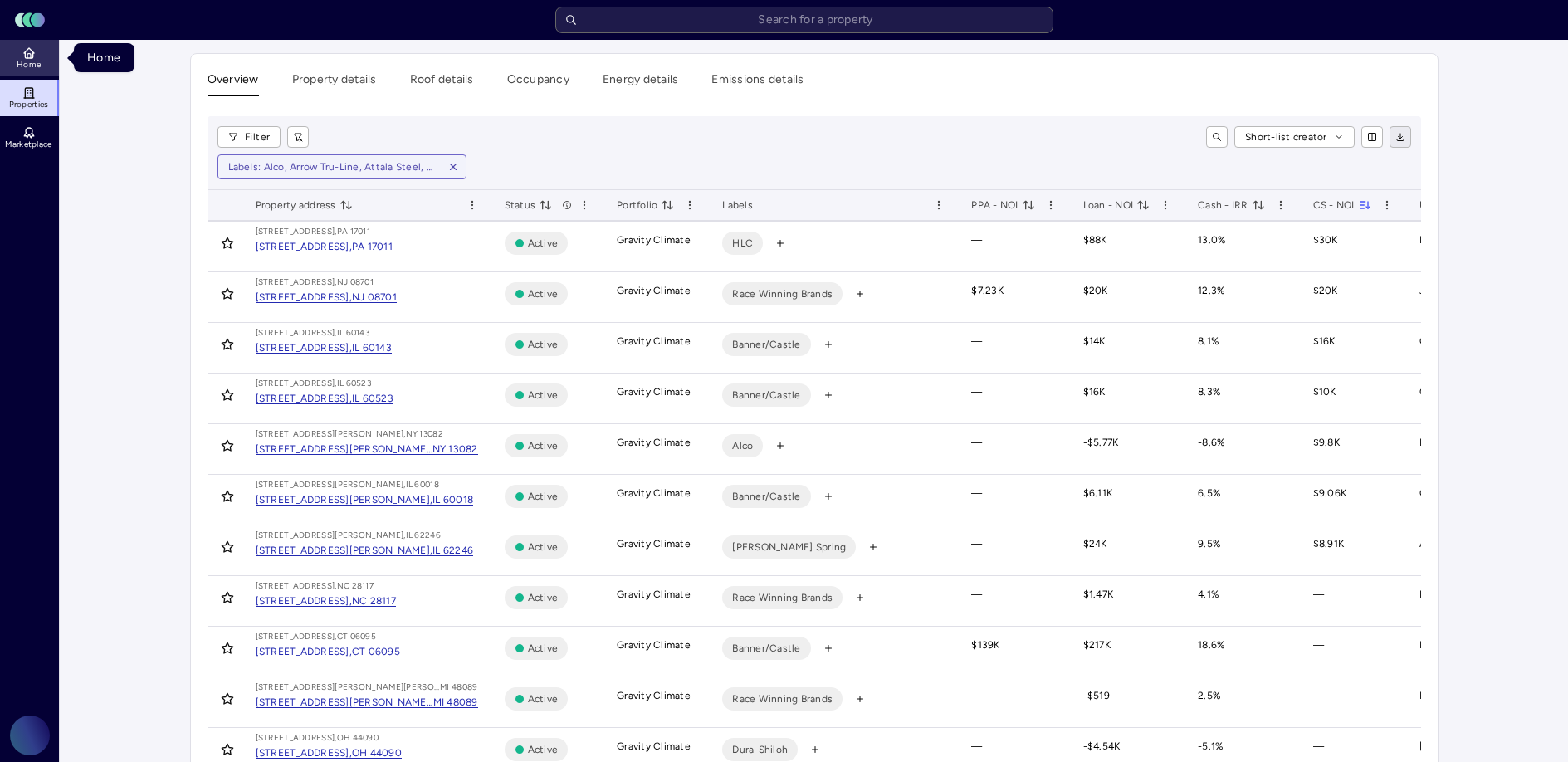 click on "Home" at bounding box center (30, 58) 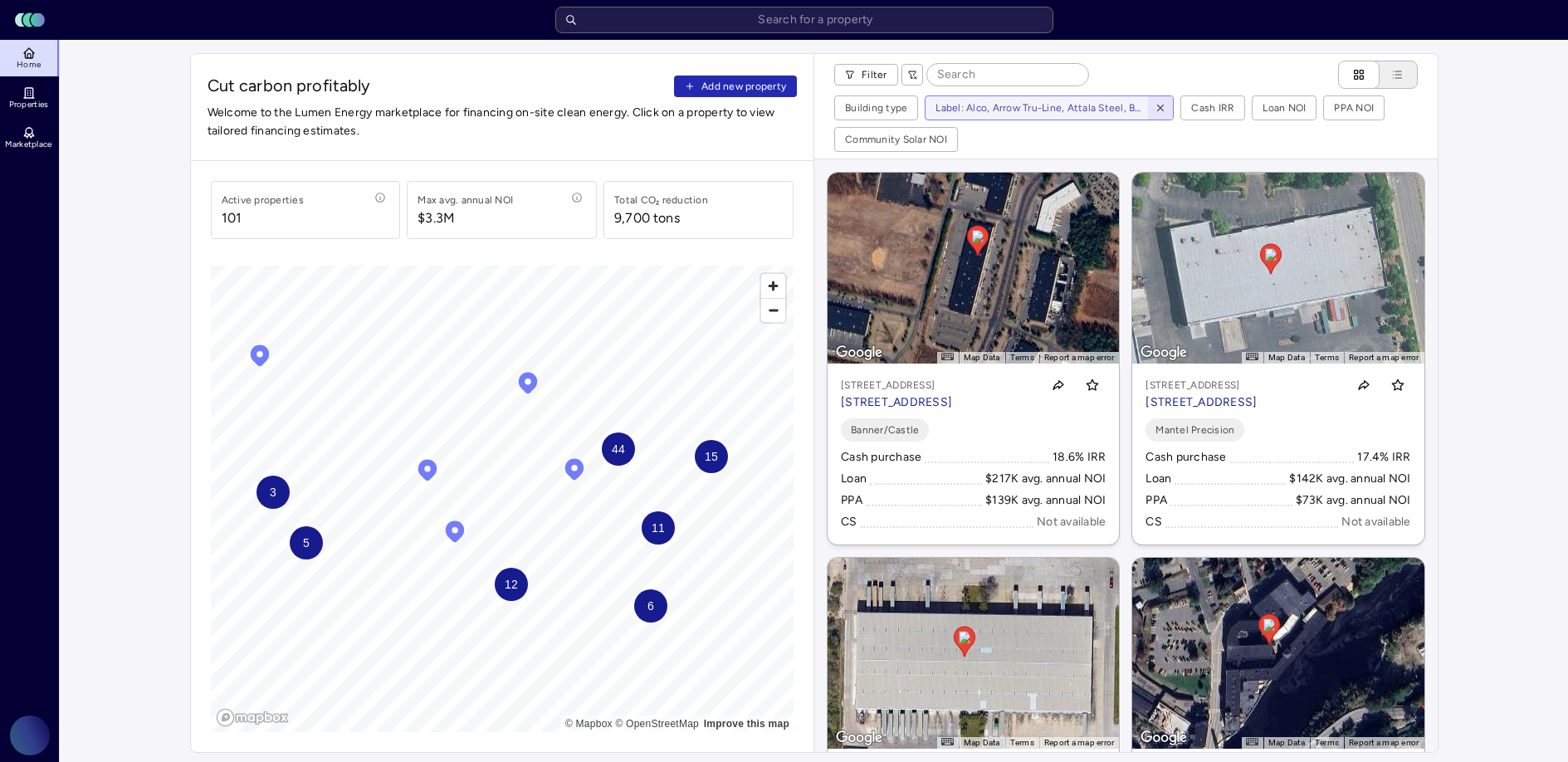 click 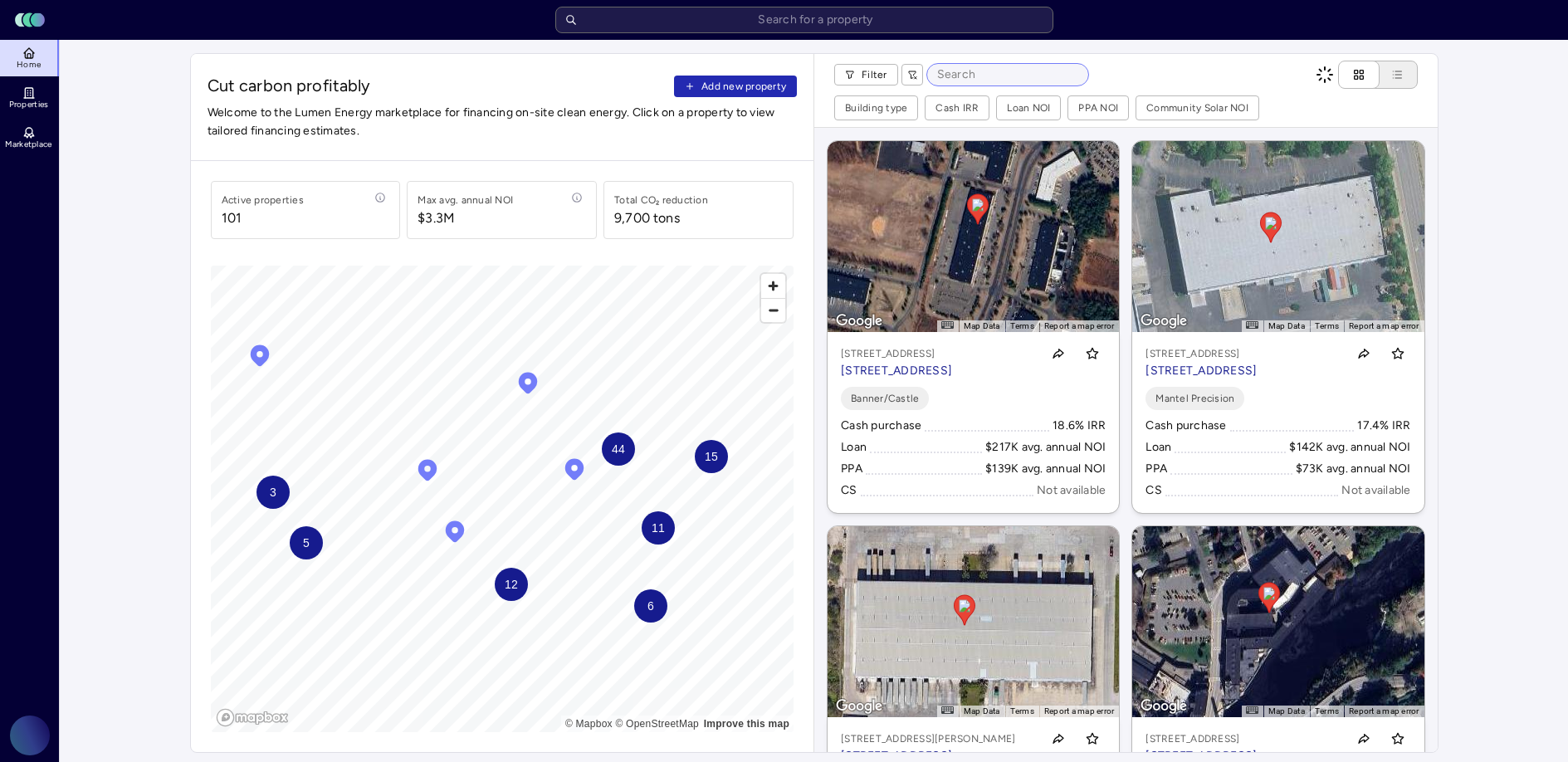 click at bounding box center [1008, 75] 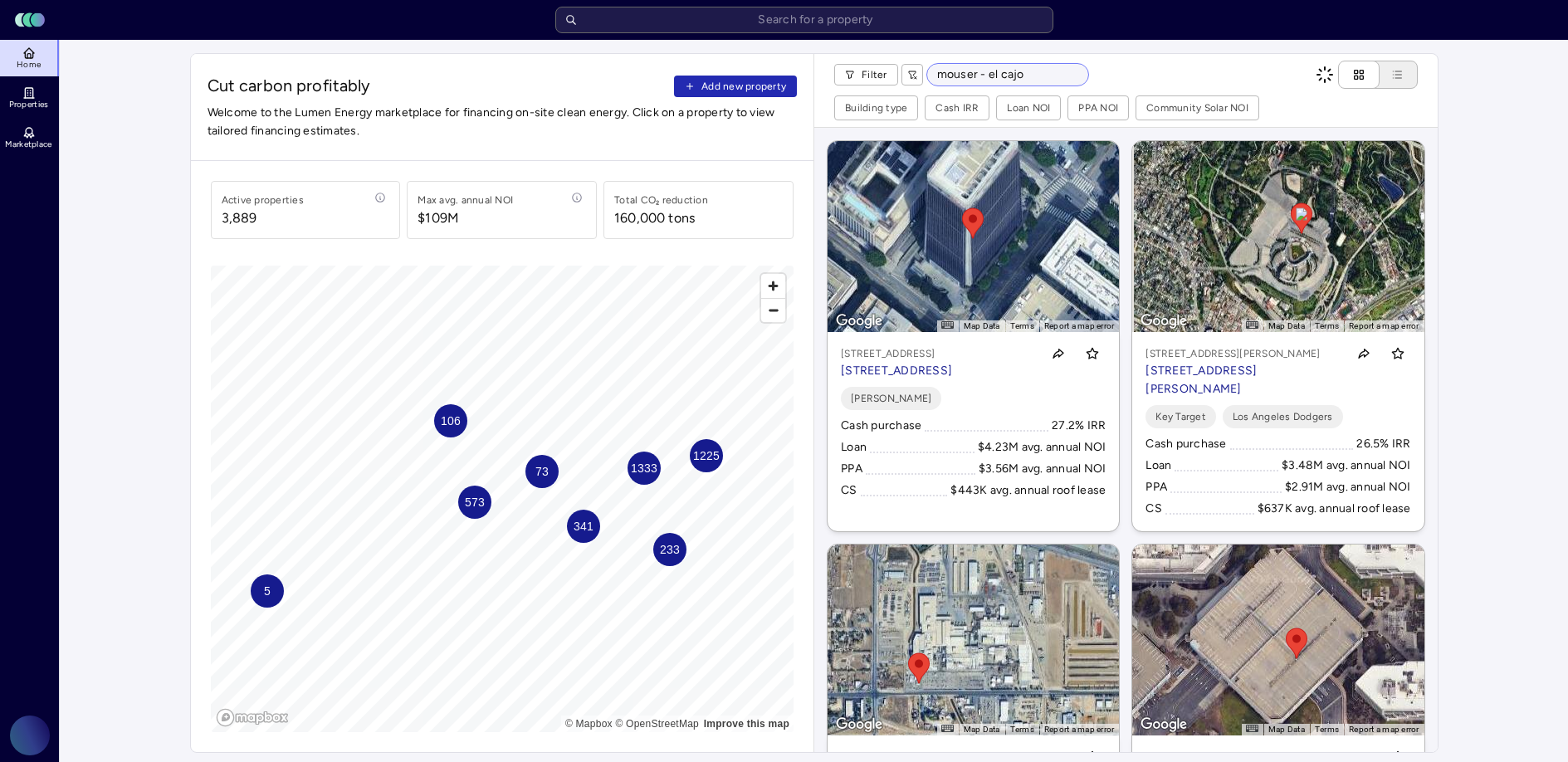 type on "mouser - el cajon" 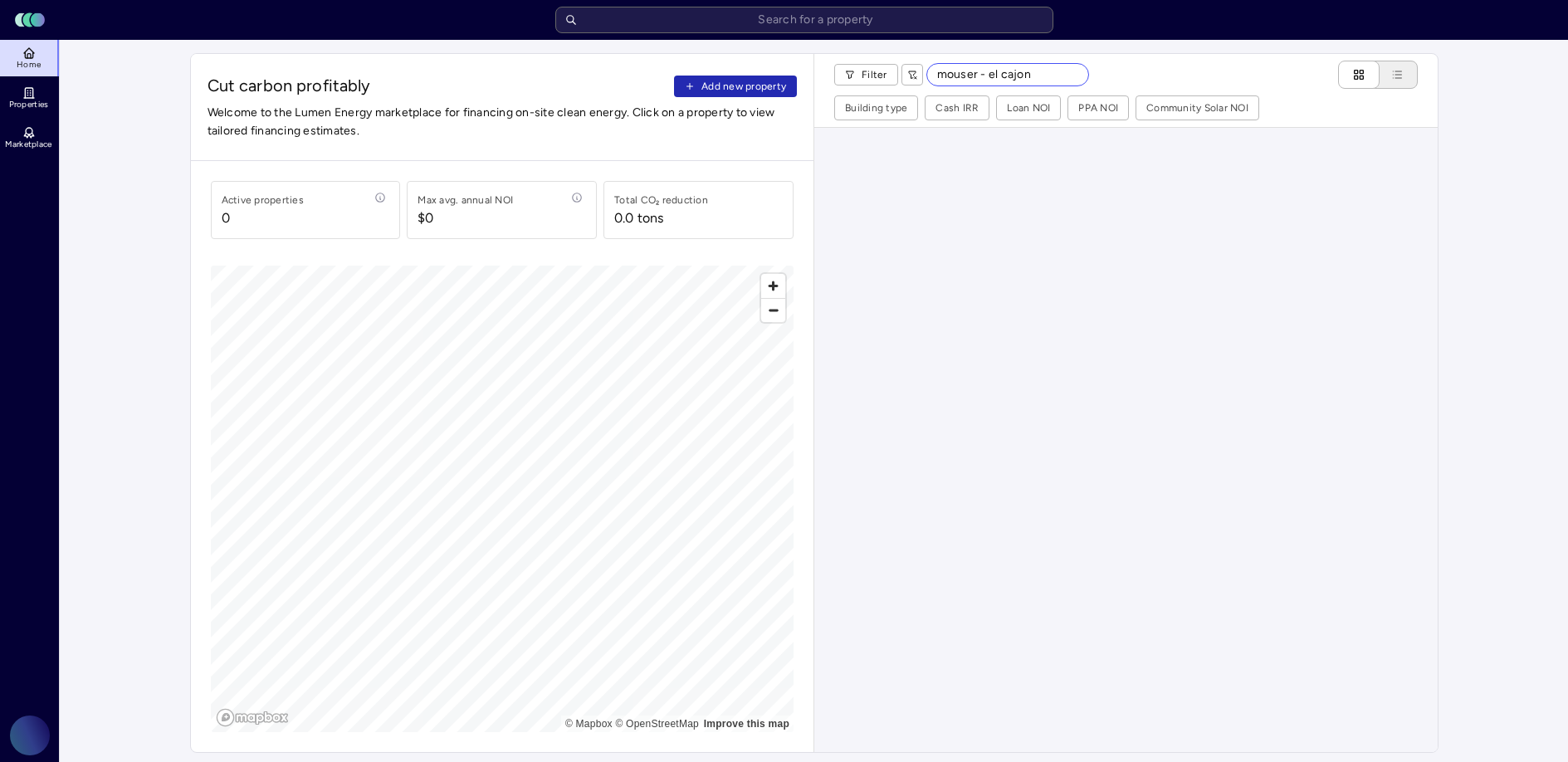 drag, startPoint x: 1041, startPoint y: 76, endPoint x: 906, endPoint y: 47, distance: 138.07969 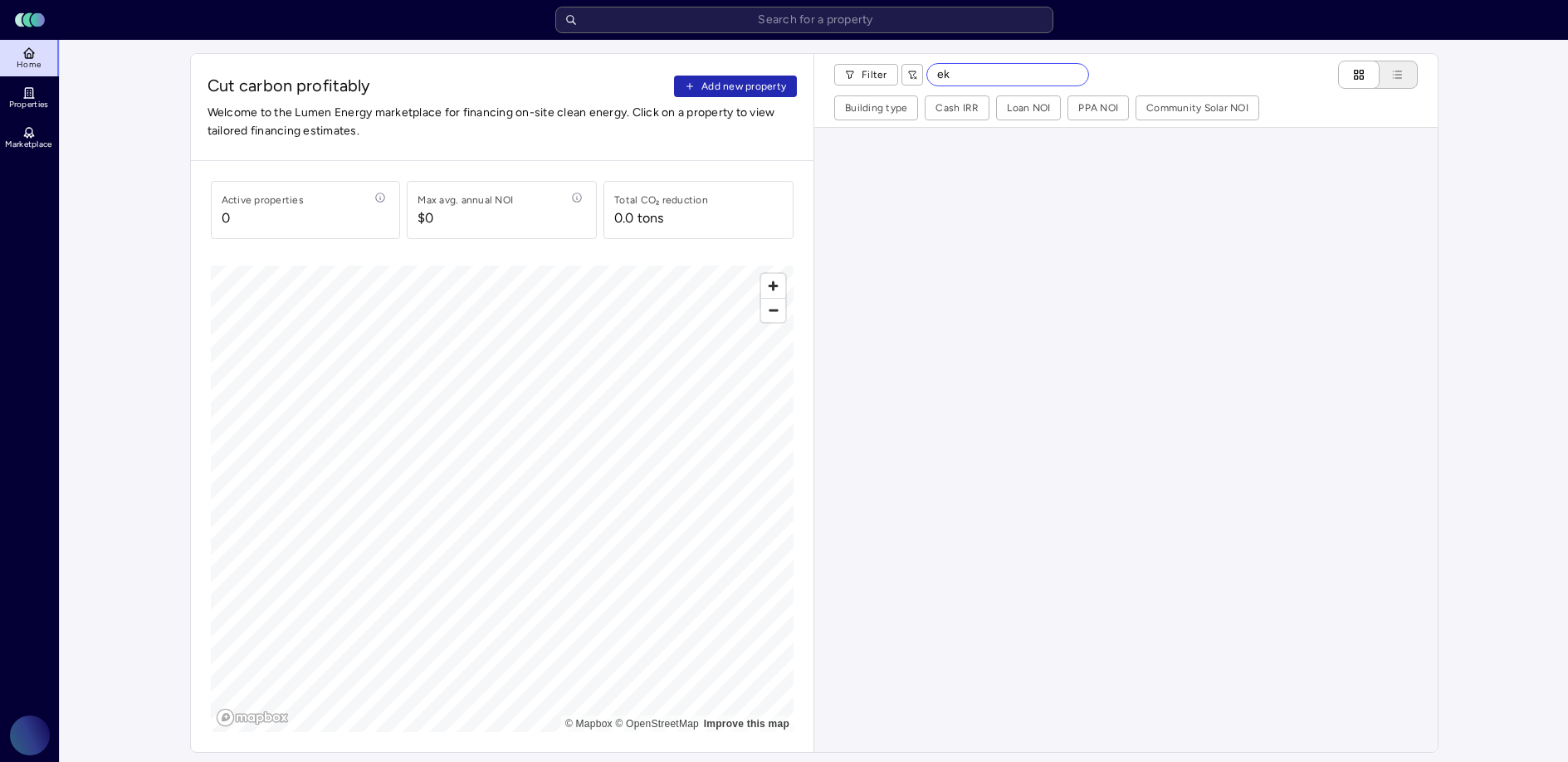 type on "e" 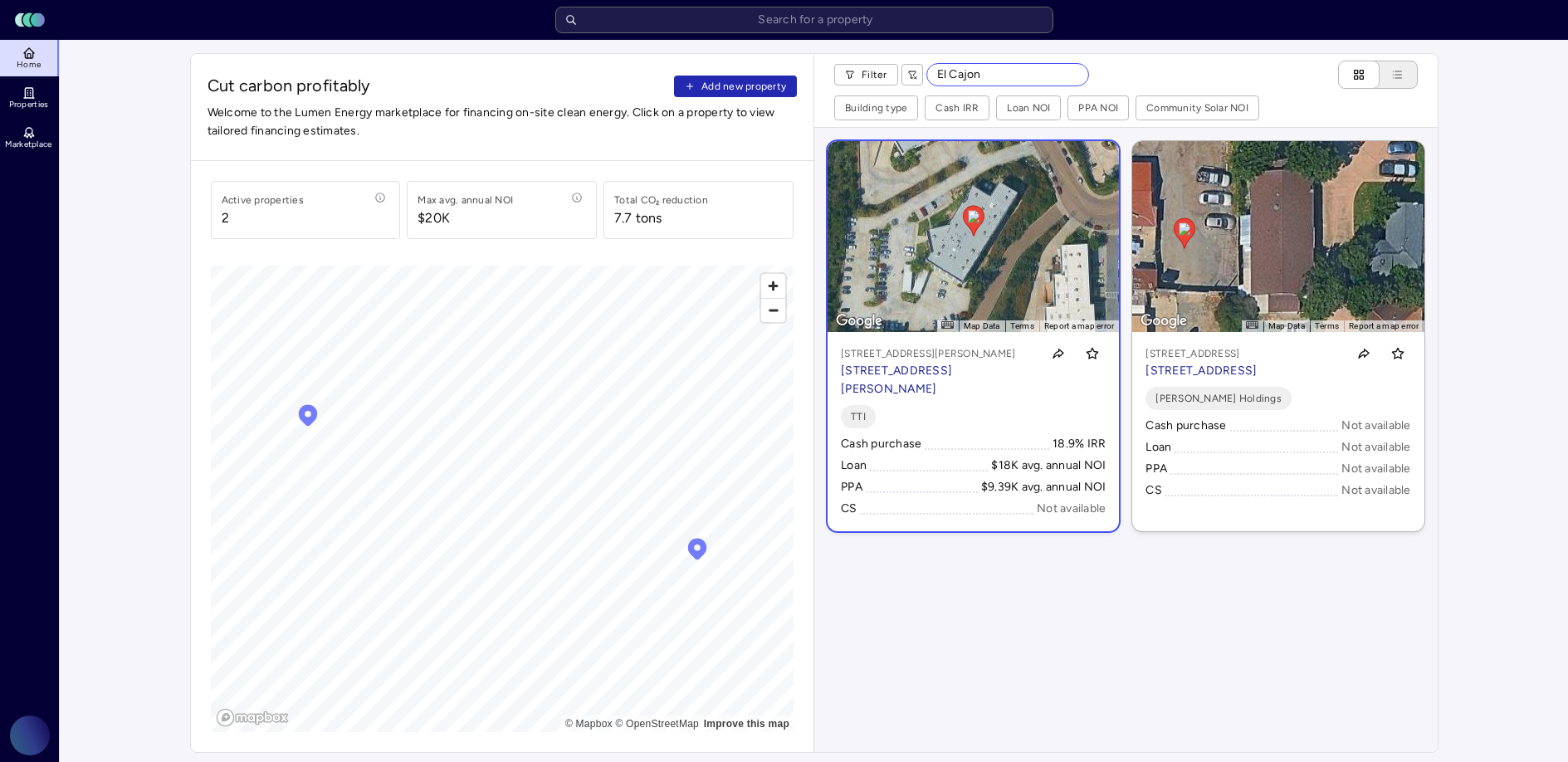 type on "El Cajon" 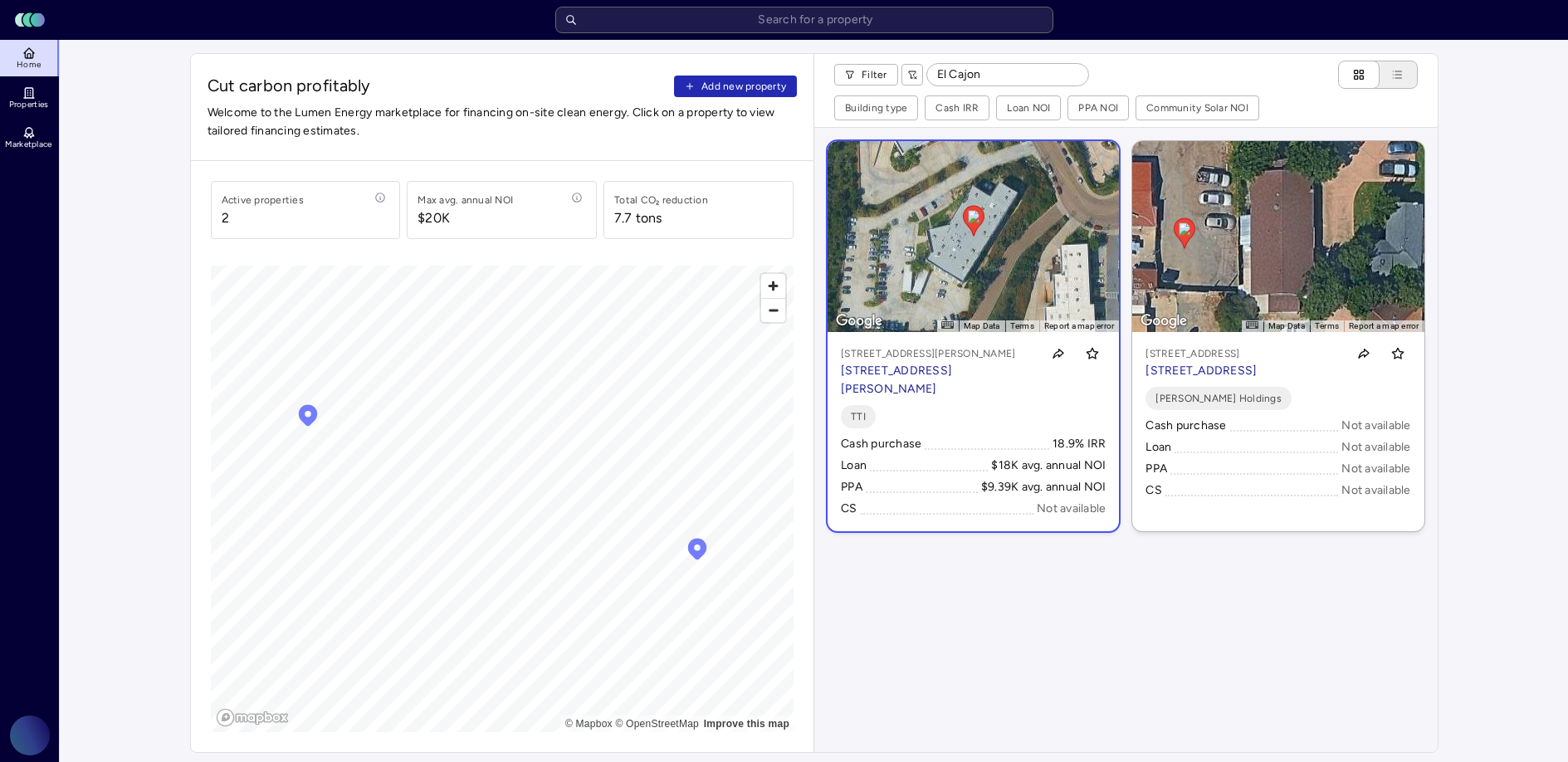 click on "← Move left → Move right ↑ Move up ↓ Move down + Zoom in - Zoom out Home Jump left by 75% End Jump right by 75% Page Up Jump up by 75% Page Down Jump down by 75% To navigate, press the arrow keys. To activate drag with keyboard, press Alt + Enter or Alt + Space. Once you are in keyboard drag state, use the arrow keys to move the marker. To complete the drag, press the Enter or Space keys. To cancel the drag and return to the original position, press Alt + Enter, Alt + Space, or Escape Map Data Imagery ©2025 Airbus, Maxar Technologies, Vexcel Imaging US, Inc. Imagery ©2025 Airbus, Maxar Technologies, Vexcel Imaging US, Inc. 20 m  Click to toggle between metric and imperial units Terms Report a map error [STREET_ADDRESS][PERSON_NAME] [STREET_ADDRESS][PERSON_NAME] TTI Cash purchase 18.9% IRR Loan $18K avg. annual NOI PPA $9.39K avg. annual NOI CS Not available" at bounding box center (973, 336) 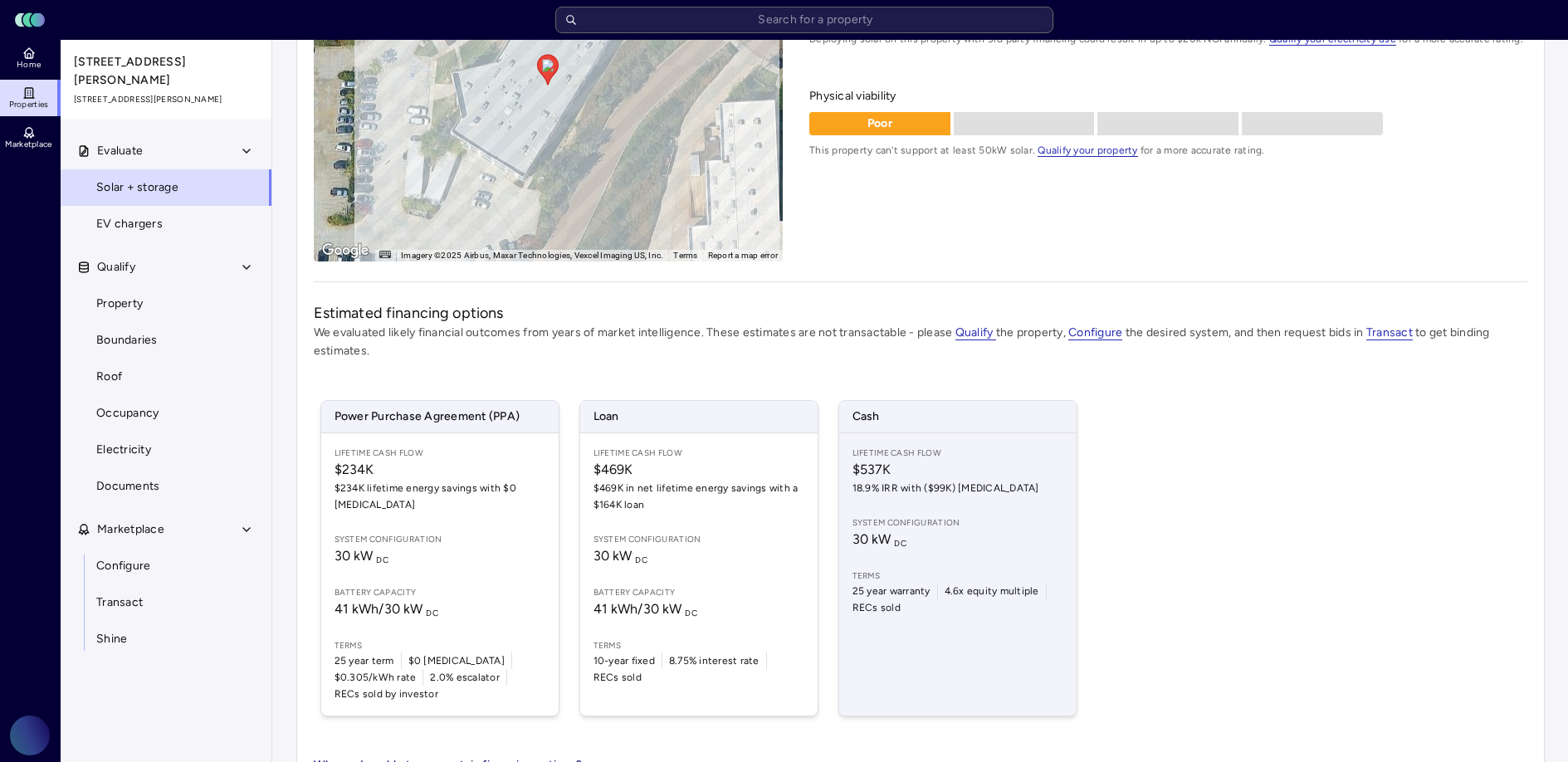scroll, scrollTop: 300, scrollLeft: 0, axis: vertical 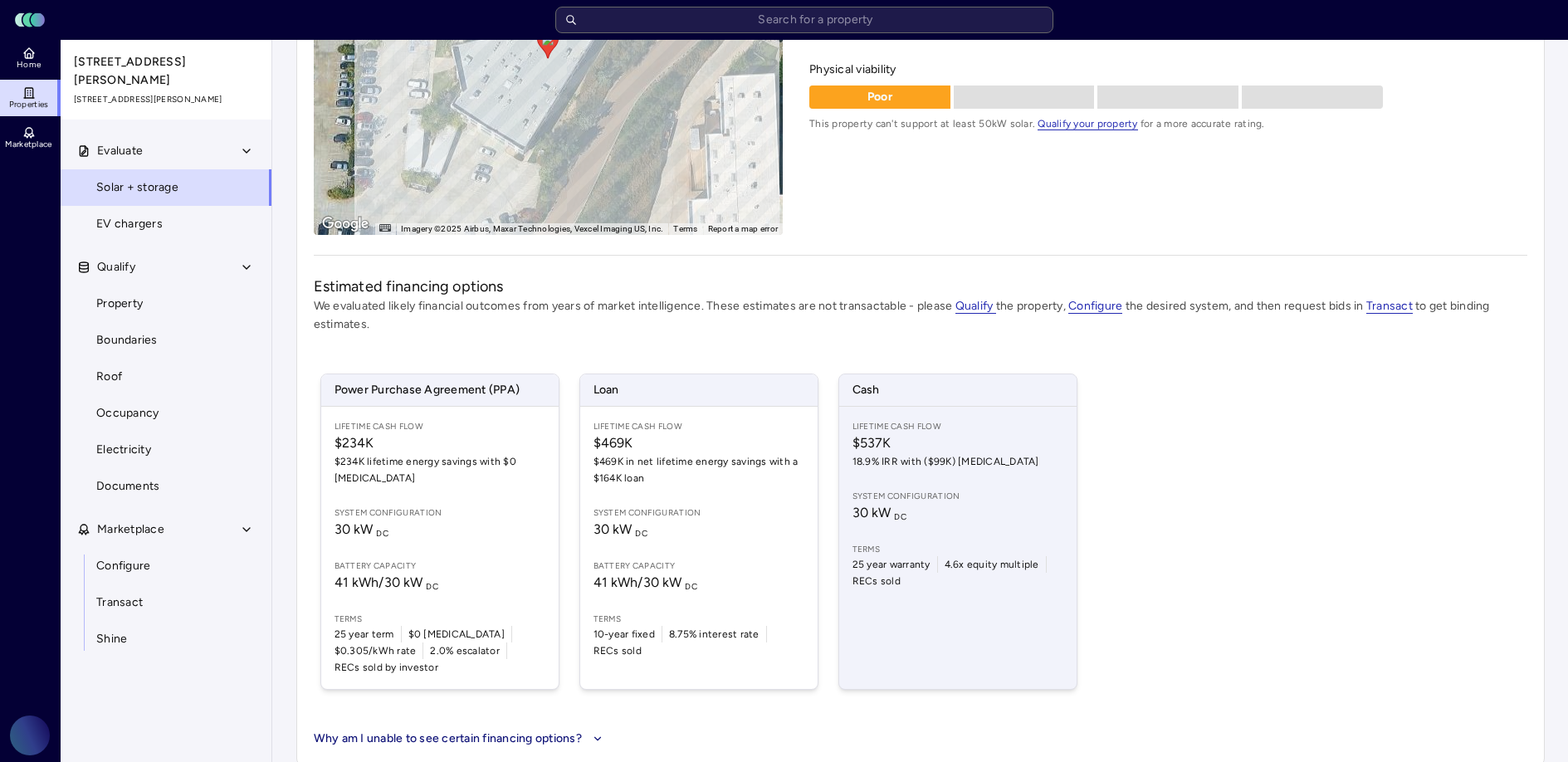 click on "Lifetime Cash Flow" at bounding box center [958, 427] 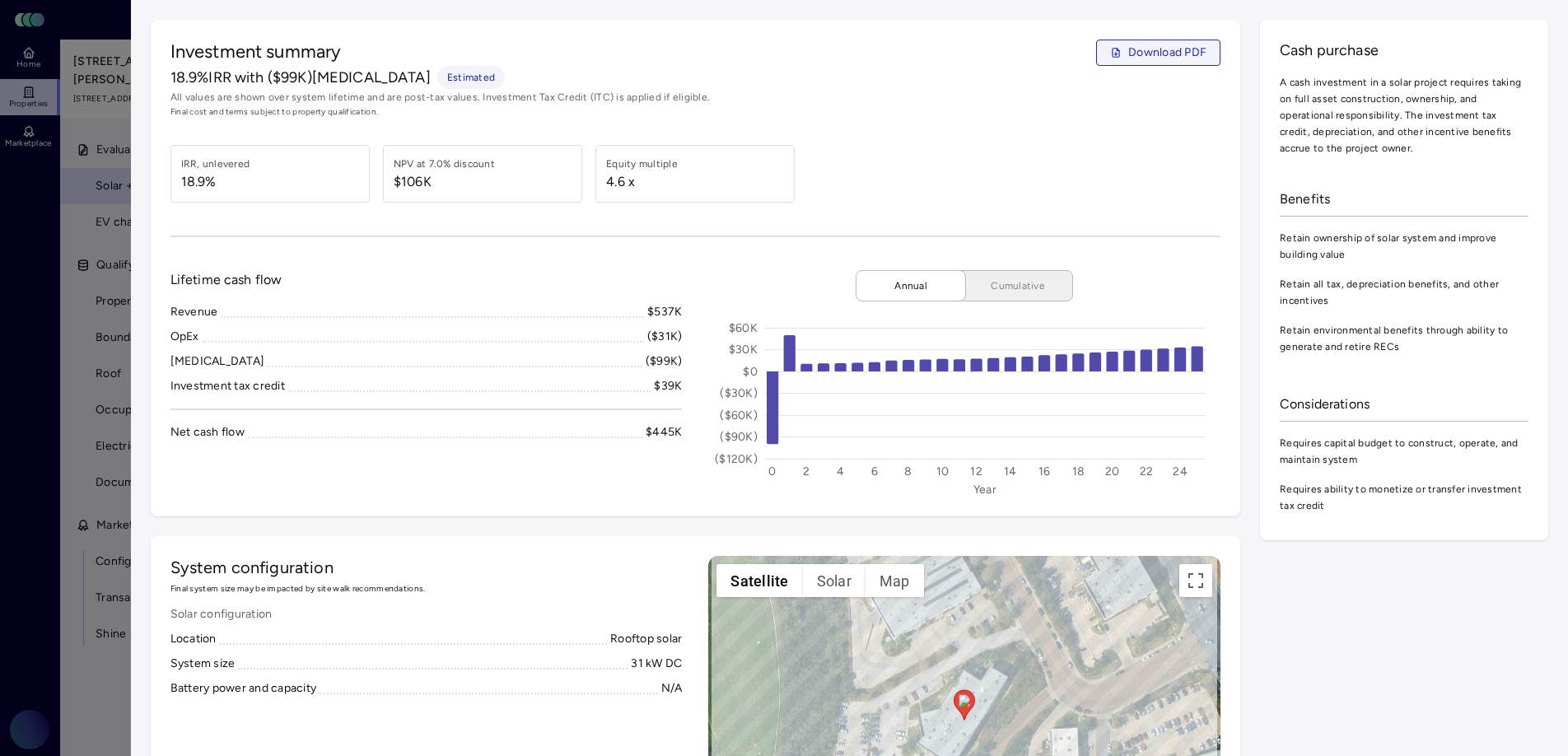 click on "Download PDF" at bounding box center [1167, 53] 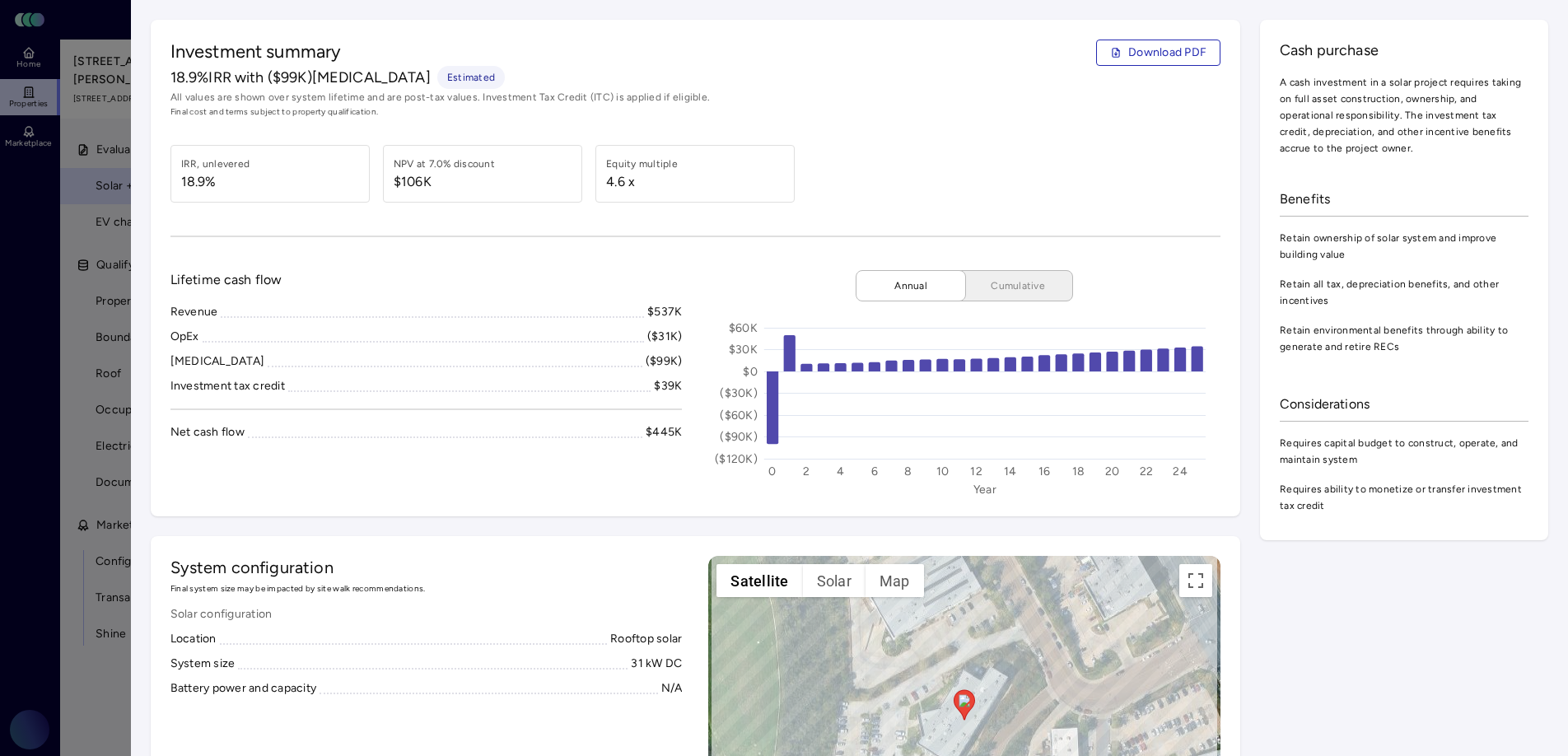 click at bounding box center (784, 378) 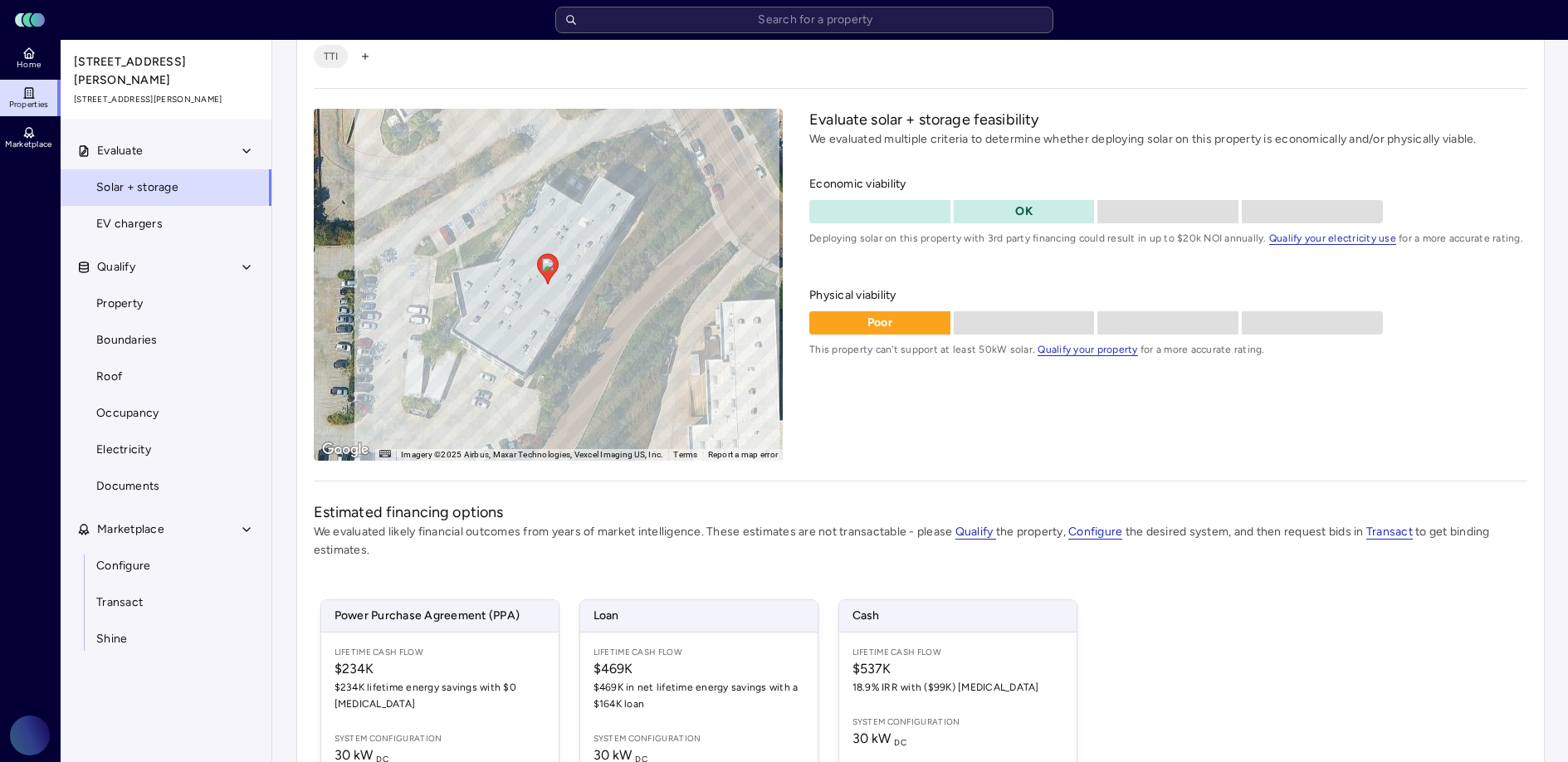 scroll, scrollTop: 0, scrollLeft: 0, axis: both 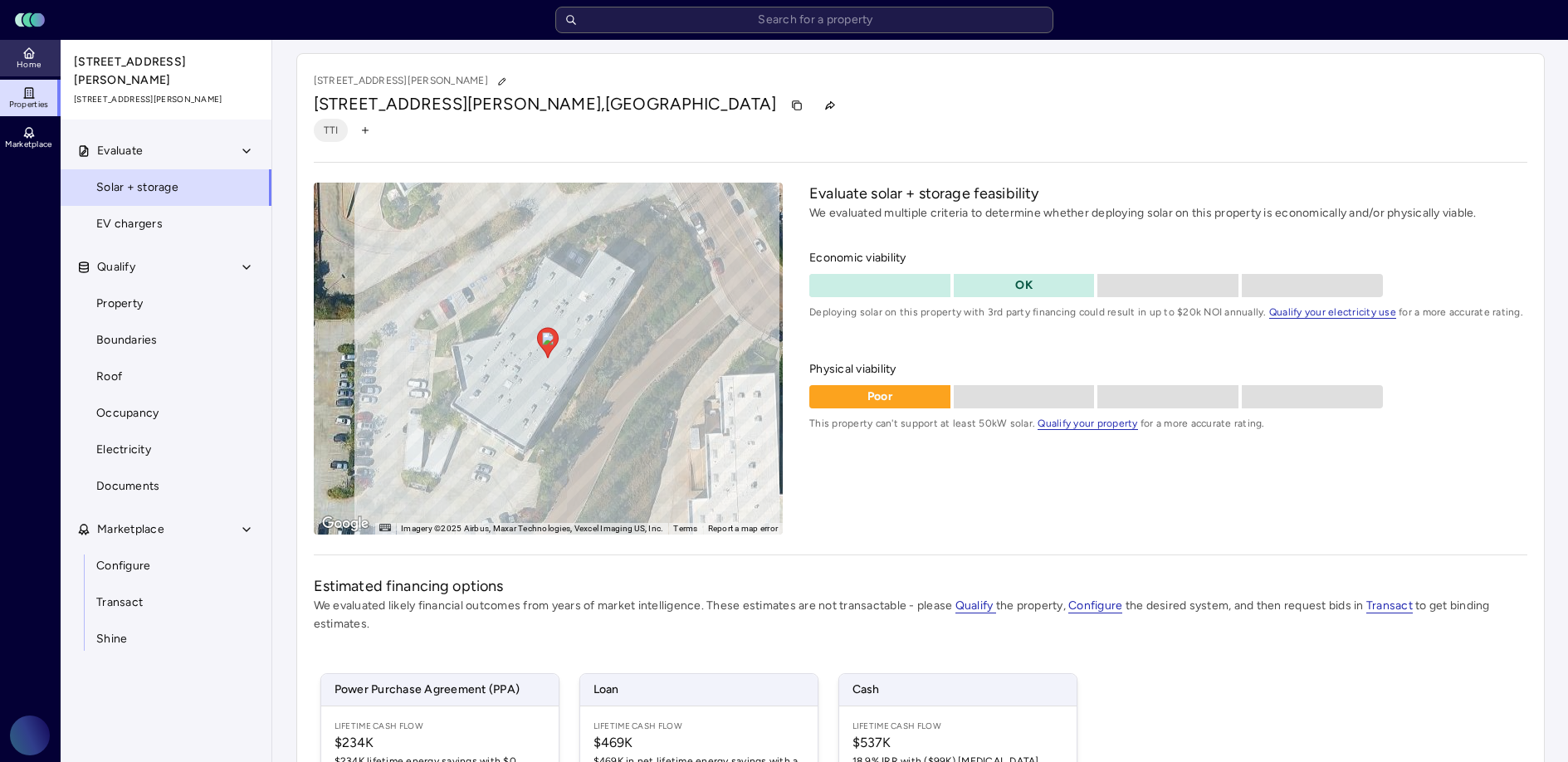 click on "Home" at bounding box center (30, 58) 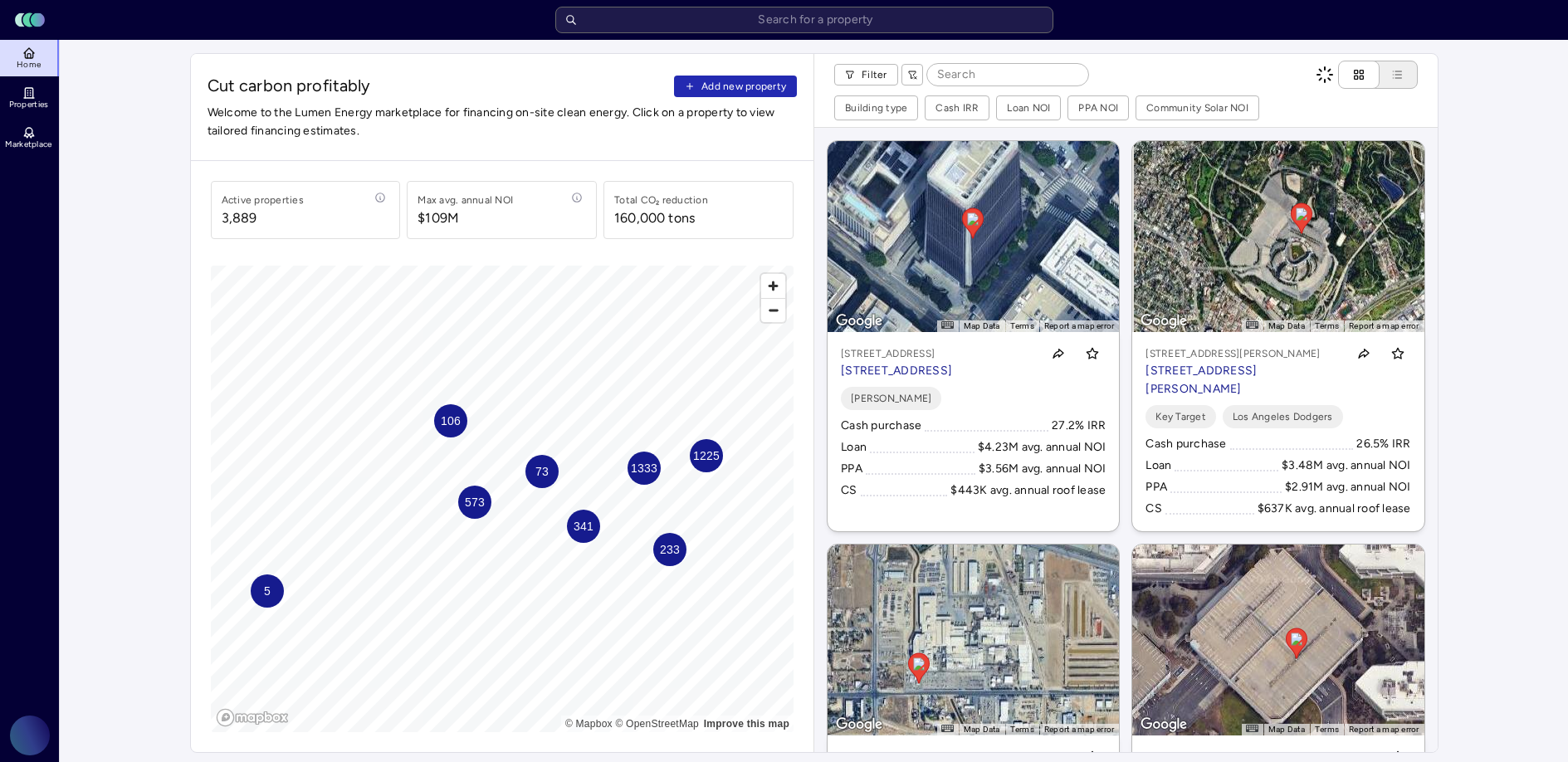 scroll, scrollTop: 0, scrollLeft: 0, axis: both 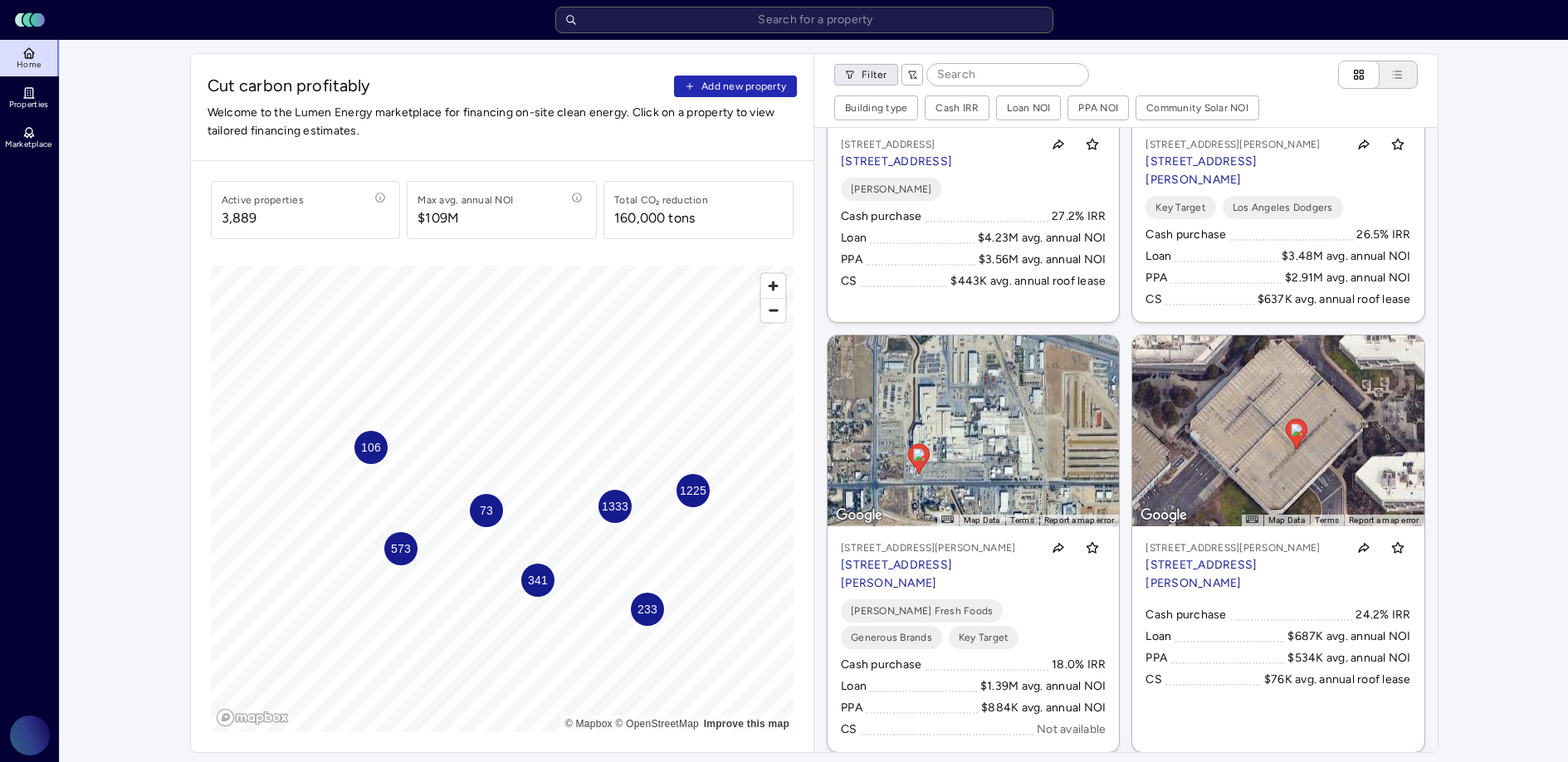 click on "Toggle Sidebar Lumen Energy Logo Home Properties Marketplace Gravity Climate [PERSON_NAME] Cut carbon profitably Add new property Welcome to the Lumen Energy marketplace for financing on-site clean energy. Click on a property to view tailored financing estimates. Active properties 3,889 Max avg. annual NOI $109M Total CO₂ reduction 160,000 tons 106 1225 341 1333 573 233 73 © Mapbox   © OpenStreetMap   Improve this map Filter Building type Cash IRR Loan NOI PPA NOI Community Solar NOI ← Move left → Move right ↑ Move up ↓ Move down + Zoom in - Zoom out Home Jump left by 75% End Jump right by 75% Page Up Jump up by 75% Page Down Jump down by 75% To navigate, press the arrow keys. To activate drag with keyboard, press Alt + Enter or Alt + Space. Once you are in keyboard drag state, use the arrow keys to move the marker. To complete the drag, press the Enter or Space keys. To cancel the drag and return to the original position, press Alt + Enter, Alt + Space, or Escape Map Data 20 m  Terms" at bounding box center [784, 799] 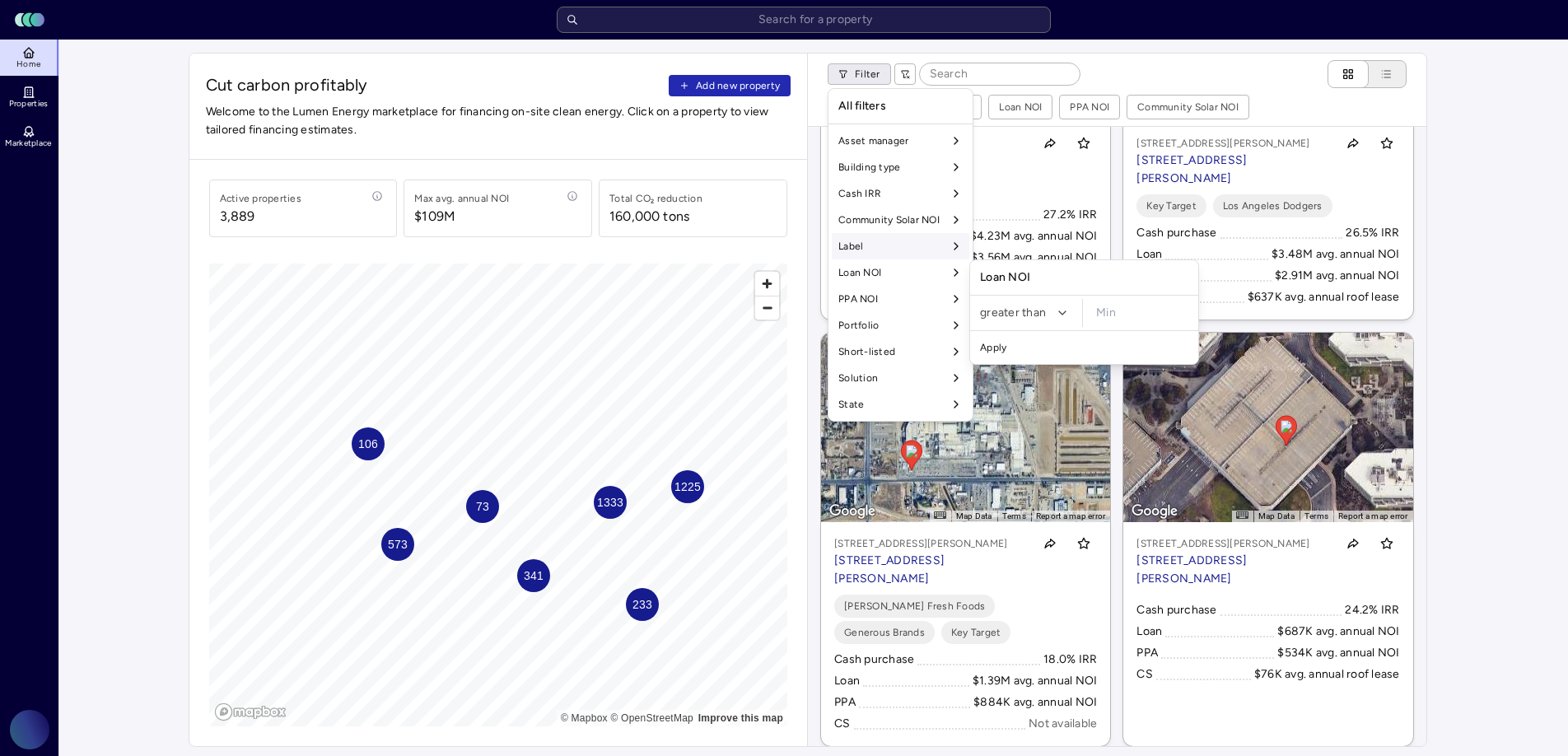 click on "Label" at bounding box center (900, 246) 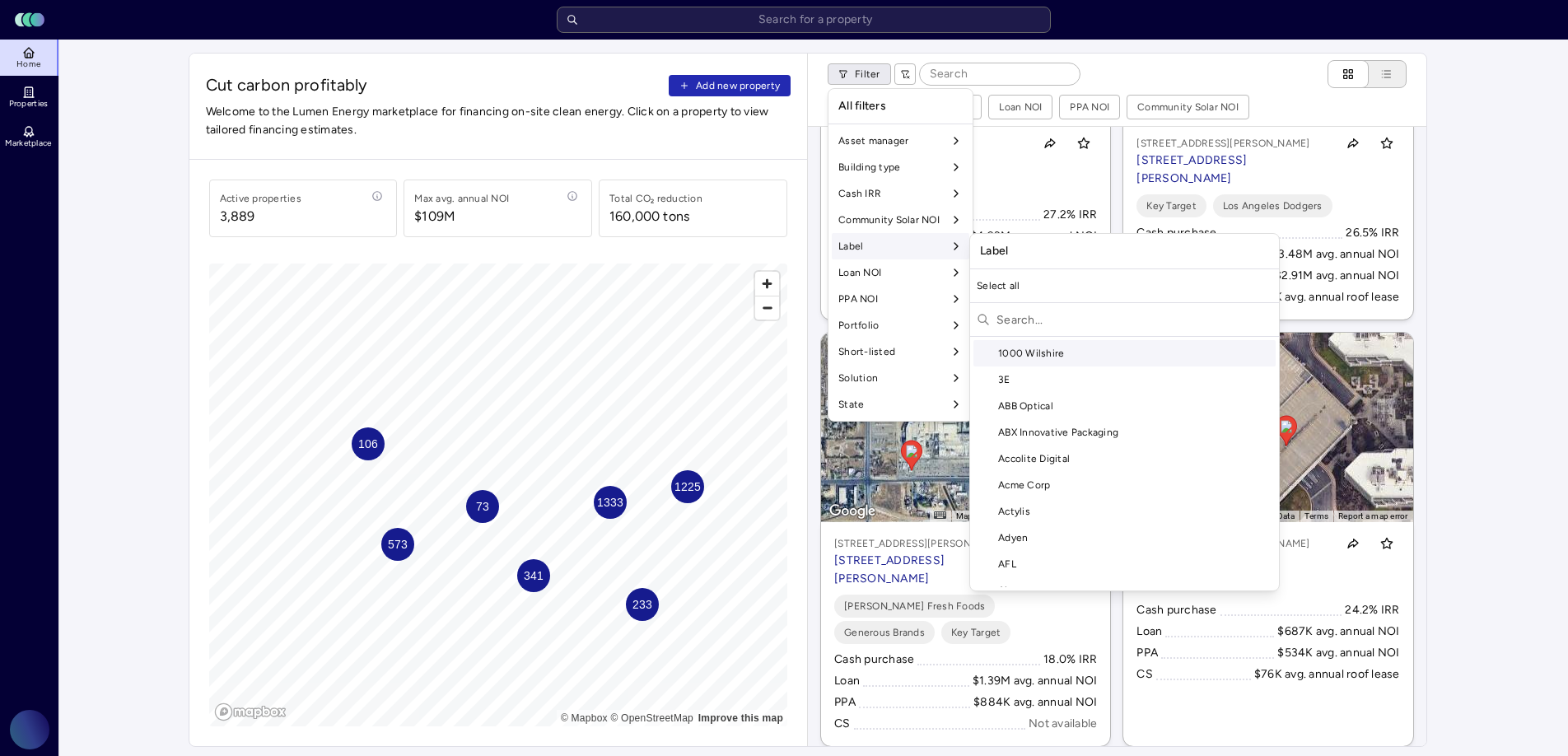 click at bounding box center [1134, 320] 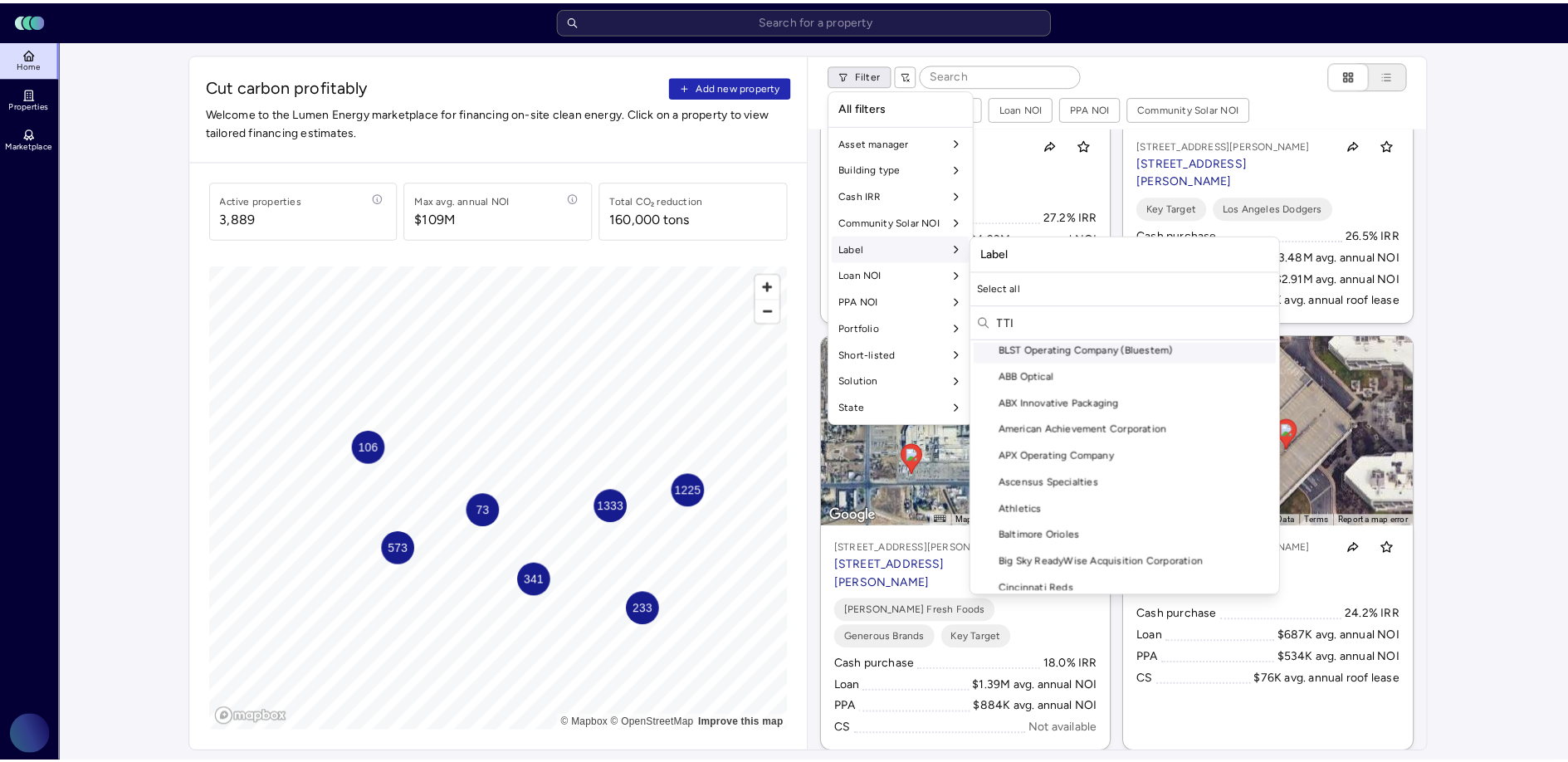 scroll, scrollTop: 0, scrollLeft: 0, axis: both 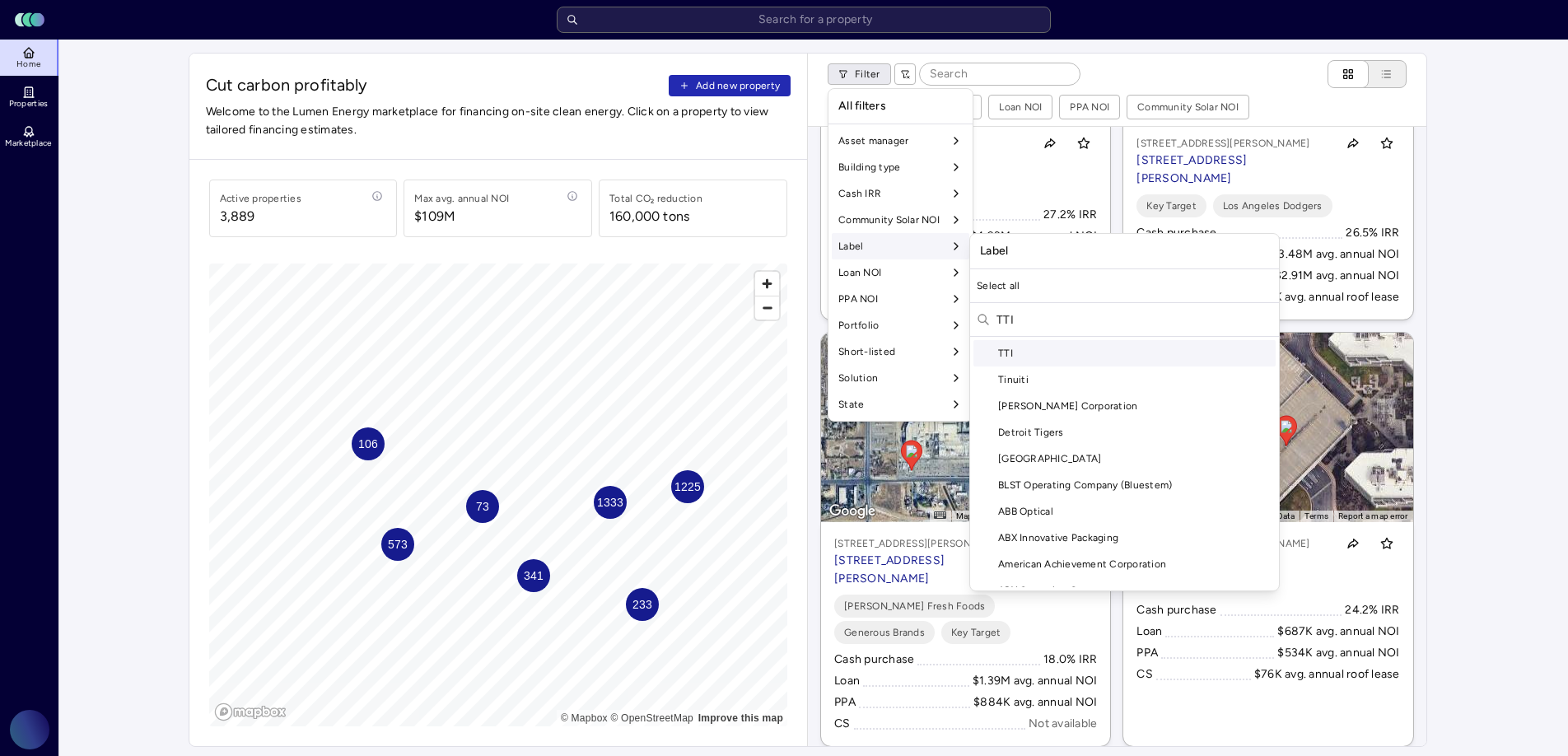 type on "TTI" 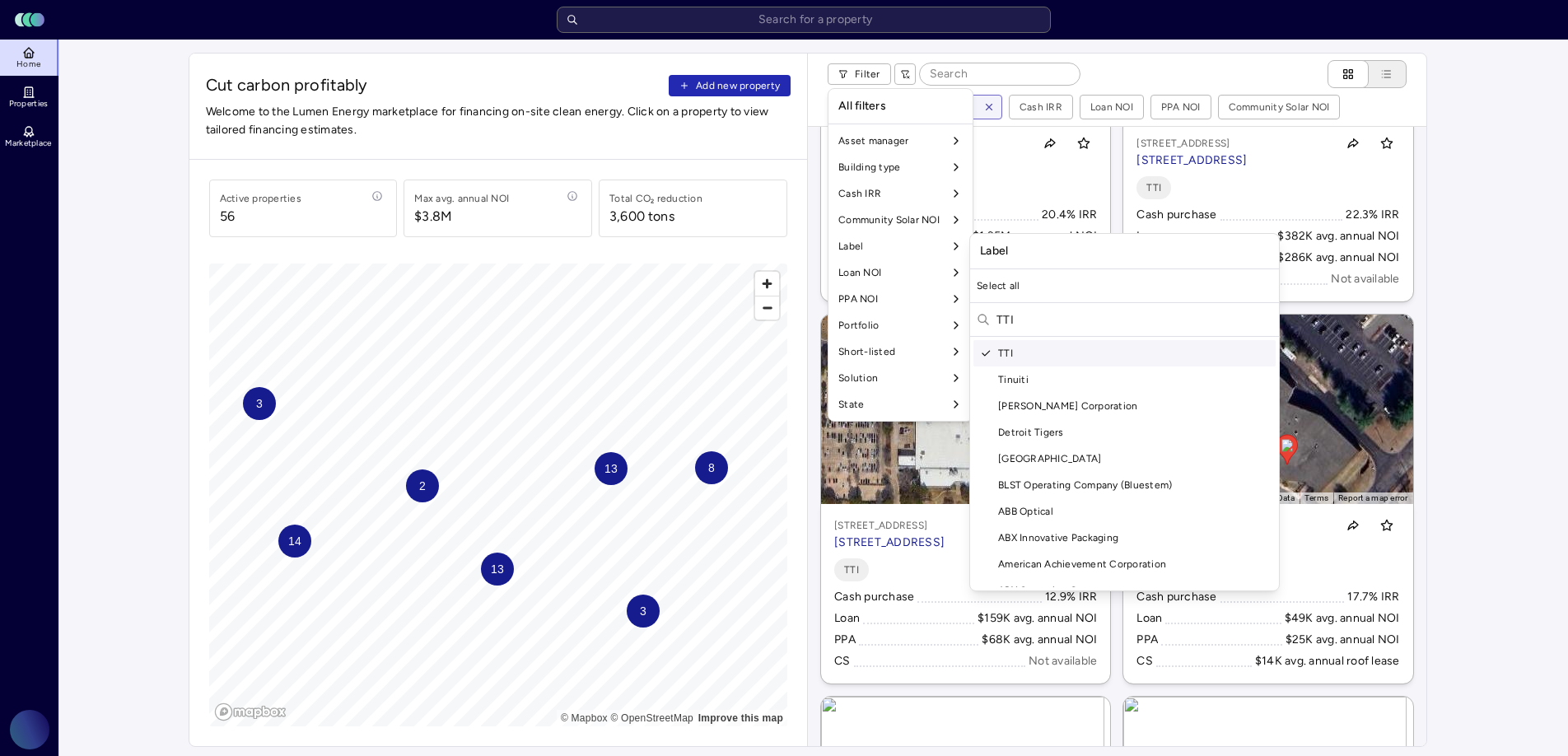 click on "Toggle Sidebar Lumen Energy Logo Home Properties Marketplace Gravity Climate Carina Massana Cut carbon profitably Add new property Welcome to the Lumen Energy marketplace for financing on-site clean energy. Click on a property to view tailored financing estimates. Active properties 56 Max avg. annual NOI $3.8M Total CO₂ reduction 3,600 tons 13 14 13 3 2 8 3 © Mapbox   © OpenStreetMap   Improve this map Filter Building type Label: TTI Cash IRR Loan NOI PPA NOI Community Solar NOI 1000 N Main St, Mansfield, TX 76063 1000 N Main St, Mansfield, TX 76063 TTI Cash purchase 20.4% IRR Loan $1.35M avg. annual NOI PPA $437K avg. annual NOI CS Not available 1960 Heritage Pkwy, Mansfield, TX 76063 1960 Heritage Pkwy, Mansfield, TX 76063 TTI Cash purchase 22.3% IRR Loan $382K avg. annual NOI PPA $286K avg. annual NOI CS Not available To navigate, press the arrow keys. 2441 Northeast Pkwy, Fort Worth, TX 76106 2441 Northeast Pkwy, Fort Worth, TX 76106 TTI Cash purchase 12.9% IRR Loan $159K avg. annual NOI PPA" at bounding box center [784, 792] 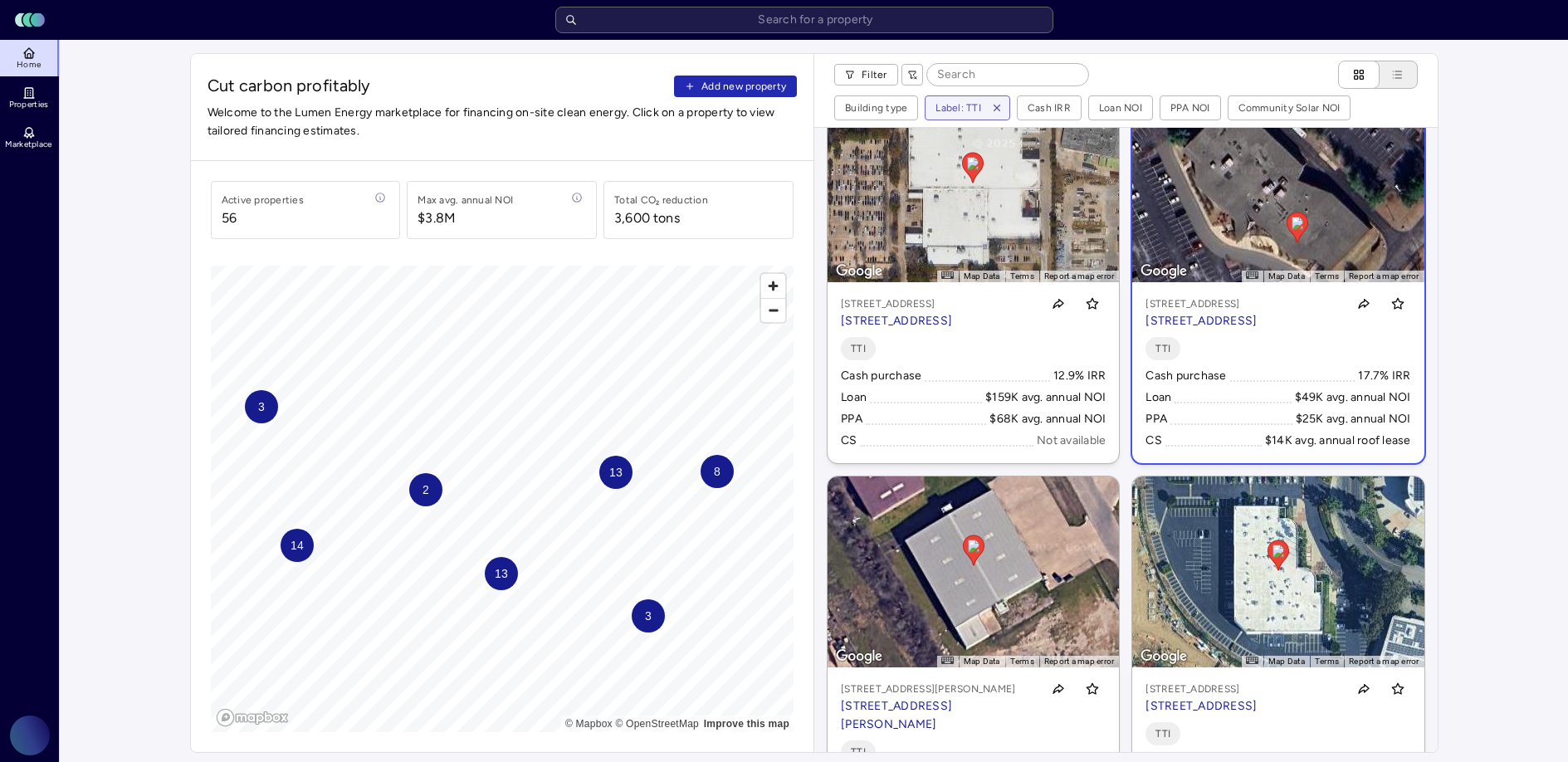 scroll, scrollTop: 0, scrollLeft: 0, axis: both 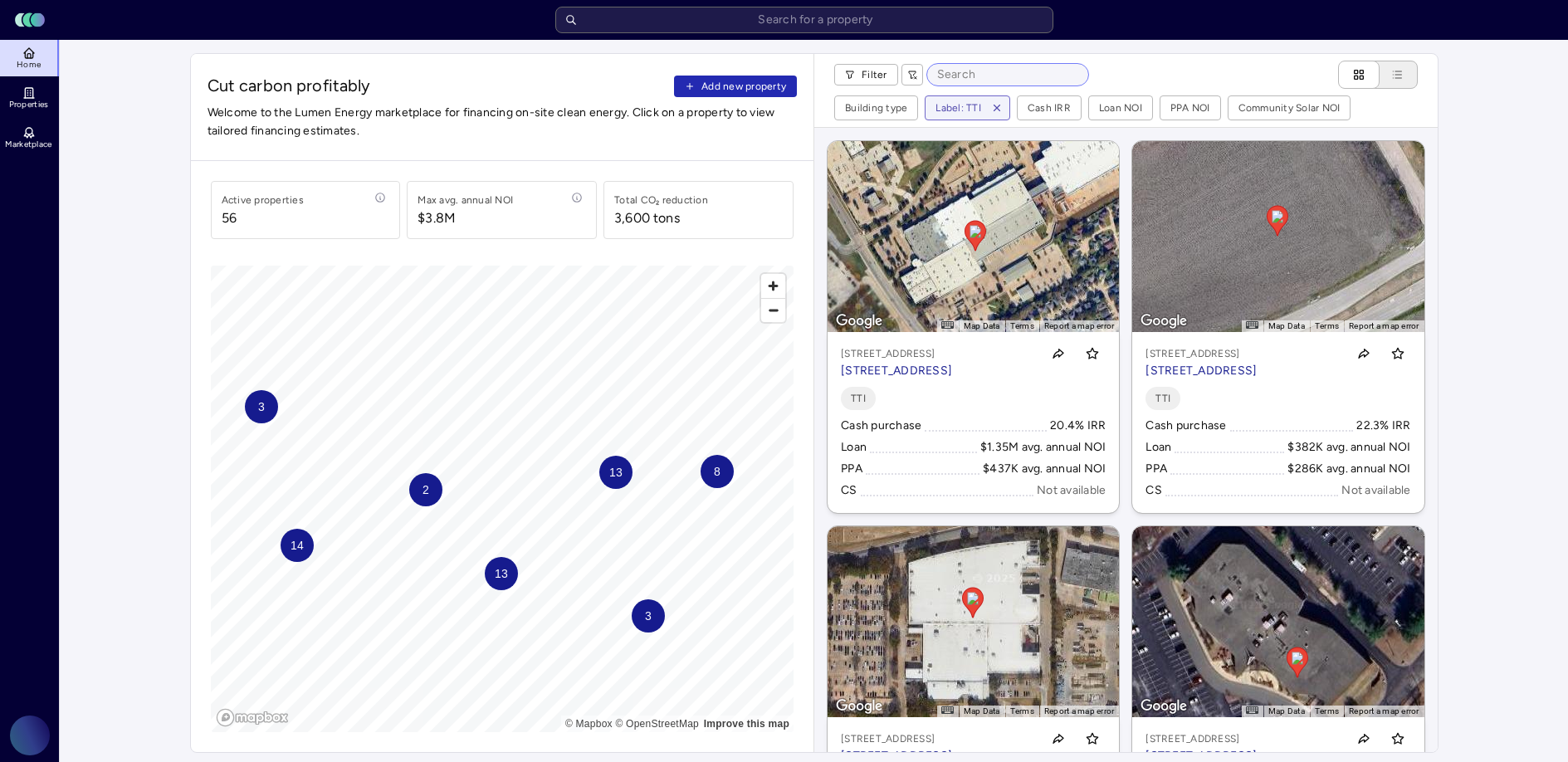 click at bounding box center (1008, 75) 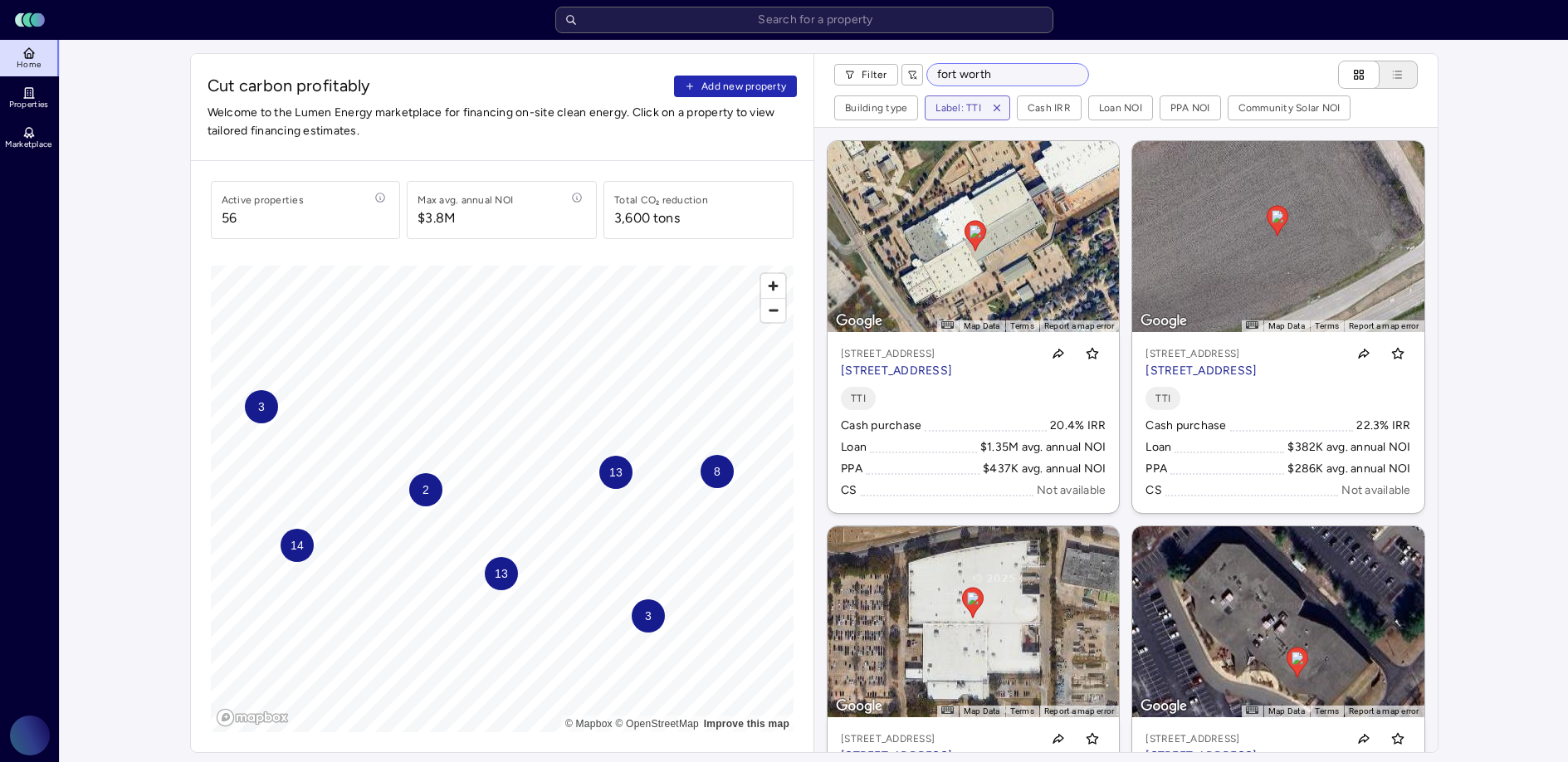 type on "fort worth" 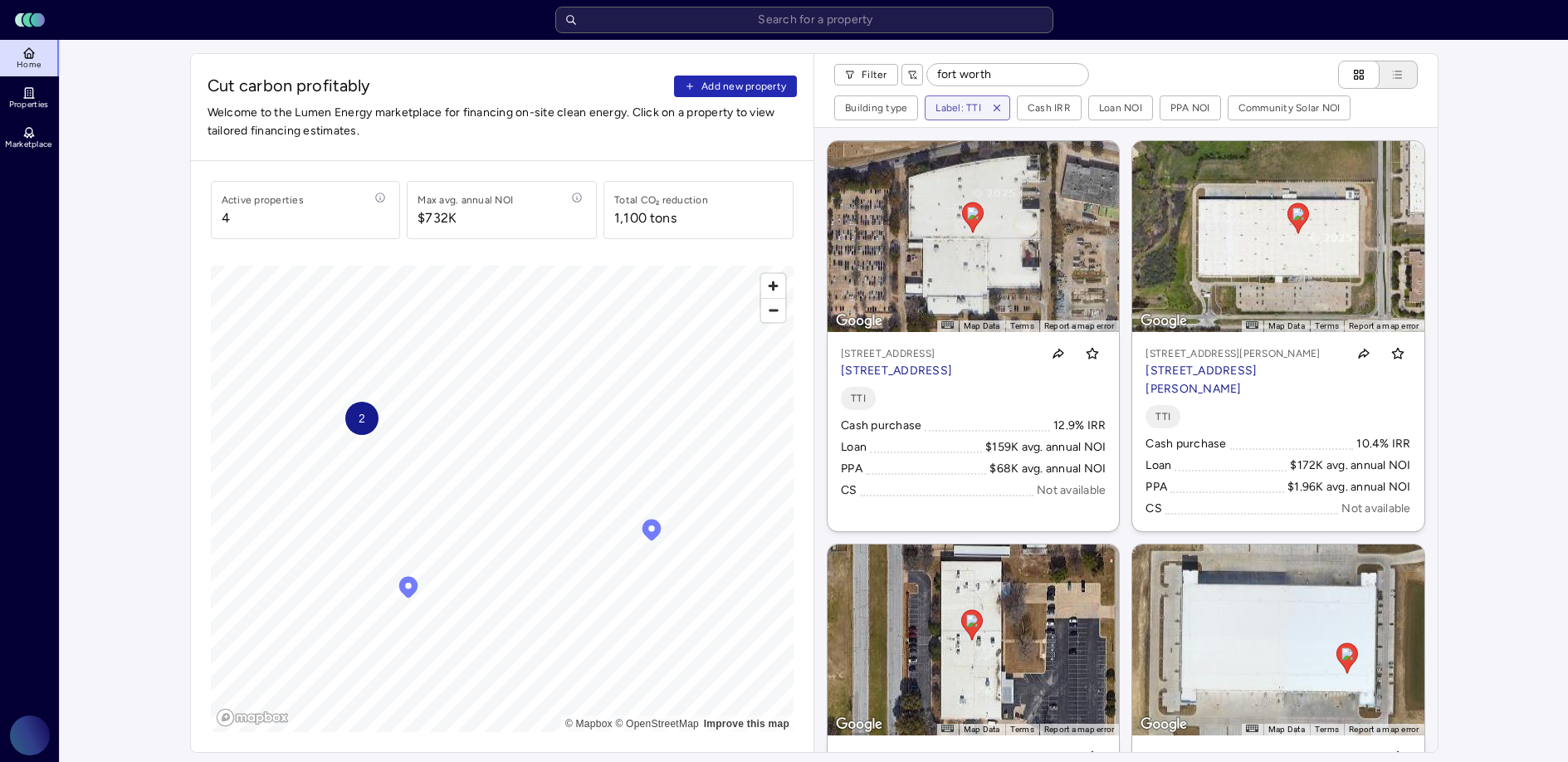click on "Cut carbon profitably Add new property Welcome to the Lumen Energy marketplace for financing on-site clean energy. Click on a property to view tailored financing estimates. Active properties 4 Max avg. annual NOI $732K Total CO₂ reduction 1,100 tons 2 © Mapbox   © OpenStreetMap   Improve this map Filter fort worth Building type Label: TTI Cash IRR Loan NOI PPA NOI Community Solar NOI ← Move left → Move right ↑ Move up ↓ Move down + Zoom in - Zoom out Home Jump left by 75% End Jump right by 75% Page Up Jump up by 75% Page Down Jump down by 75% To navigate, press the arrow keys. To activate drag with keyboard, press Alt + Enter or Alt + Space. Once you are in keyboard drag state, use the arrow keys to move the marker. To complete the drag, press the Enter or Space keys. To cancel the drag and return to the original position, press Alt + Enter, Alt + Space, or Escape Map Data Imagery ©2025 Airbus, Maxar Technologies Imagery ©2025 Airbus, Maxar Technologies 50 m  Terms Report a map error TTI Loan +" at bounding box center [813, 818] 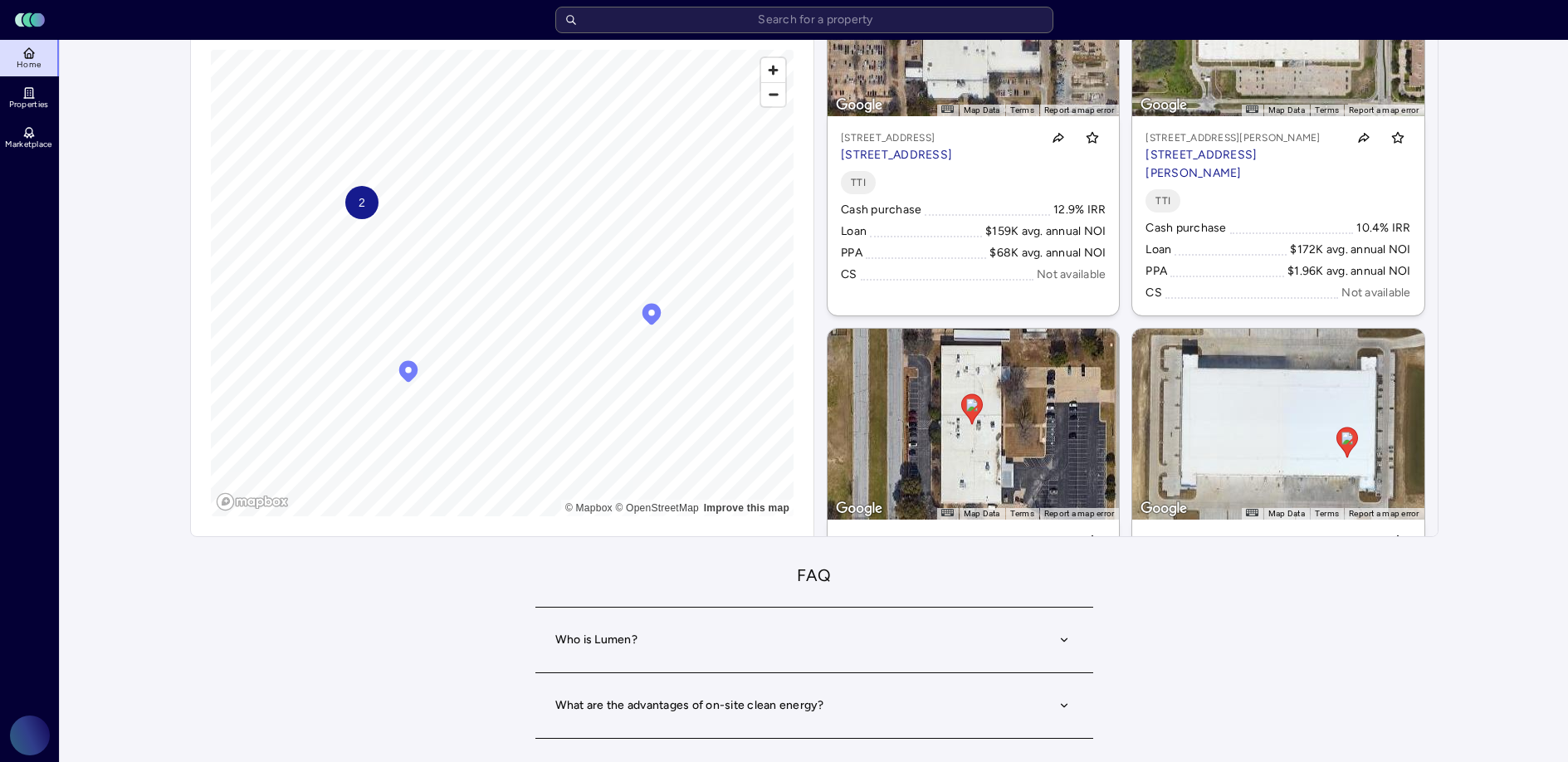 scroll, scrollTop: 231, scrollLeft: 0, axis: vertical 